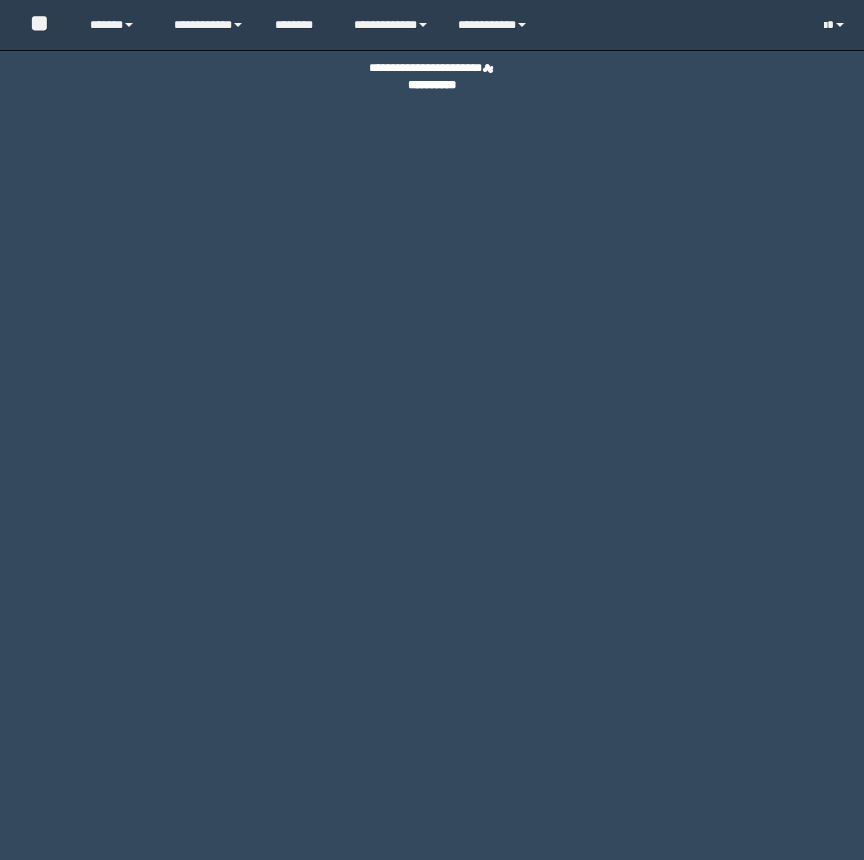 scroll, scrollTop: 0, scrollLeft: 0, axis: both 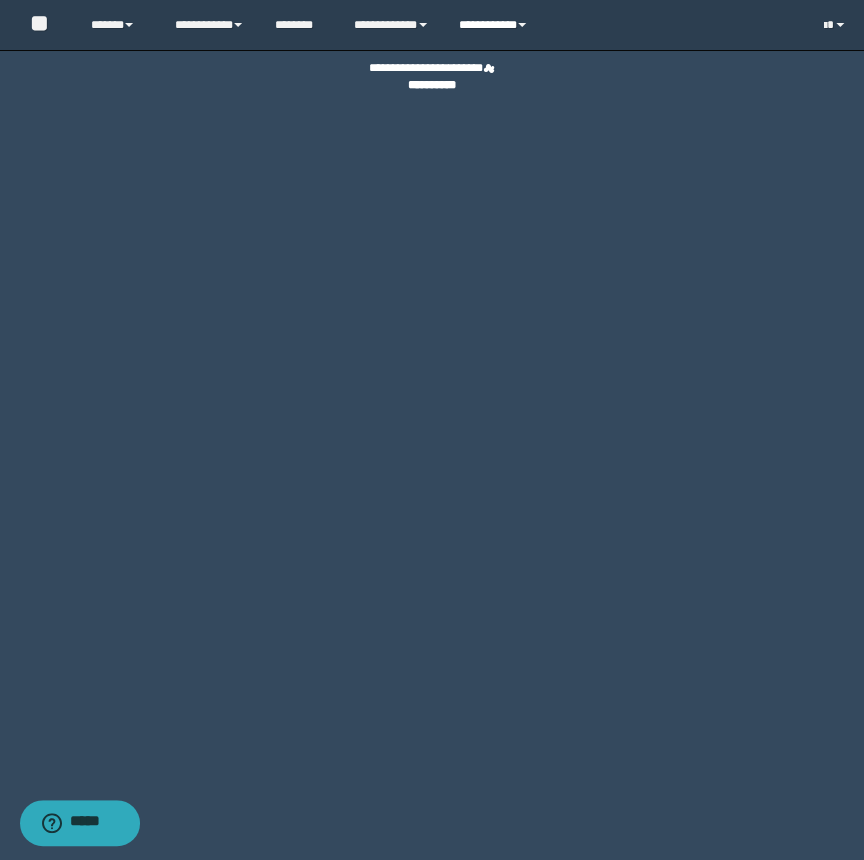 click on "**********" at bounding box center (494, 25) 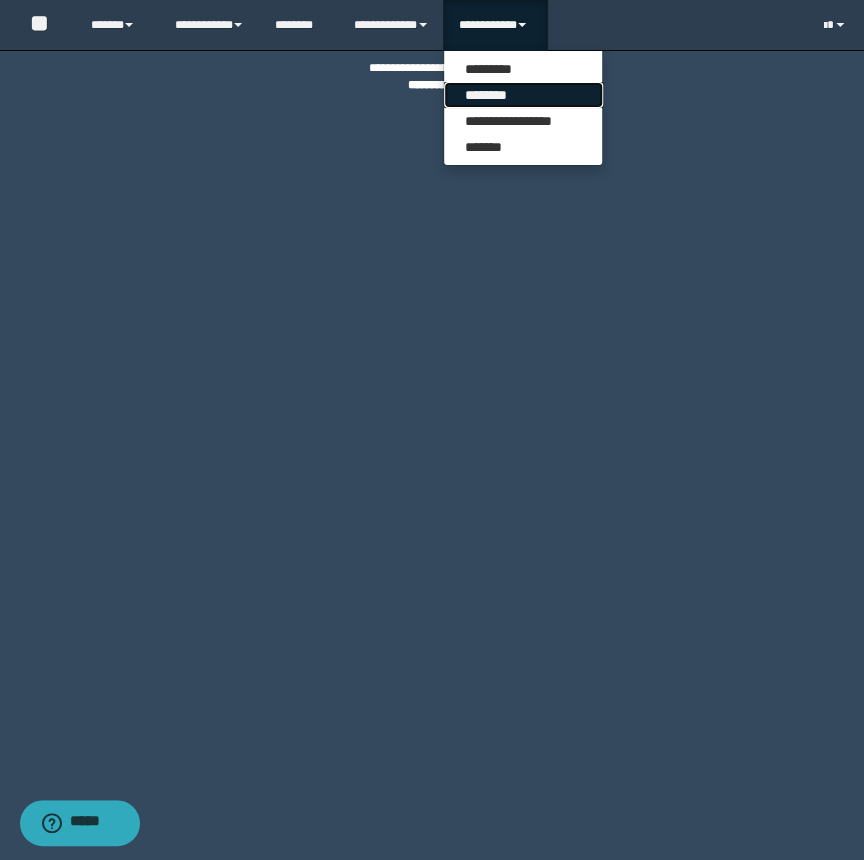 click on "********" at bounding box center (523, 95) 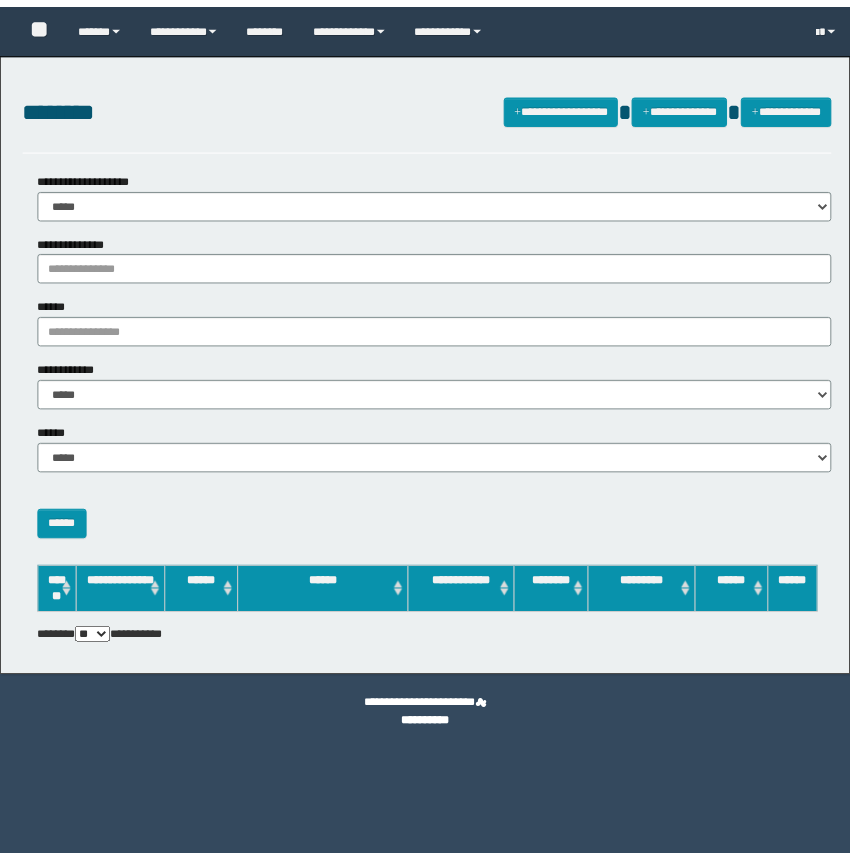 scroll, scrollTop: 0, scrollLeft: 0, axis: both 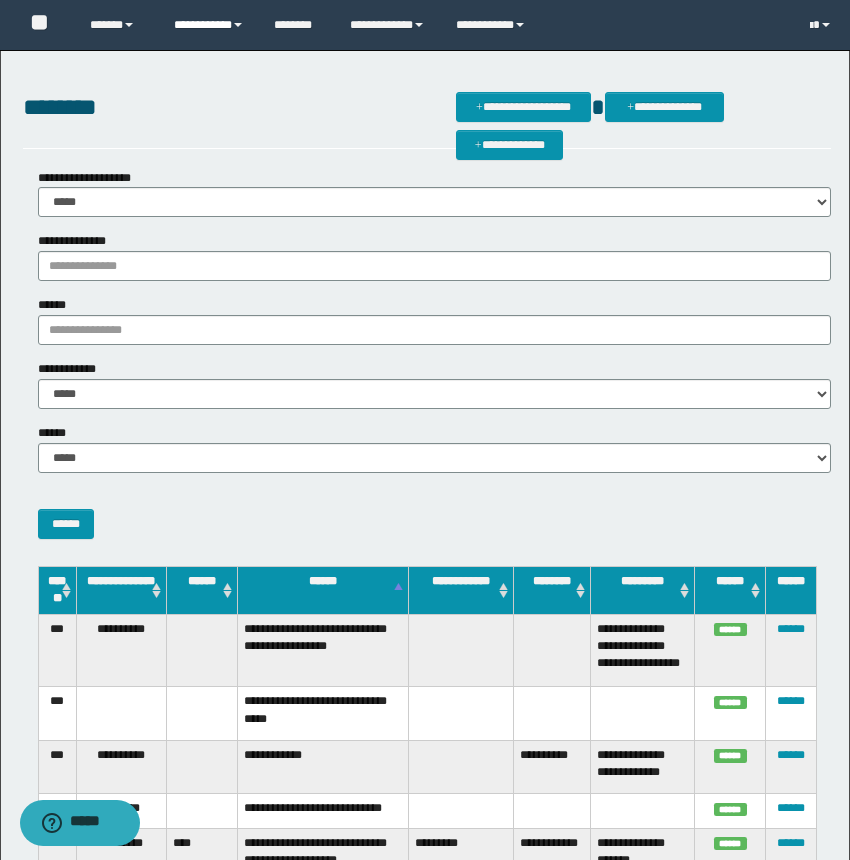 click on "**********" at bounding box center [209, 25] 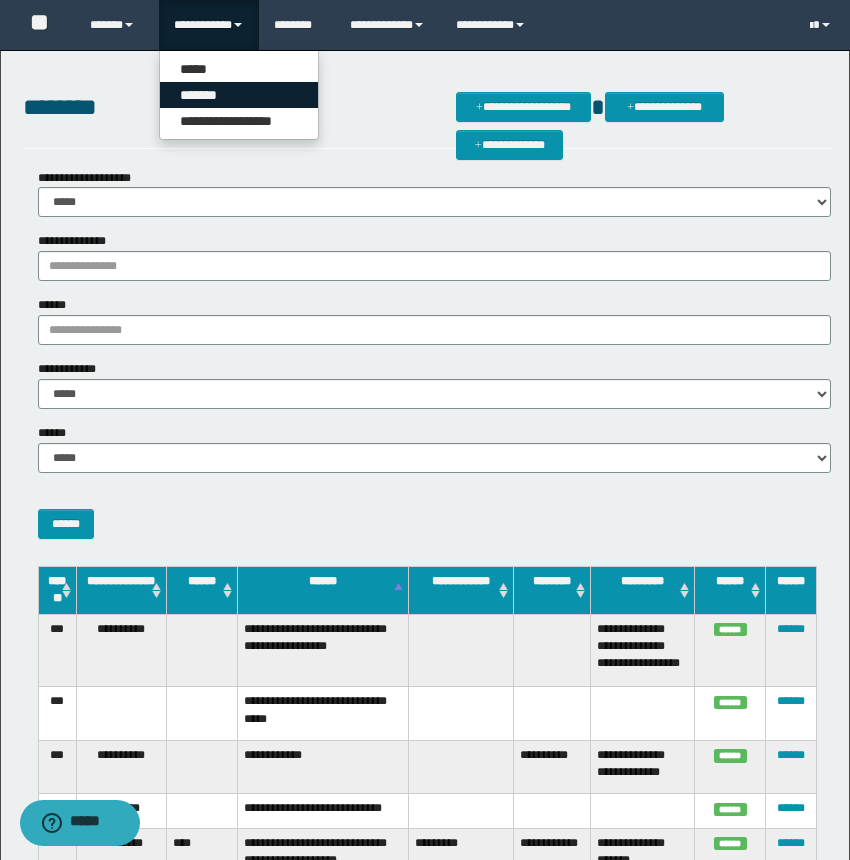 click on "*******" at bounding box center (239, 95) 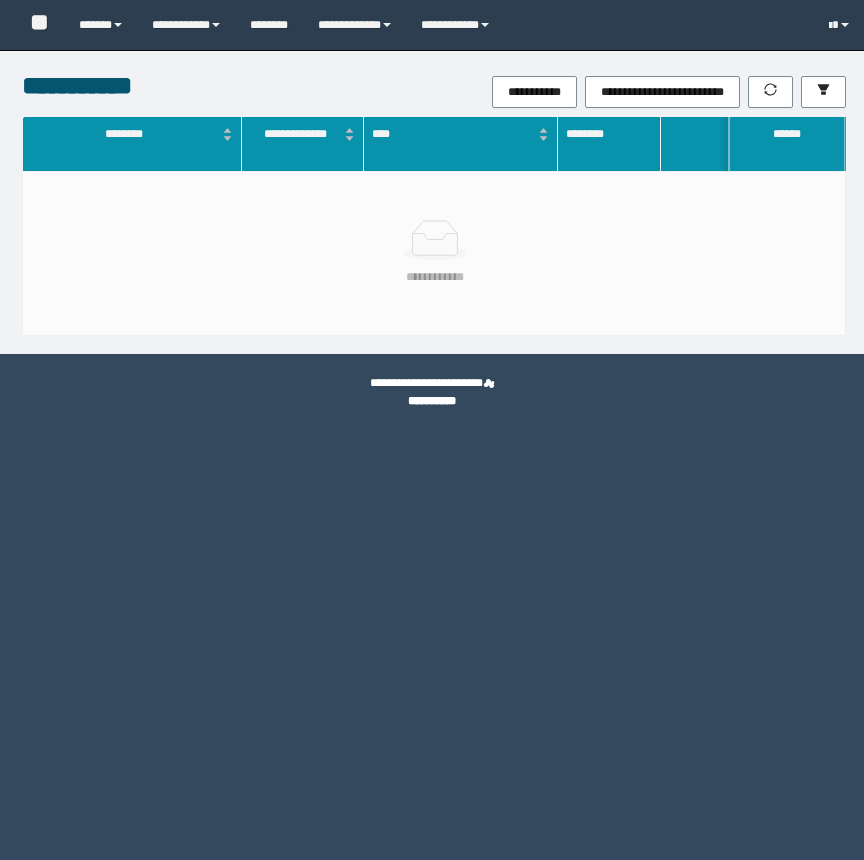 scroll, scrollTop: 0, scrollLeft: 0, axis: both 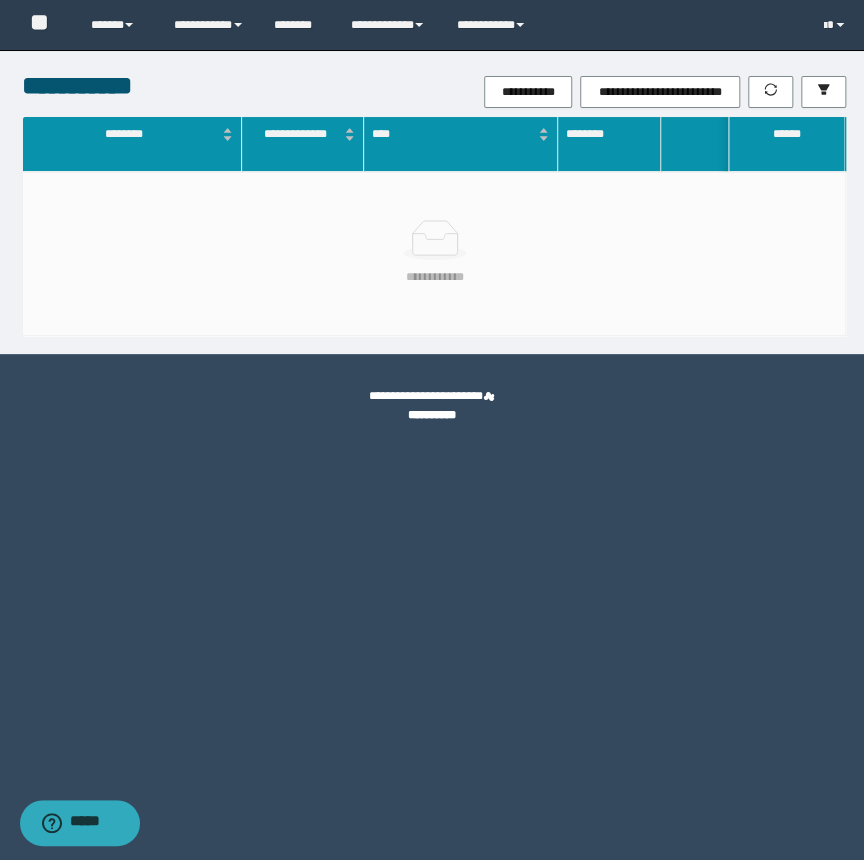 click on "**********" at bounding box center (570, 92) 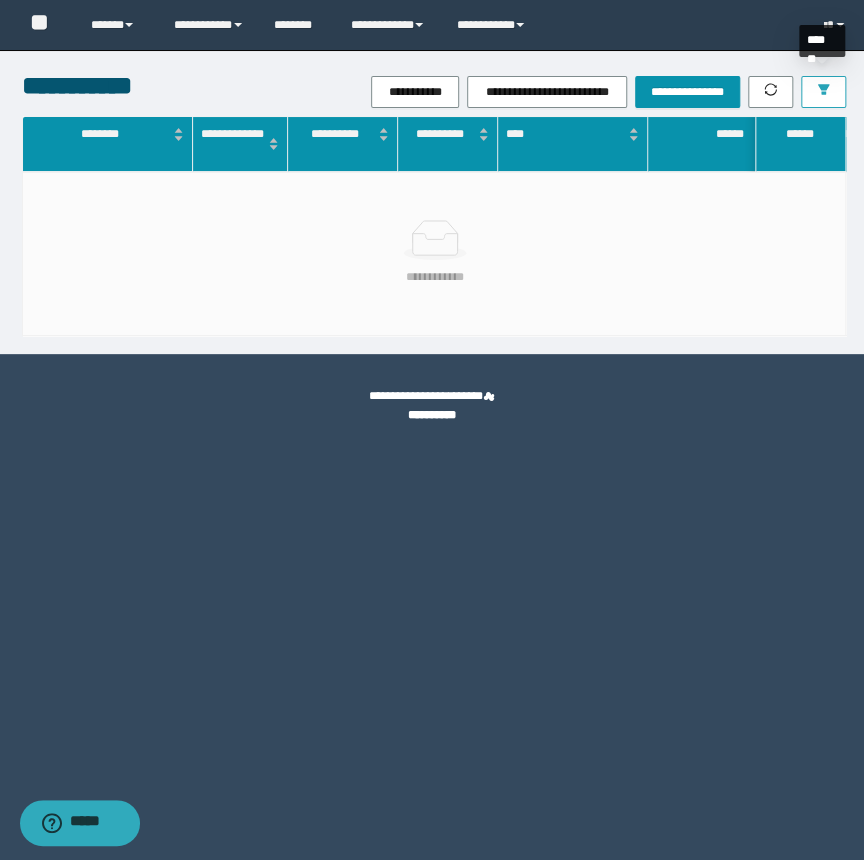 click 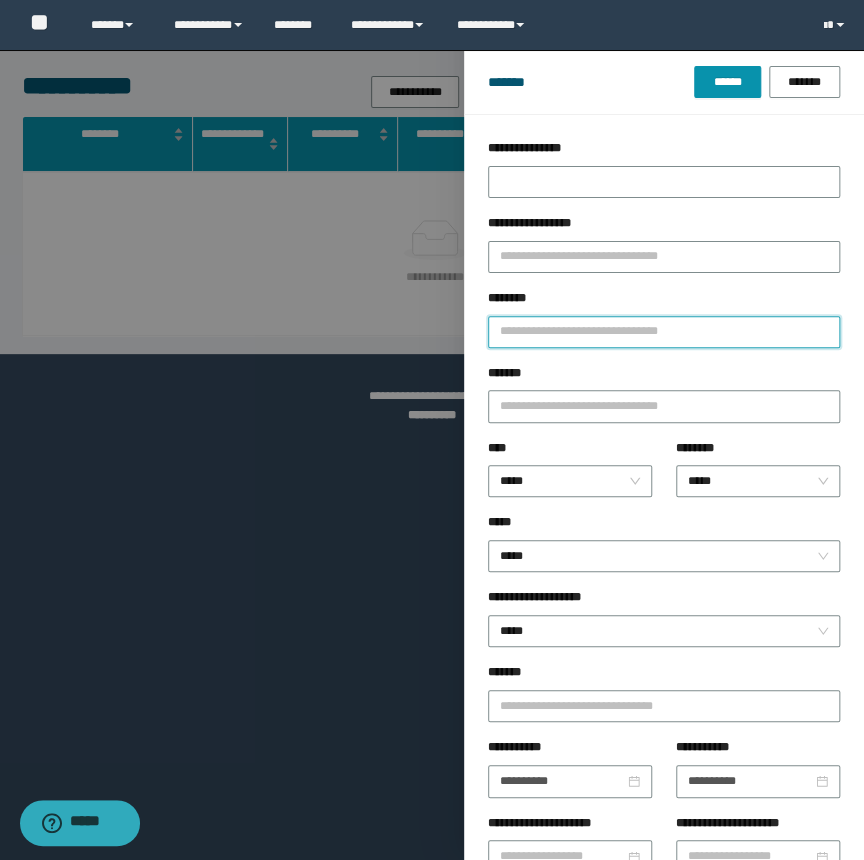 click on "********" at bounding box center [664, 332] 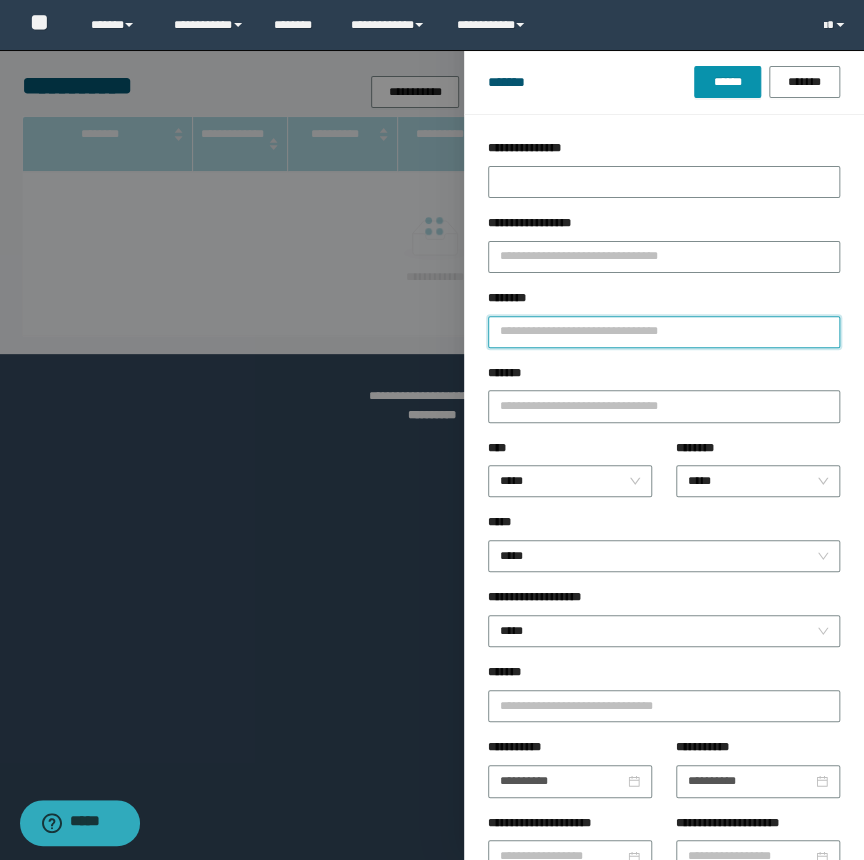 paste on "*******" 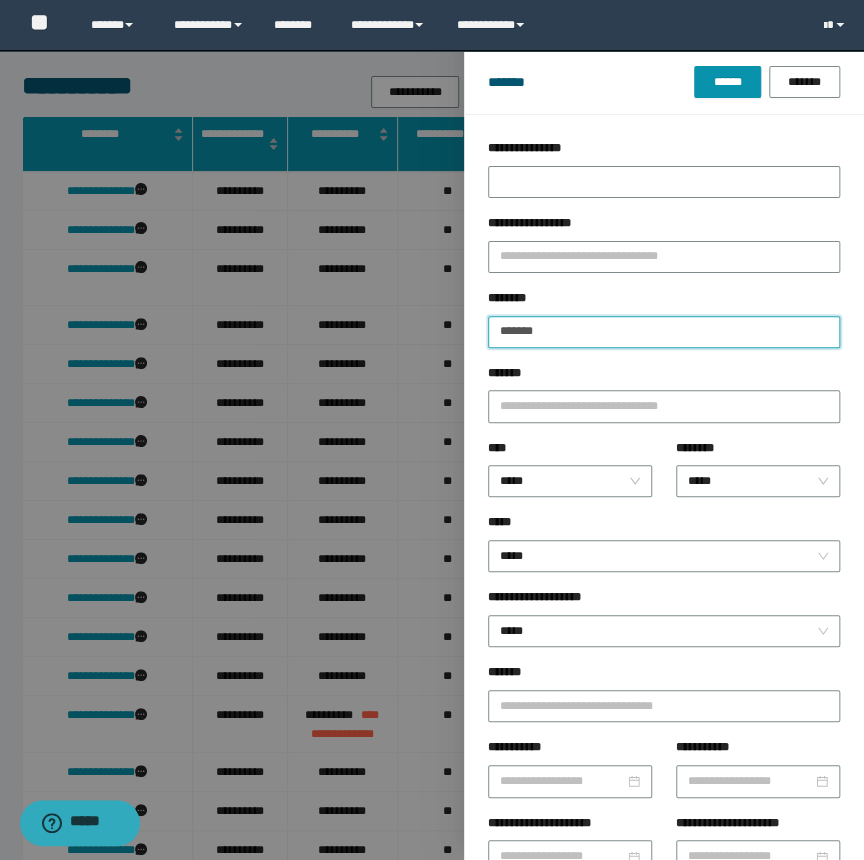 type on "*******" 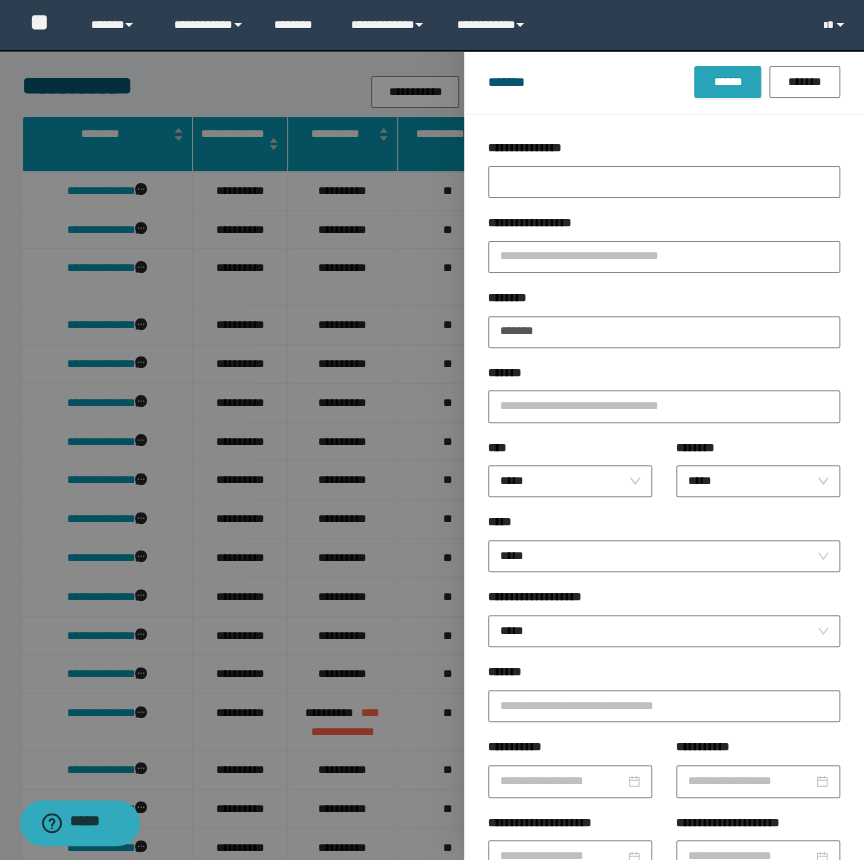 click on "******" at bounding box center [727, 82] 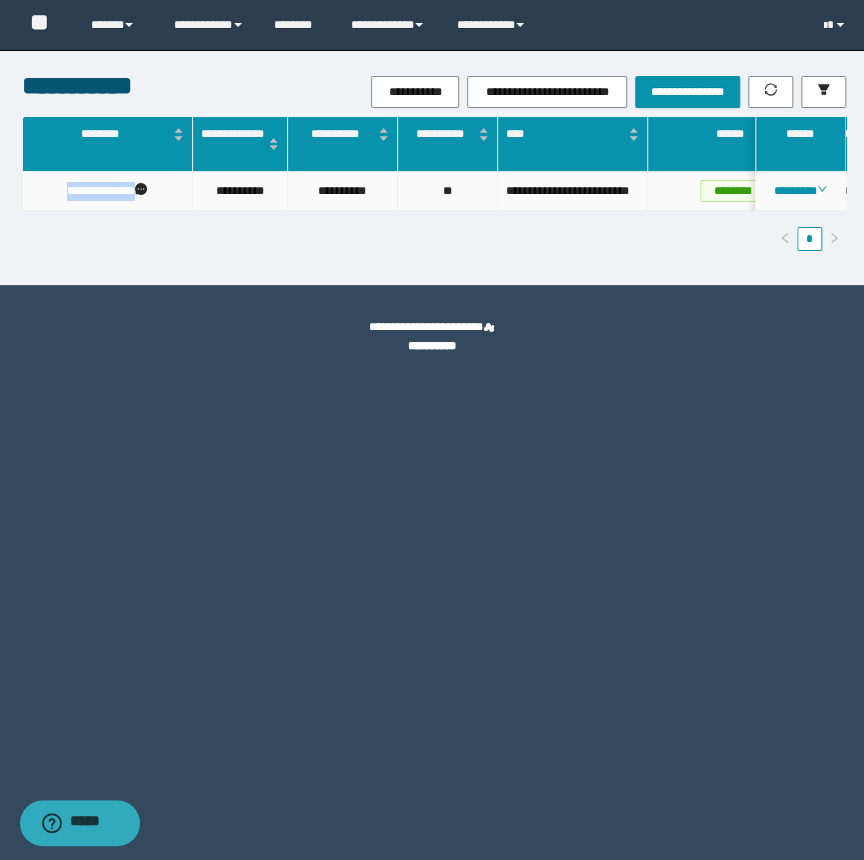 drag, startPoint x: 50, startPoint y: 185, endPoint x: 140, endPoint y: 186, distance: 90.005554 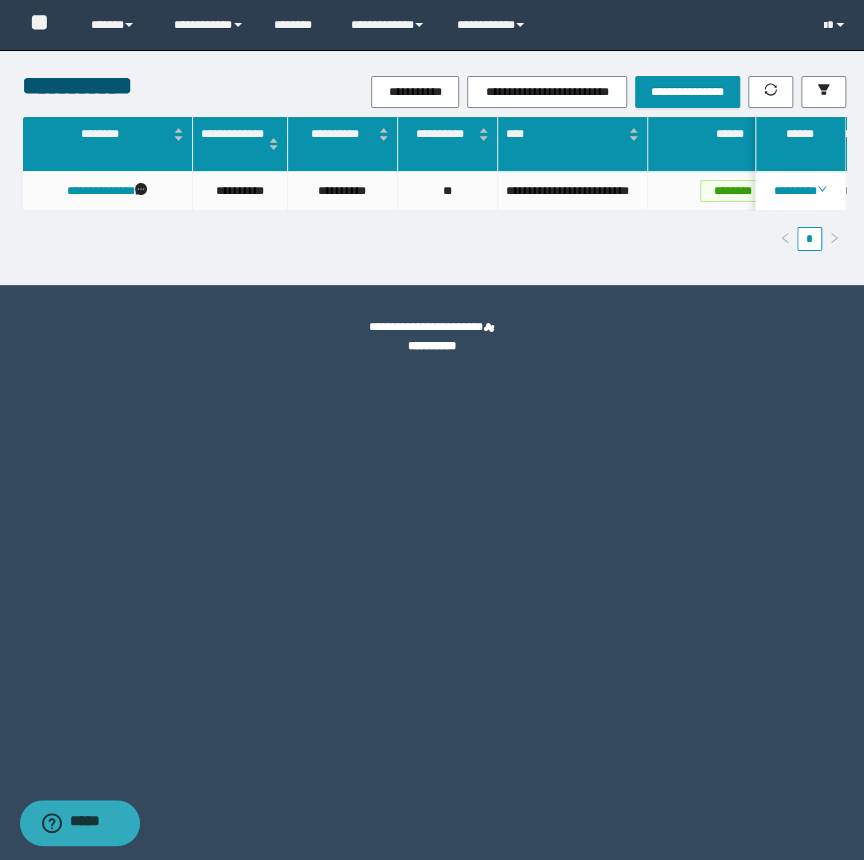 click on "**********" at bounding box center [434, 191] 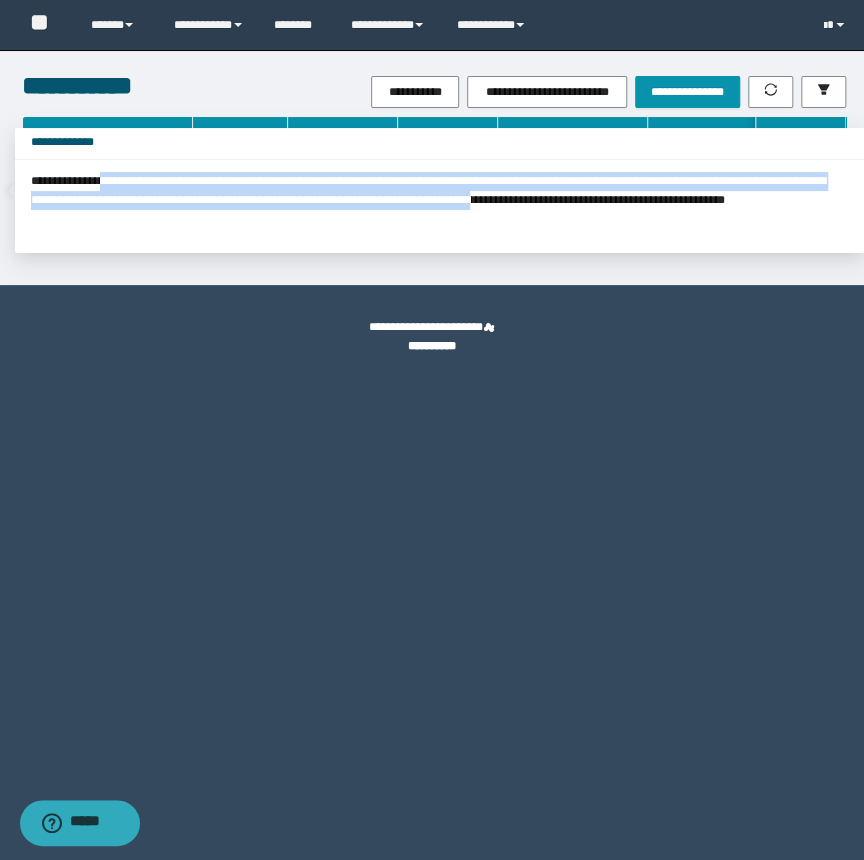 drag, startPoint x: 120, startPoint y: 180, endPoint x: 830, endPoint y: 200, distance: 710.2816 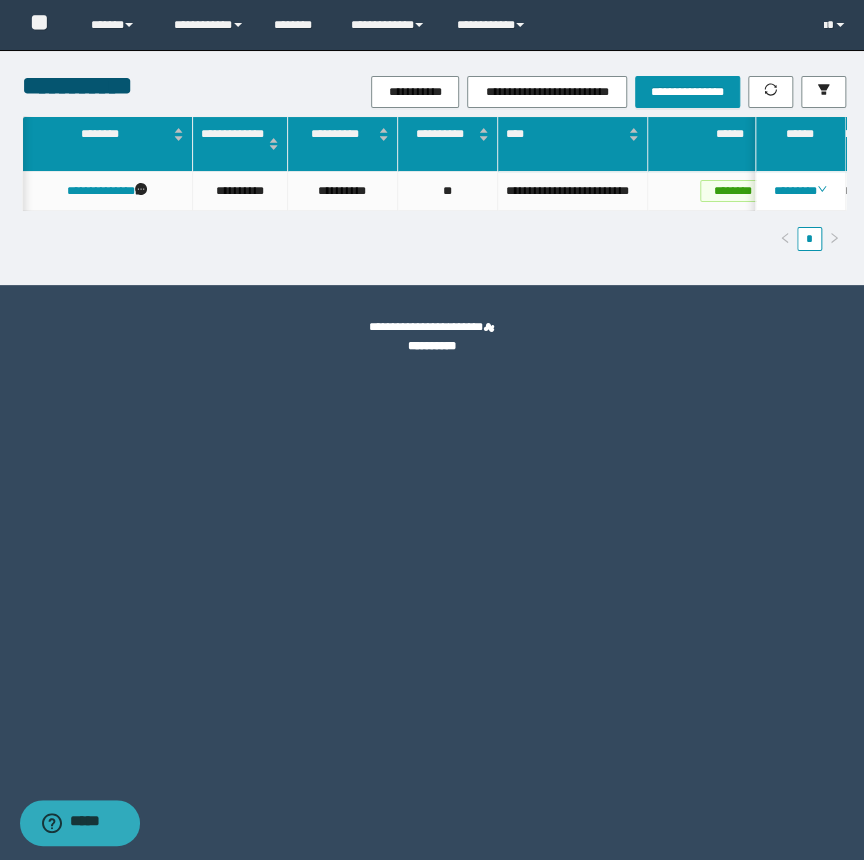 scroll, scrollTop: 0, scrollLeft: 192, axis: horizontal 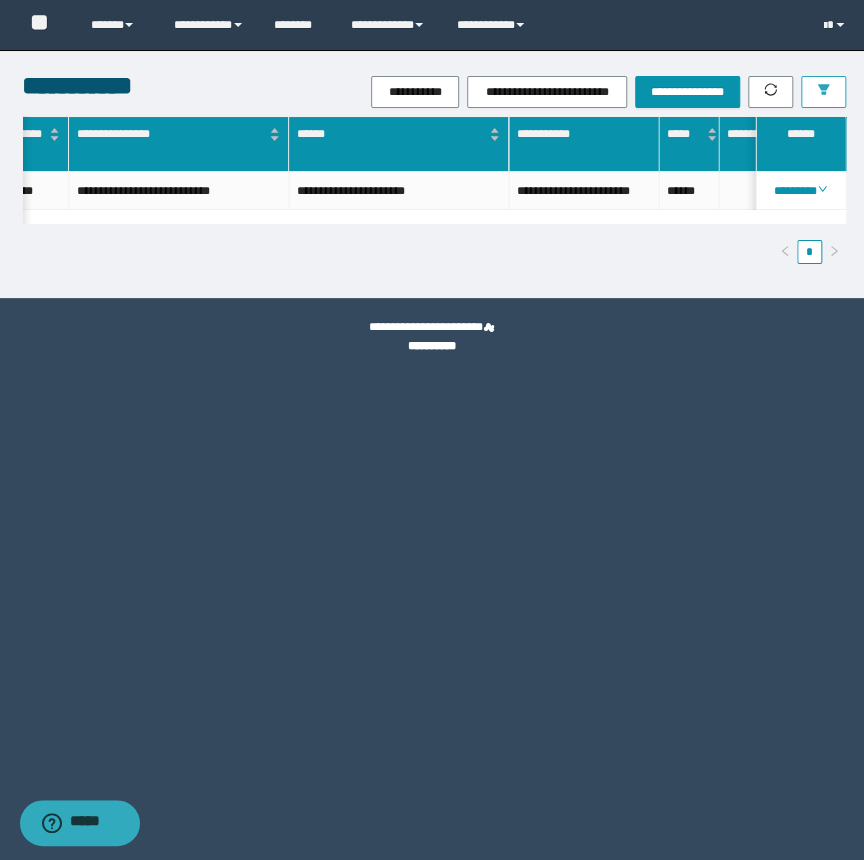 click at bounding box center (823, 92) 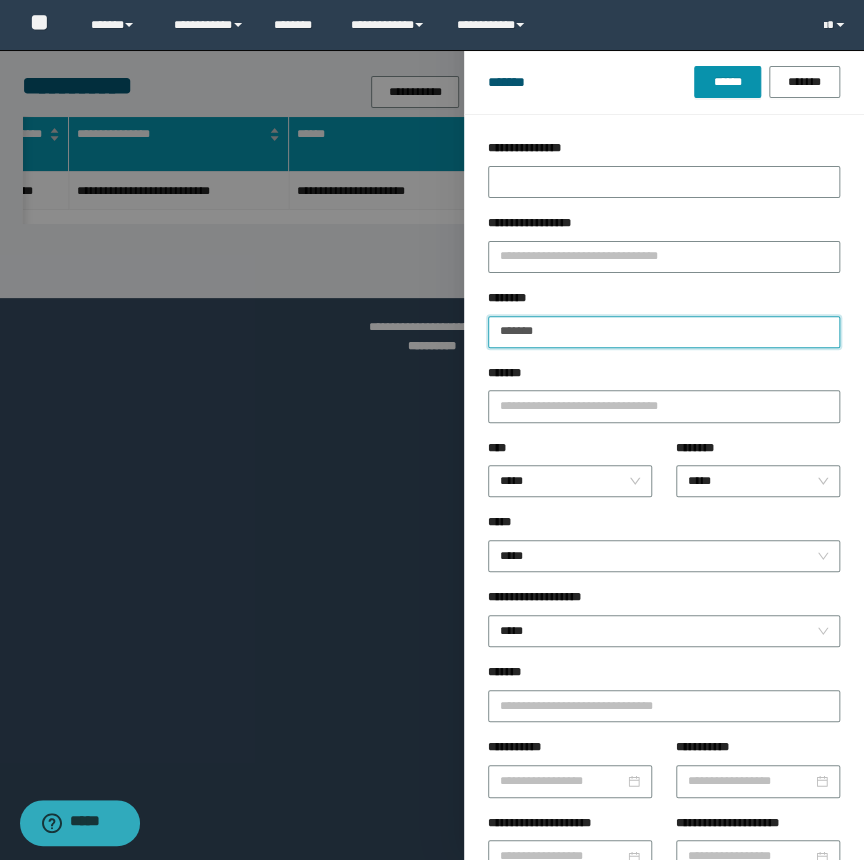 drag, startPoint x: 530, startPoint y: 334, endPoint x: 468, endPoint y: 334, distance: 62 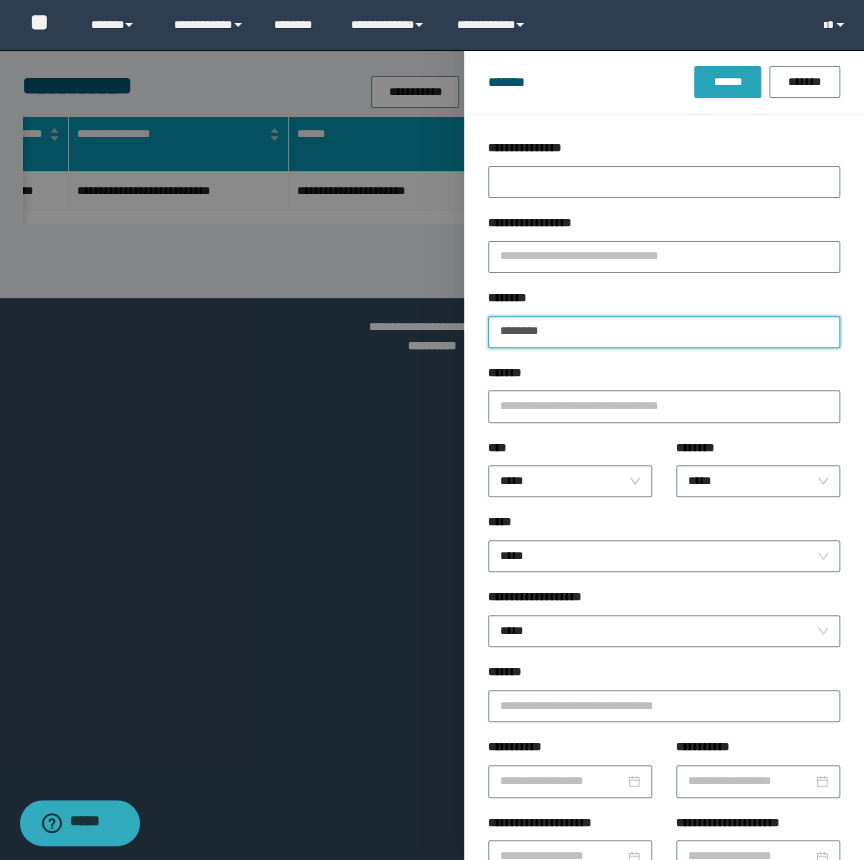 type on "********" 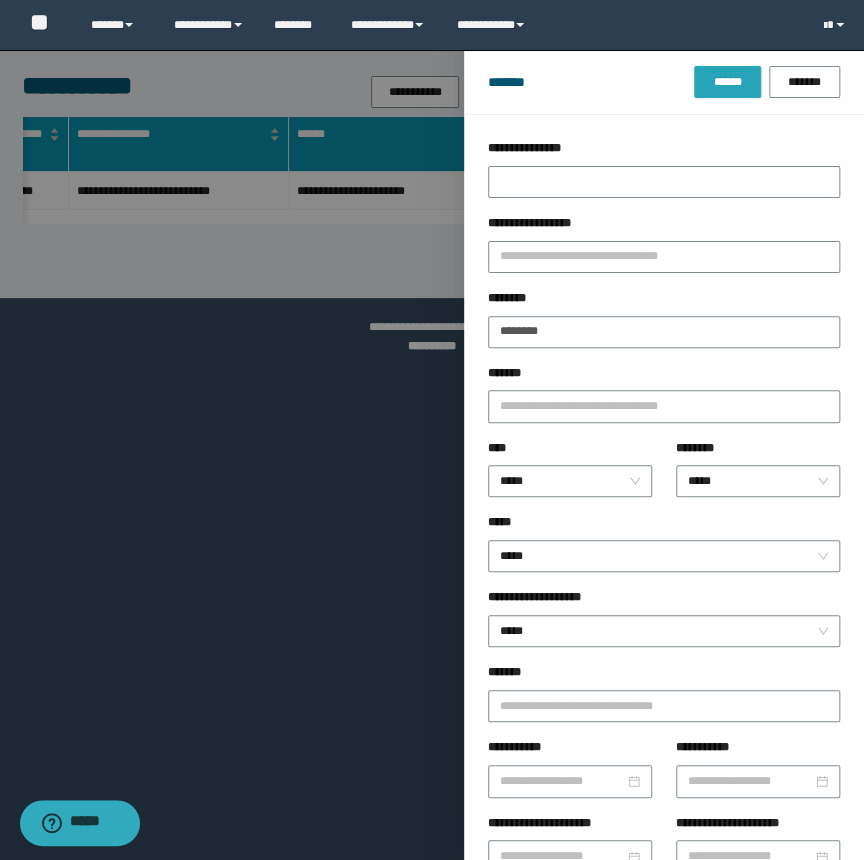 click on "******" at bounding box center [727, 82] 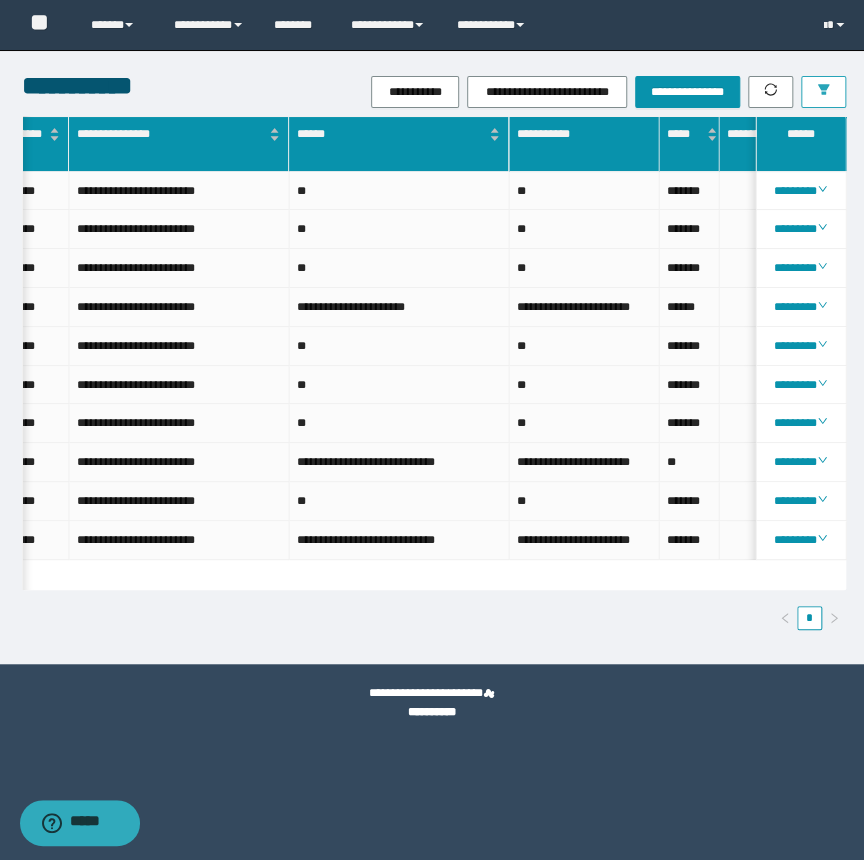 scroll, scrollTop: 0, scrollLeft: 1052, axis: horizontal 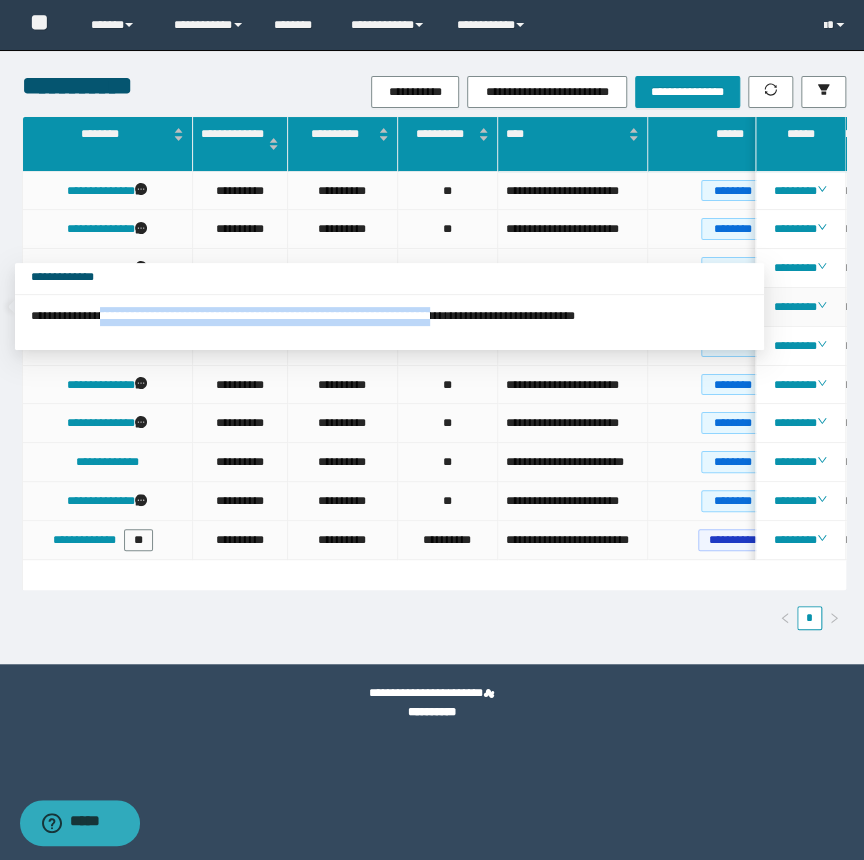 drag, startPoint x: 118, startPoint y: 314, endPoint x: 567, endPoint y: 320, distance: 449.0401 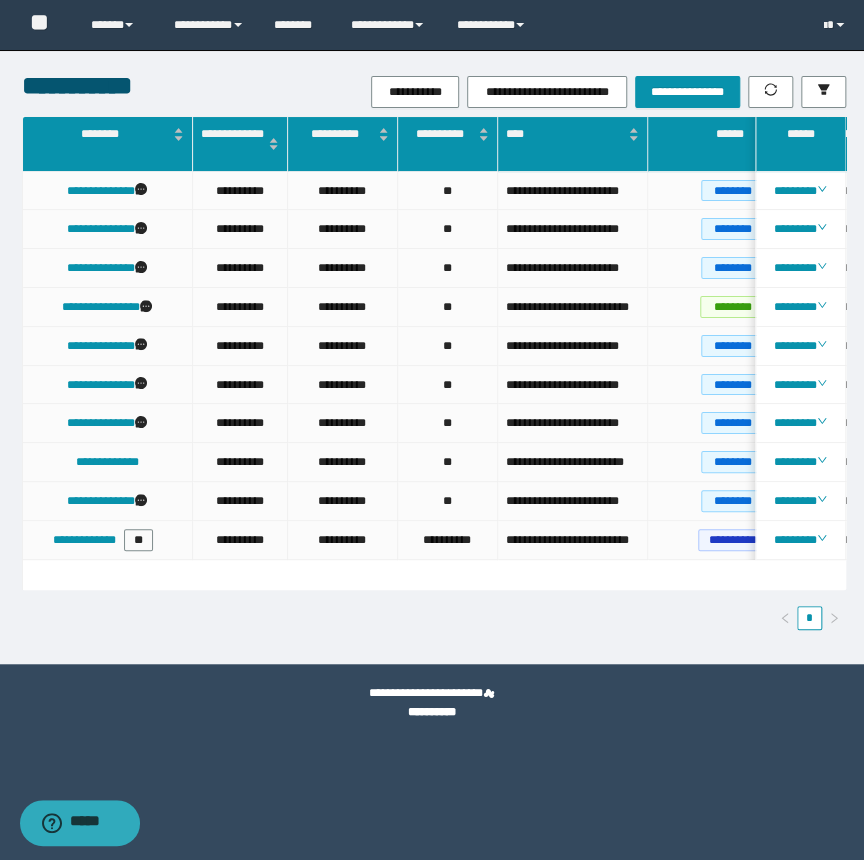 scroll, scrollTop: 0, scrollLeft: 229, axis: horizontal 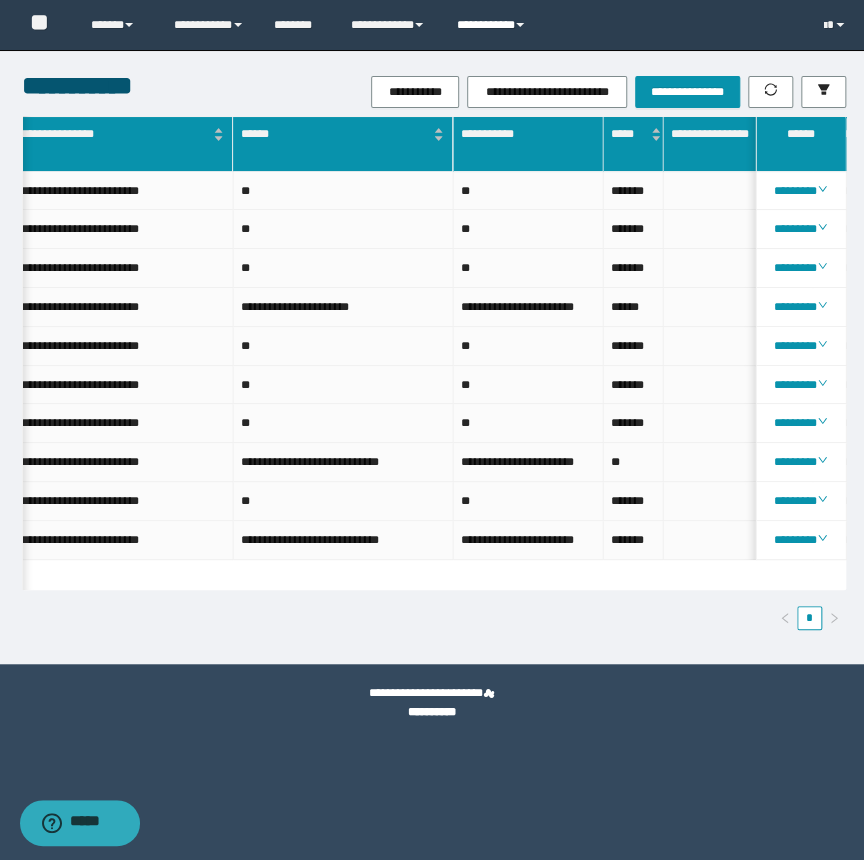 click on "**********" at bounding box center (493, 25) 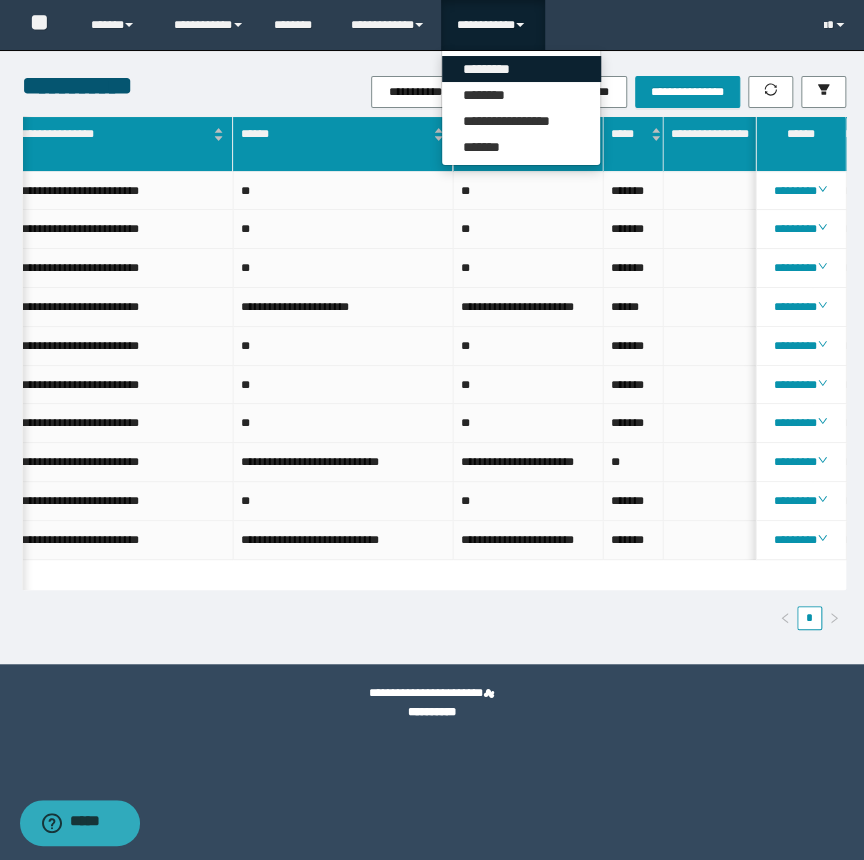 click on "*********" at bounding box center (521, 69) 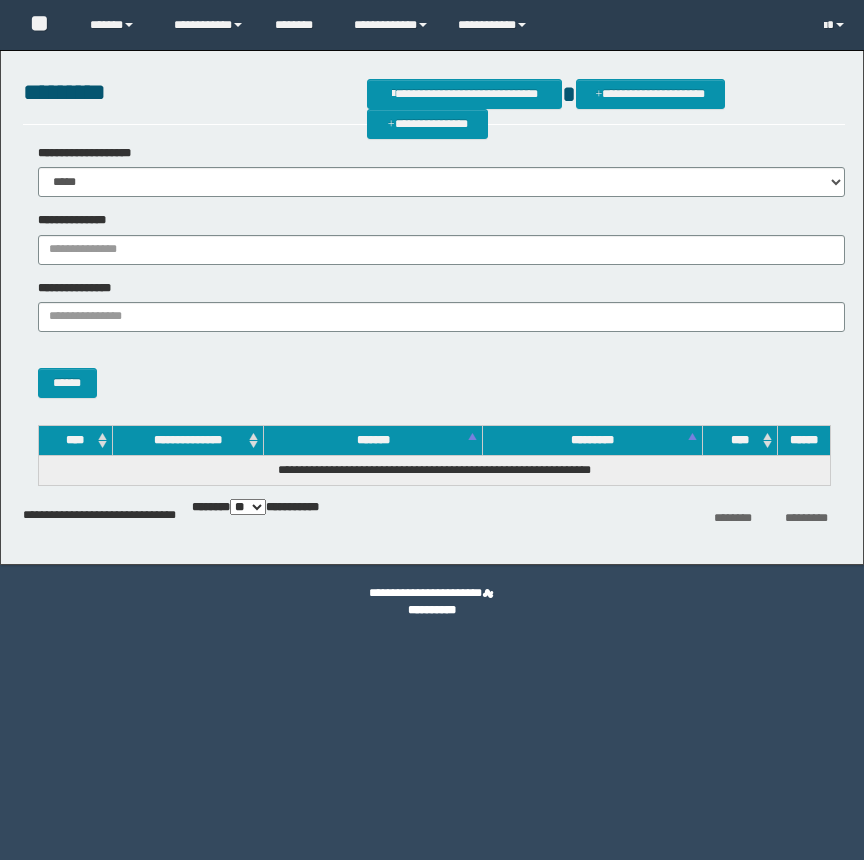 scroll, scrollTop: 0, scrollLeft: 0, axis: both 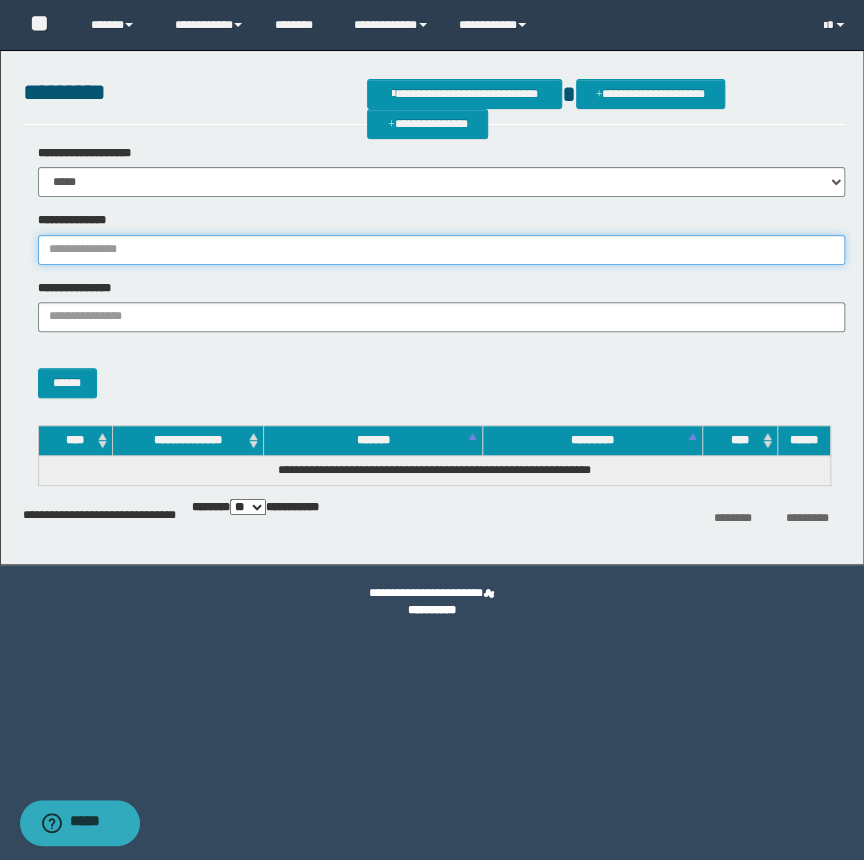 click on "**********" at bounding box center [441, 250] 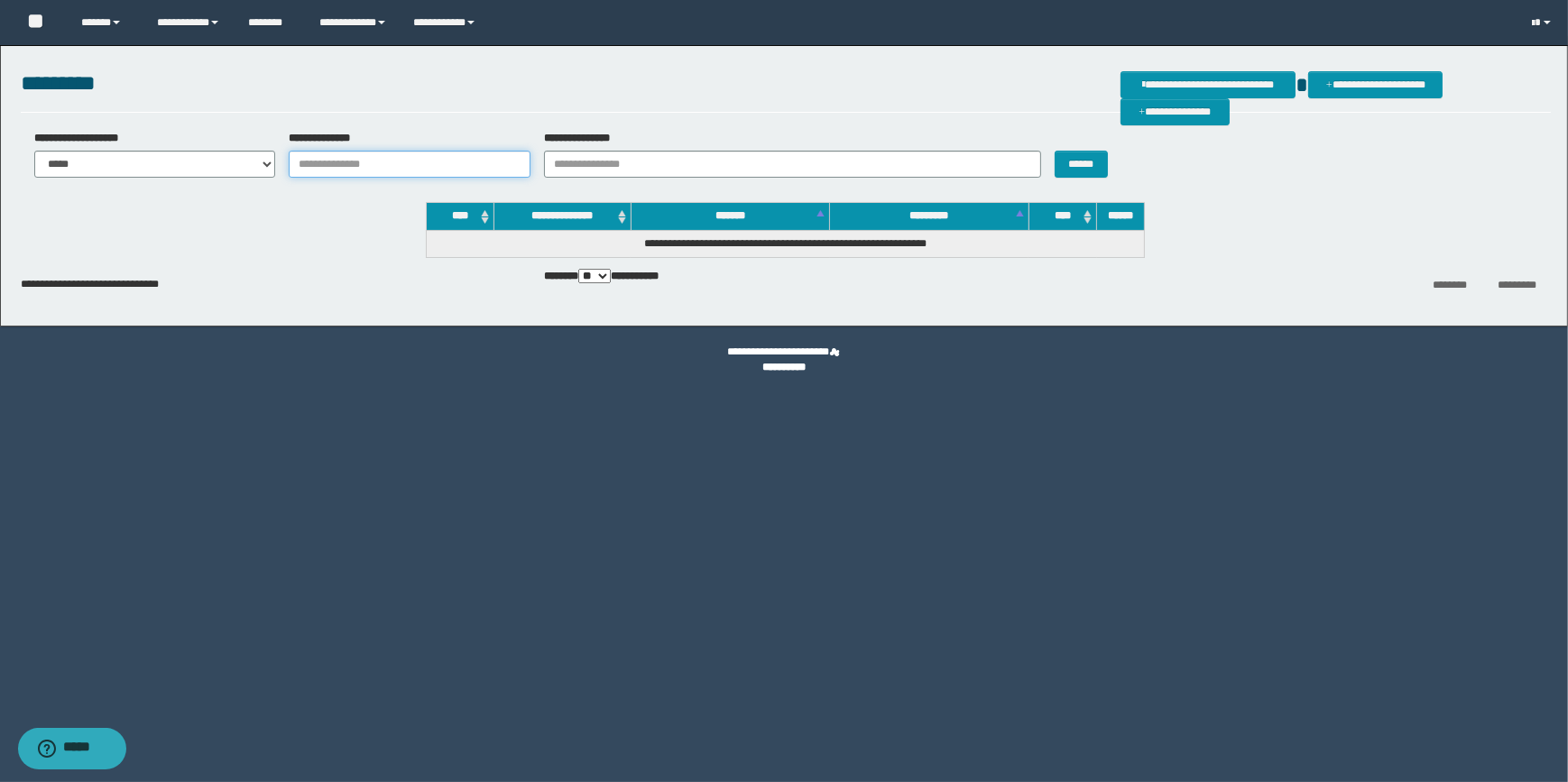 click on "**********" at bounding box center (410, 164) 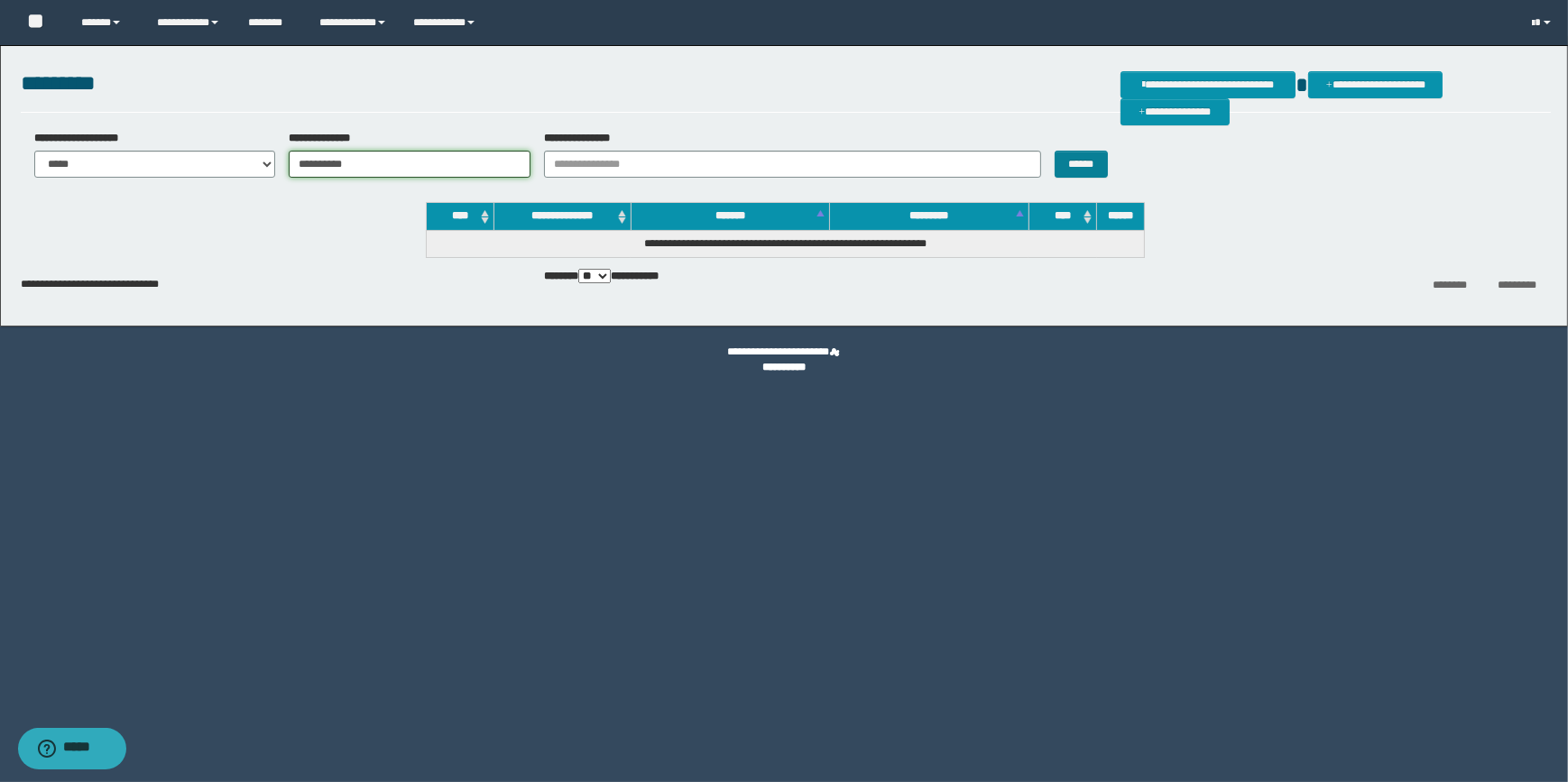 type on "**********" 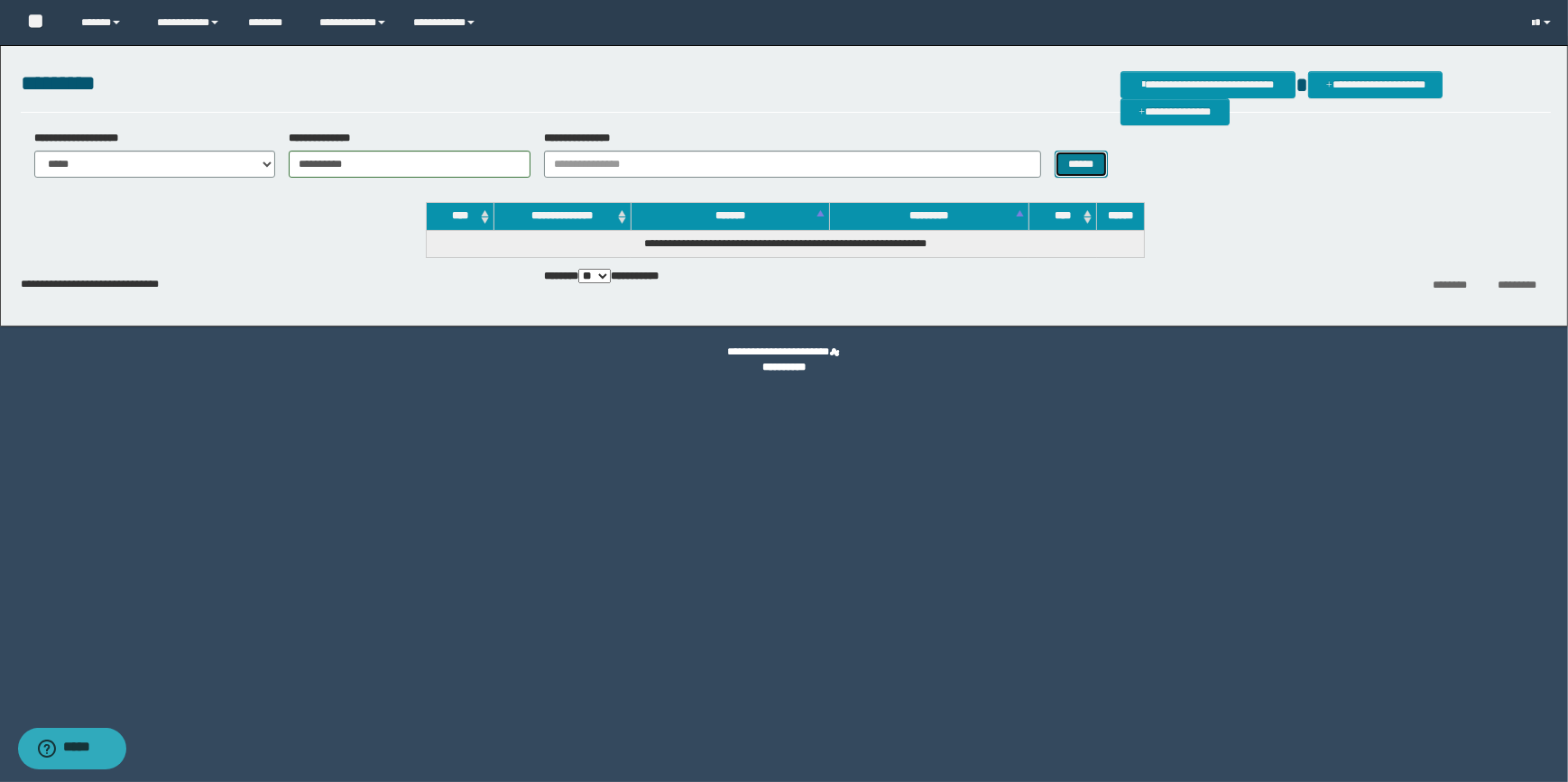 click on "******" at bounding box center [1081, 164] 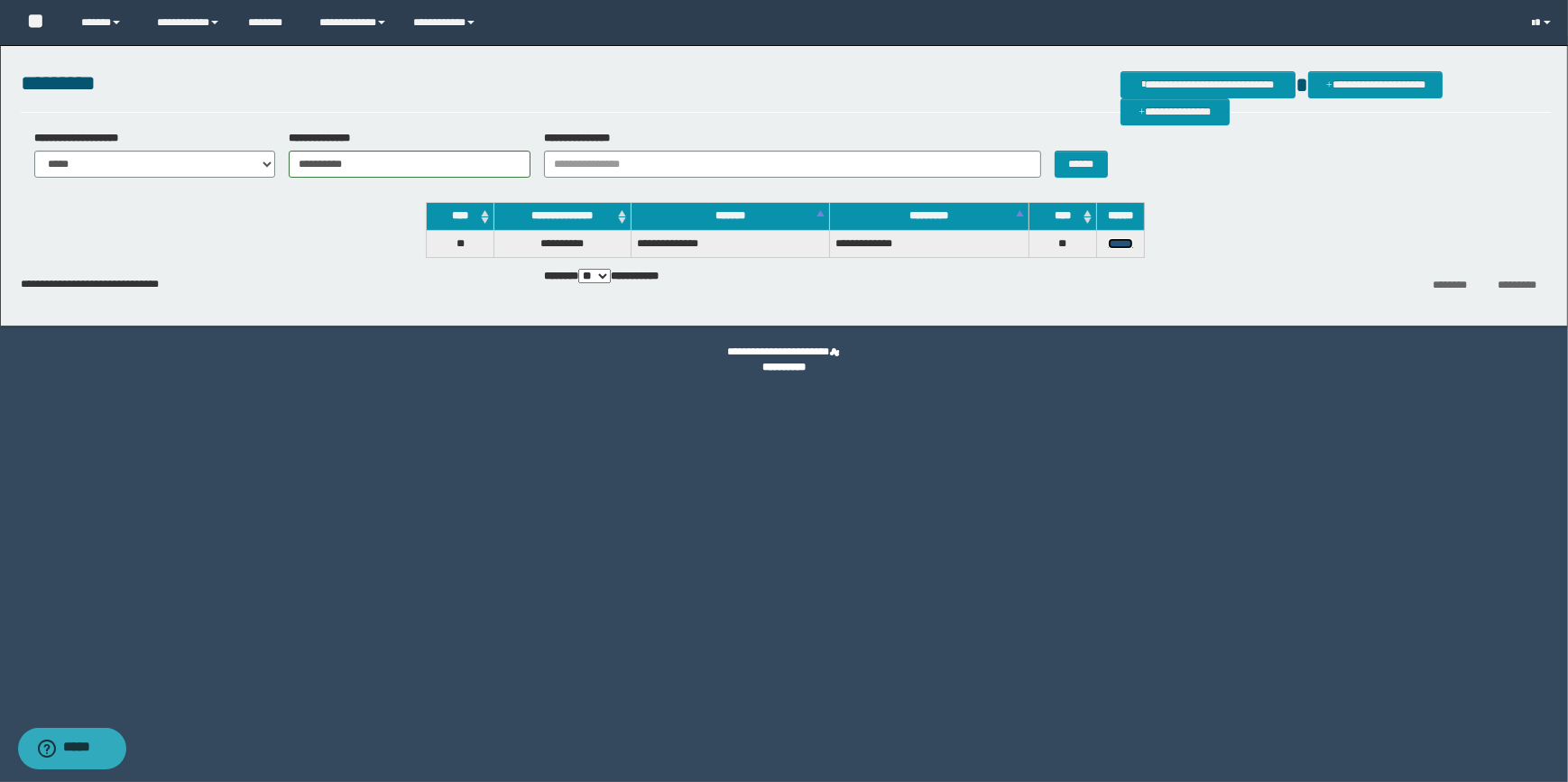click on "******" at bounding box center (1121, 244) 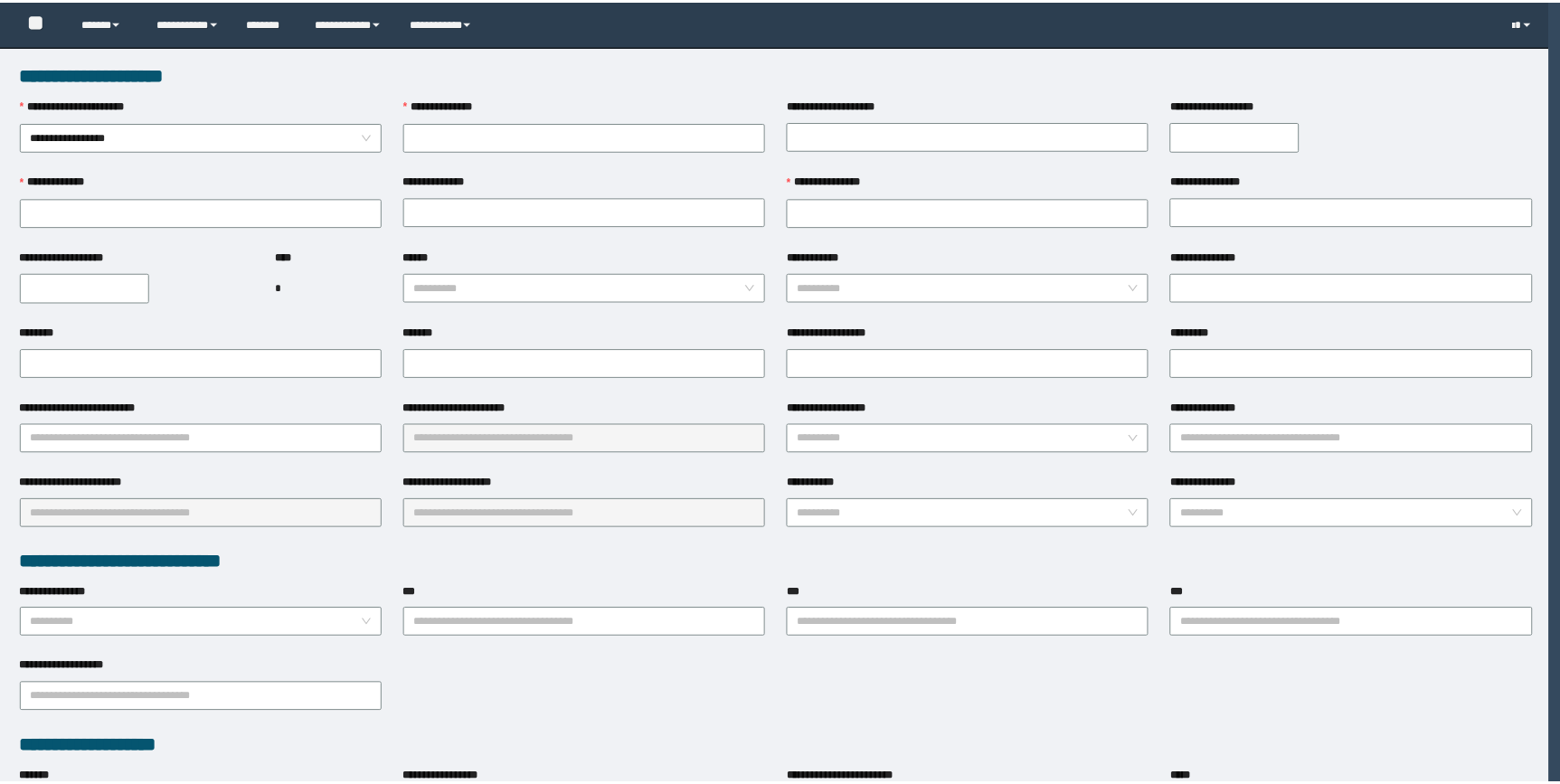 scroll, scrollTop: 0, scrollLeft: 0, axis: both 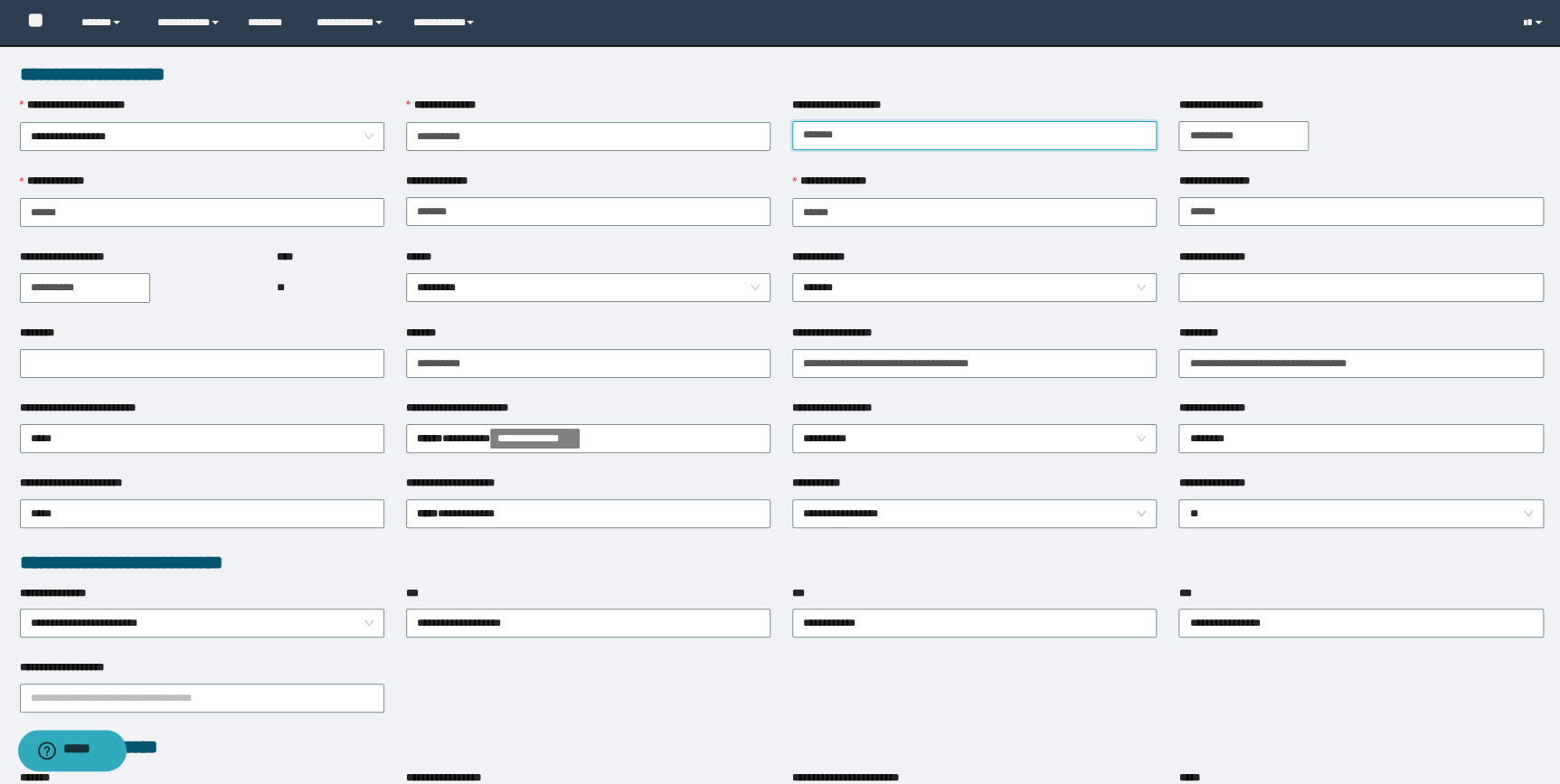 click on "**********" at bounding box center [974, 136] 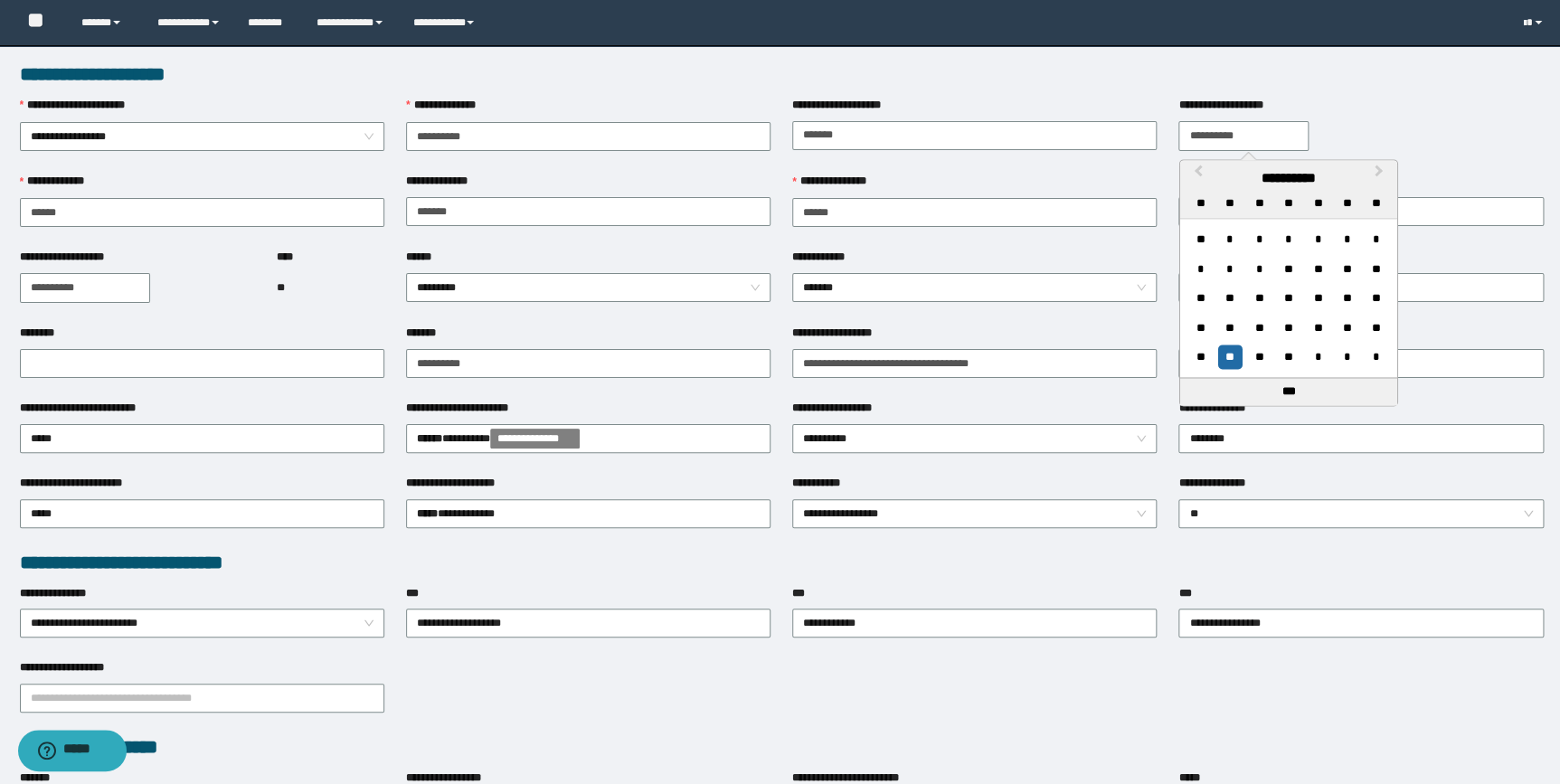 click on "**********" at bounding box center [1243, 136] 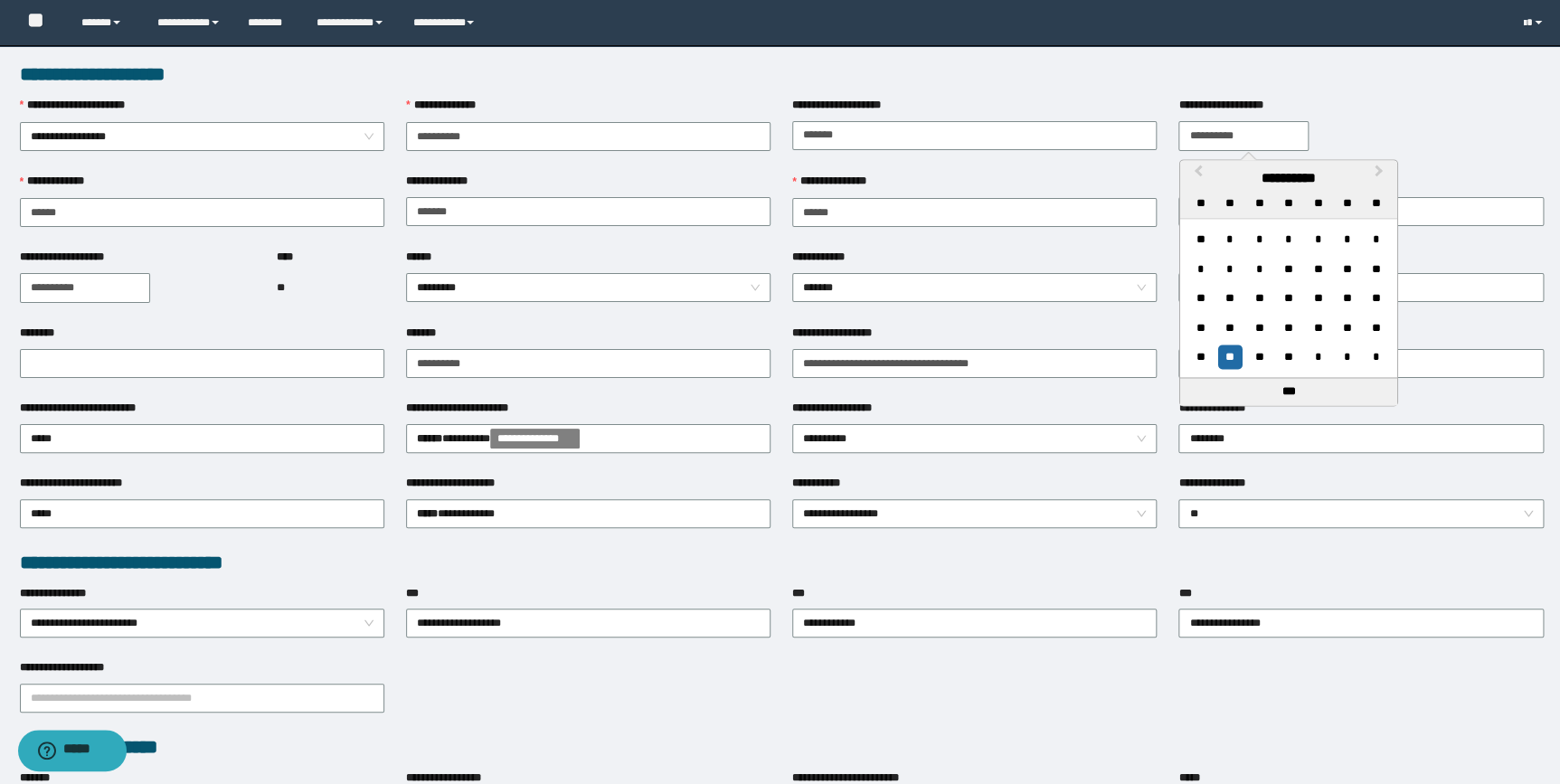 click on "**********" at bounding box center [974, 260] 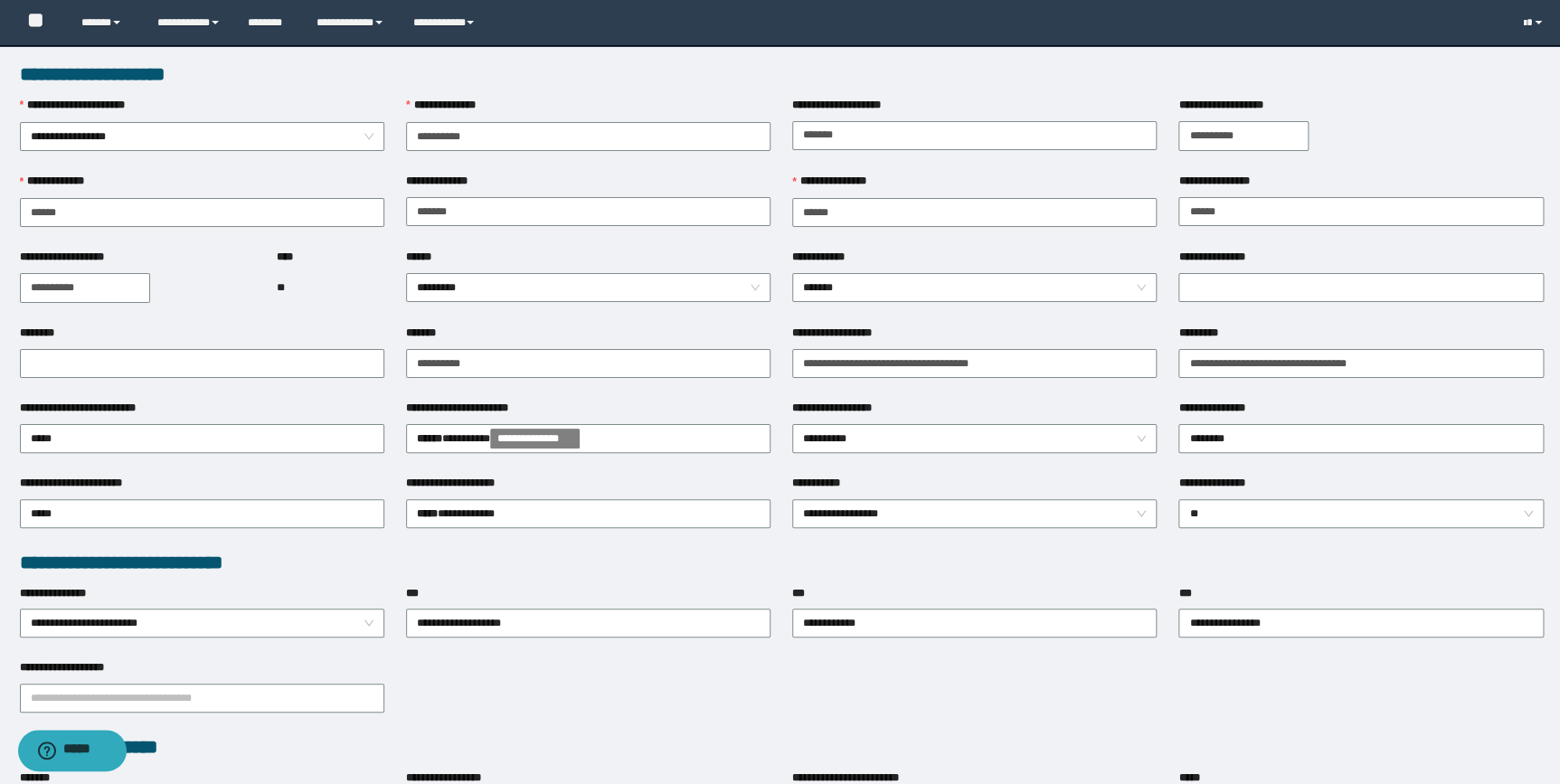 click on "**********" at bounding box center (85, 288) 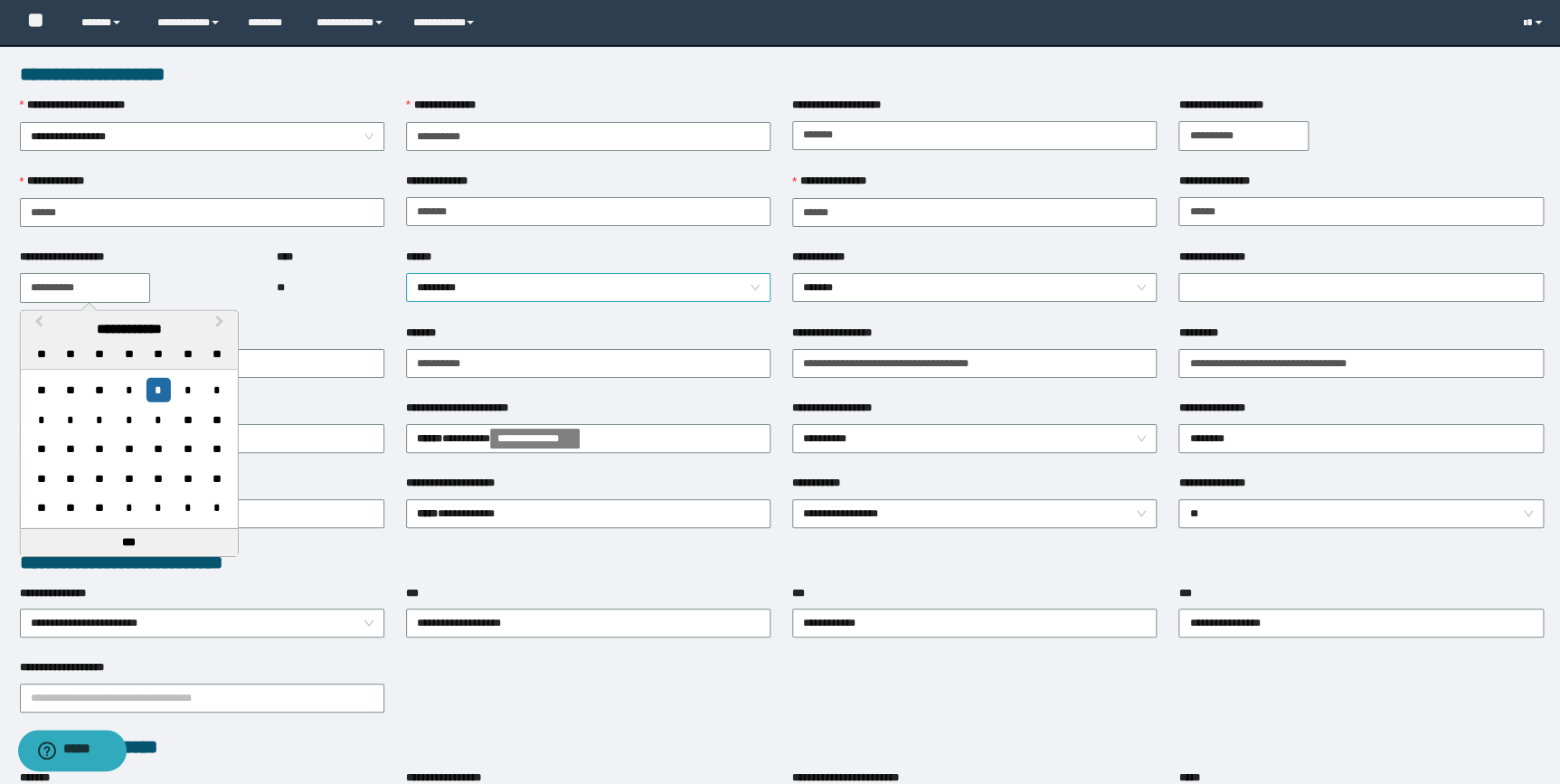 click on "*********" at bounding box center (588, 288) 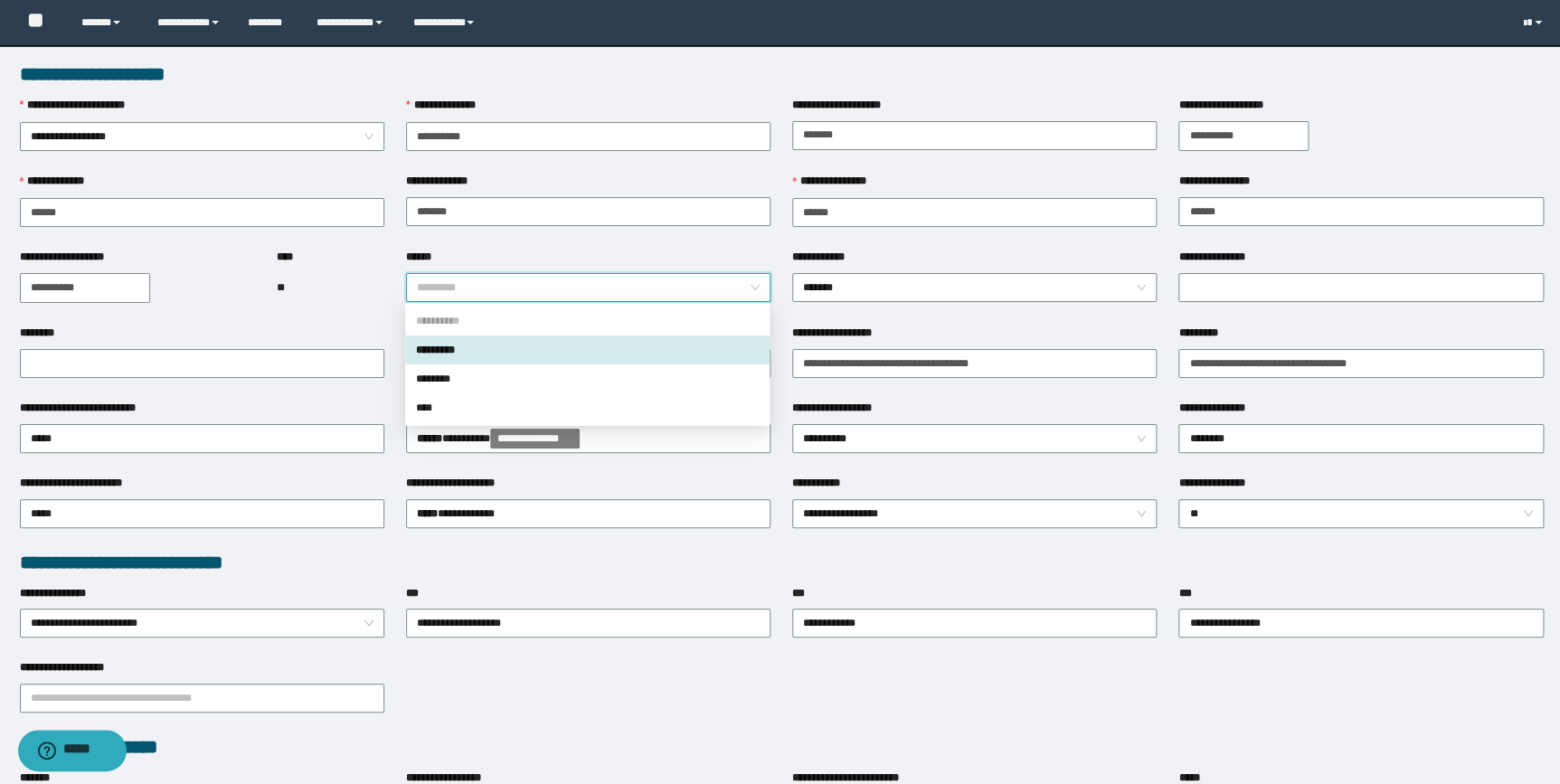 click on "*********" at bounding box center (587, 350) 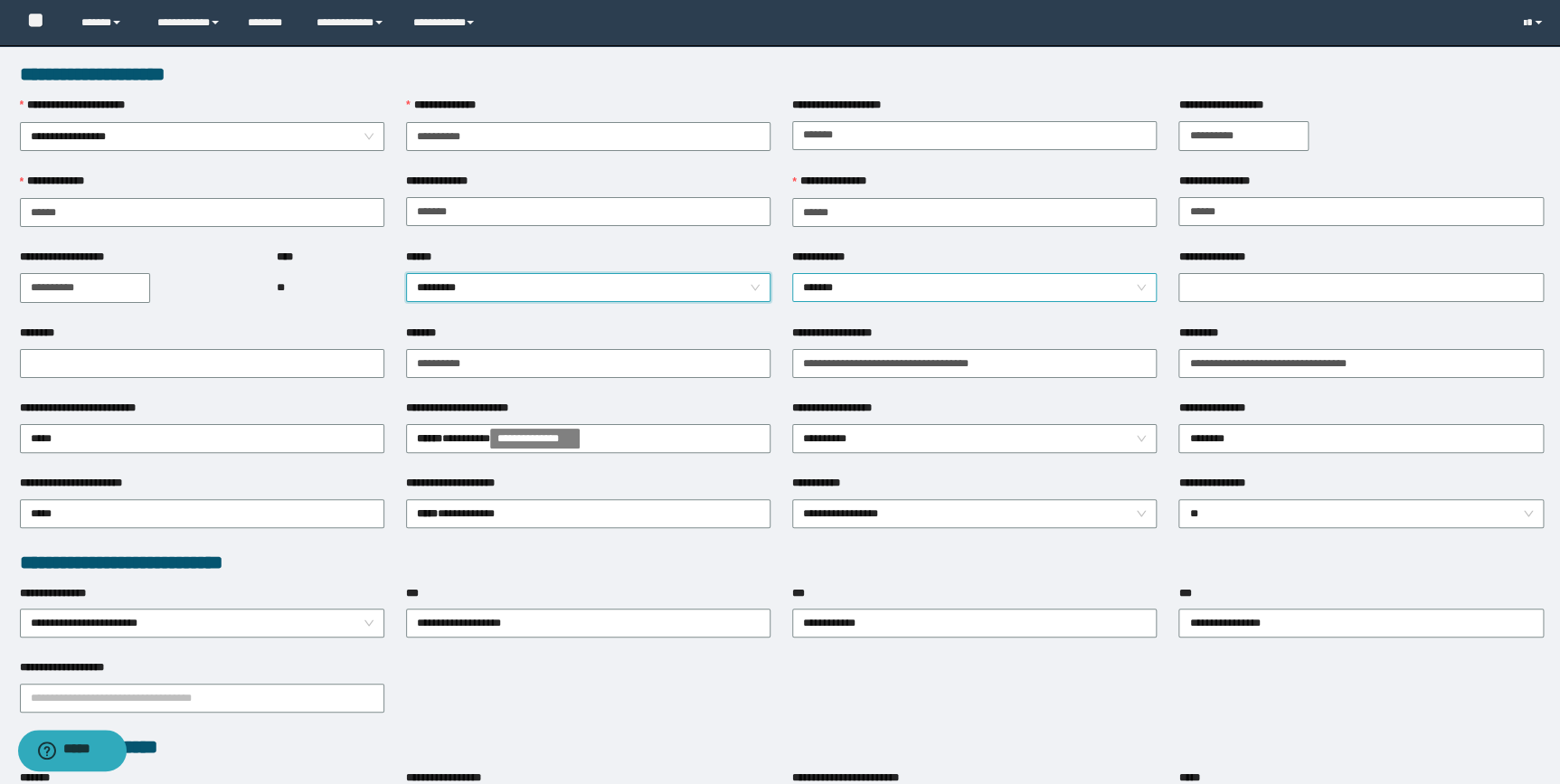 click on "*******" at bounding box center (974, 288) 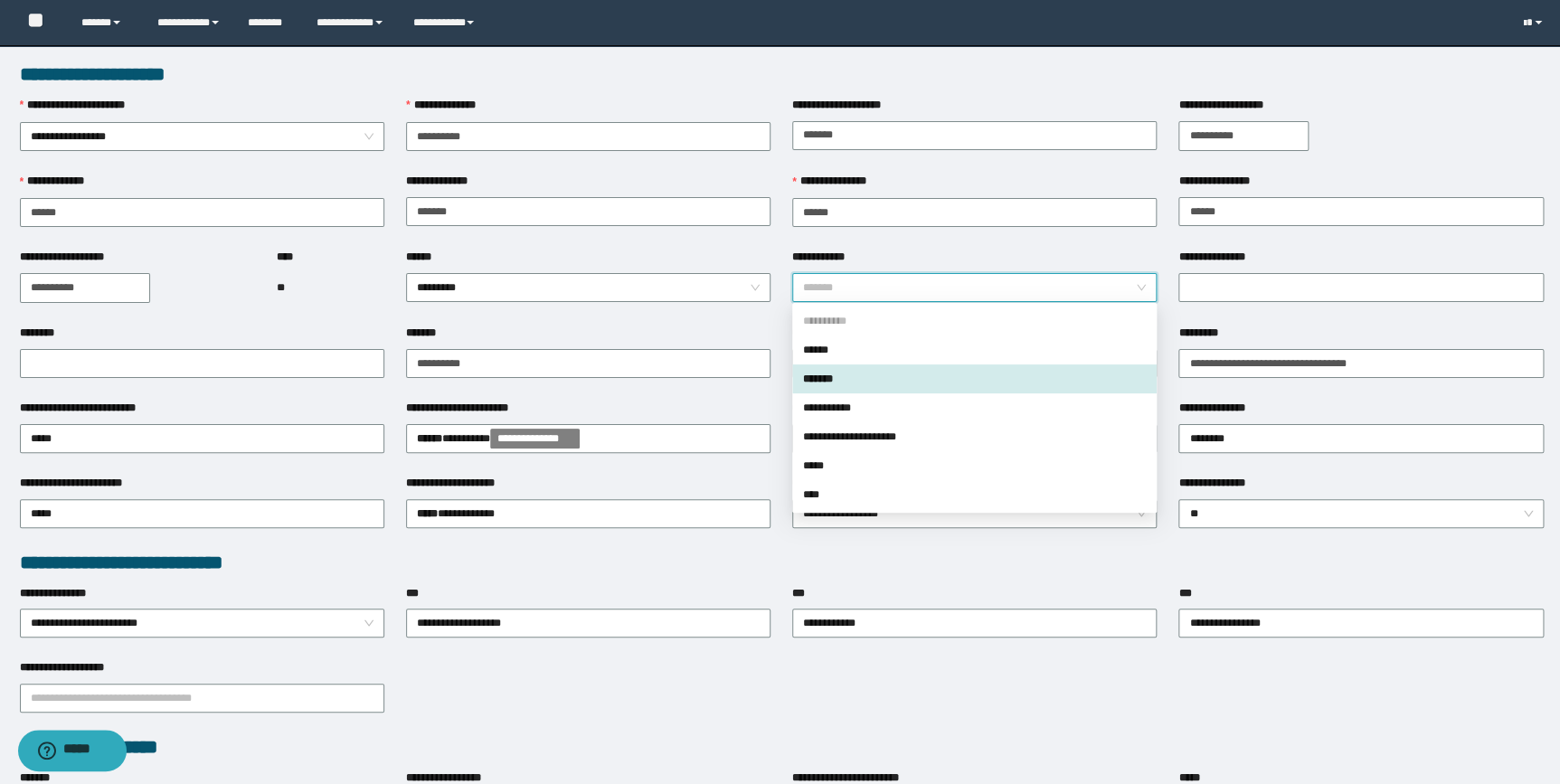 click on "*******" at bounding box center [974, 379] 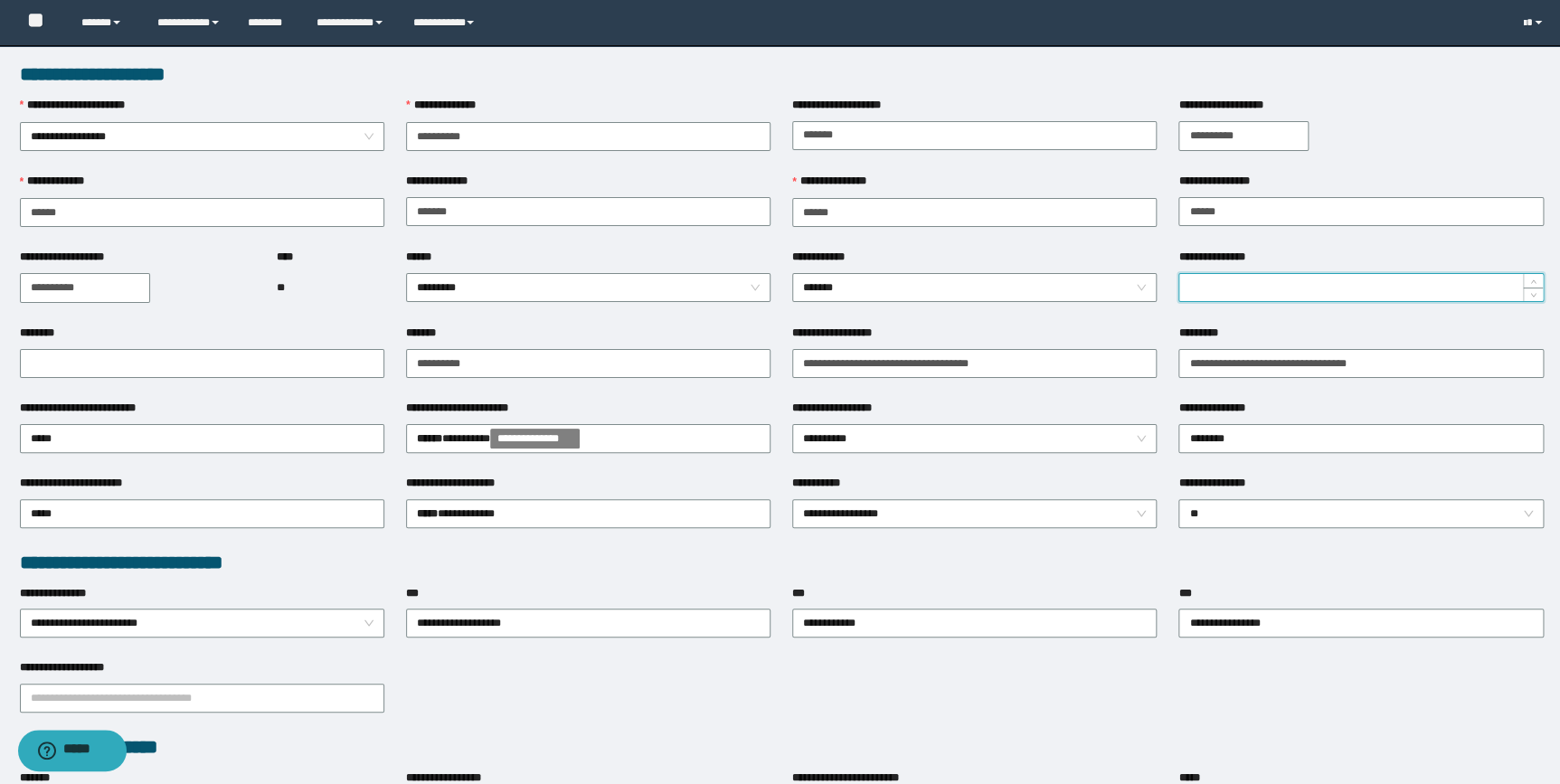 click on "**********" at bounding box center [1360, 288] 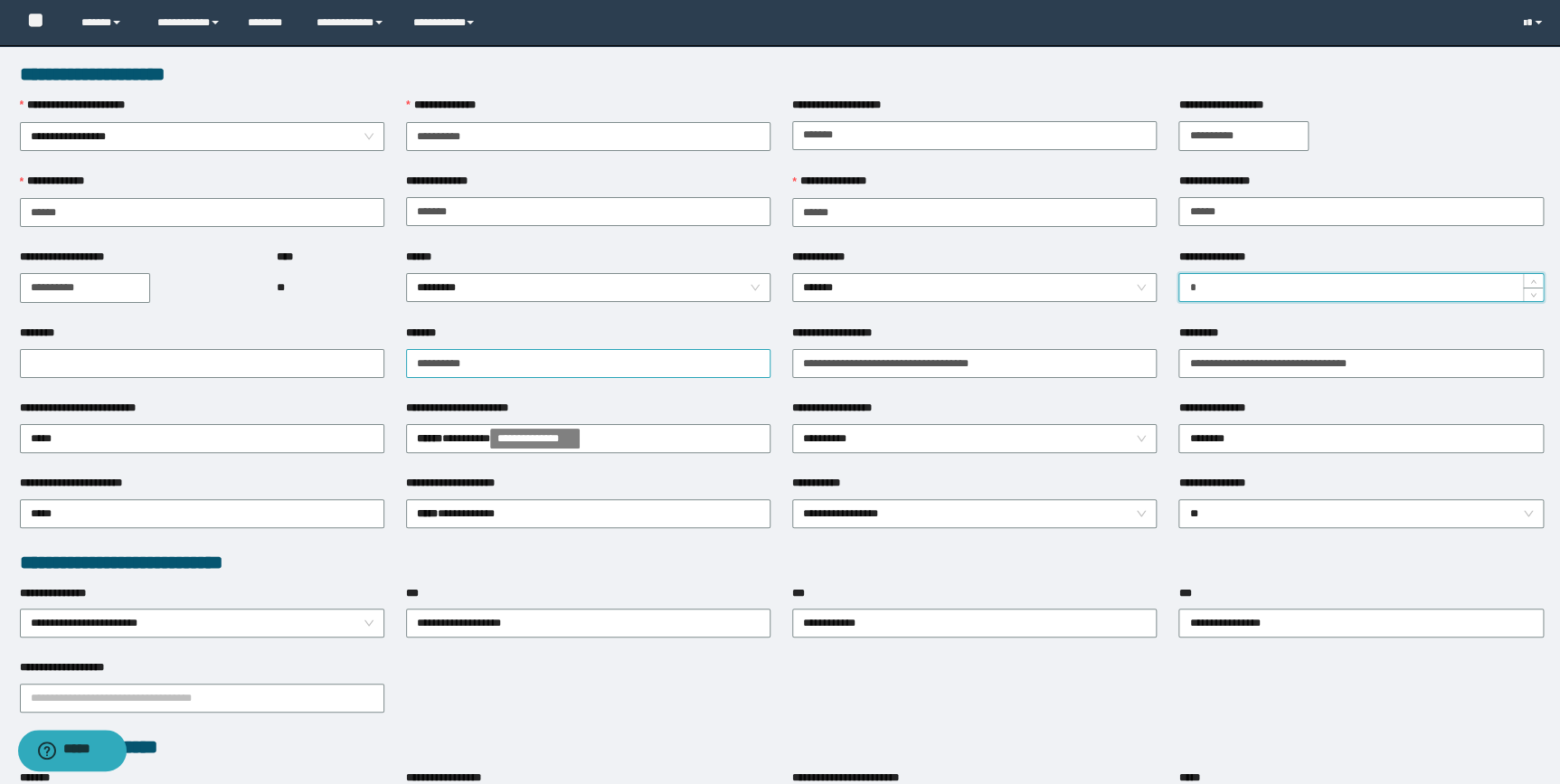 type on "*" 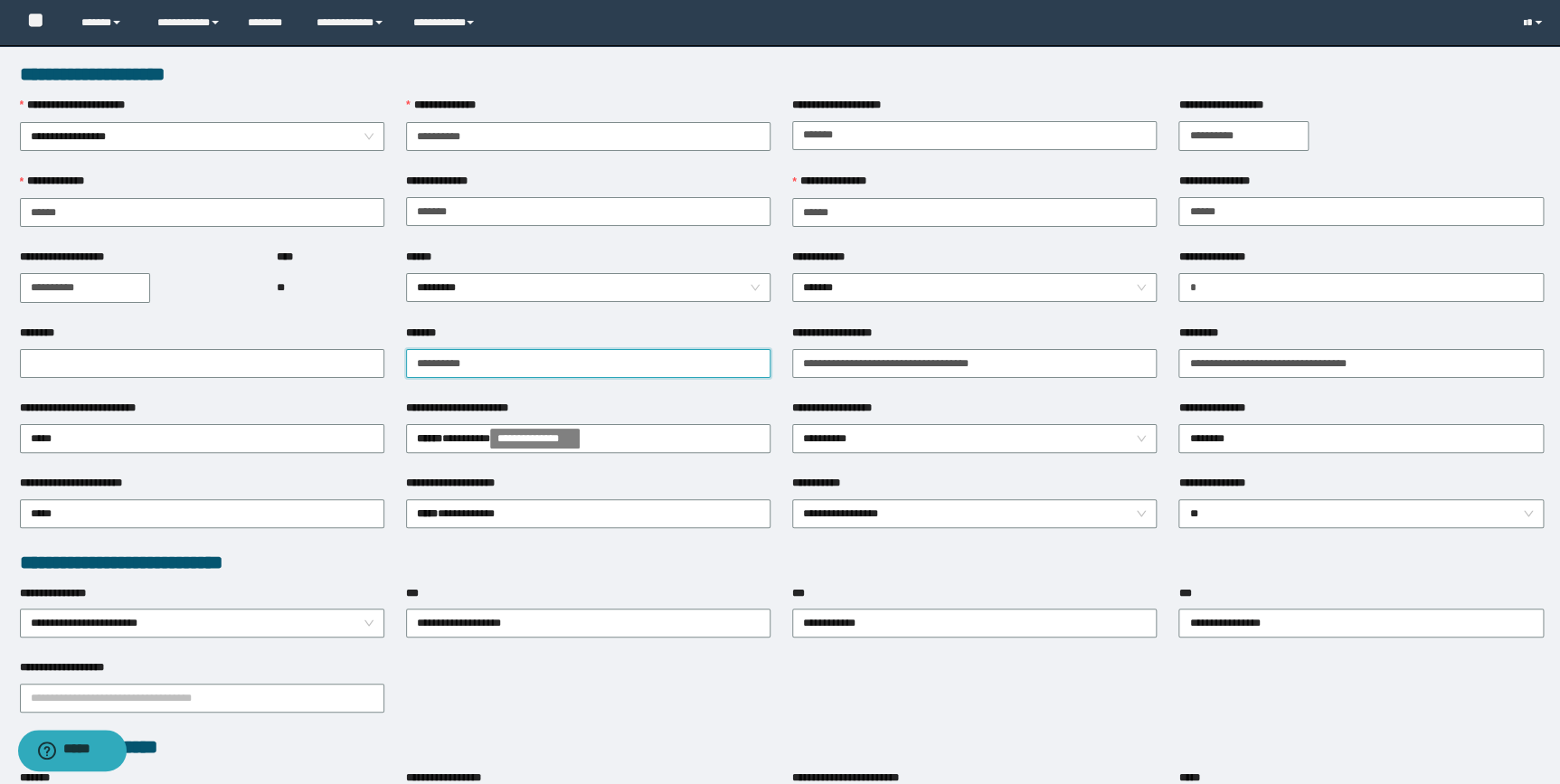 click on "*******" at bounding box center [588, 364] 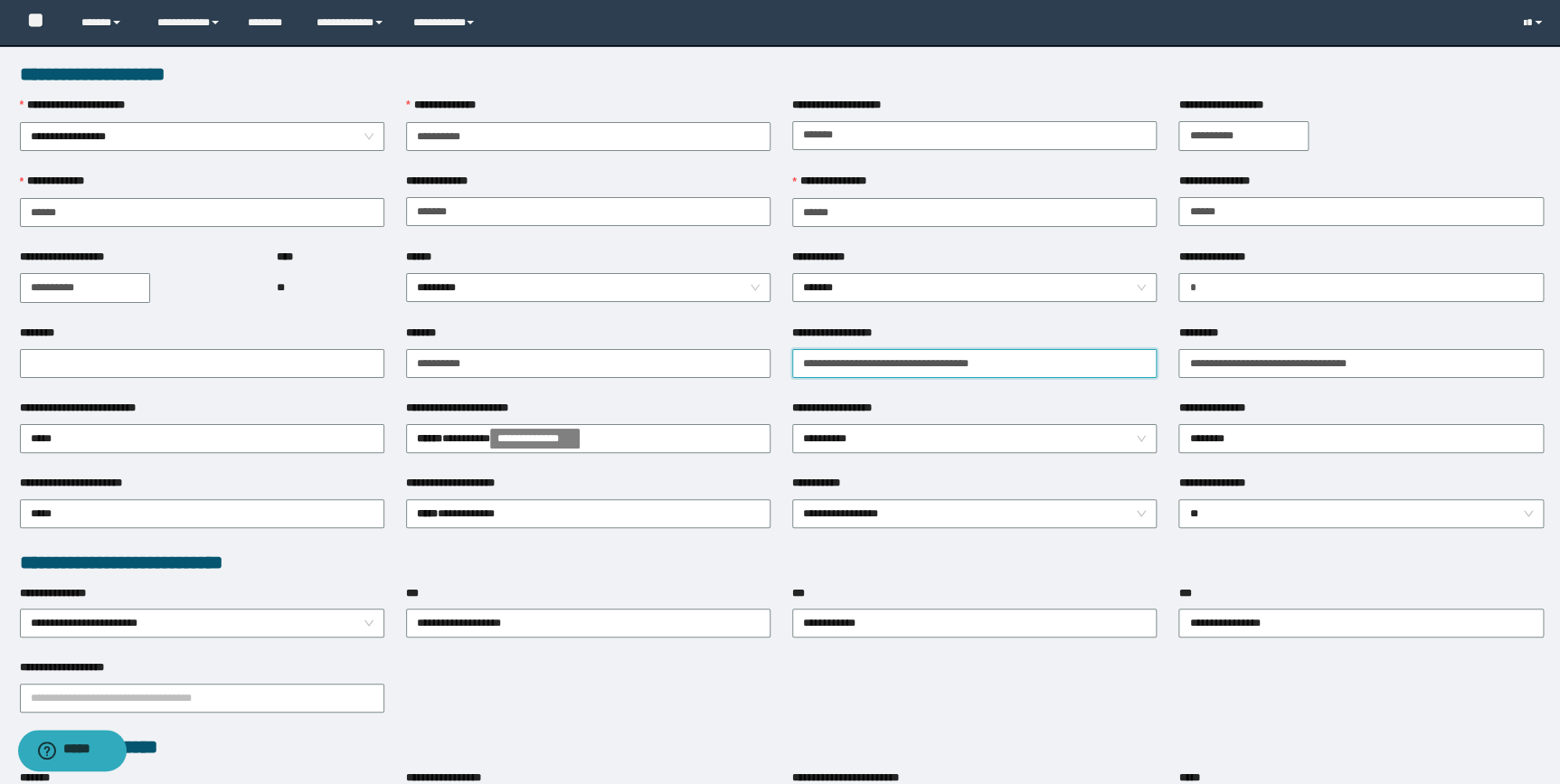 click on "**********" at bounding box center [974, 364] 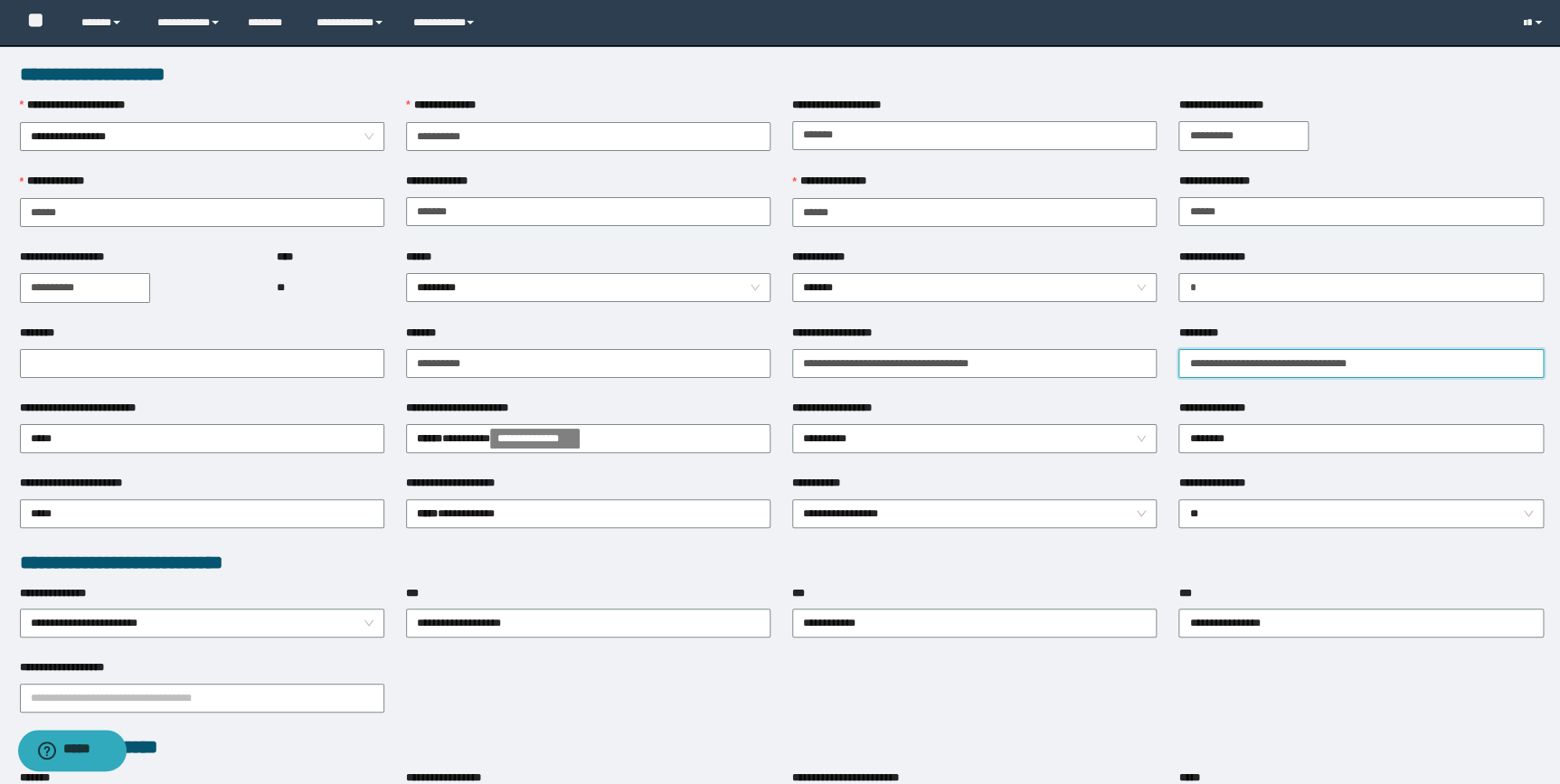 click on "*********" at bounding box center (1360, 364) 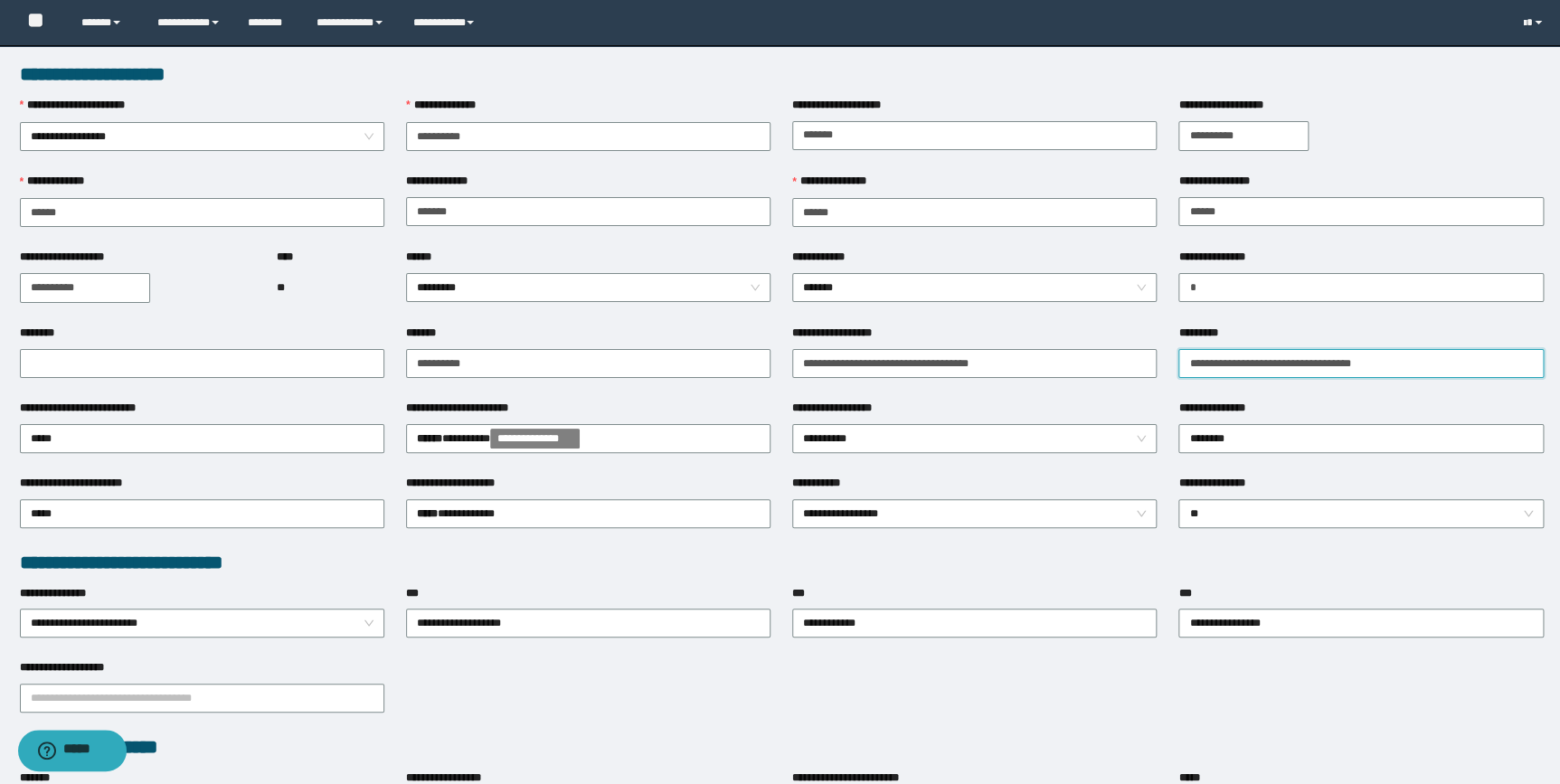 drag, startPoint x: 1376, startPoint y: 364, endPoint x: 1169, endPoint y: 362, distance: 207.00966 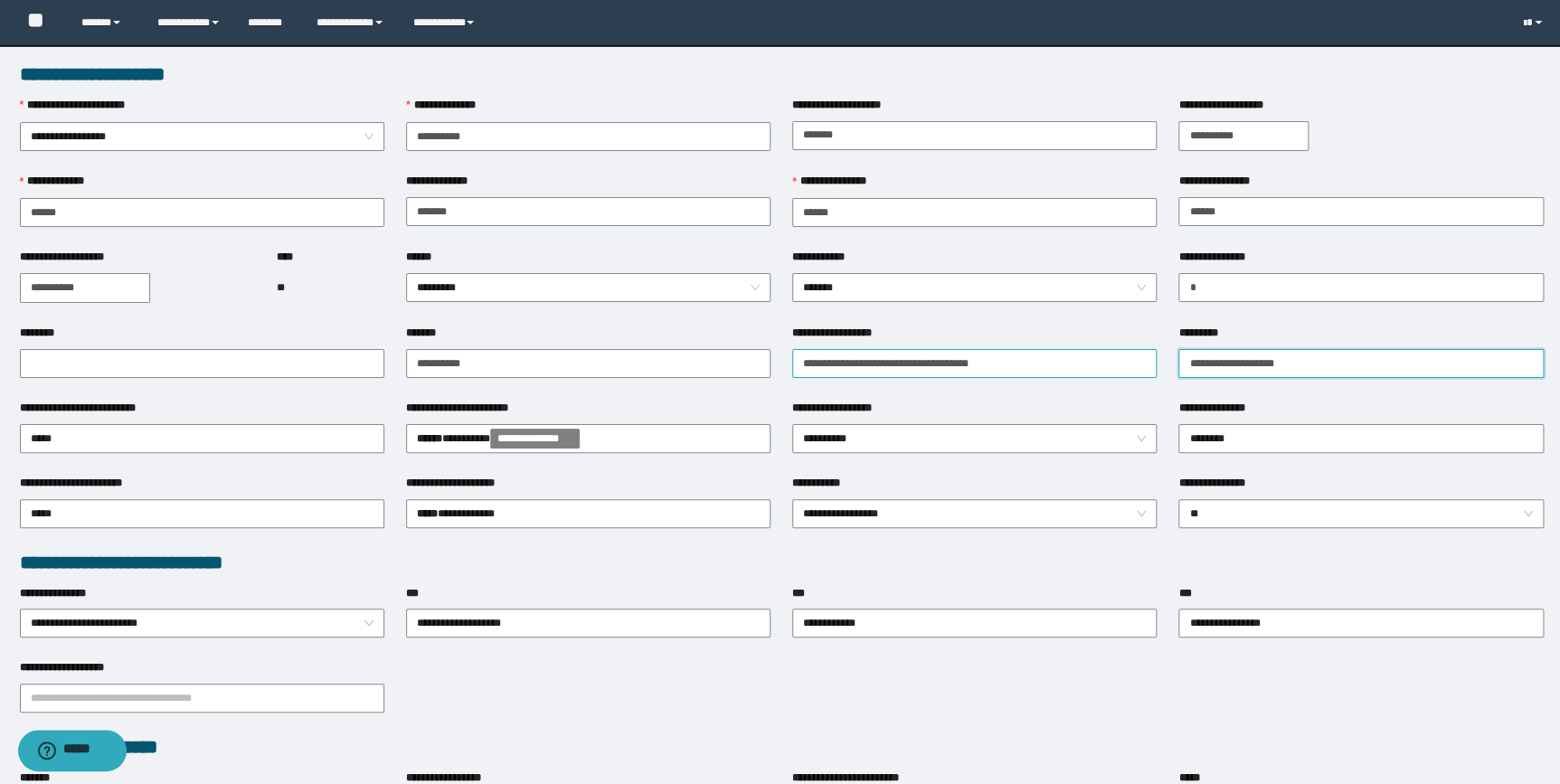 drag, startPoint x: 1242, startPoint y: 363, endPoint x: 1135, endPoint y: 369, distance: 107.16809 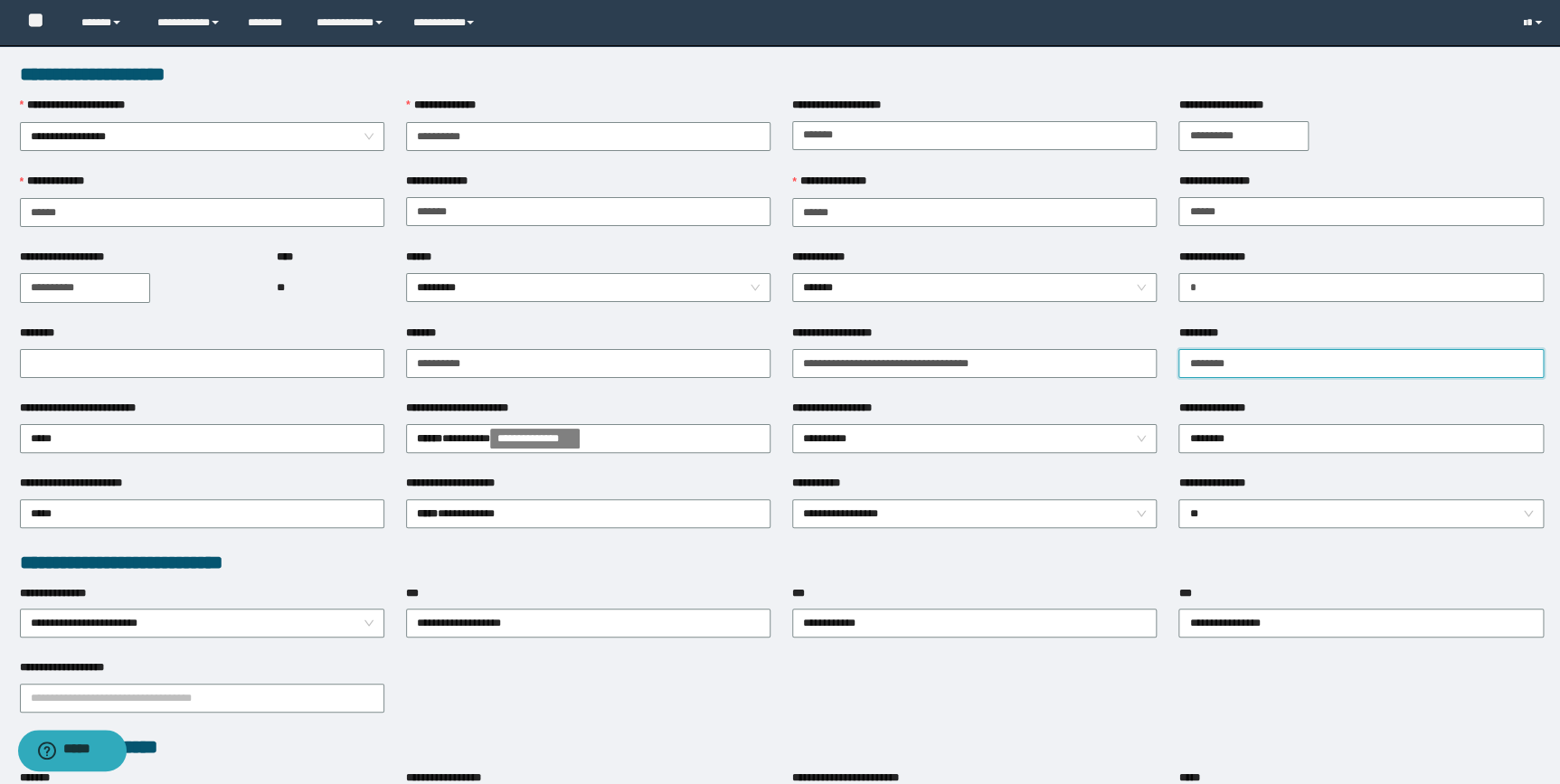 click on "********" at bounding box center (1360, 364) 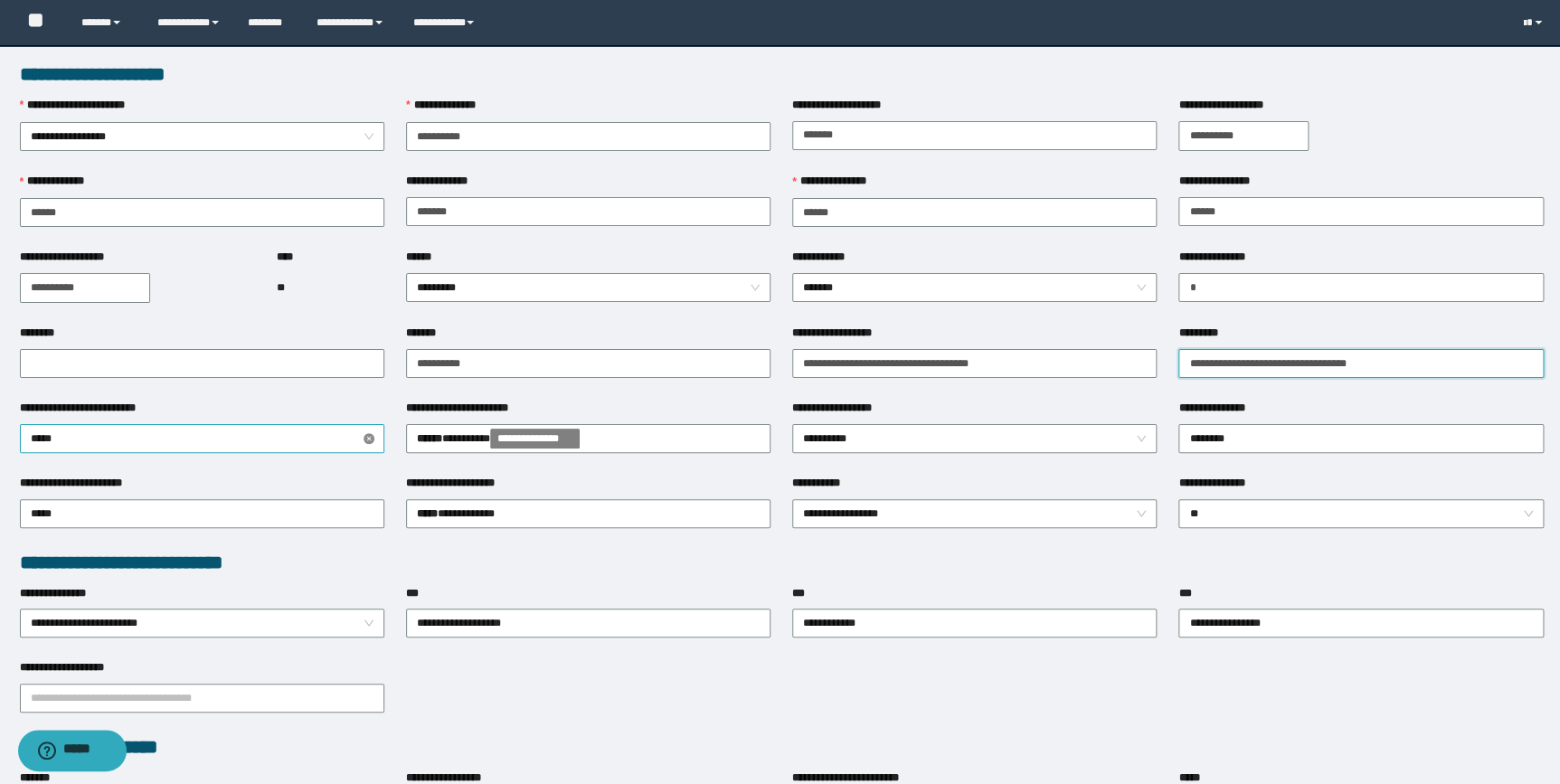 type on "**********" 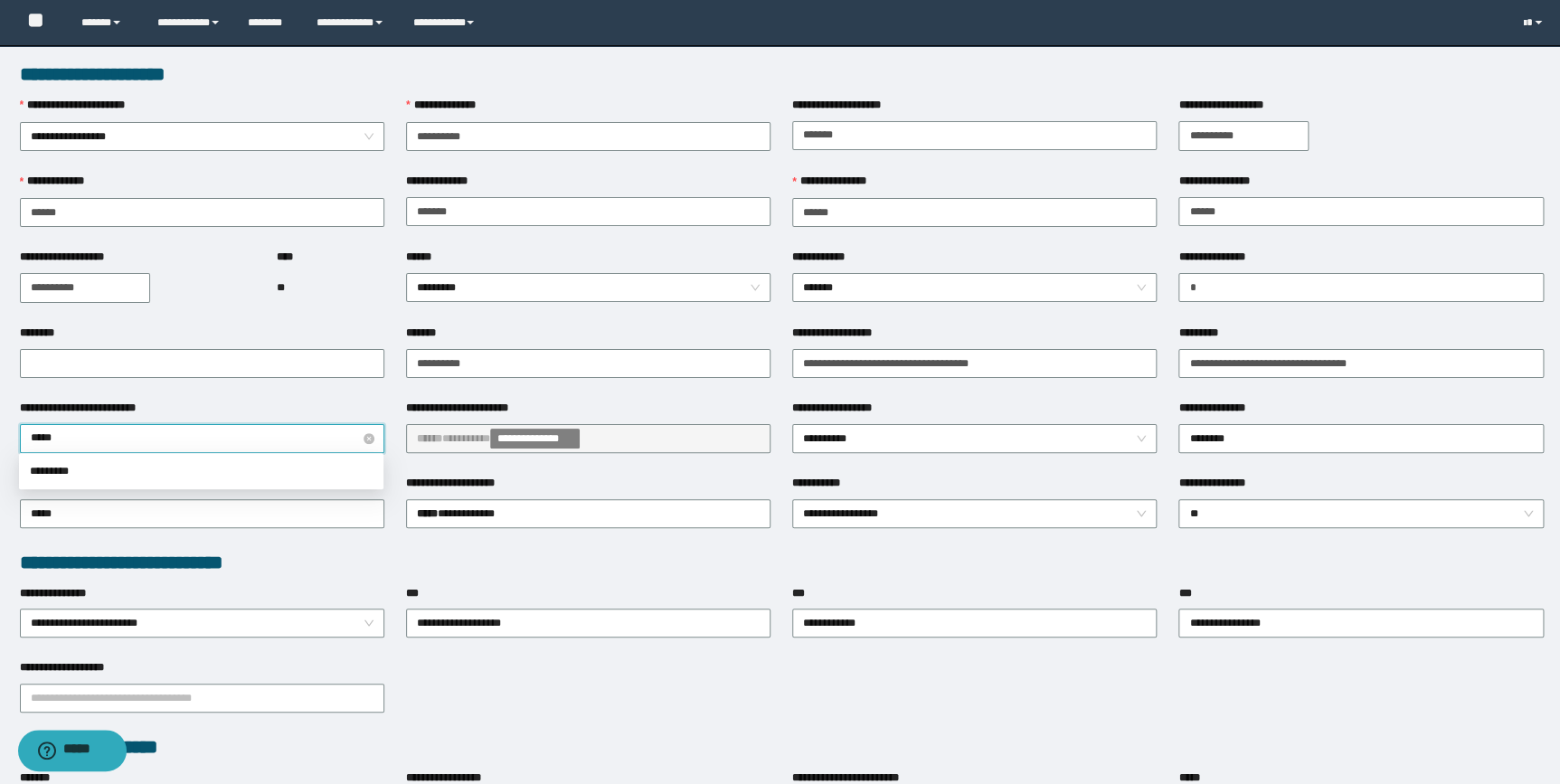 type on "******" 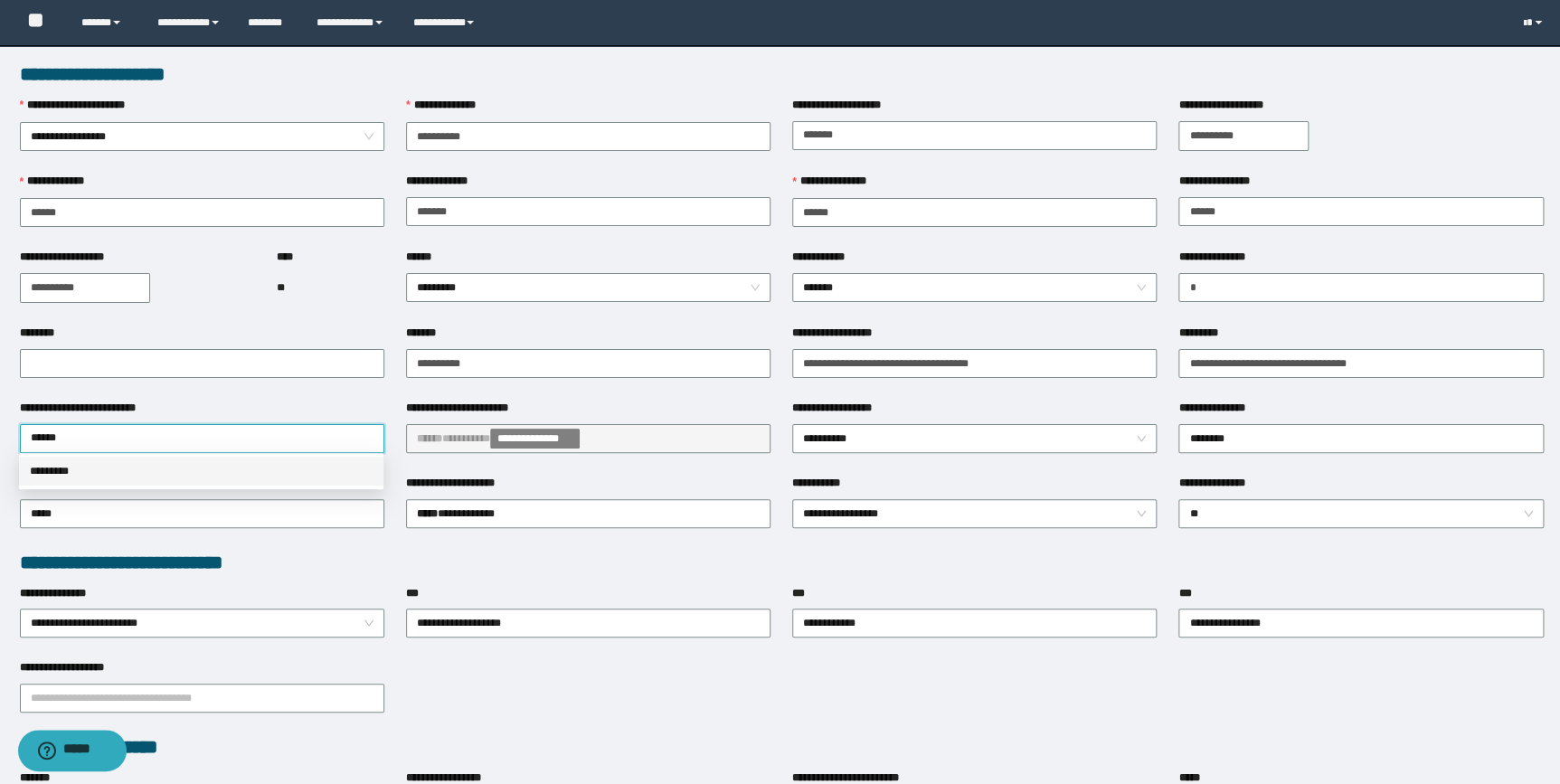 click on "*********" at bounding box center [201, 471] 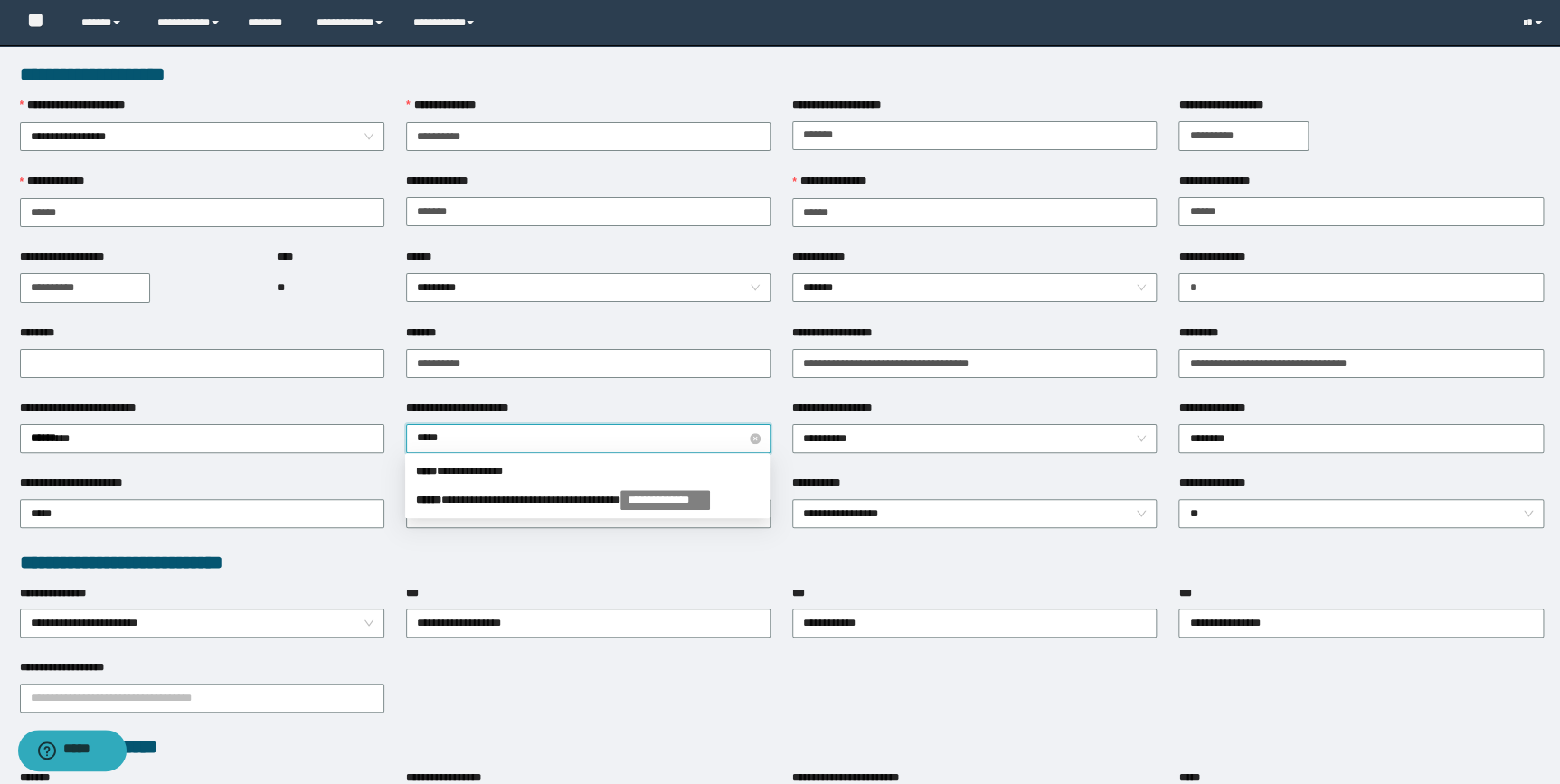 type on "******" 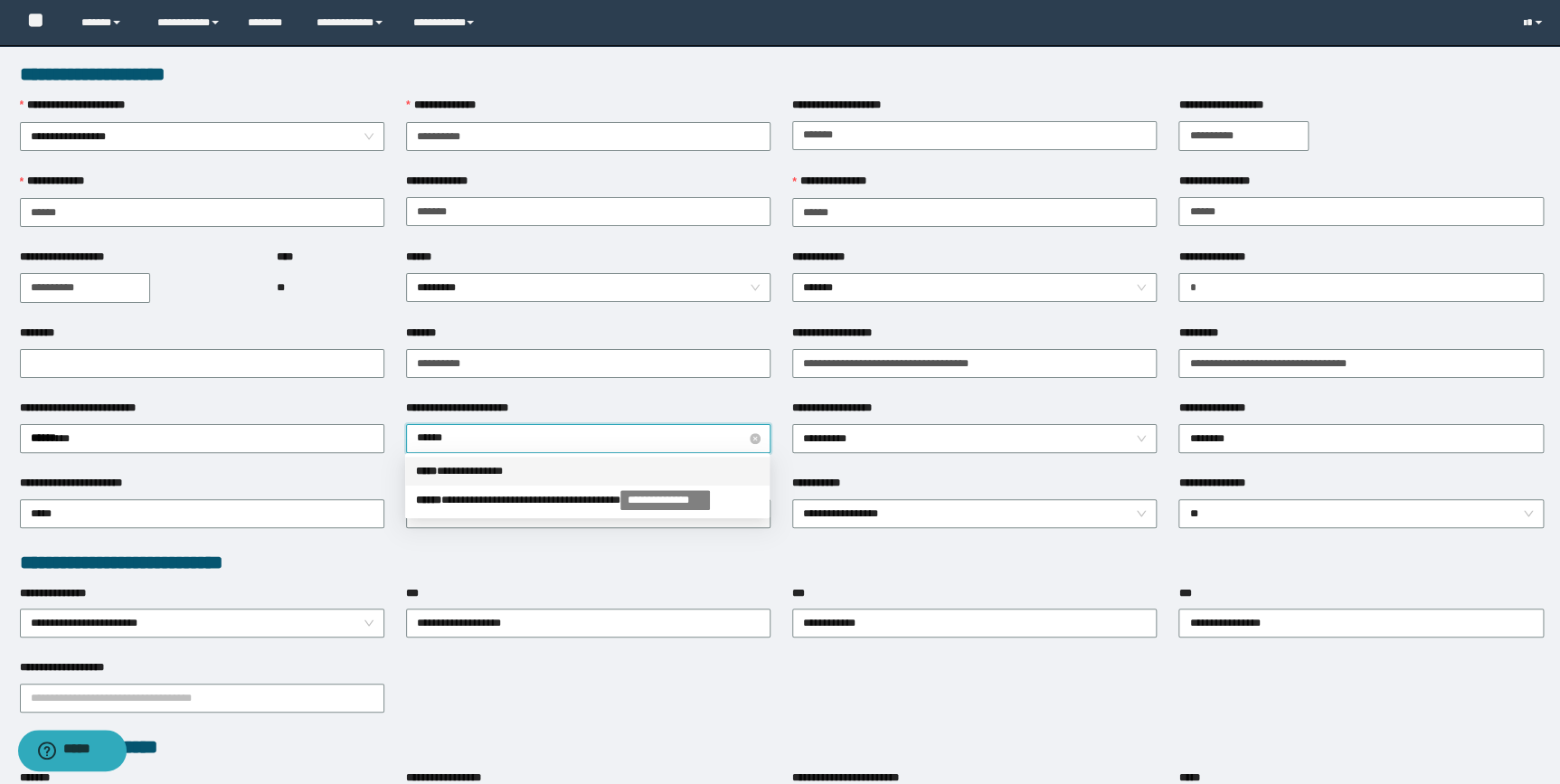 click on "**********" at bounding box center (587, 471) 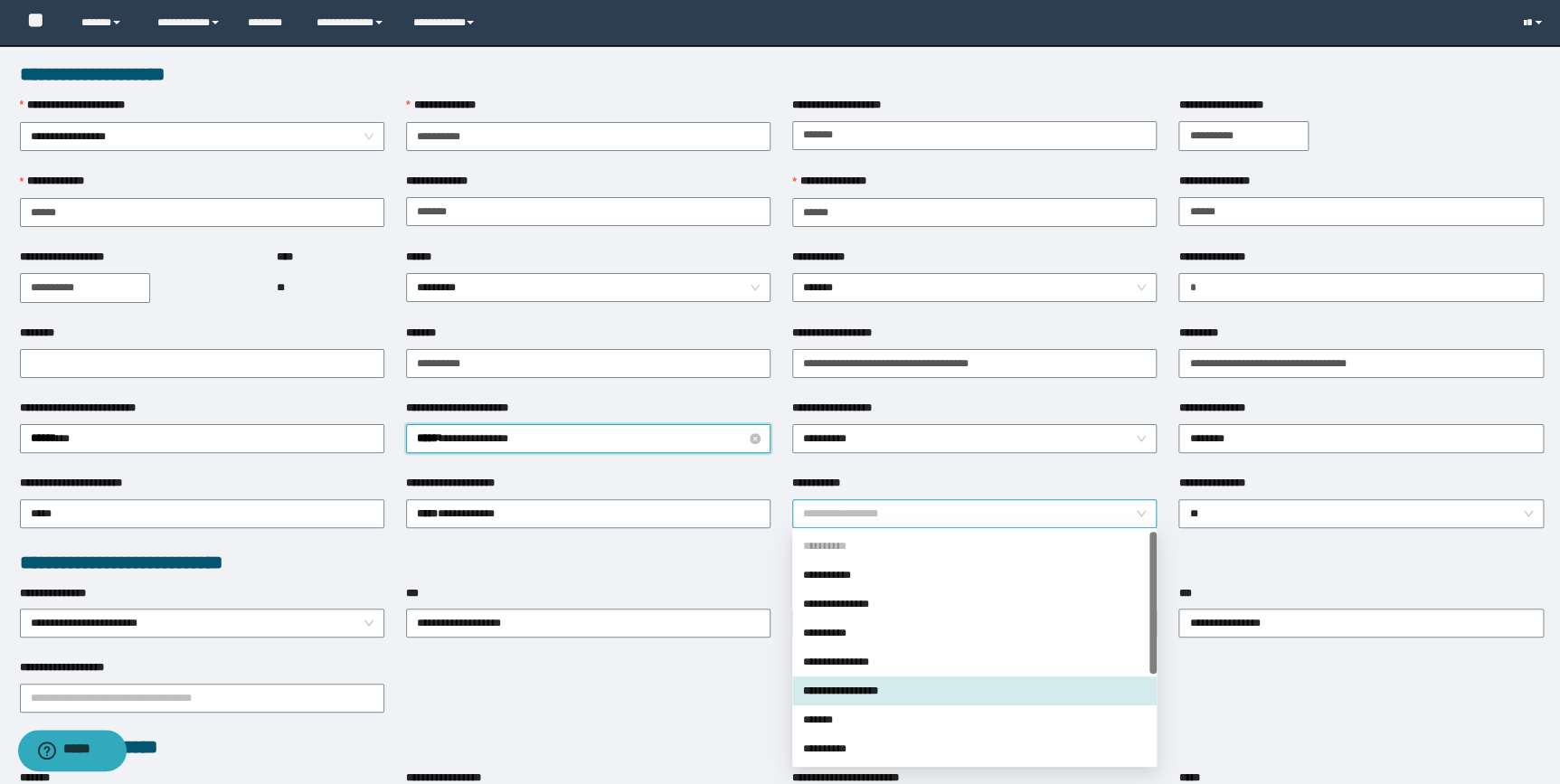click on "**********" at bounding box center [974, 514] 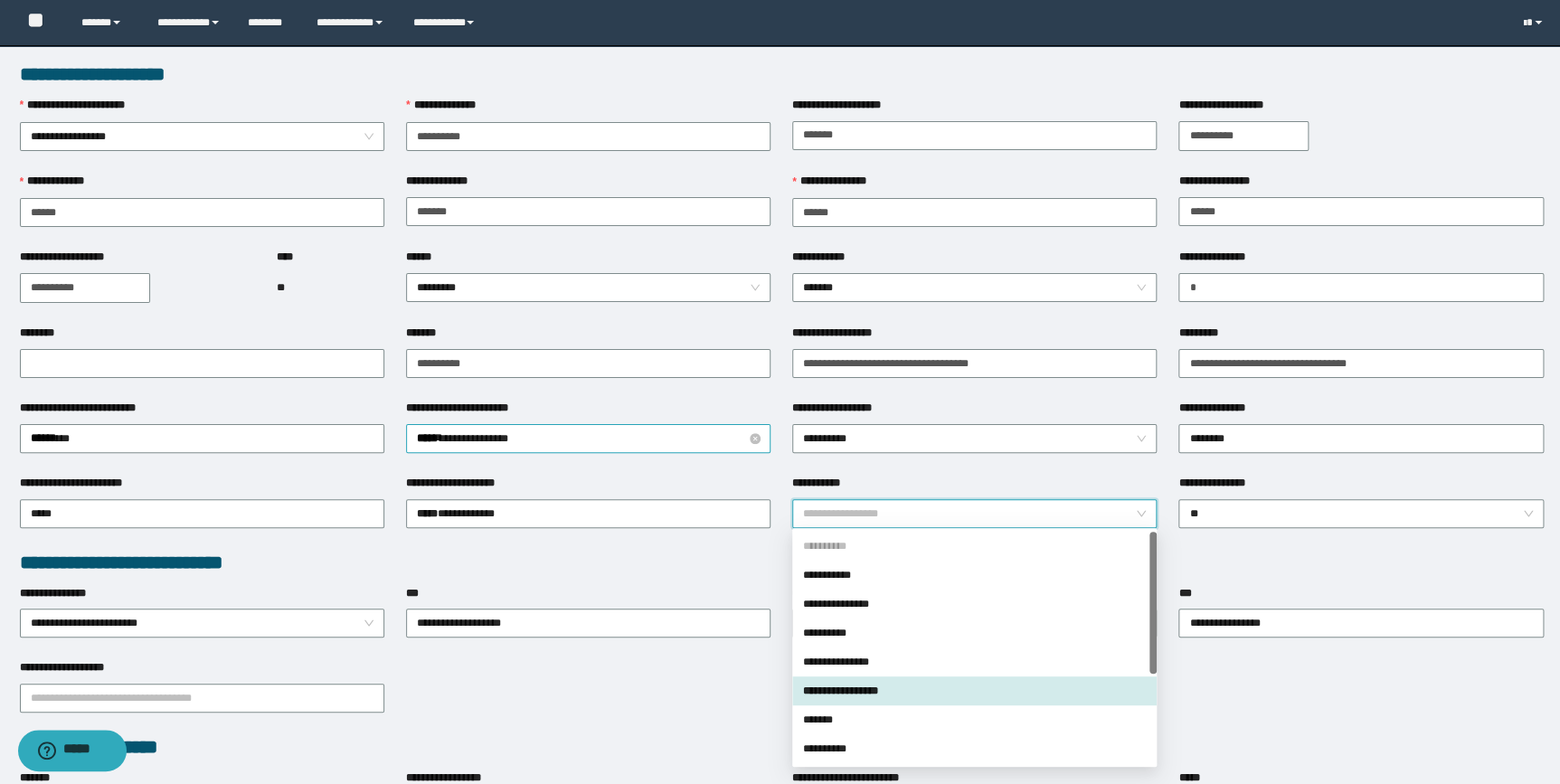 click on "**********" at bounding box center [974, 691] 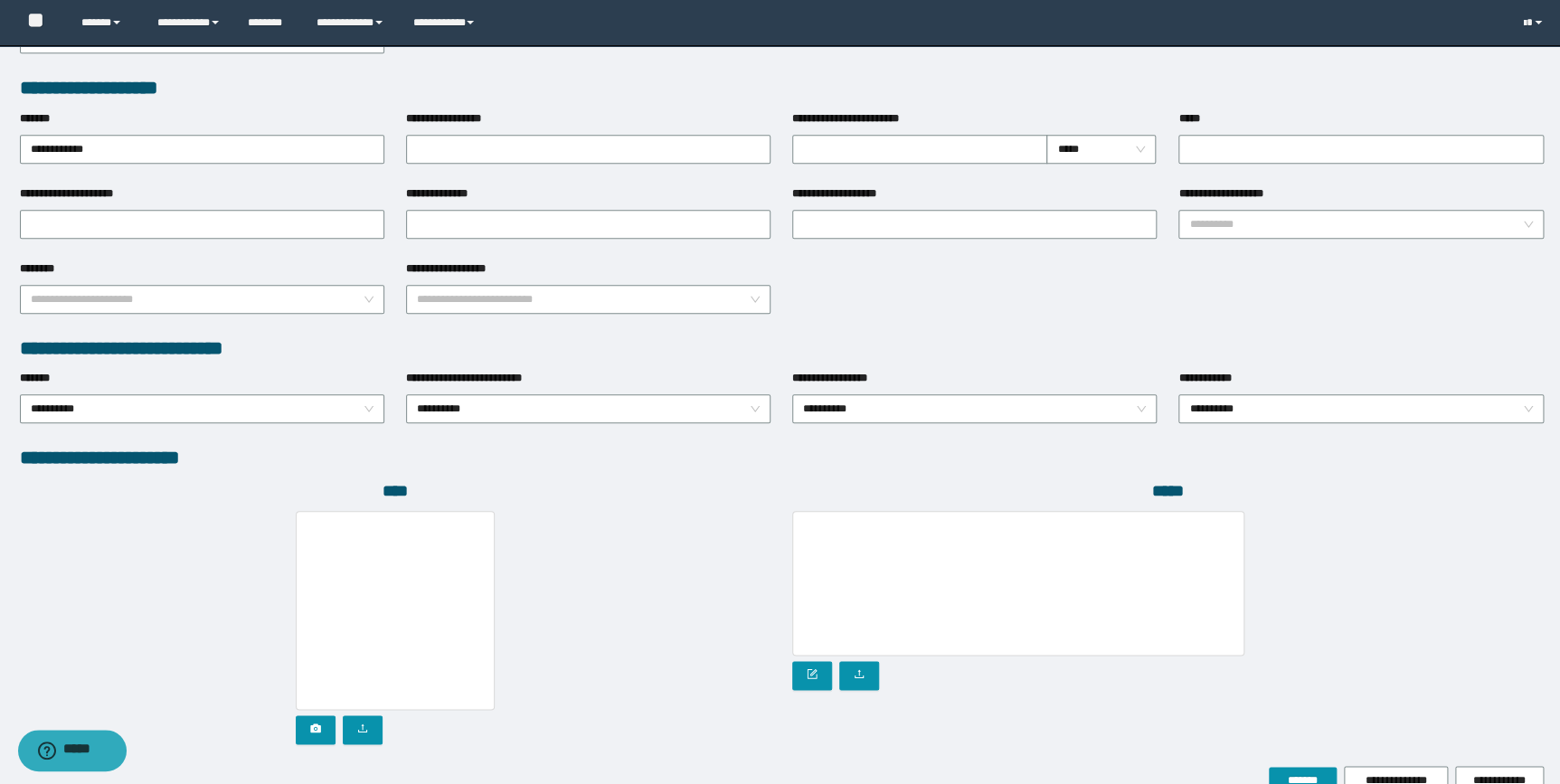 scroll, scrollTop: 754, scrollLeft: 0, axis: vertical 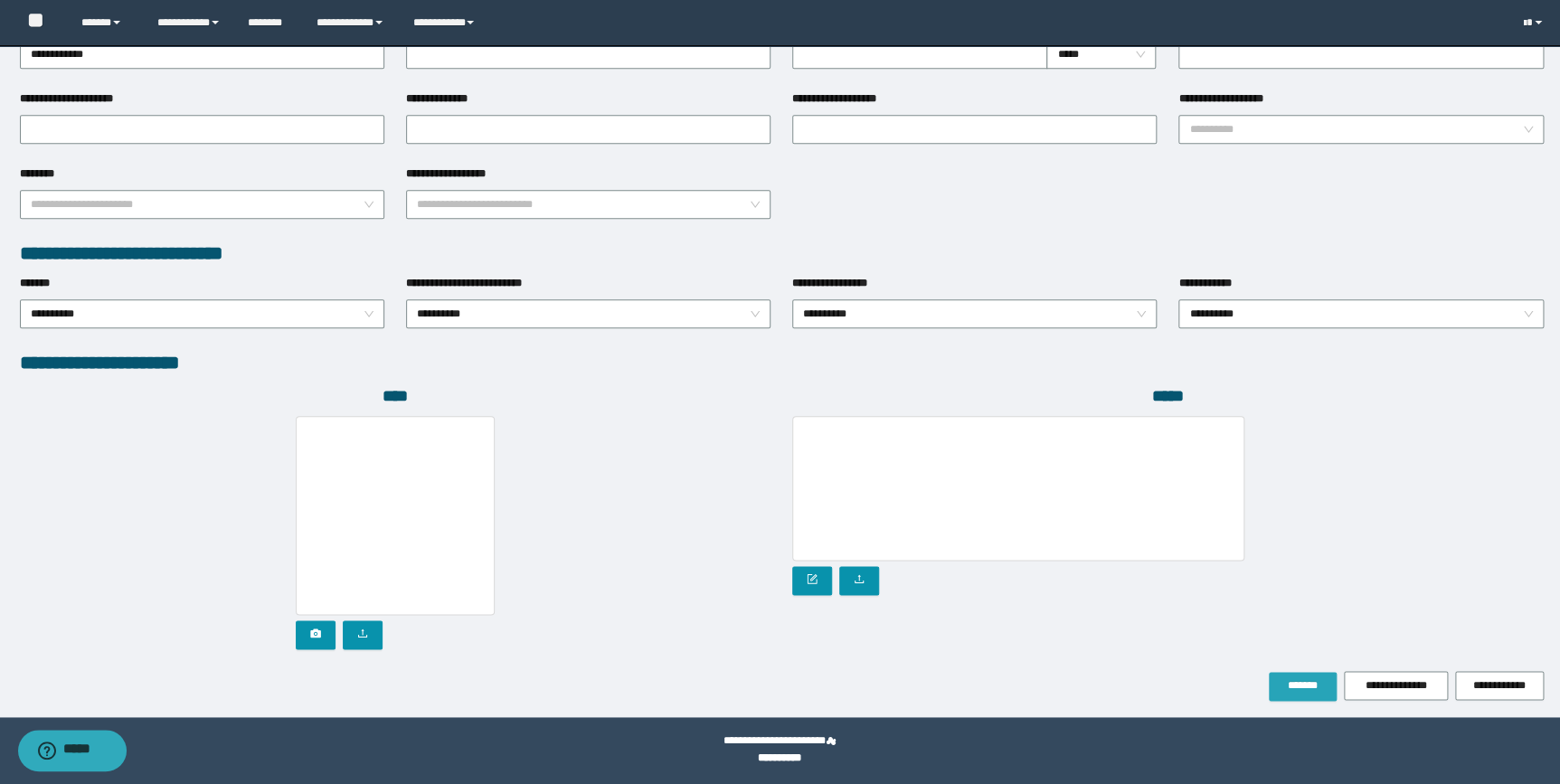 click on "*******" at bounding box center (1302, 685) 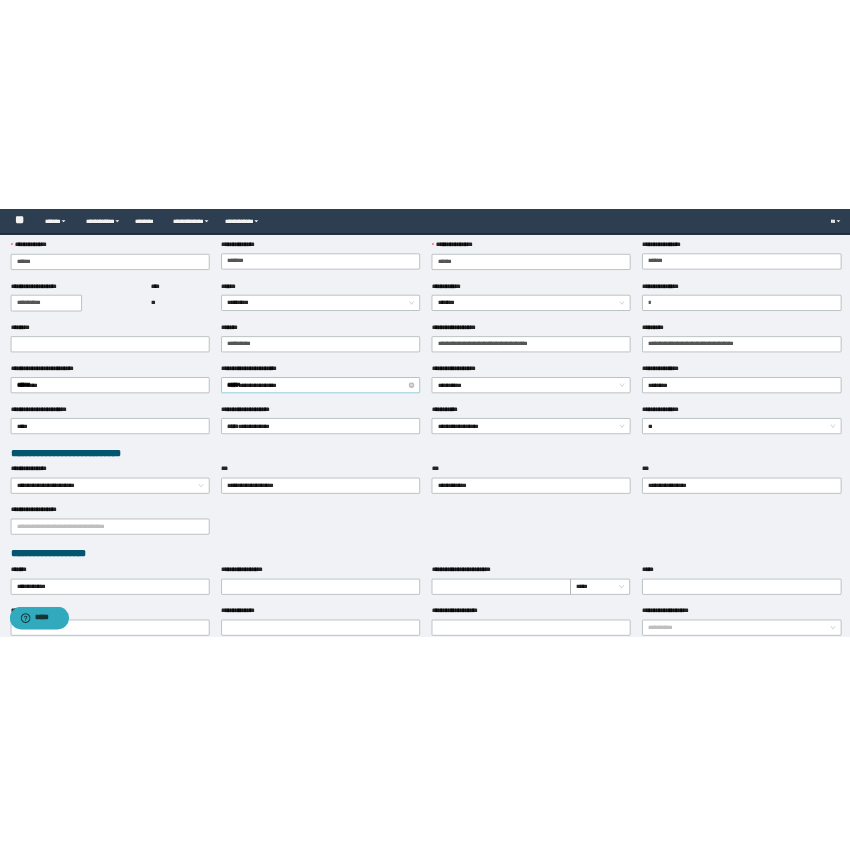 scroll, scrollTop: 0, scrollLeft: 0, axis: both 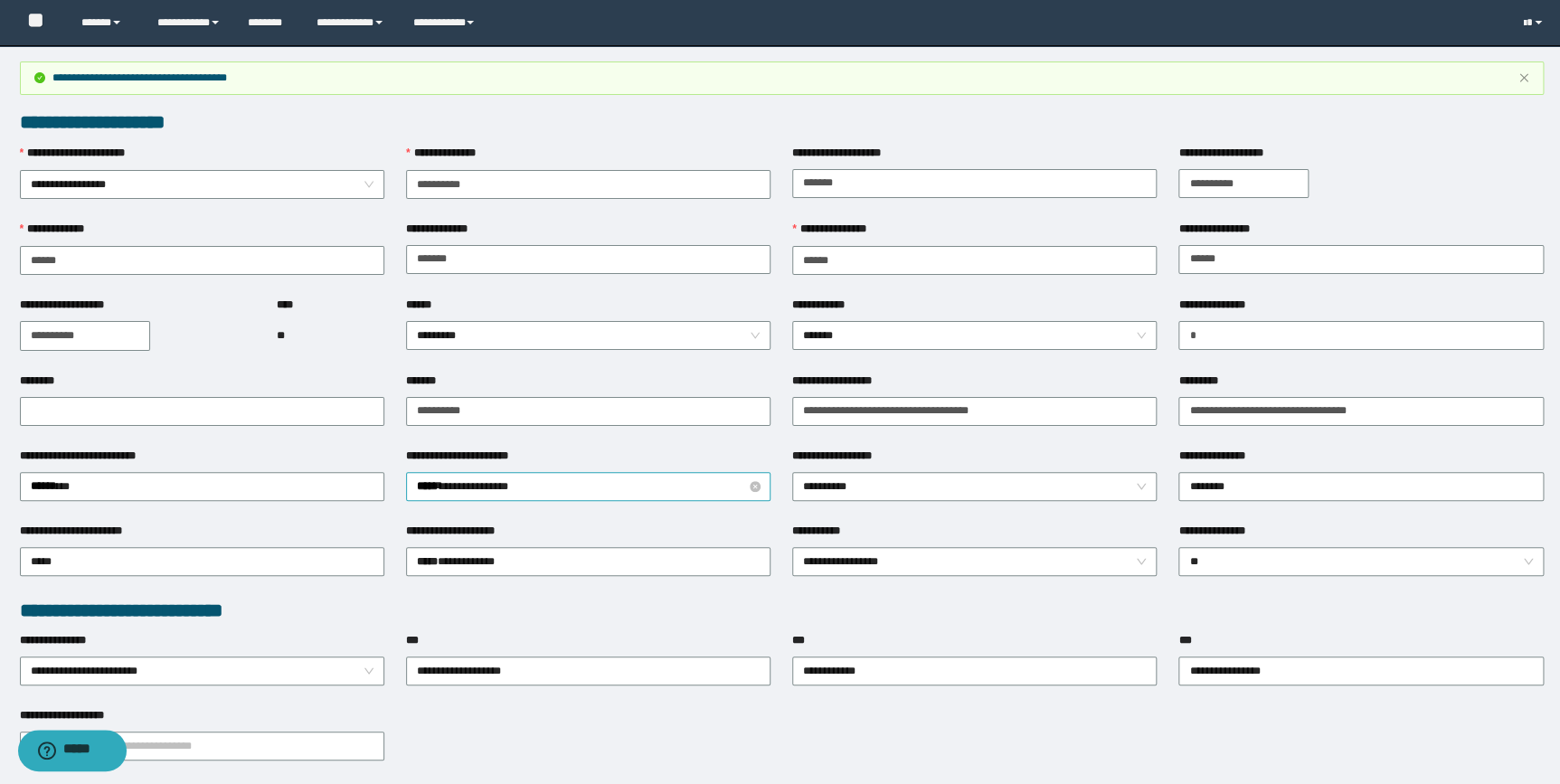 type 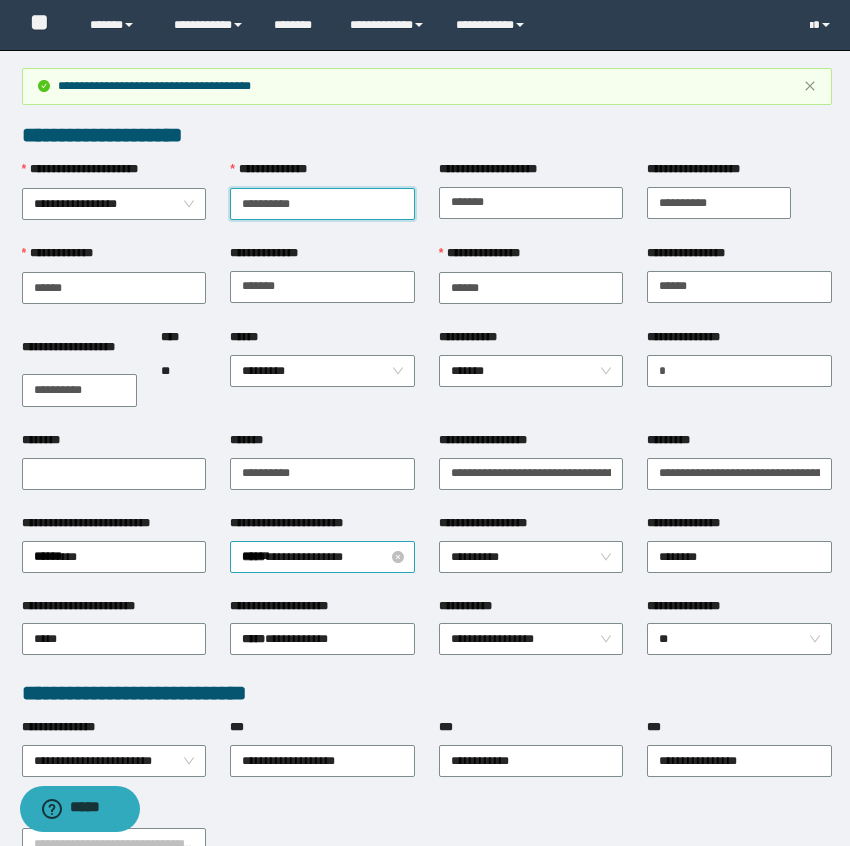drag, startPoint x: 329, startPoint y: 200, endPoint x: 229, endPoint y: 202, distance: 100.02 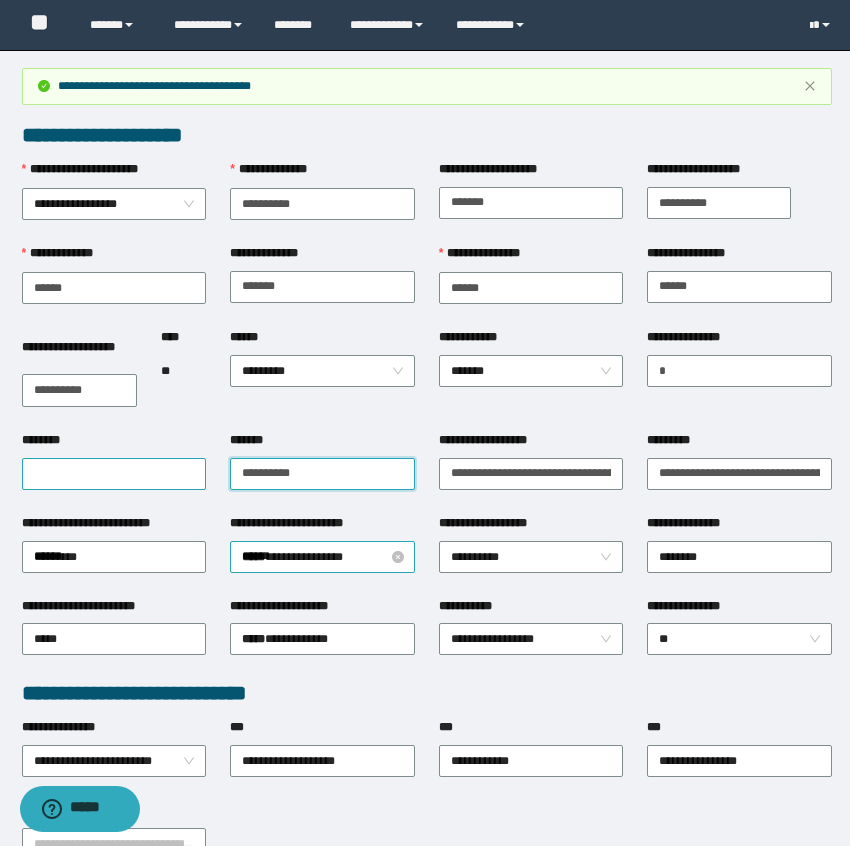drag, startPoint x: 320, startPoint y: 469, endPoint x: 201, endPoint y: 469, distance: 119 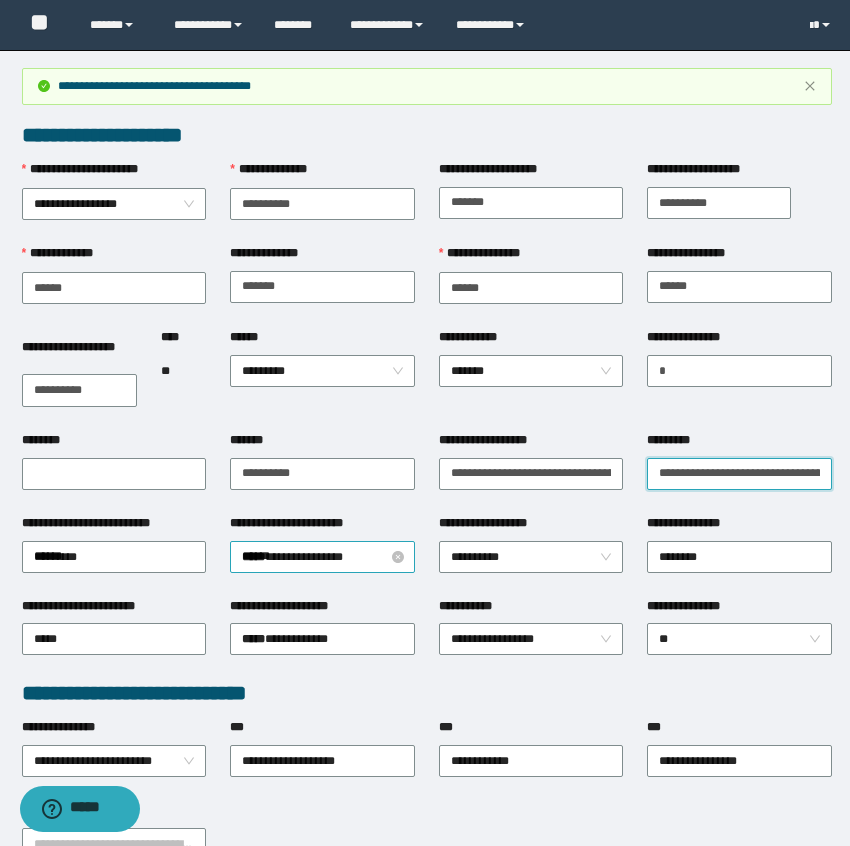 scroll, scrollTop: 0, scrollLeft: 20, axis: horizontal 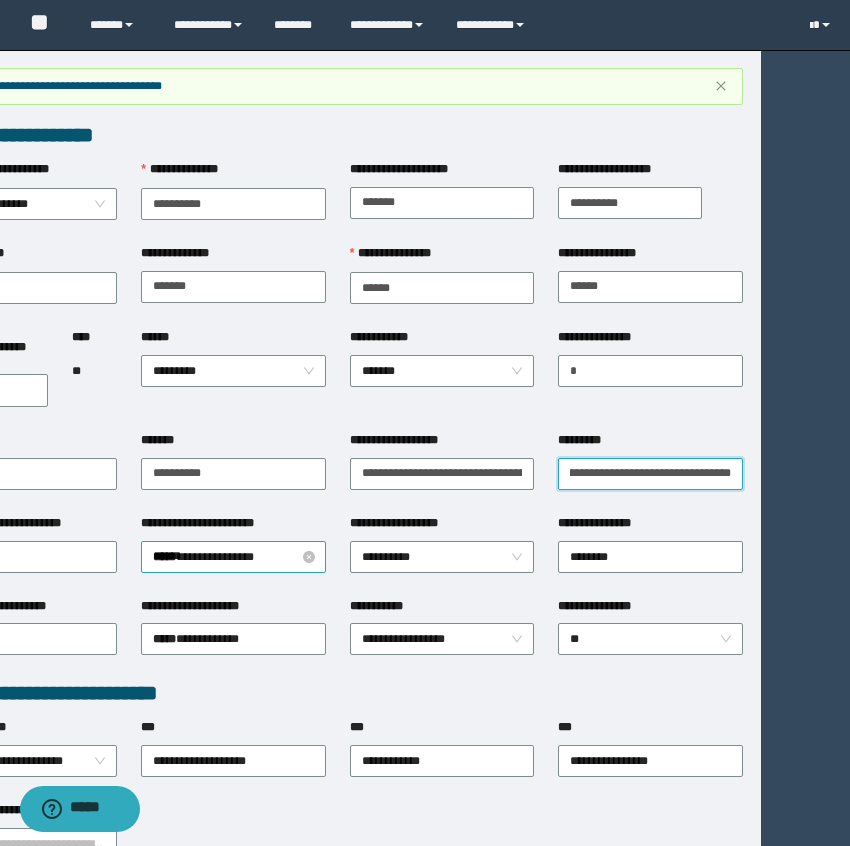 drag, startPoint x: 656, startPoint y: 469, endPoint x: 985, endPoint y: 529, distance: 334.42636 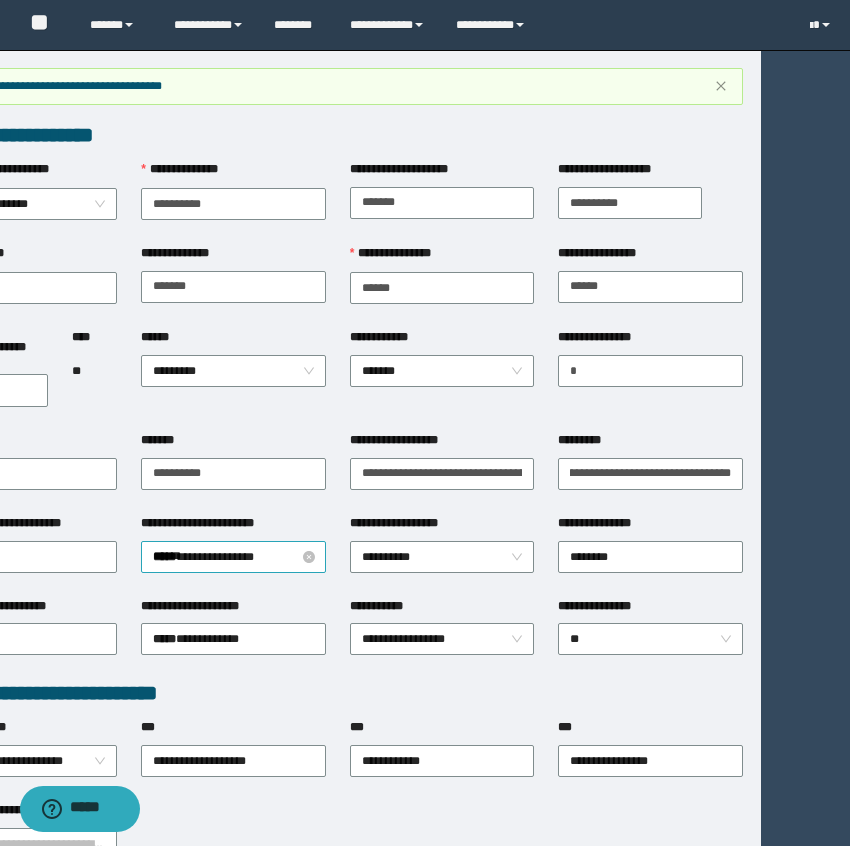 scroll, scrollTop: 0, scrollLeft: 0, axis: both 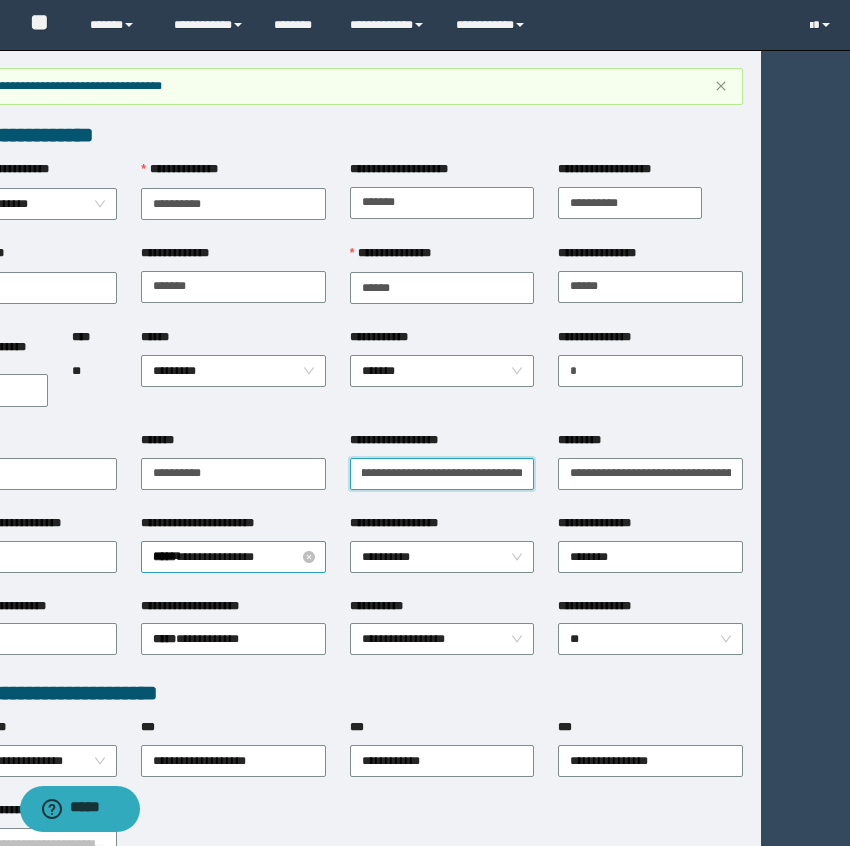 type on "**********" 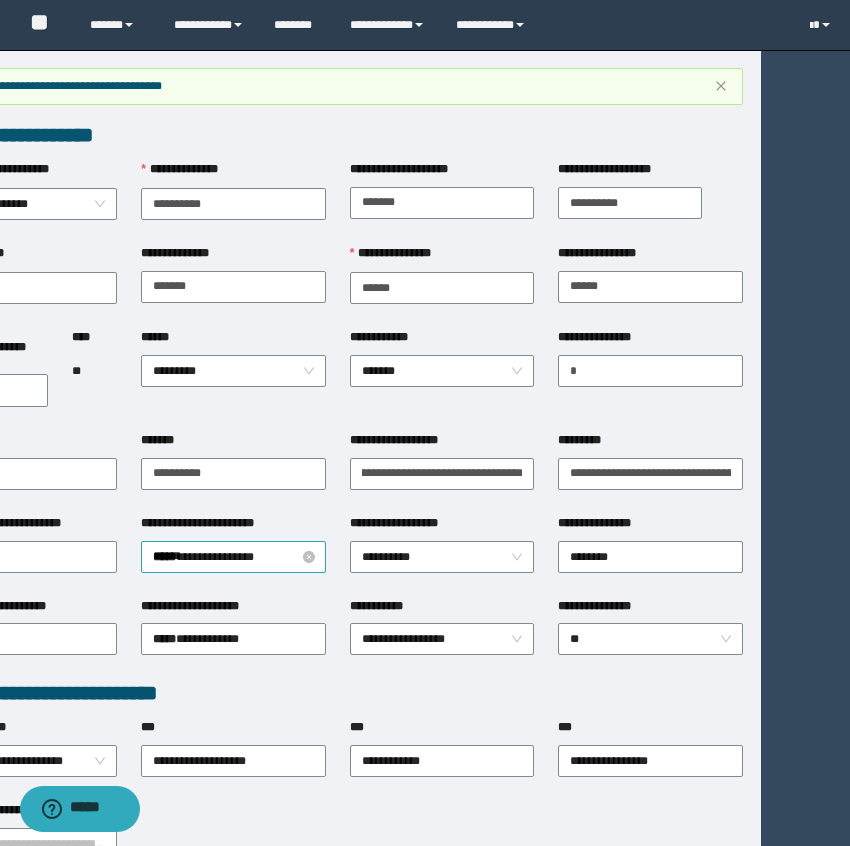 scroll, scrollTop: 0, scrollLeft: 0, axis: both 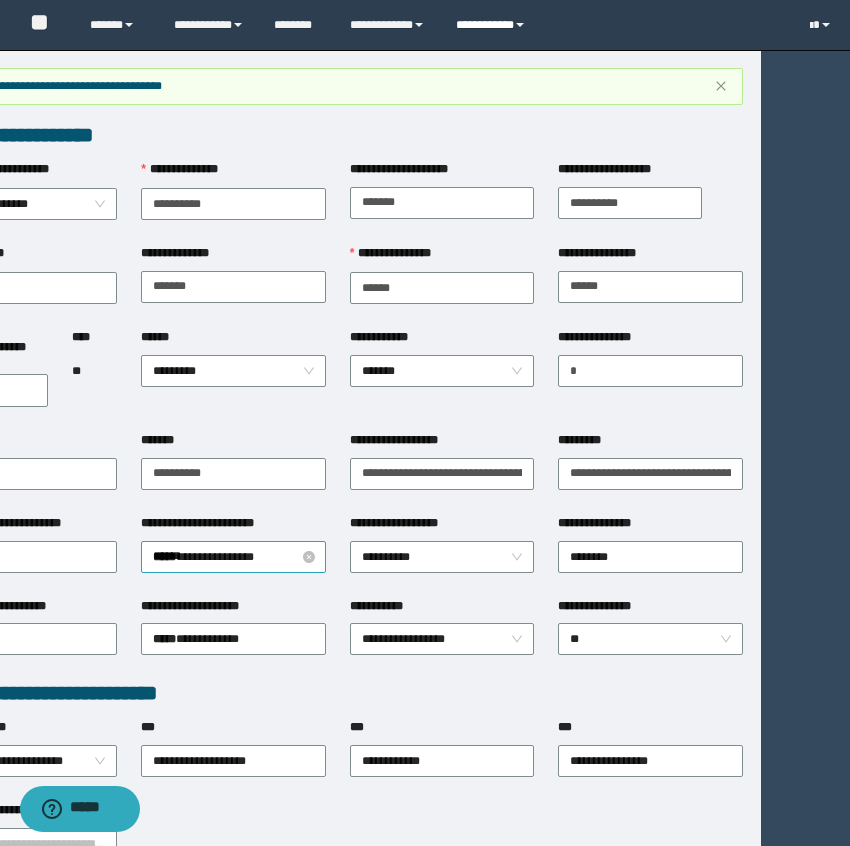 click on "**********" at bounding box center (493, 25) 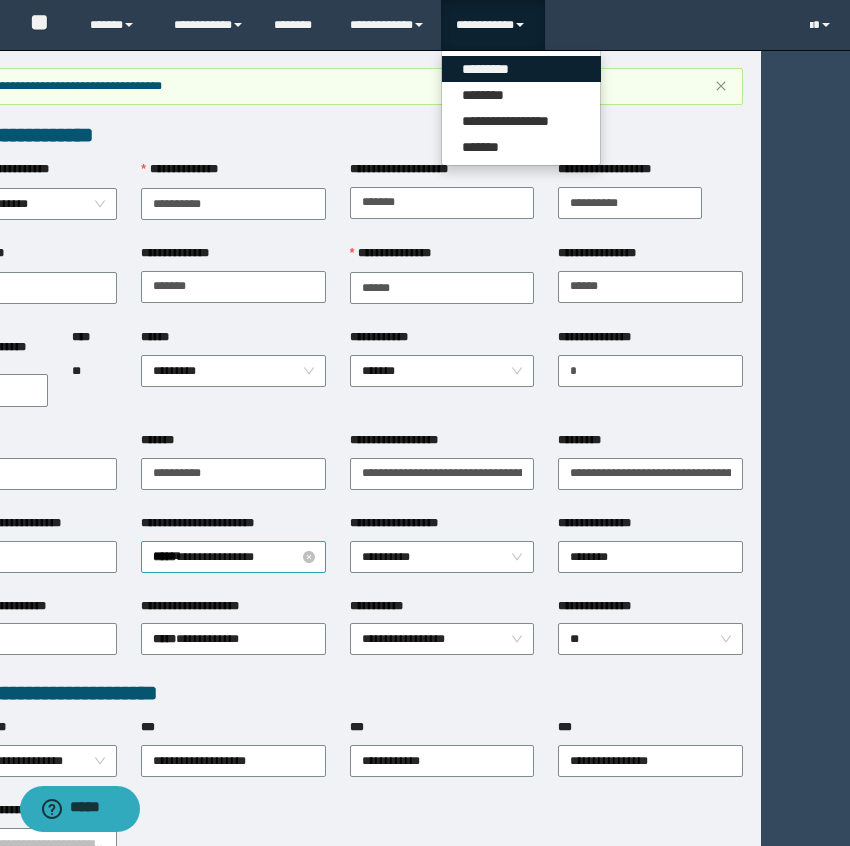 click on "*********" at bounding box center (521, 69) 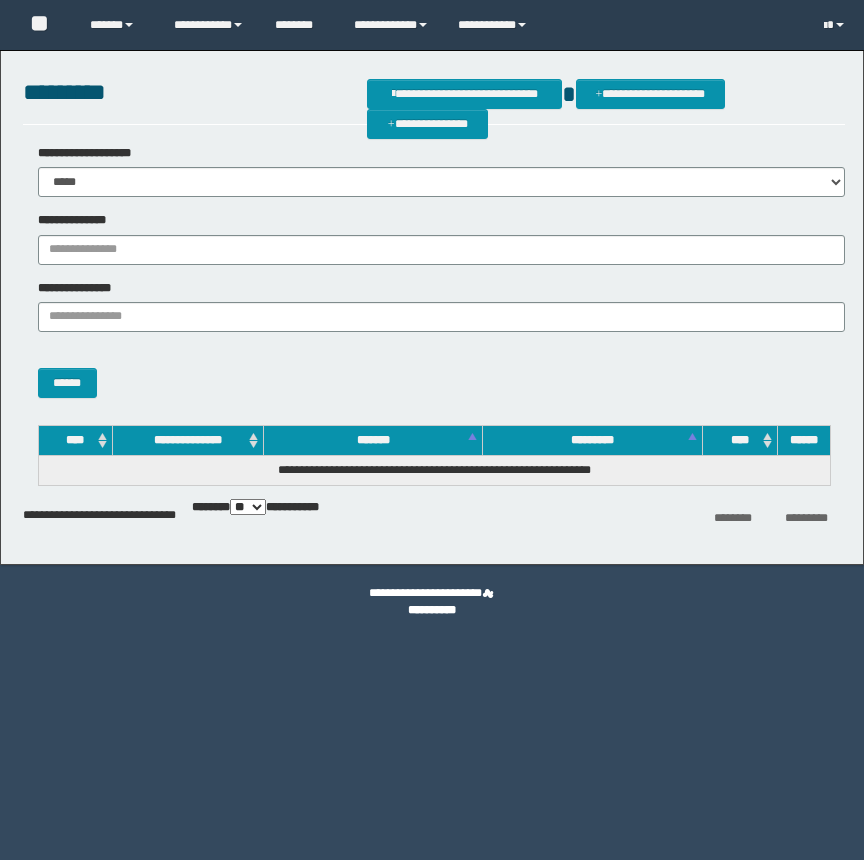scroll, scrollTop: 0, scrollLeft: 0, axis: both 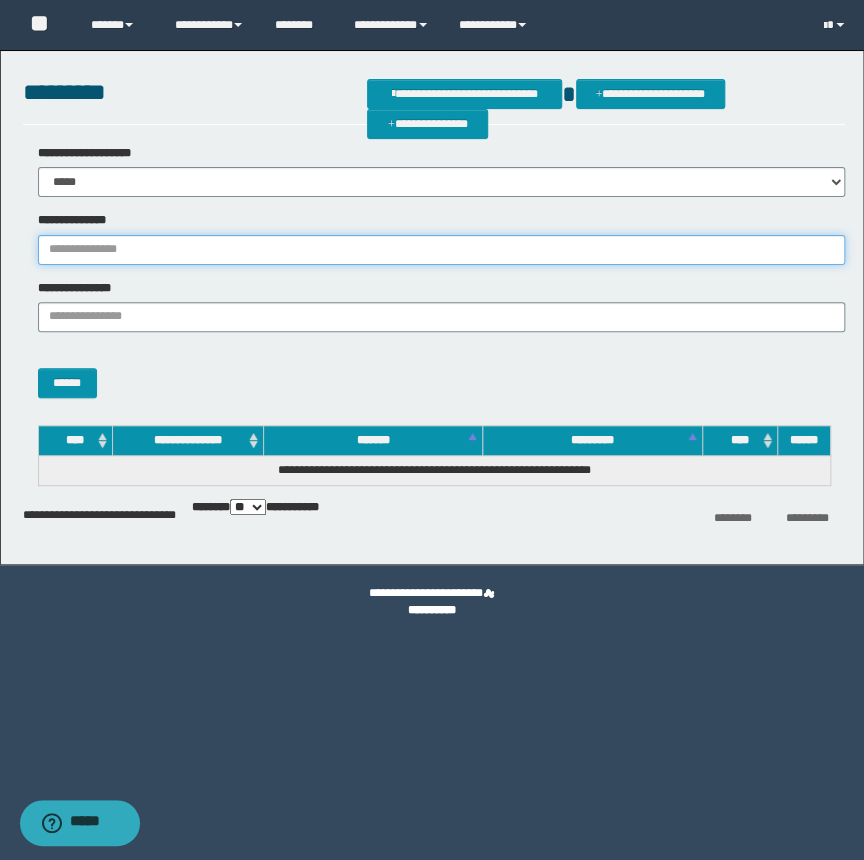 click on "**********" at bounding box center (441, 250) 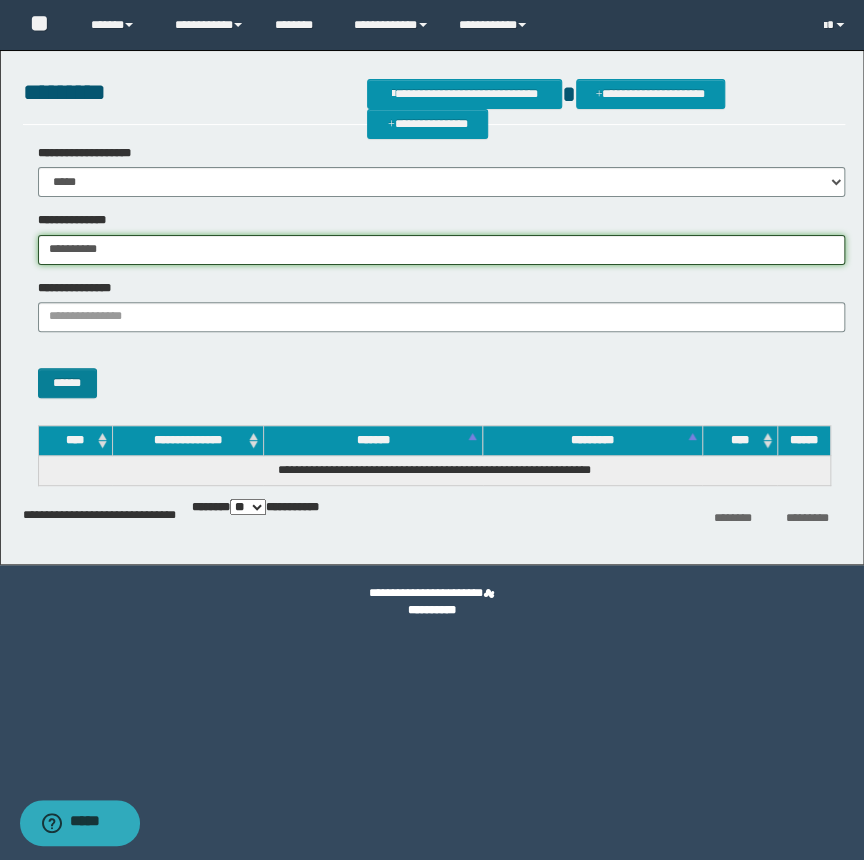 type on "**********" 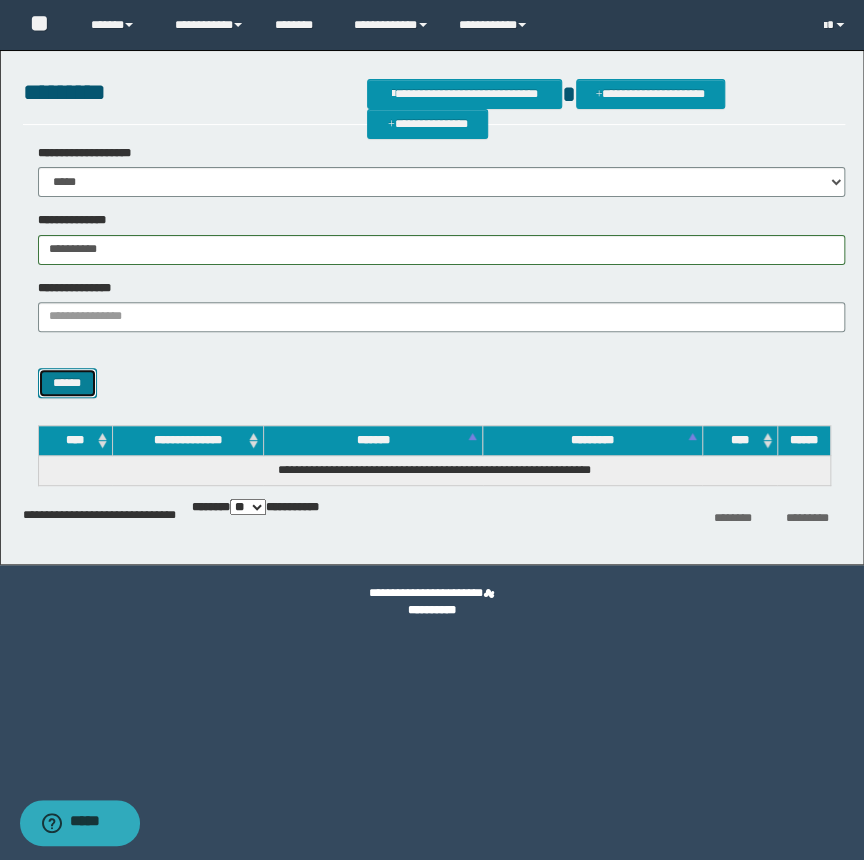 click on "******" at bounding box center (67, 383) 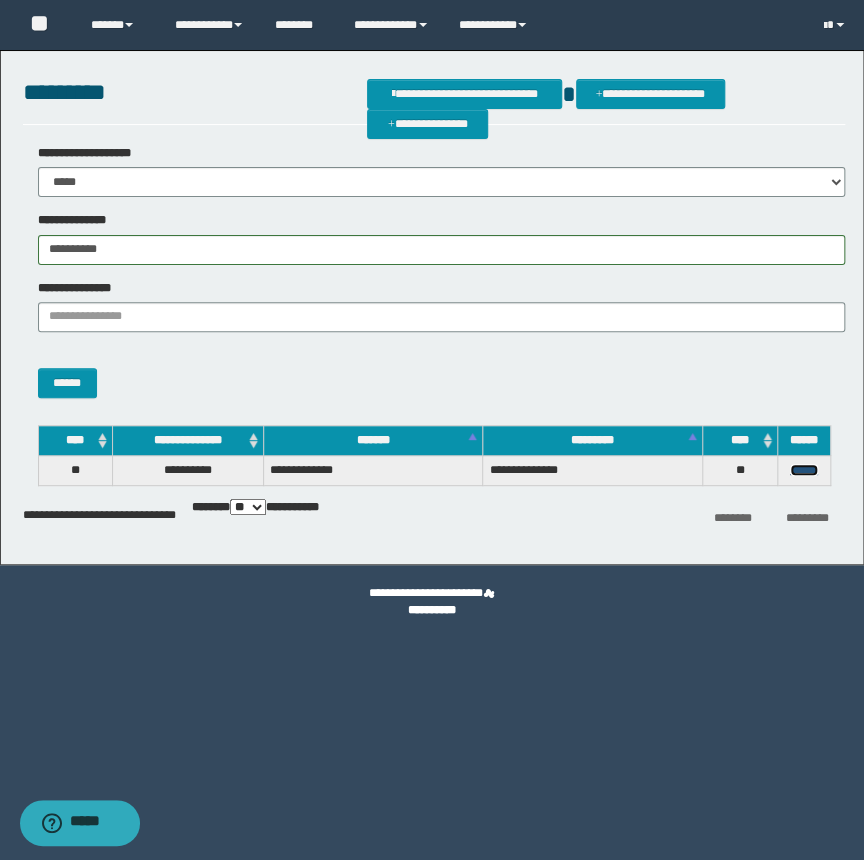 click on "******" at bounding box center [804, 470] 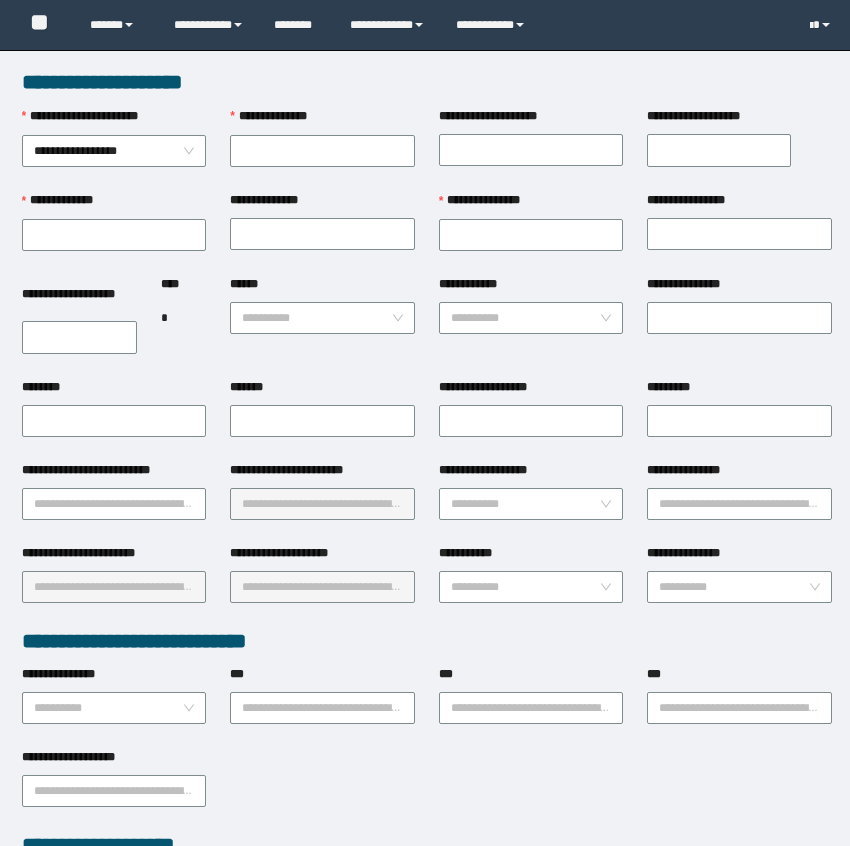 scroll, scrollTop: 0, scrollLeft: 0, axis: both 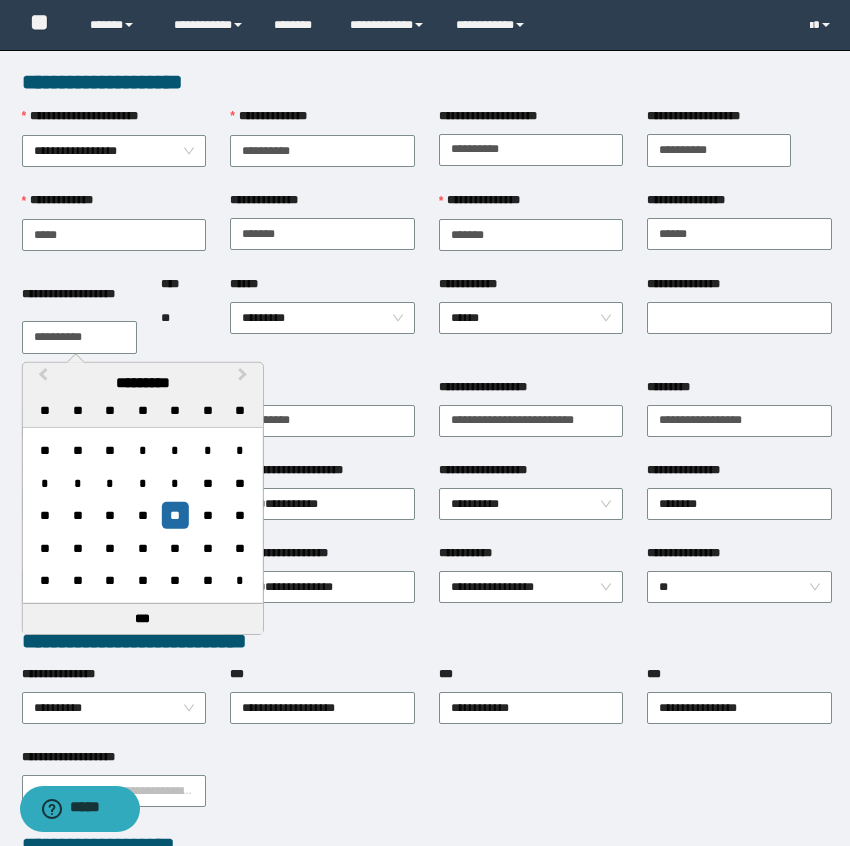 click on "**********" at bounding box center [79, 337] 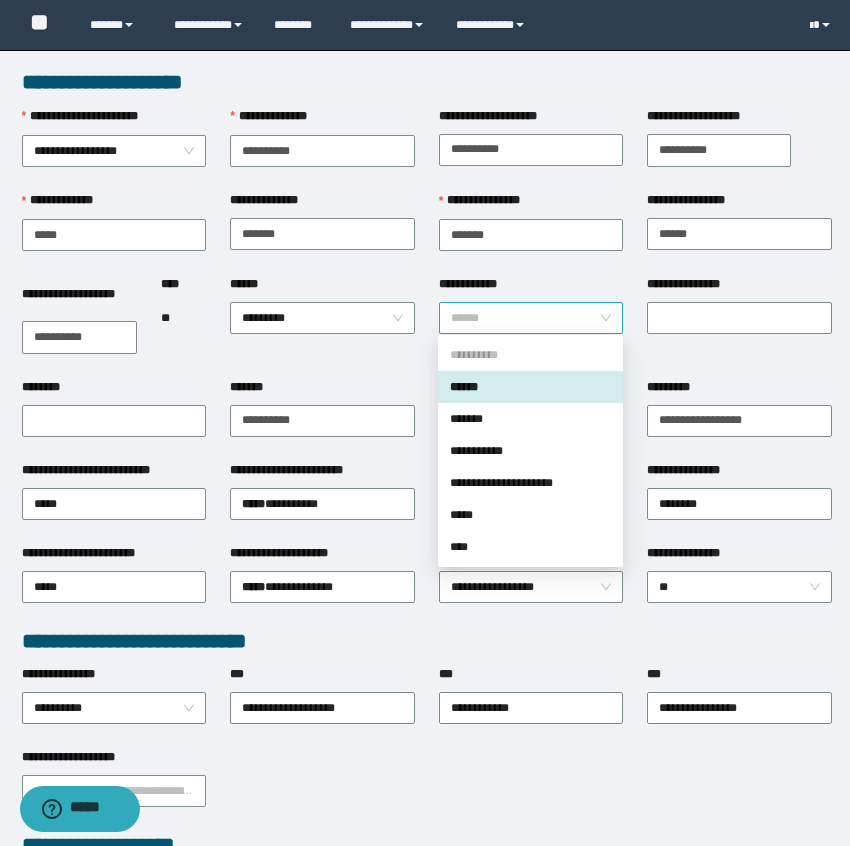 click on "******" at bounding box center [531, 318] 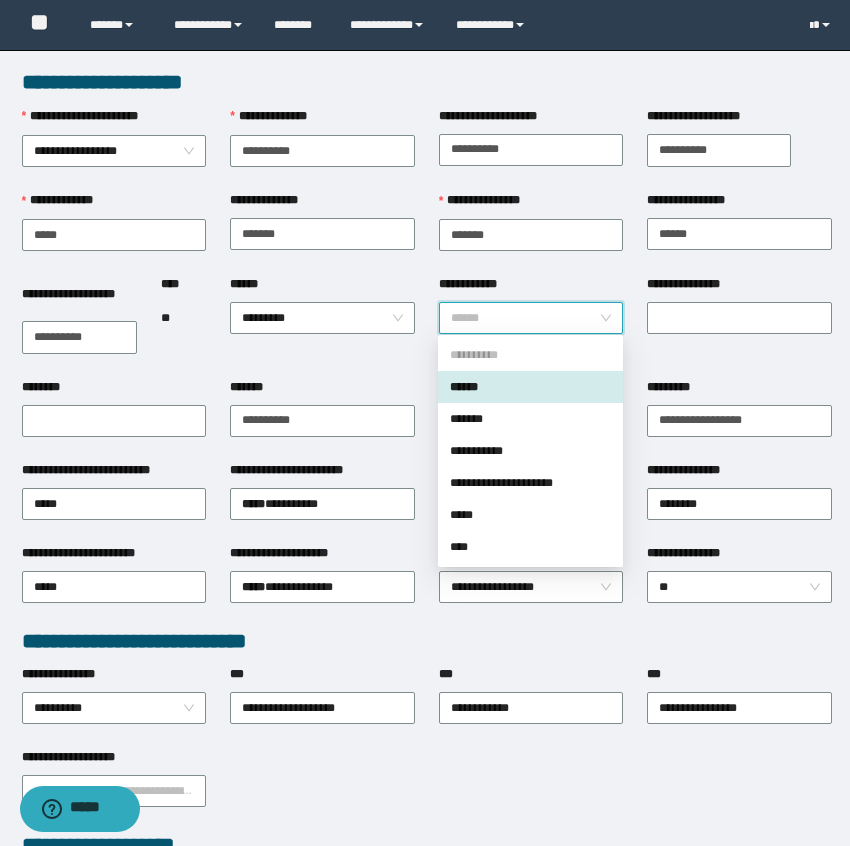 click on "******" at bounding box center (530, 387) 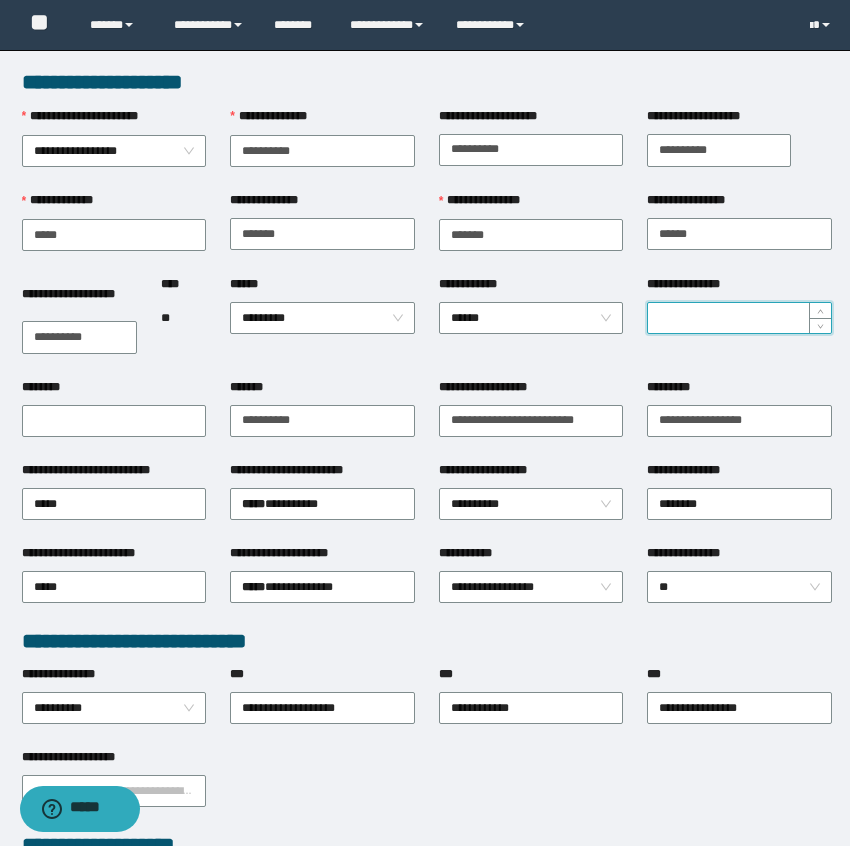click on "**********" at bounding box center [739, 318] 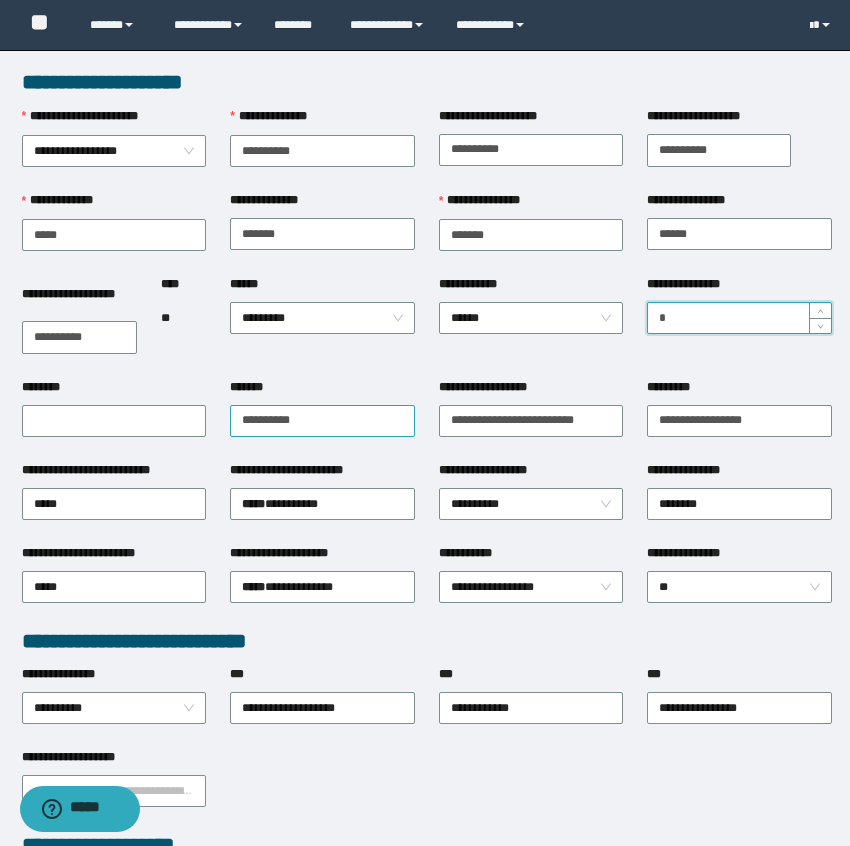 type on "*" 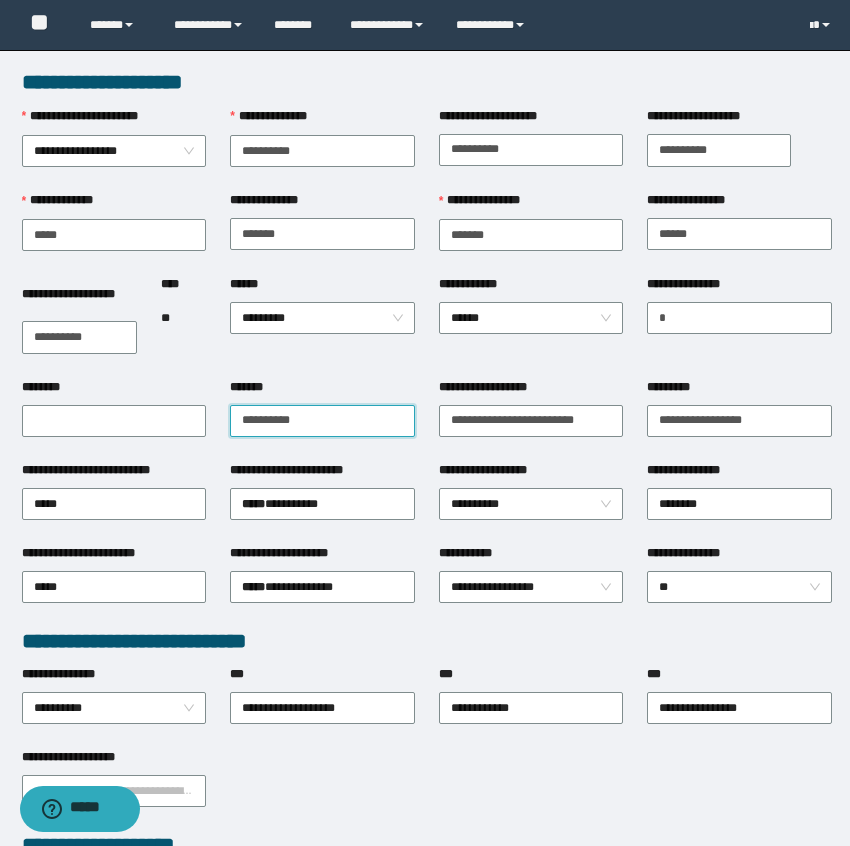 click on "*******" at bounding box center (322, 421) 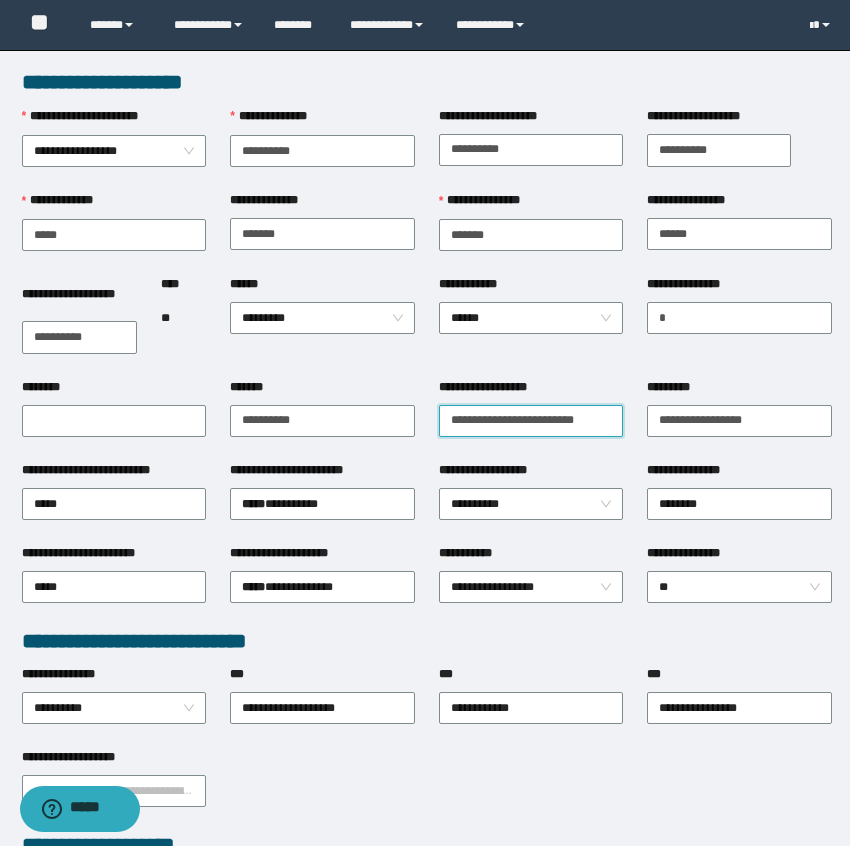 click on "**********" at bounding box center (531, 421) 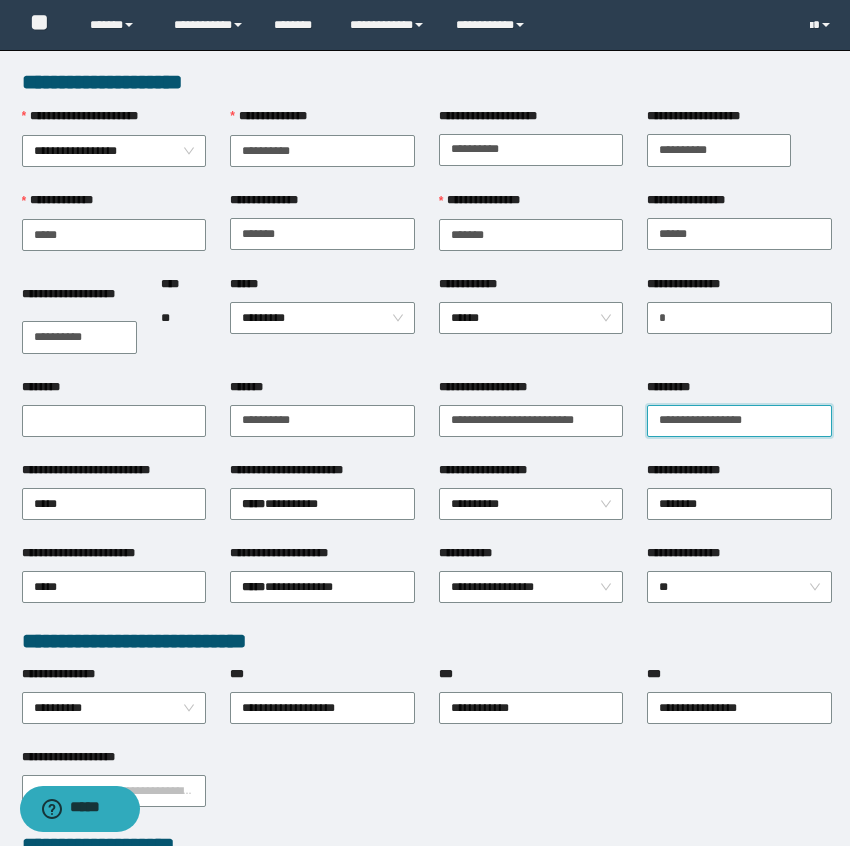 click on "*********" at bounding box center [739, 421] 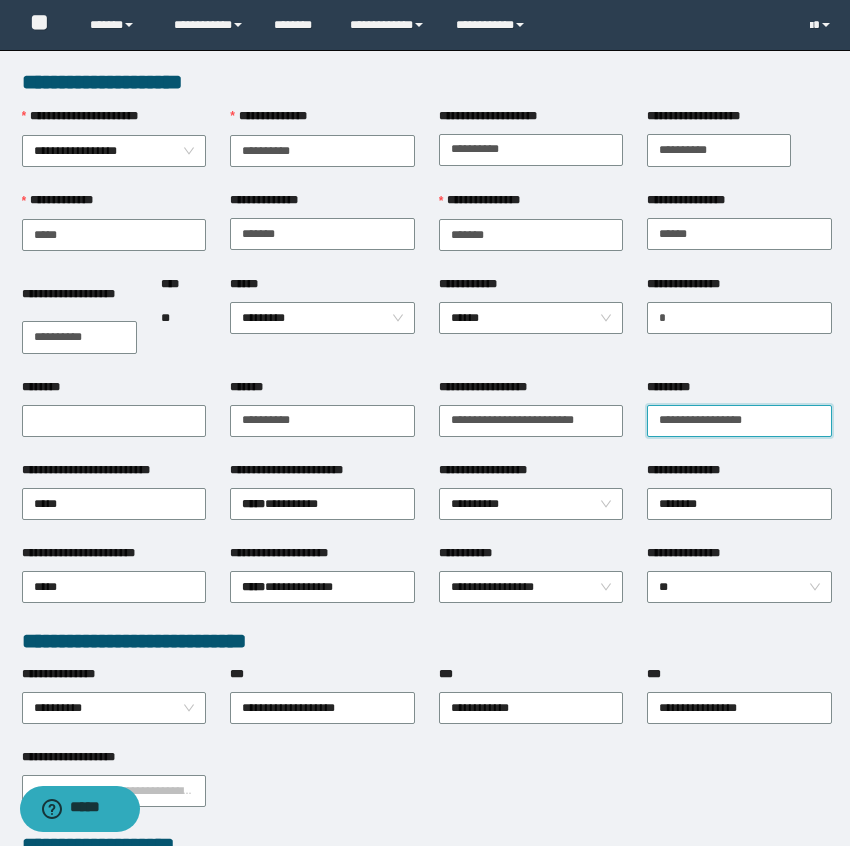 click on "*********" at bounding box center (739, 421) 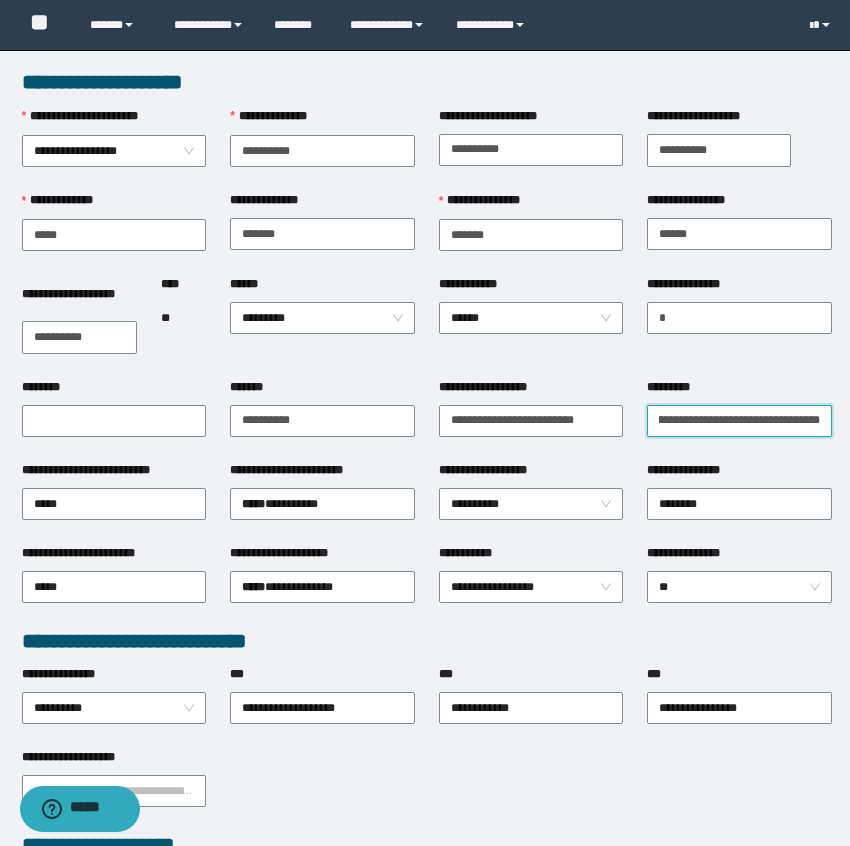 scroll, scrollTop: 0, scrollLeft: 78, axis: horizontal 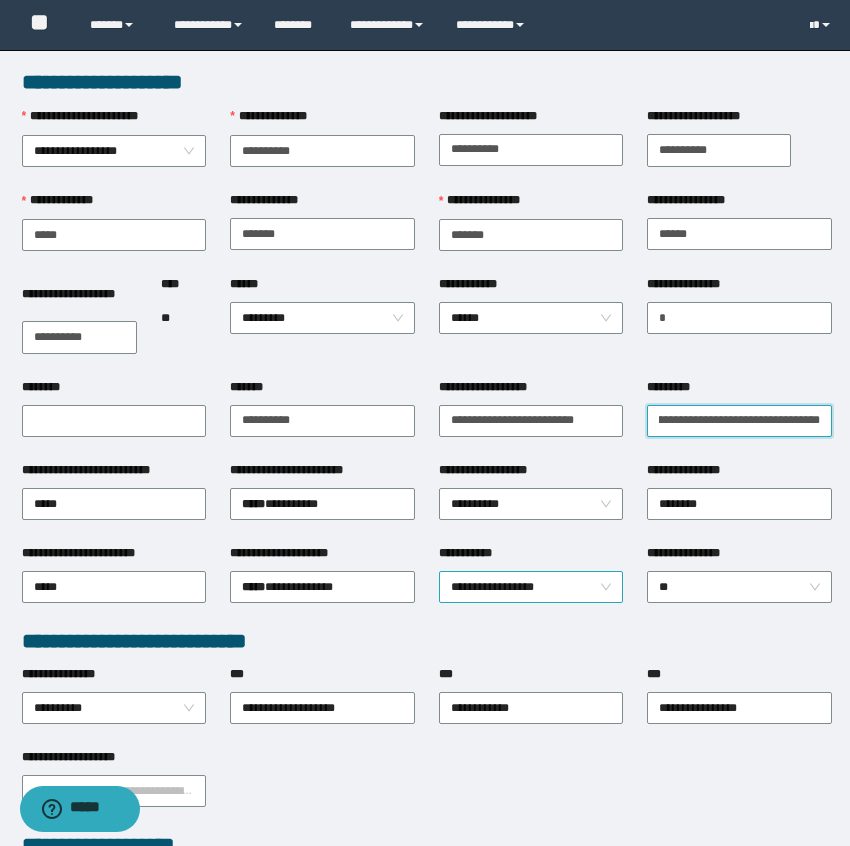 click on "**********" at bounding box center [531, 587] 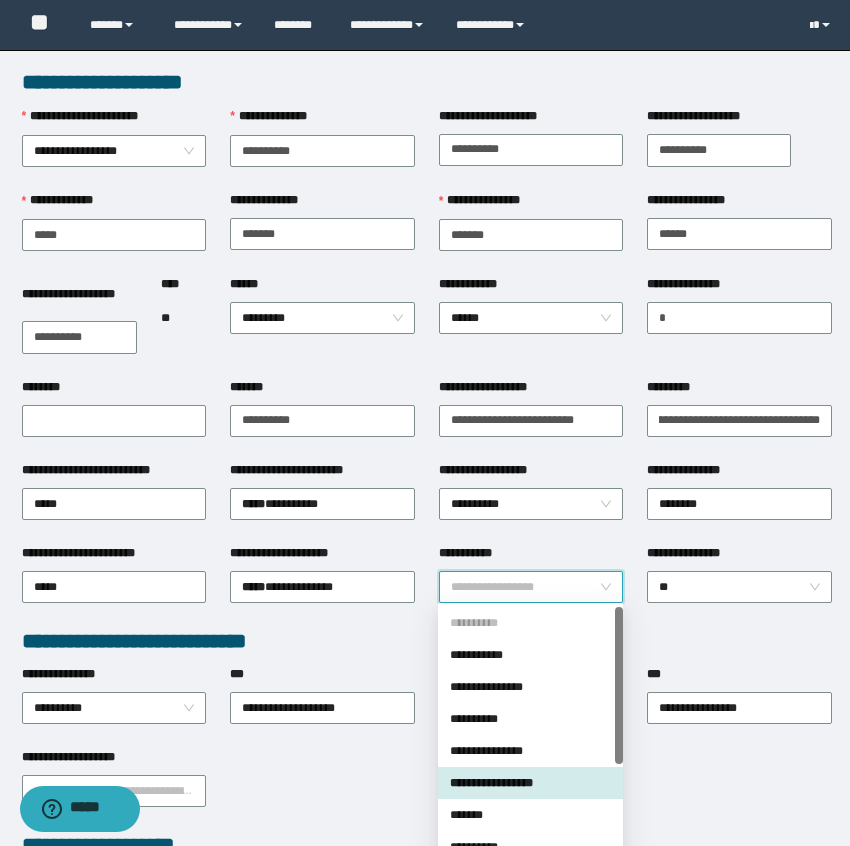 scroll, scrollTop: 0, scrollLeft: 0, axis: both 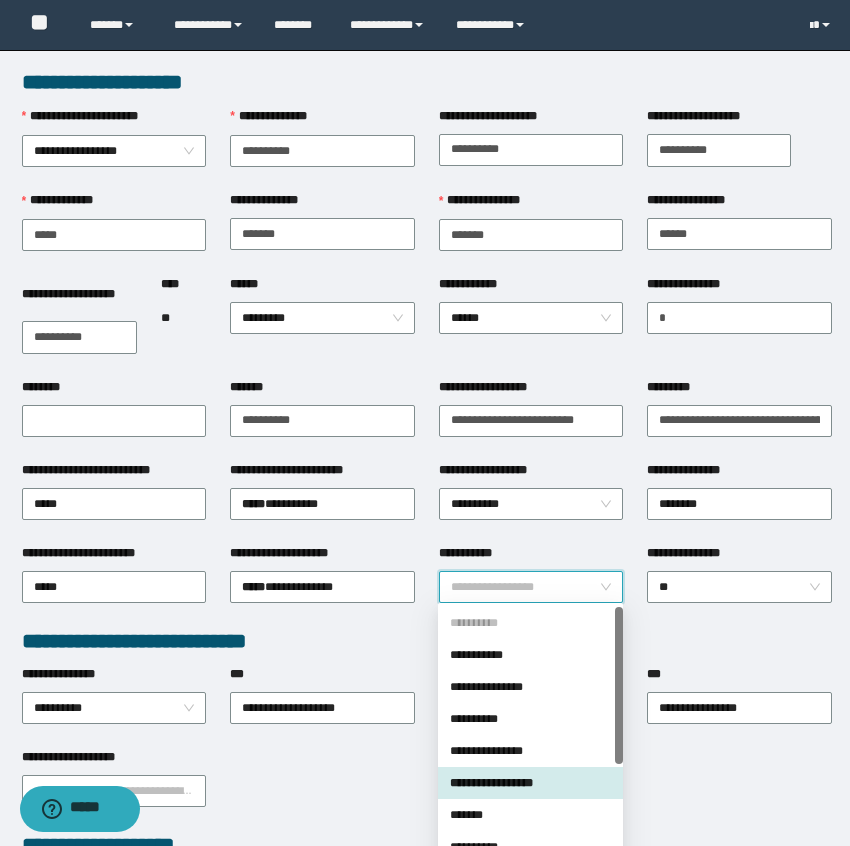 click on "**********" at bounding box center (530, 783) 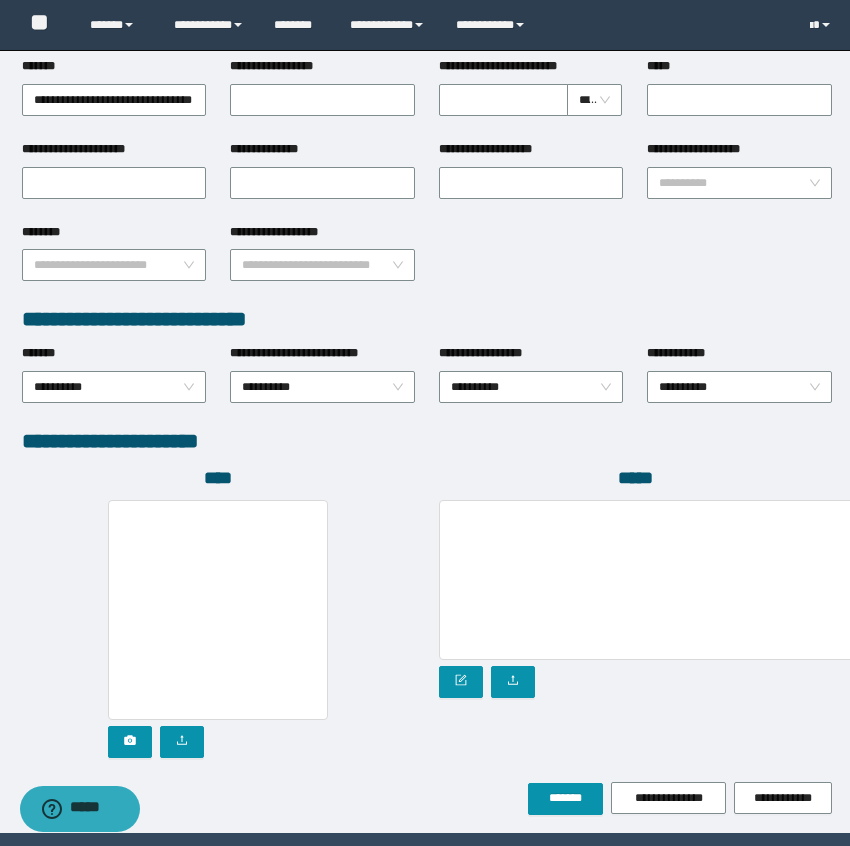 scroll, scrollTop: 874, scrollLeft: 0, axis: vertical 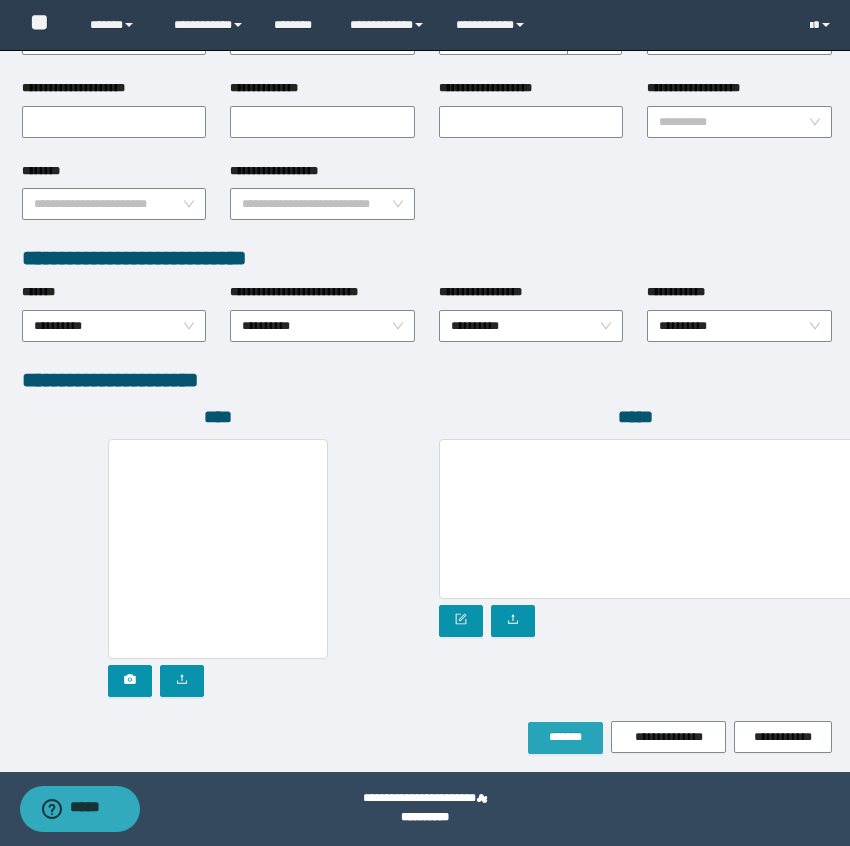 click on "*******" at bounding box center (565, 737) 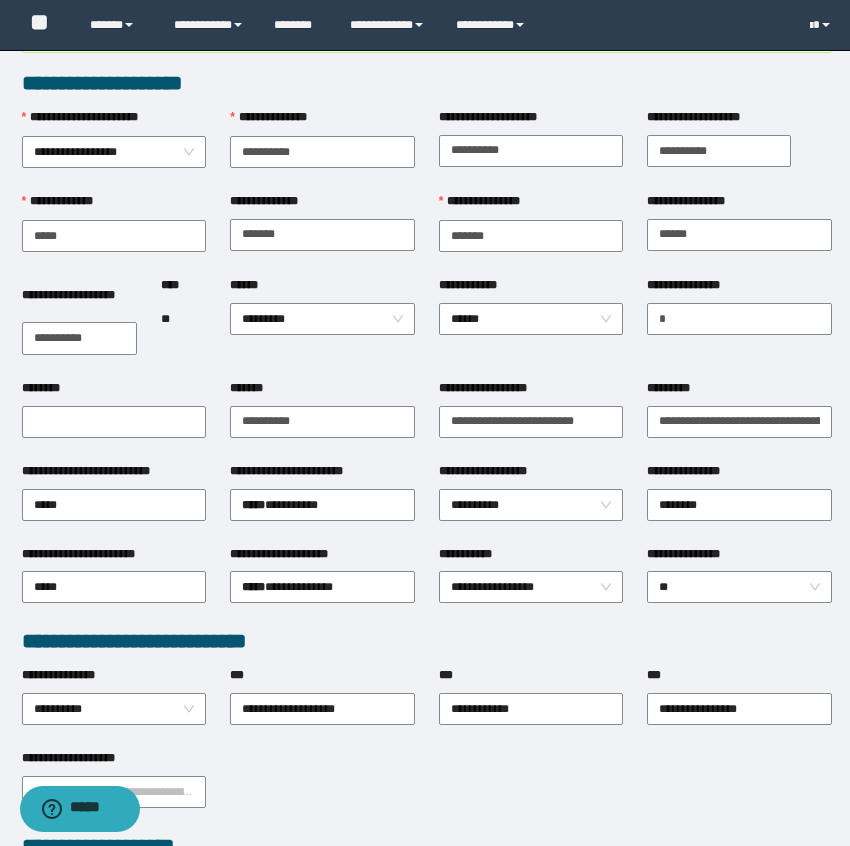 scroll, scrollTop: 0, scrollLeft: 0, axis: both 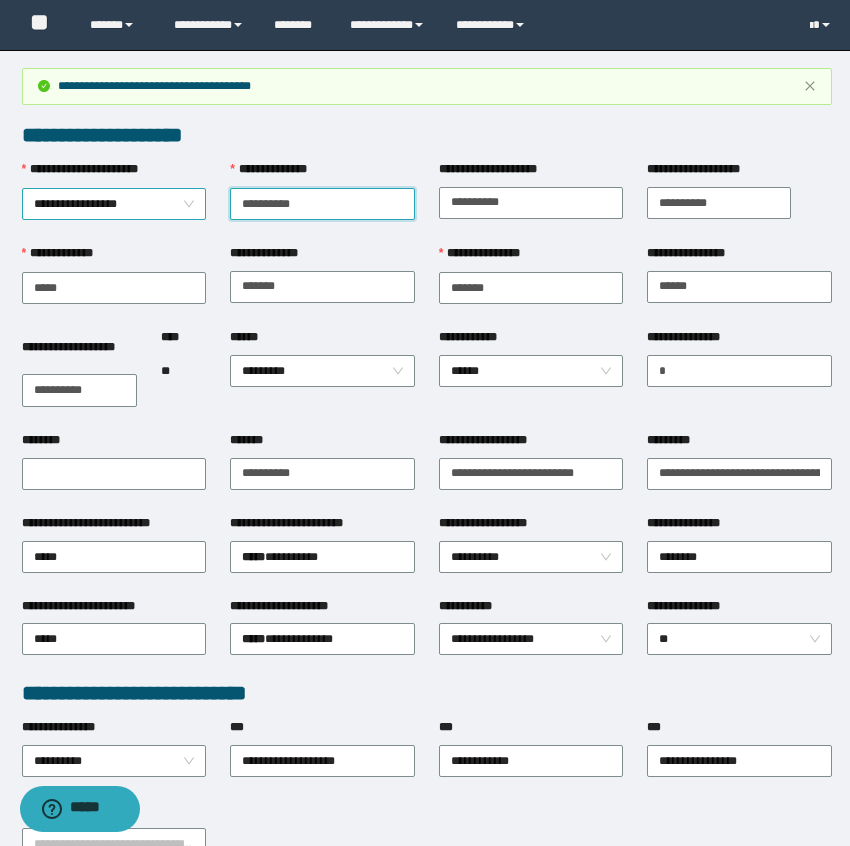 drag, startPoint x: 313, startPoint y: 200, endPoint x: 194, endPoint y: 200, distance: 119 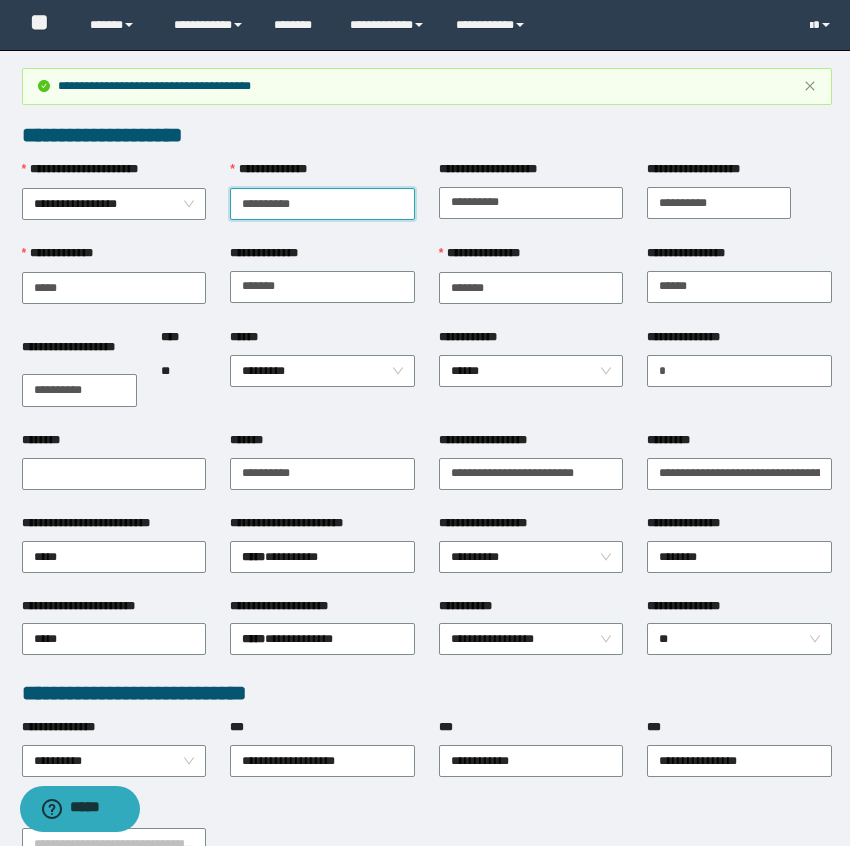 type on "**********" 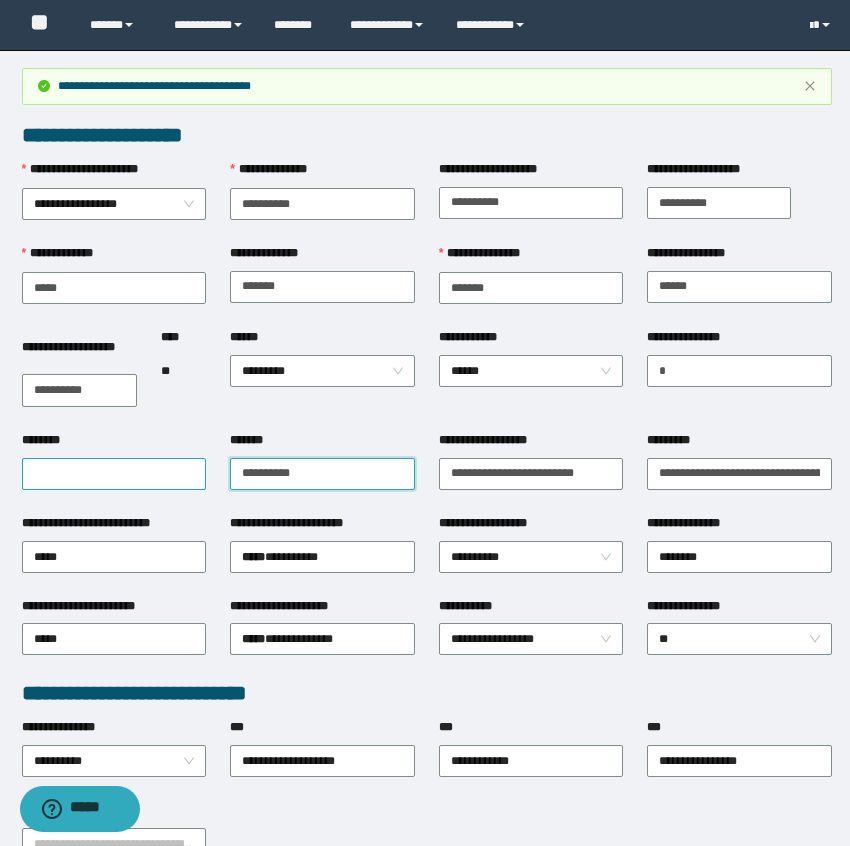 drag, startPoint x: 311, startPoint y: 469, endPoint x: 175, endPoint y: 469, distance: 136 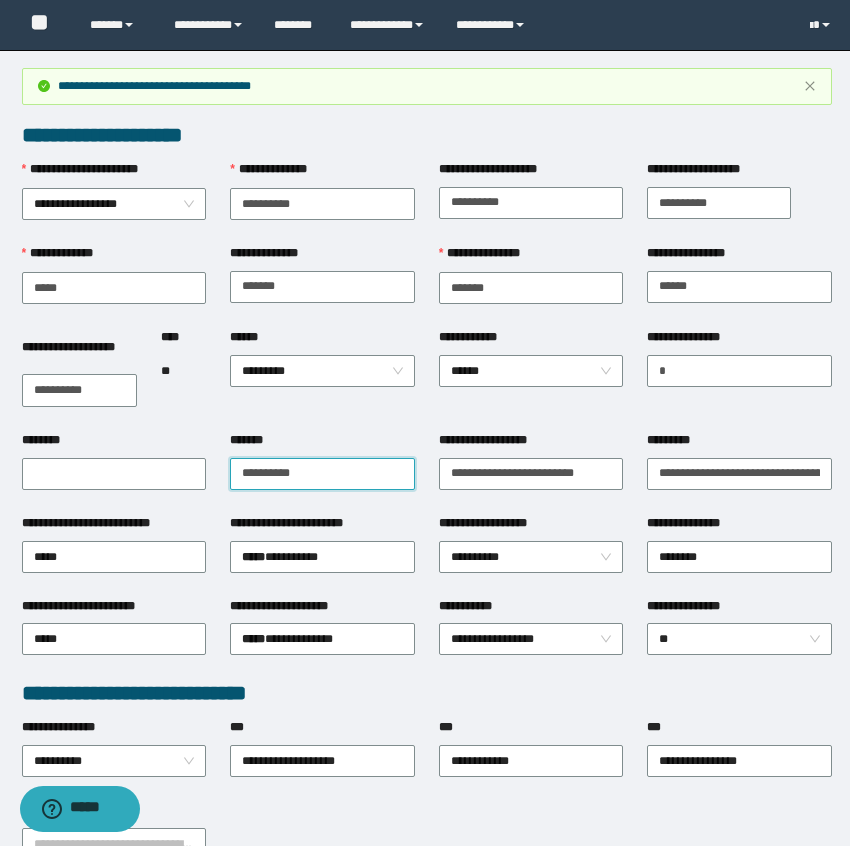 type on "**********" 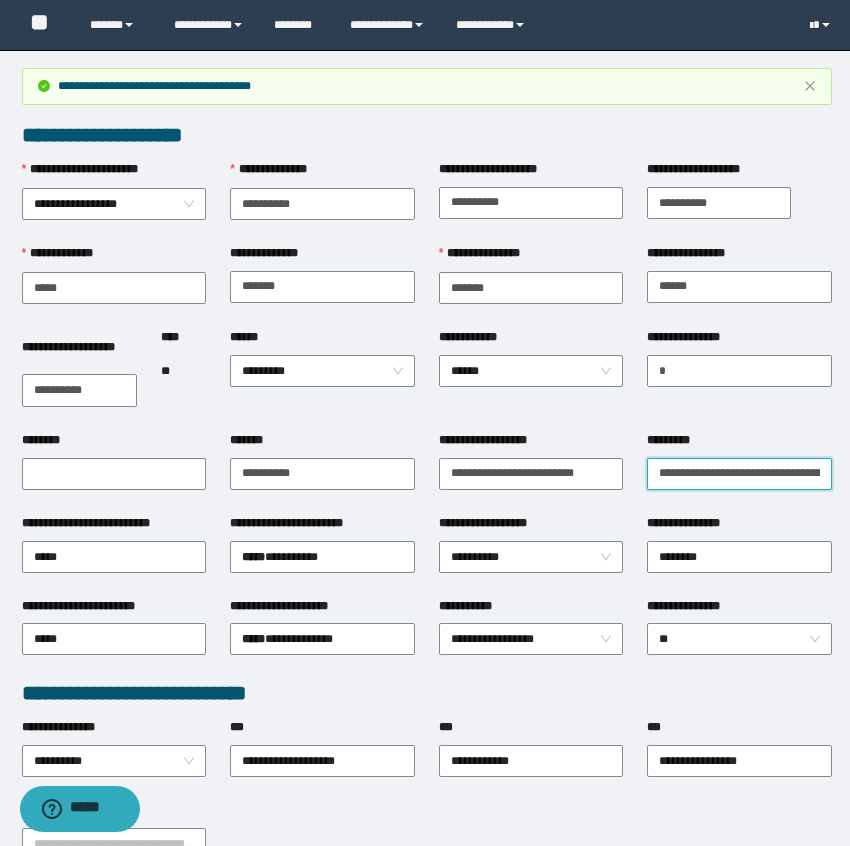 scroll, scrollTop: 0, scrollLeft: 13, axis: horizontal 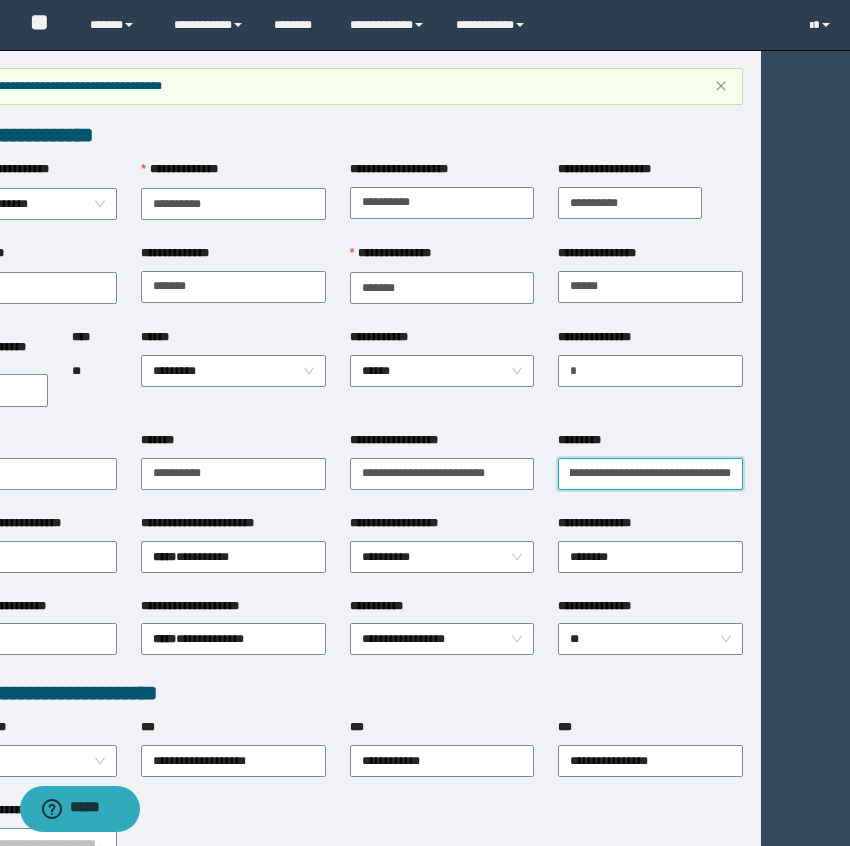 drag, startPoint x: 660, startPoint y: 467, endPoint x: 999, endPoint y: 515, distance: 342.38138 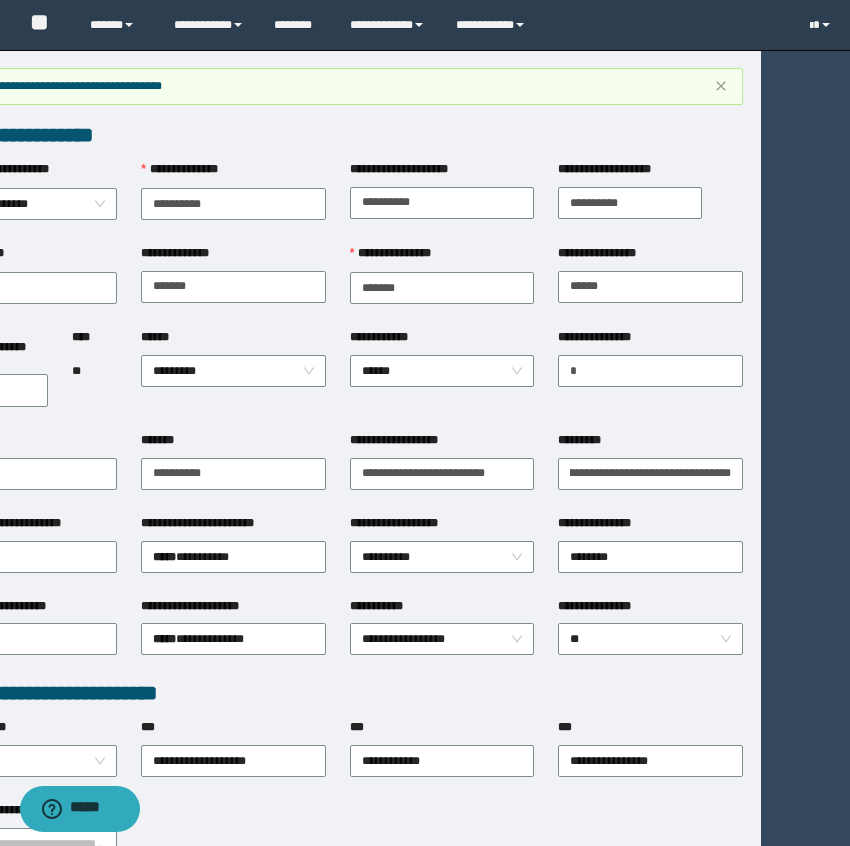scroll, scrollTop: 0, scrollLeft: 0, axis: both 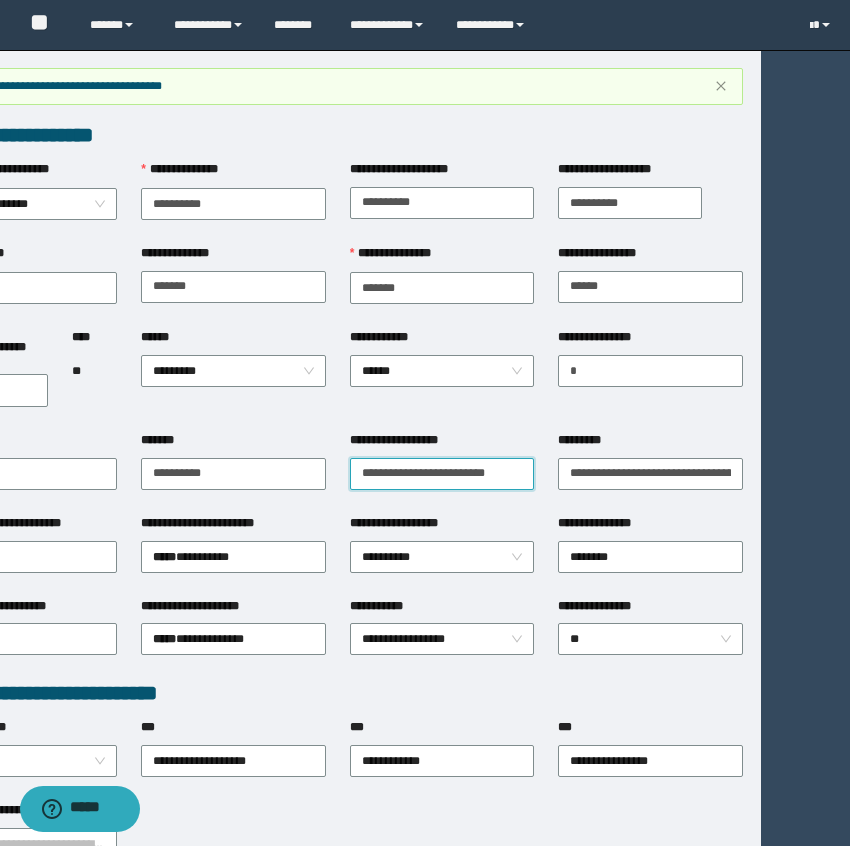 drag, startPoint x: 520, startPoint y: 478, endPoint x: 375, endPoint y: 496, distance: 146.11298 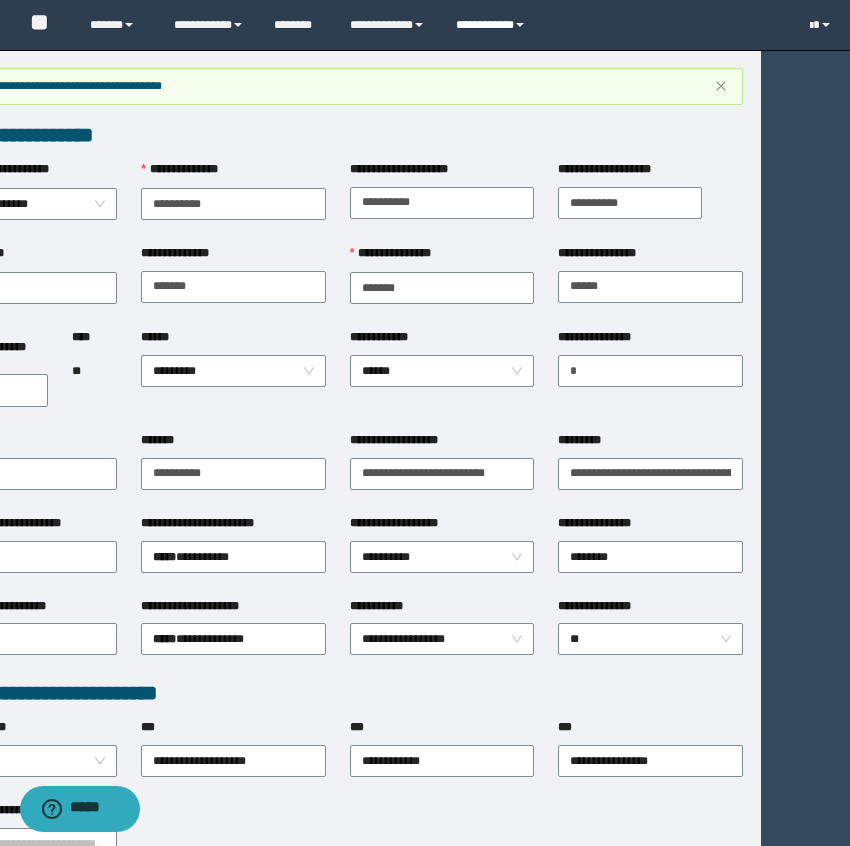 click on "**********" at bounding box center (493, 25) 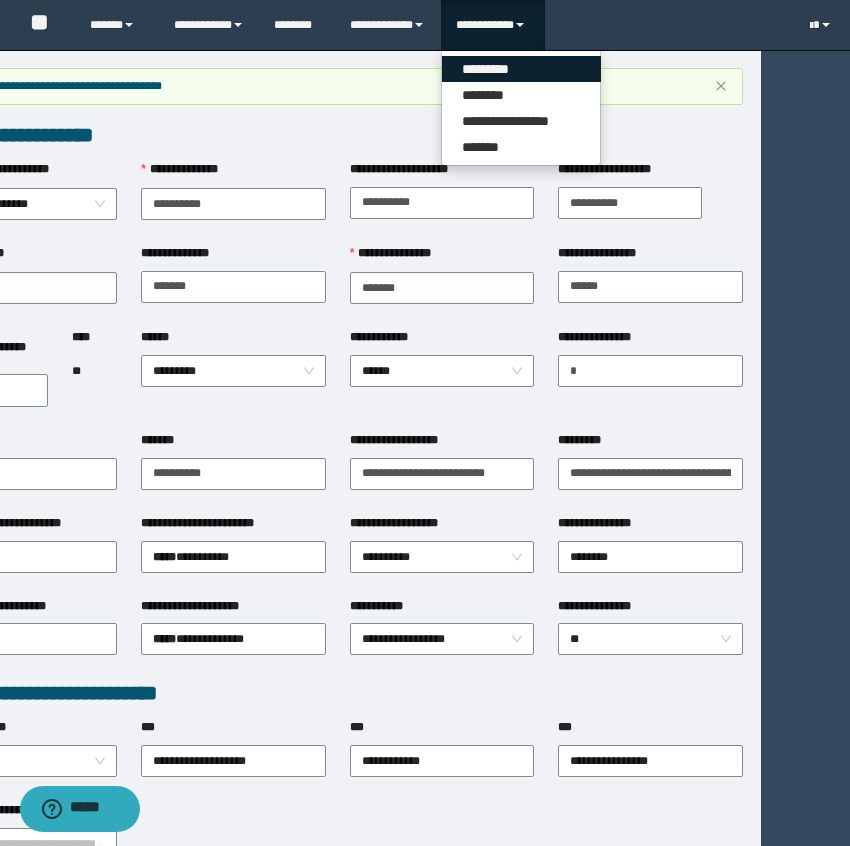 click on "*********" at bounding box center [521, 69] 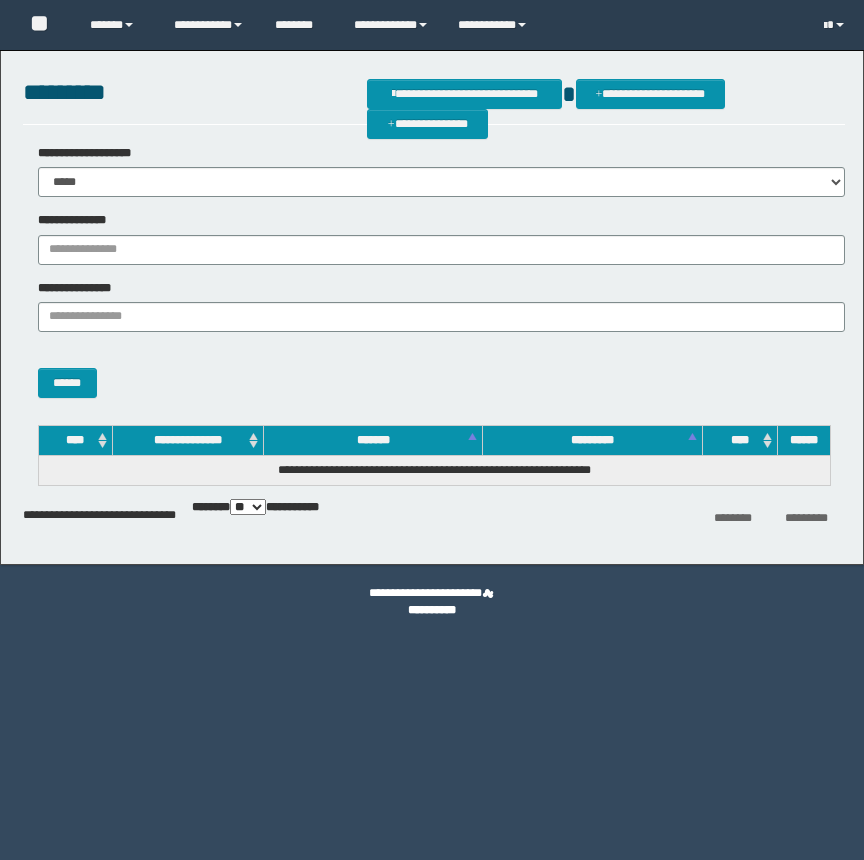 scroll, scrollTop: 0, scrollLeft: 0, axis: both 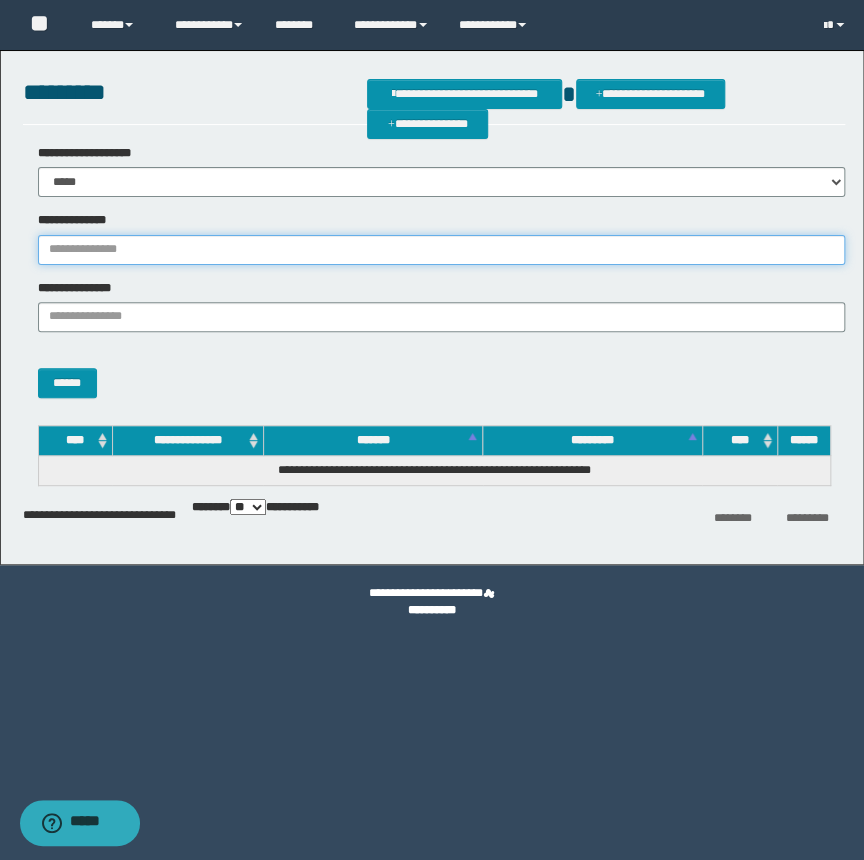 click on "**********" at bounding box center (441, 250) 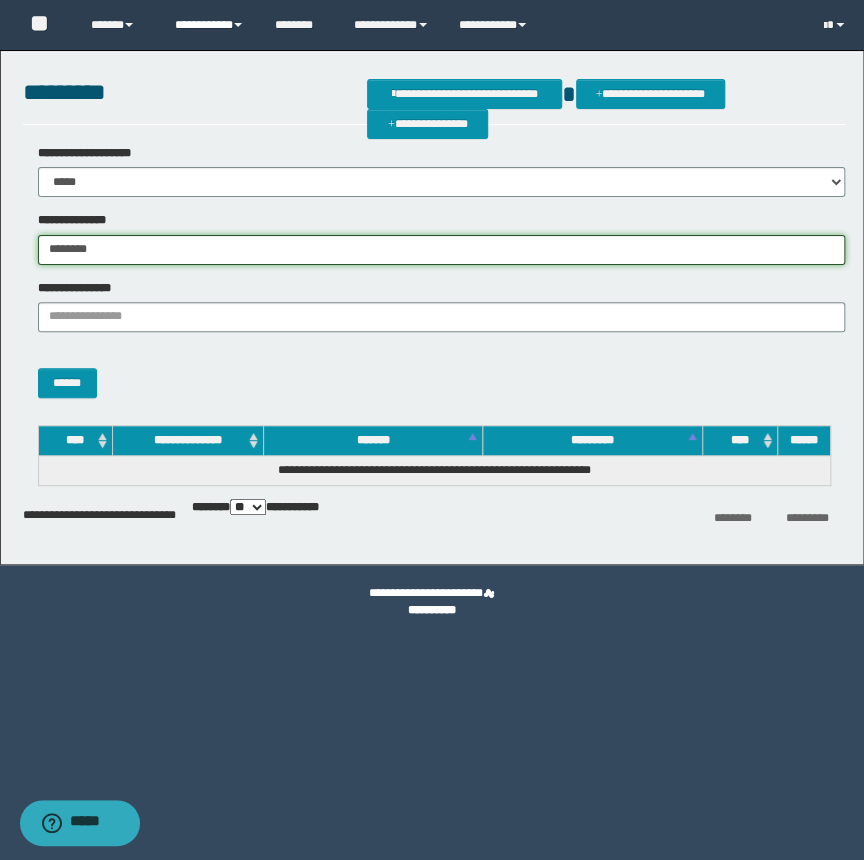 type on "********" 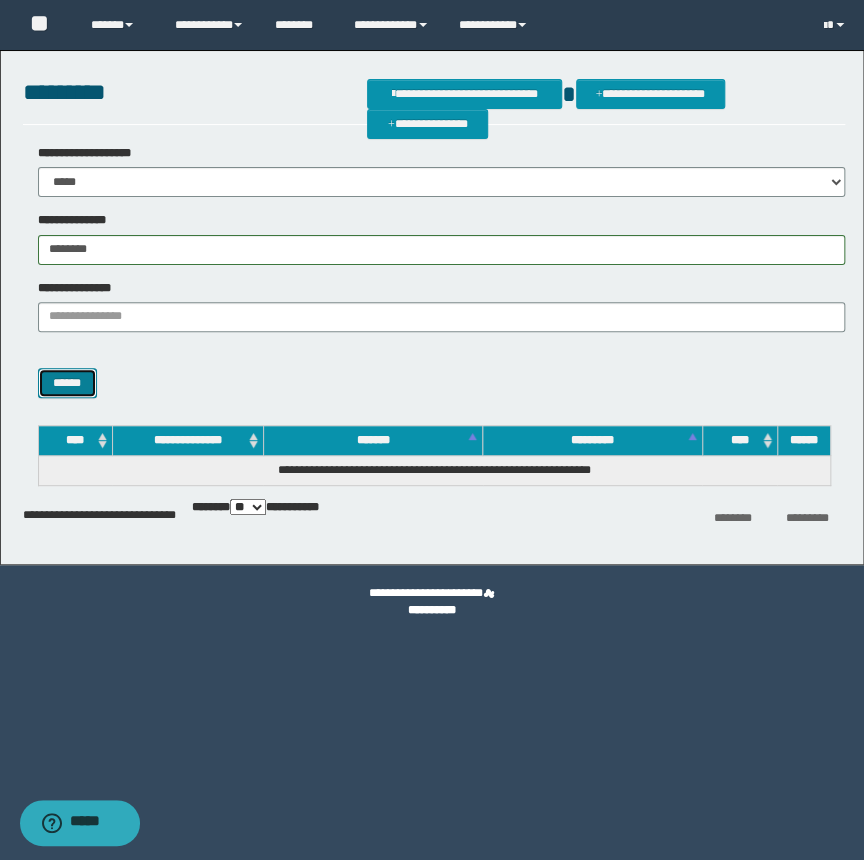 click on "******" at bounding box center [67, 383] 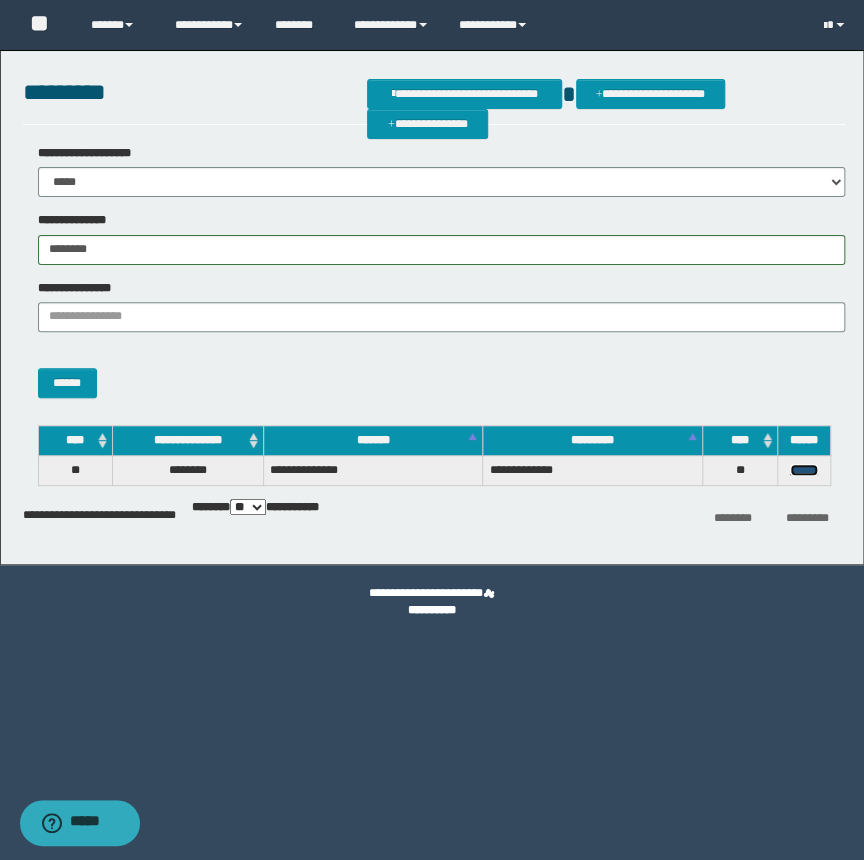 click on "******" at bounding box center (804, 470) 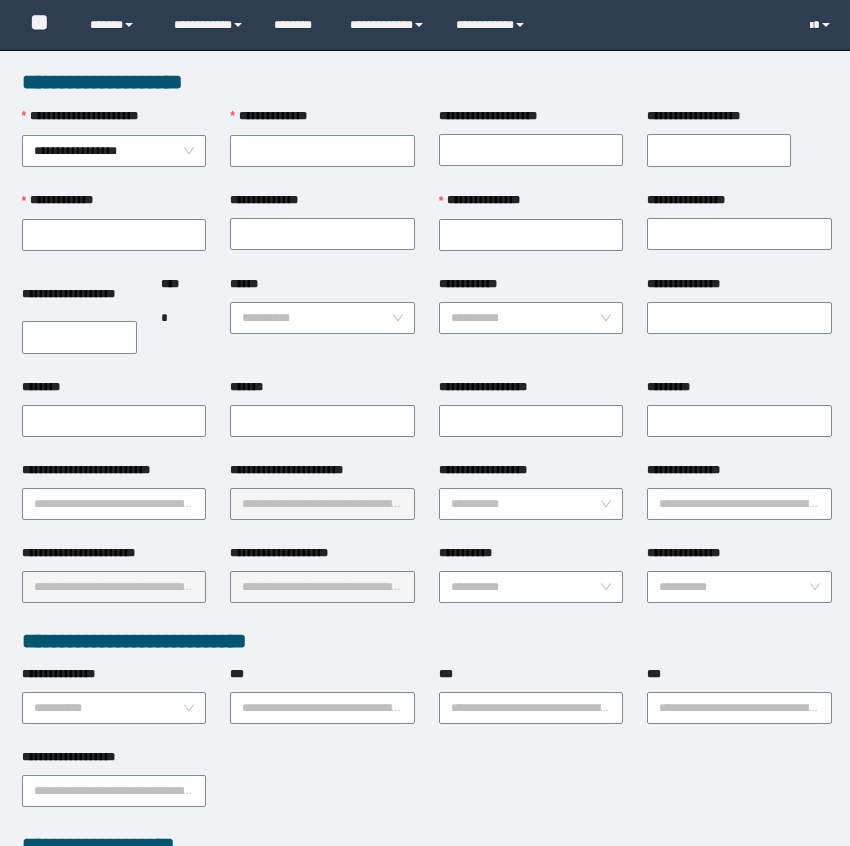 scroll, scrollTop: 0, scrollLeft: 0, axis: both 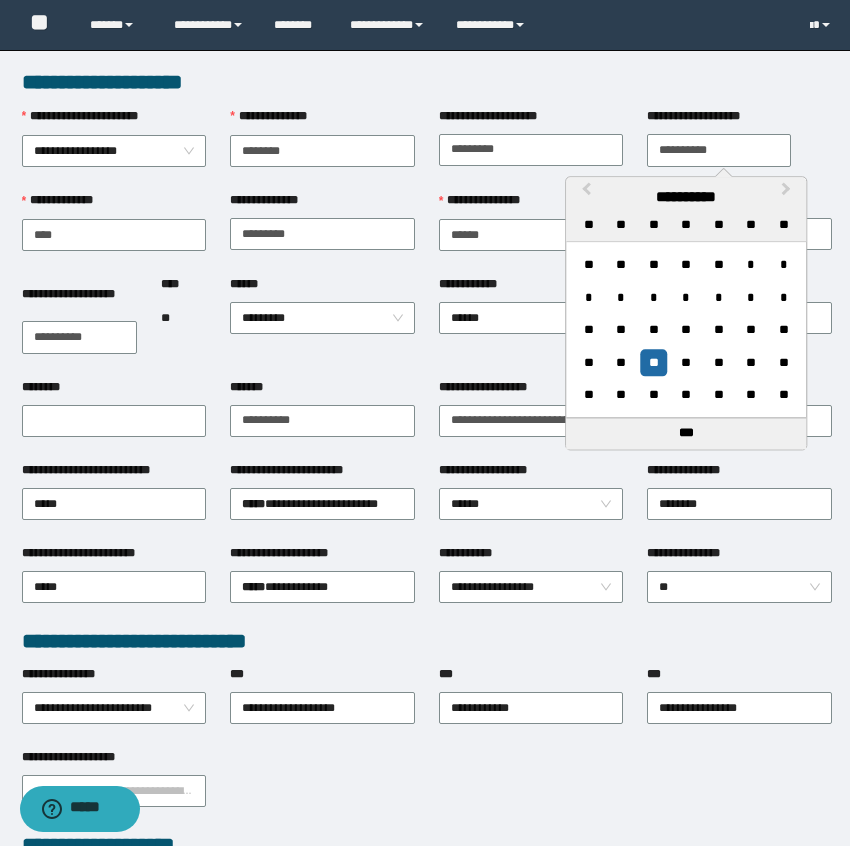 click on "**********" at bounding box center (719, 150) 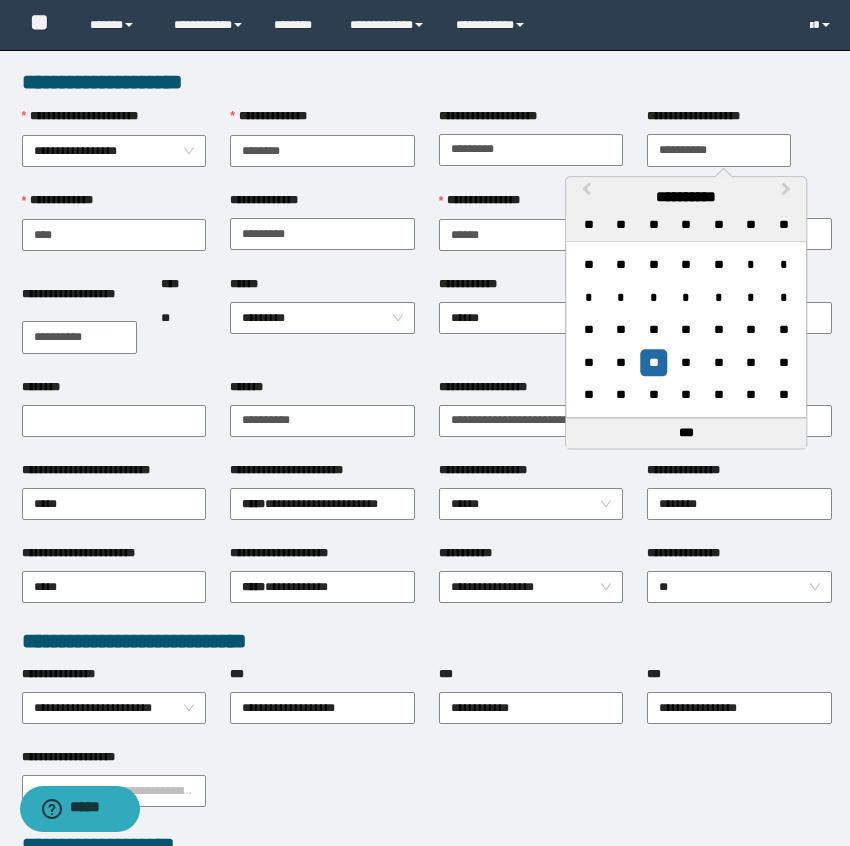 click on "**********" at bounding box center [114, 233] 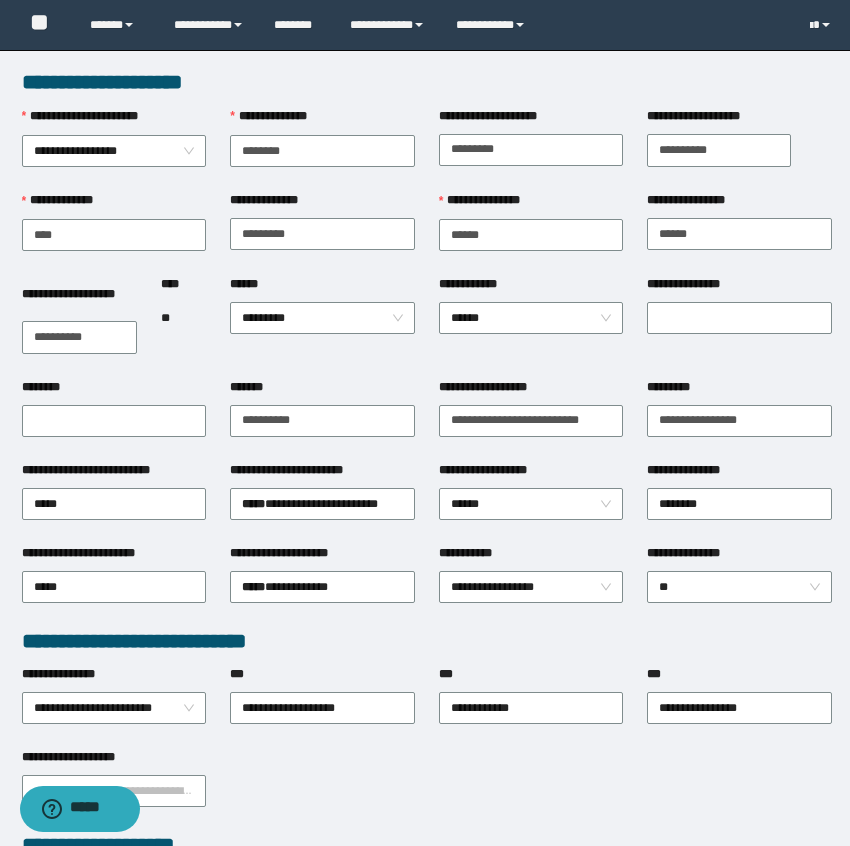 click on "**********" at bounding box center (79, 337) 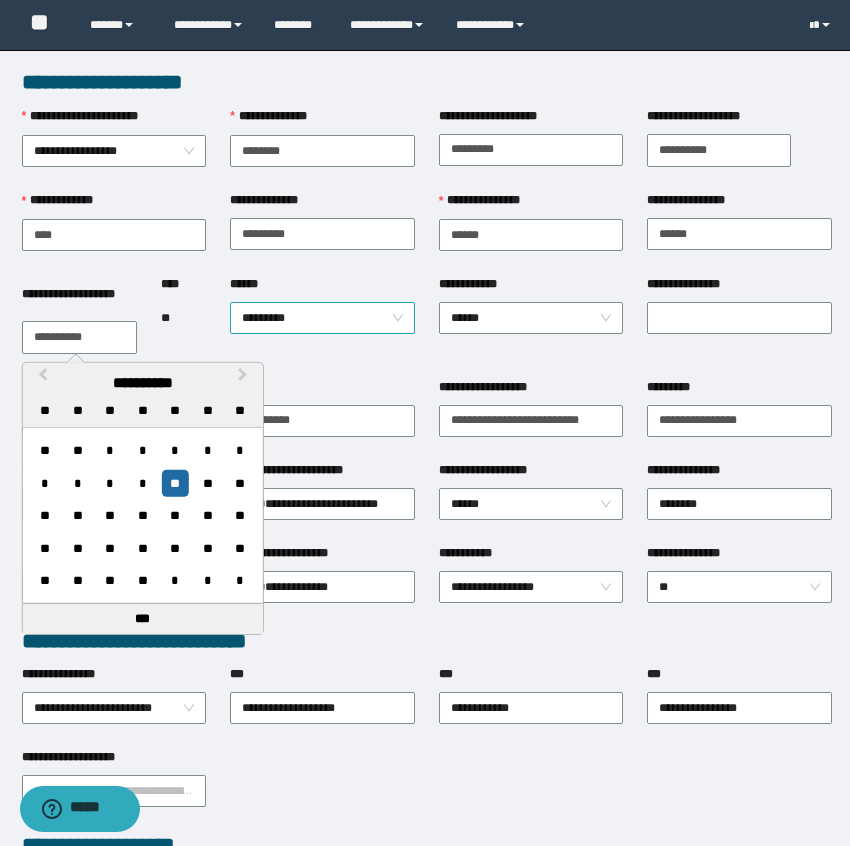 click on "*********" at bounding box center [322, 318] 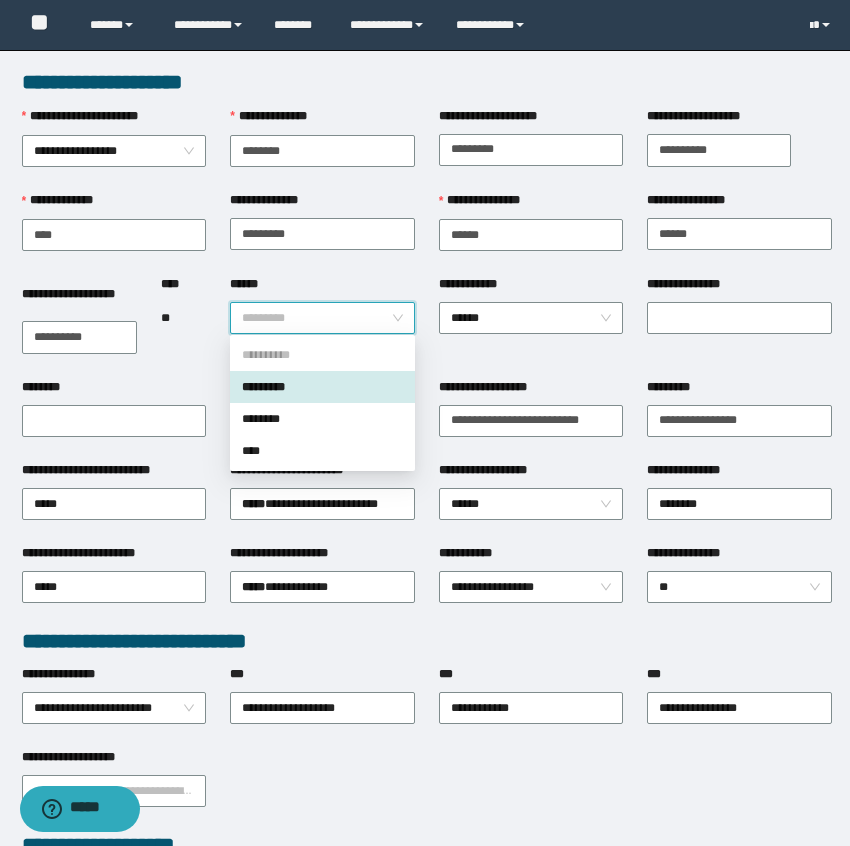 click on "*********" at bounding box center (322, 387) 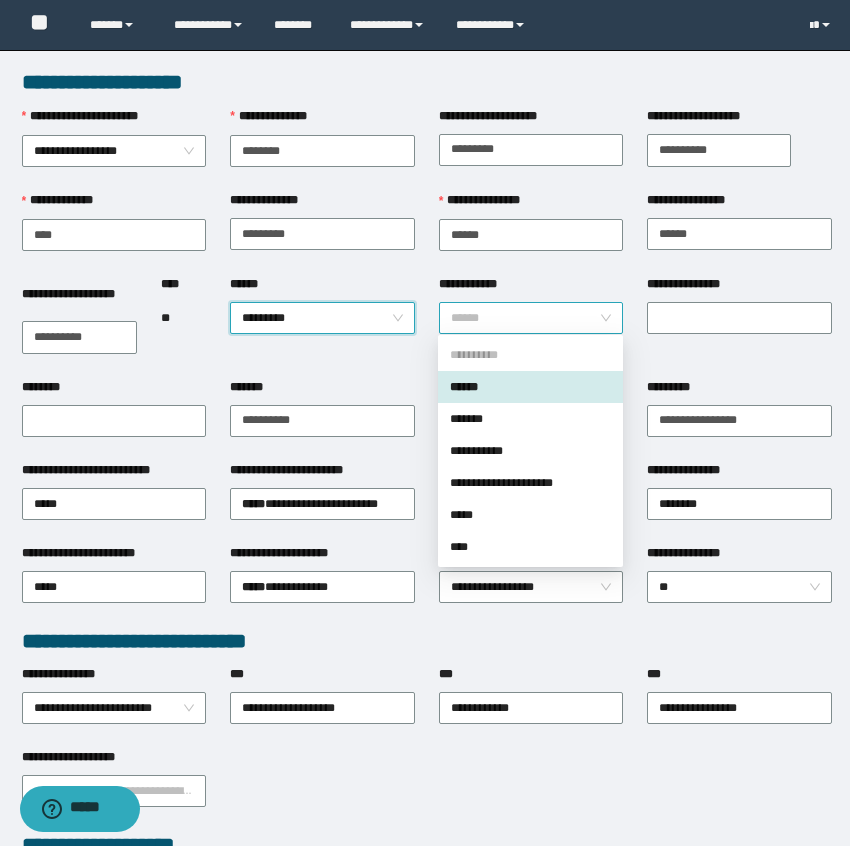 click on "******" at bounding box center [531, 318] 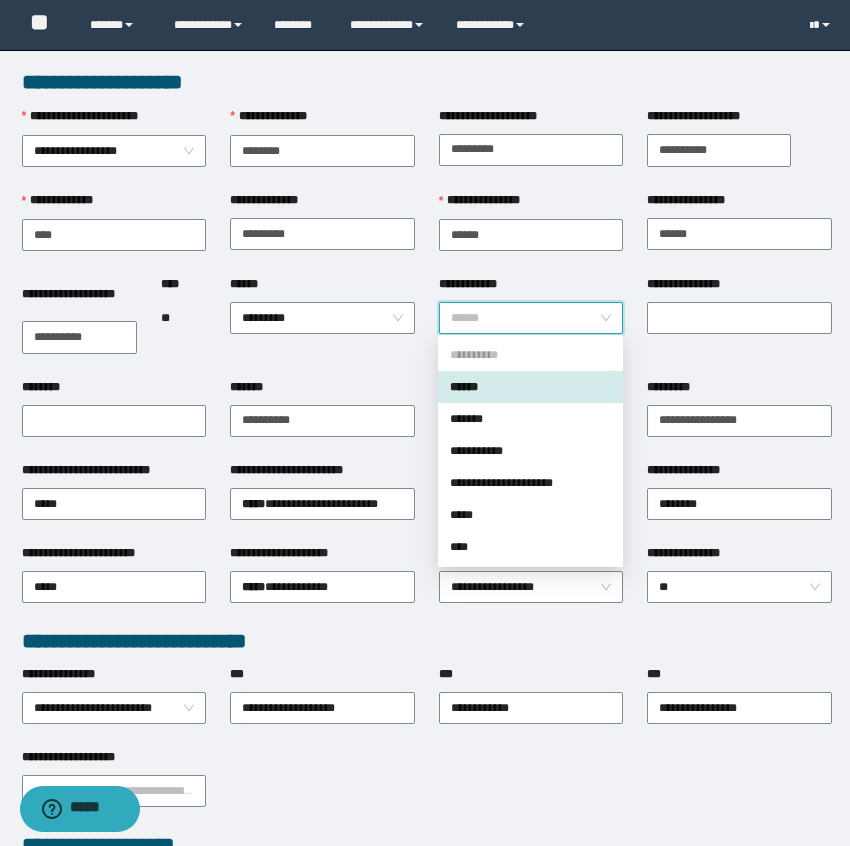 click on "******" at bounding box center (530, 387) 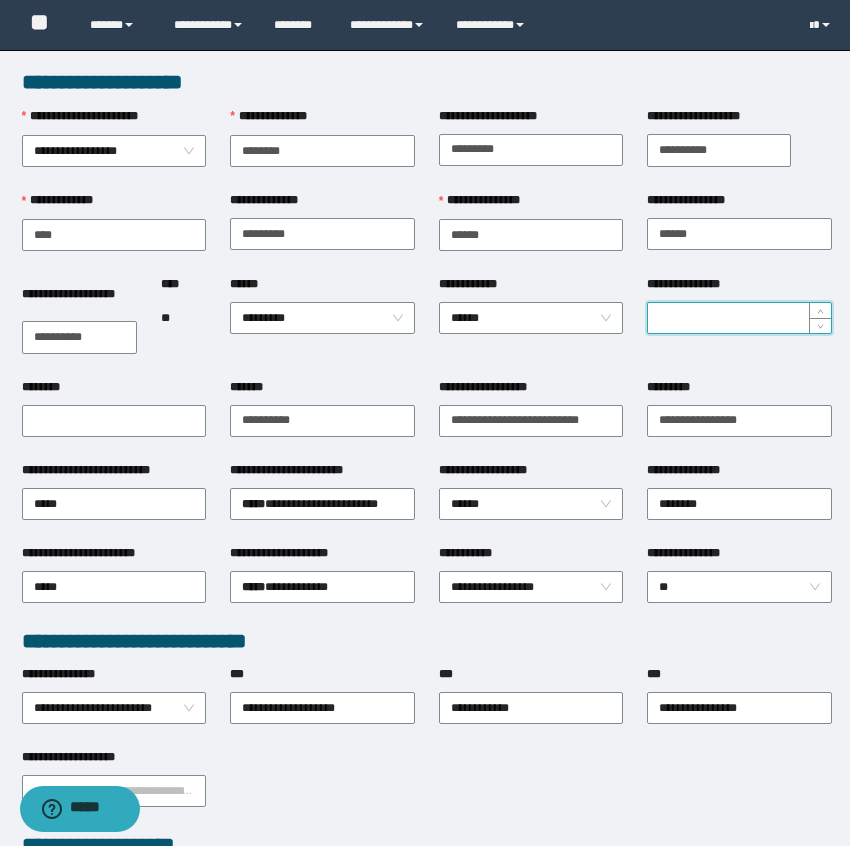 click on "**********" at bounding box center (739, 318) 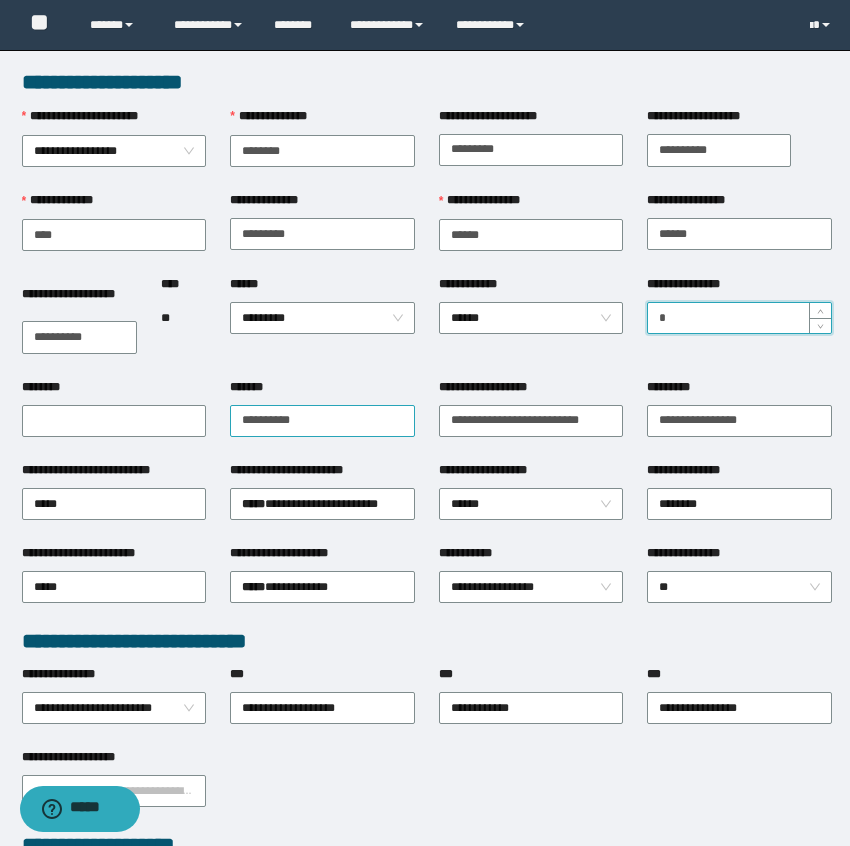 type on "*" 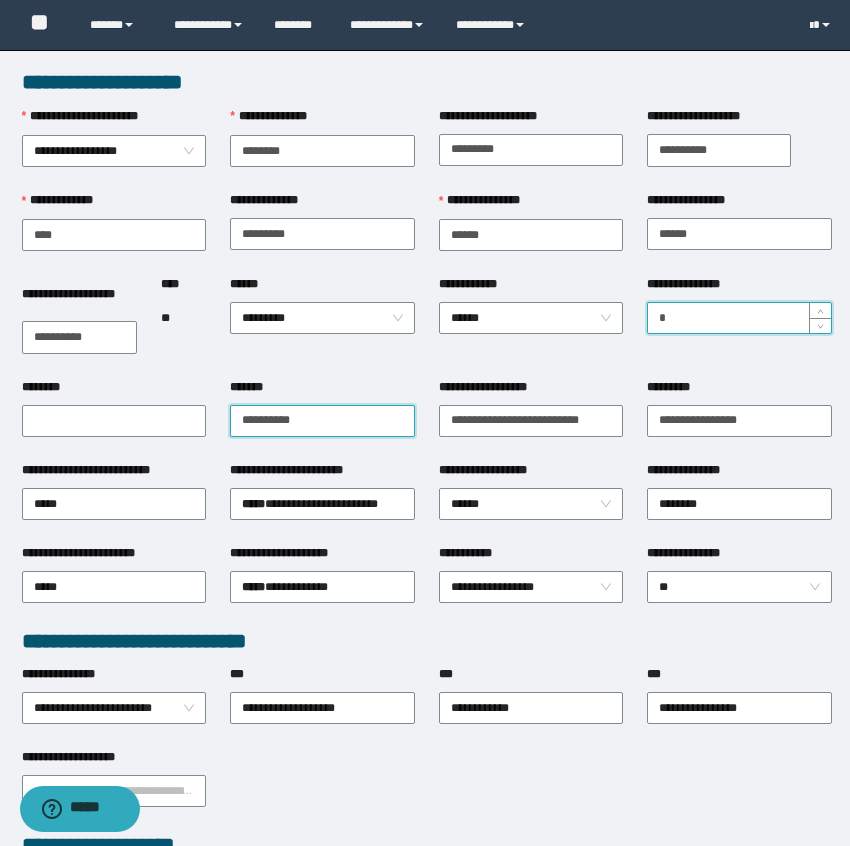 click on "*******" at bounding box center [322, 421] 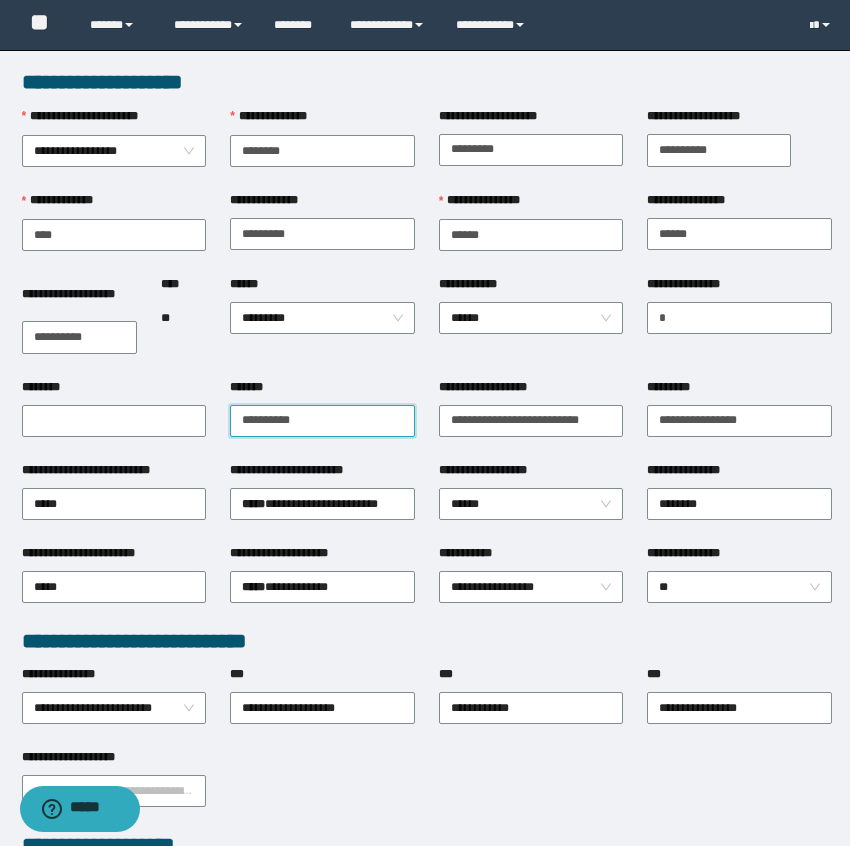 click on "*******" at bounding box center (322, 421) 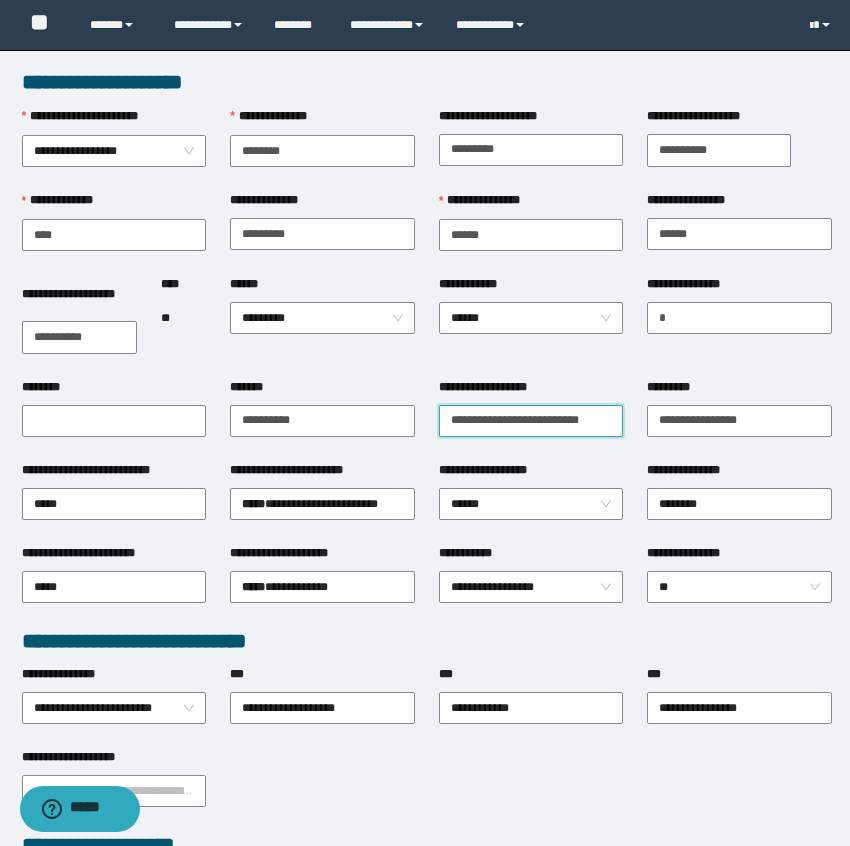 click on "**********" at bounding box center (531, 421) 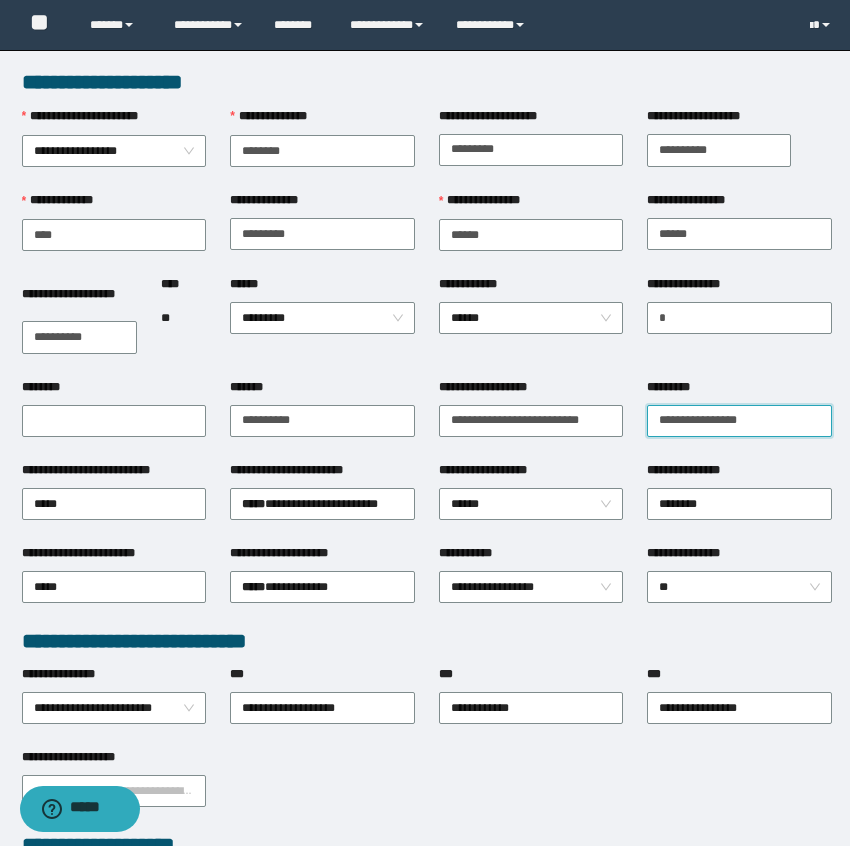 click on "*********" at bounding box center (739, 421) 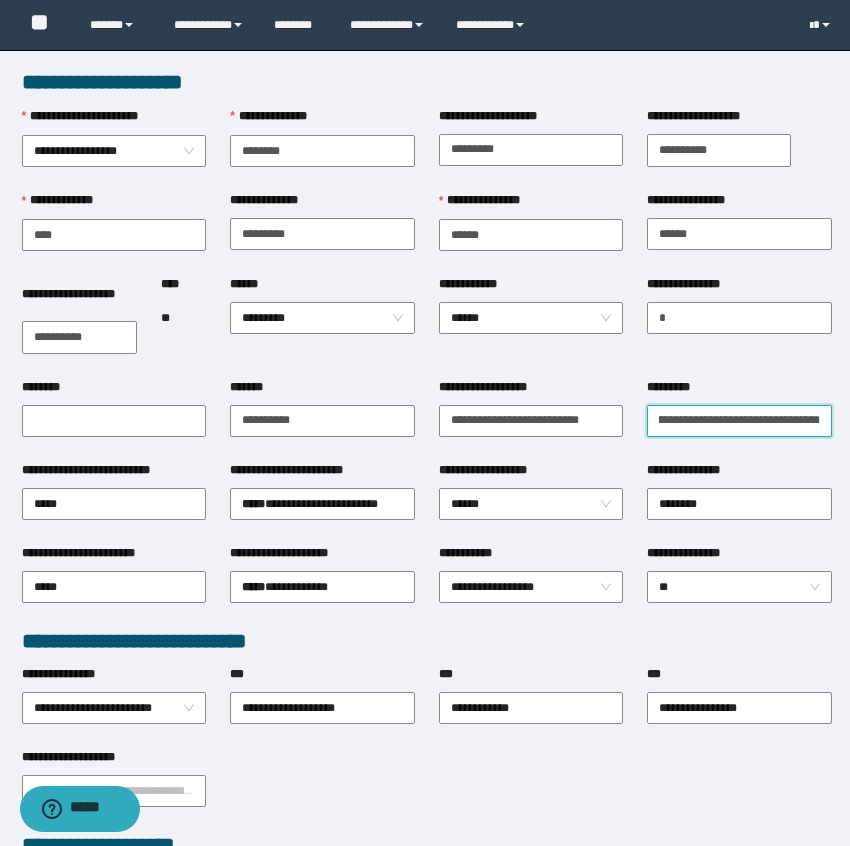 scroll, scrollTop: 0, scrollLeft: 15, axis: horizontal 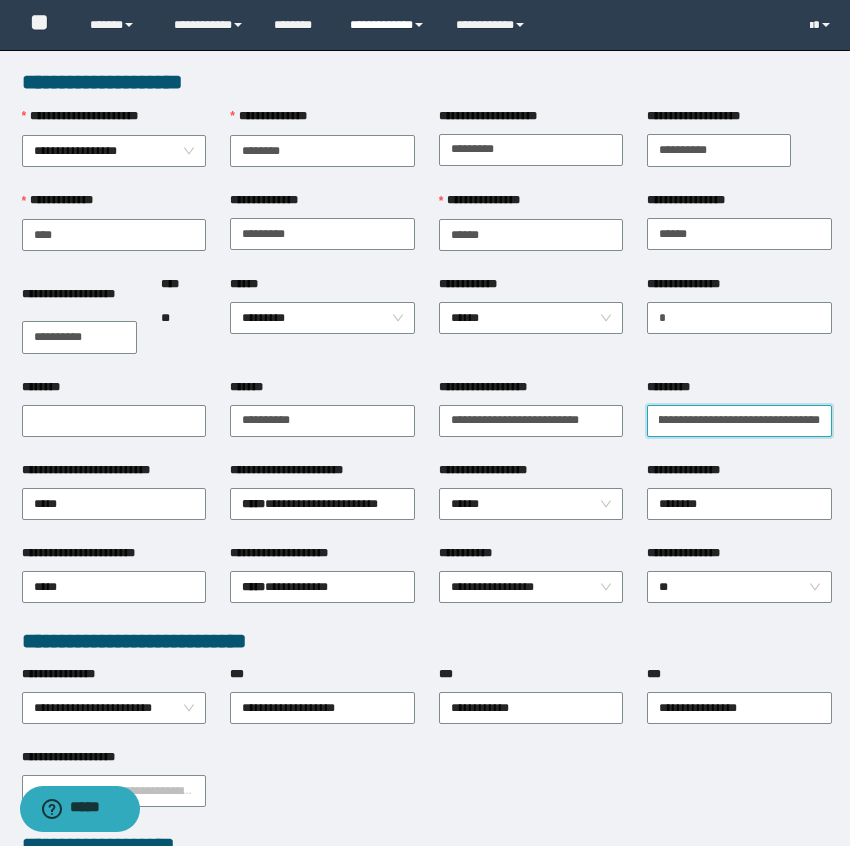 type on "**********" 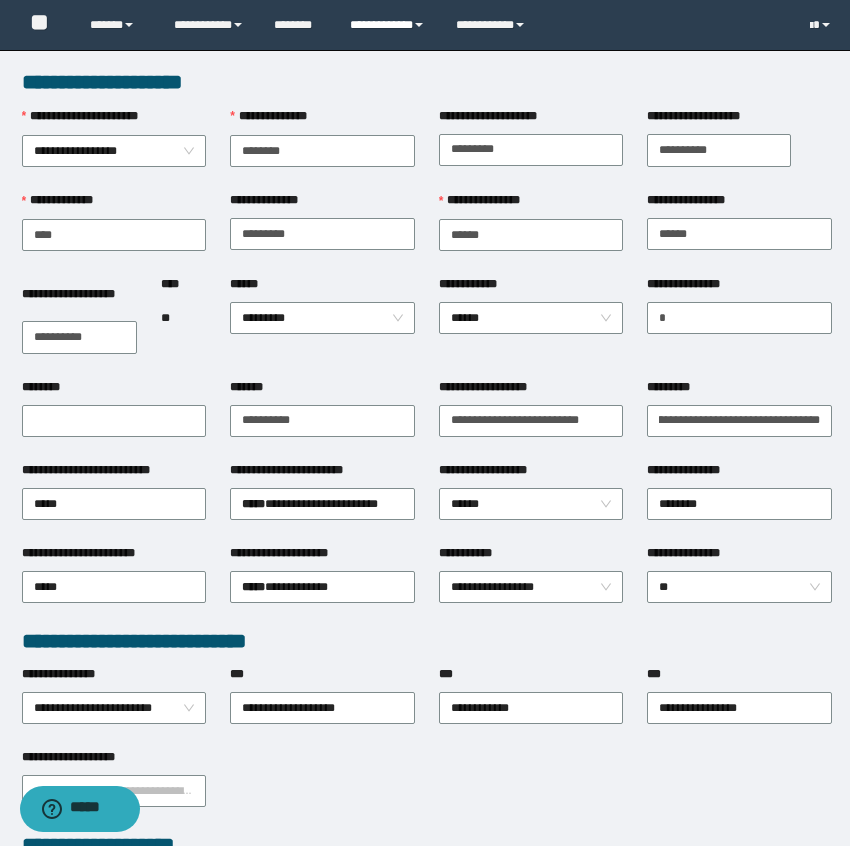 scroll, scrollTop: 0, scrollLeft: 0, axis: both 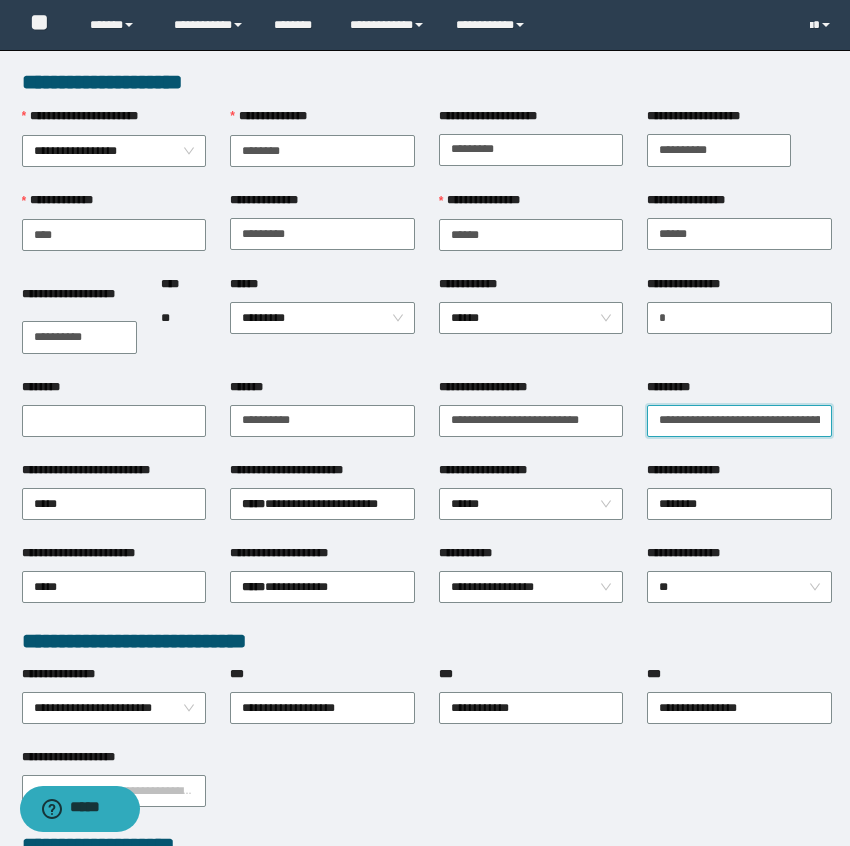 click on "**********" at bounding box center [739, 421] 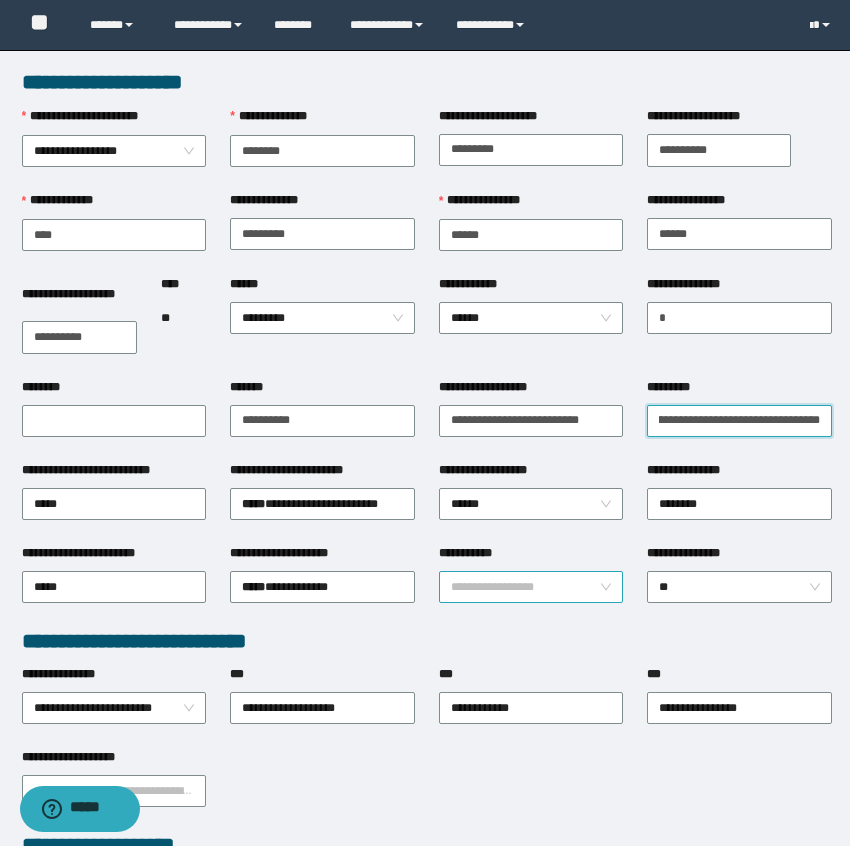 click on "**********" at bounding box center (531, 587) 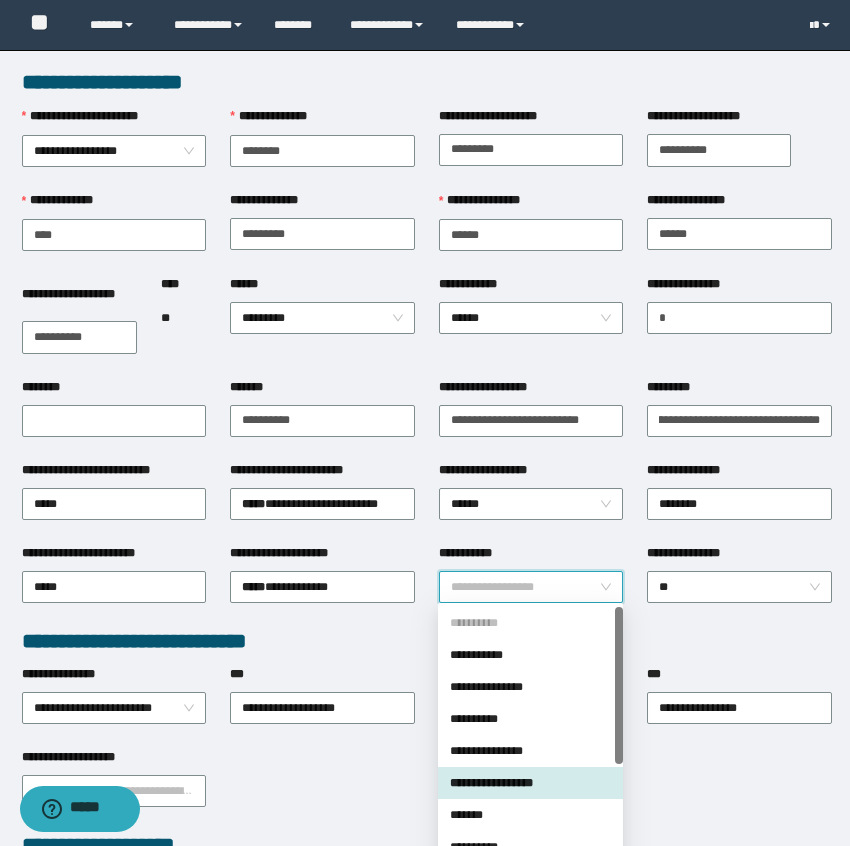 scroll, scrollTop: 0, scrollLeft: 0, axis: both 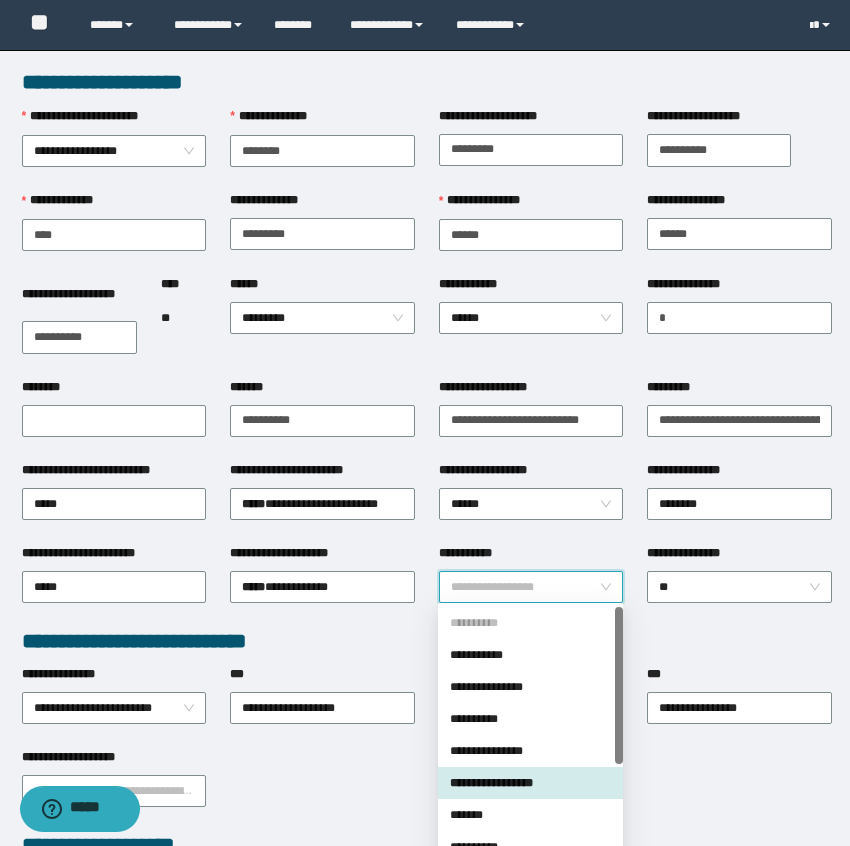 click on "**********" at bounding box center [530, 783] 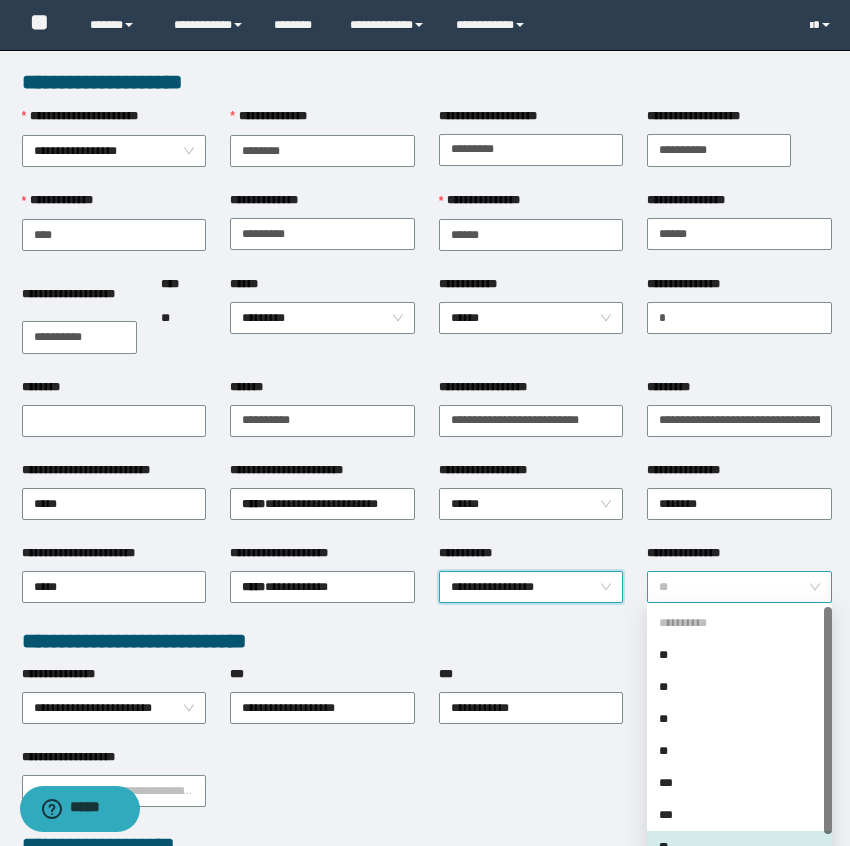 click on "**" at bounding box center (739, 587) 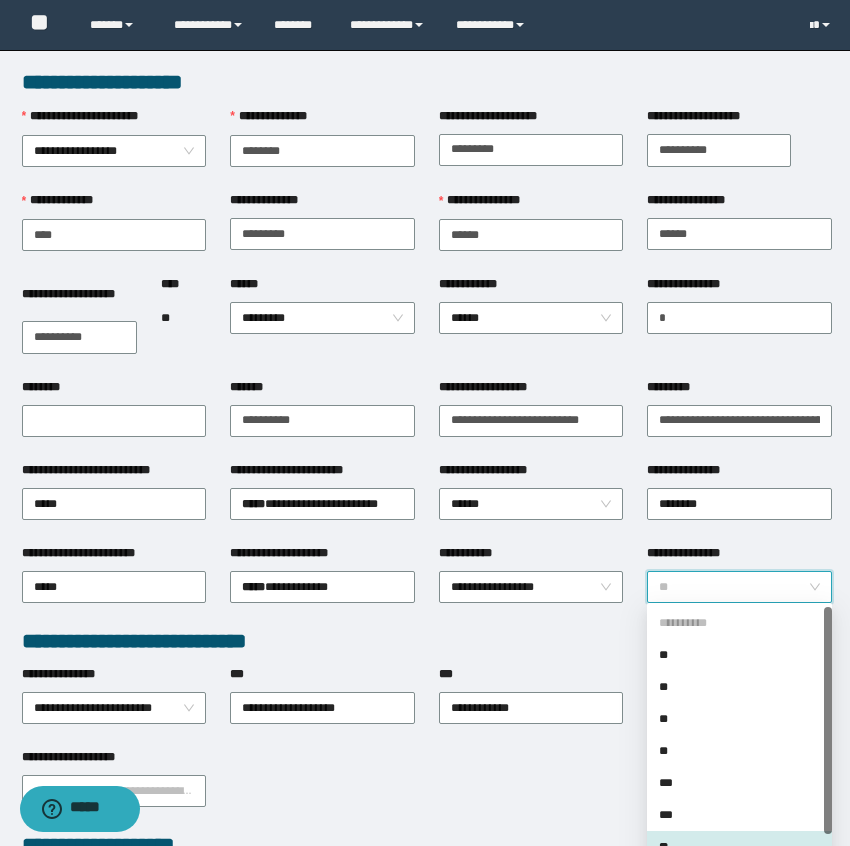 click on "**" at bounding box center (739, 847) 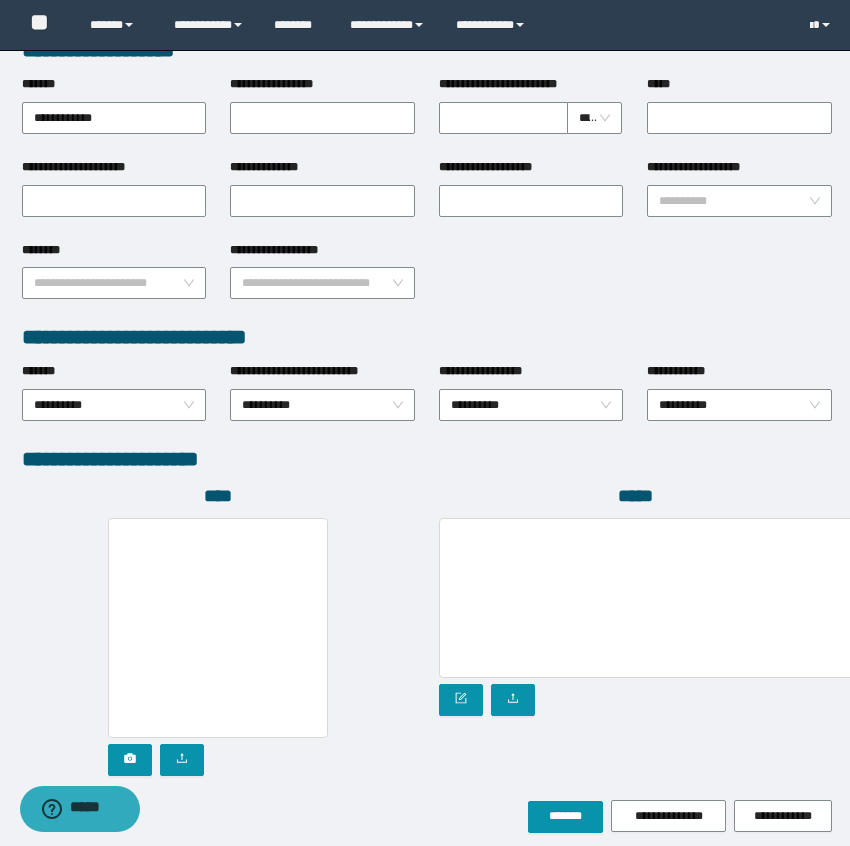 scroll, scrollTop: 874, scrollLeft: 0, axis: vertical 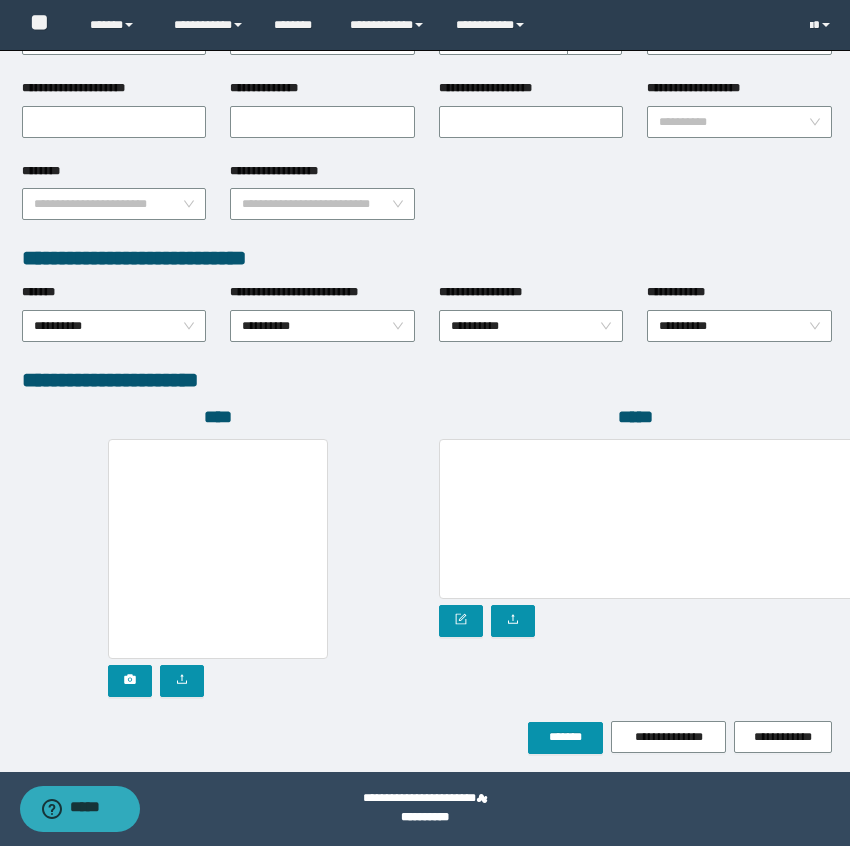 click on "**********" at bounding box center (425, -26) 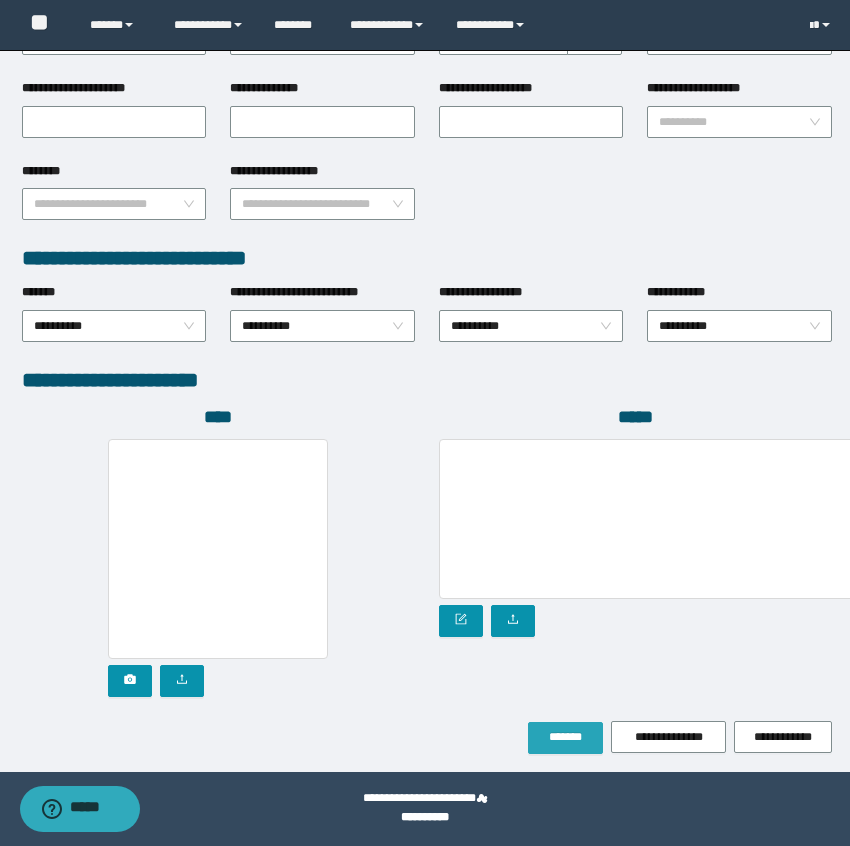 click on "*******" at bounding box center (565, 737) 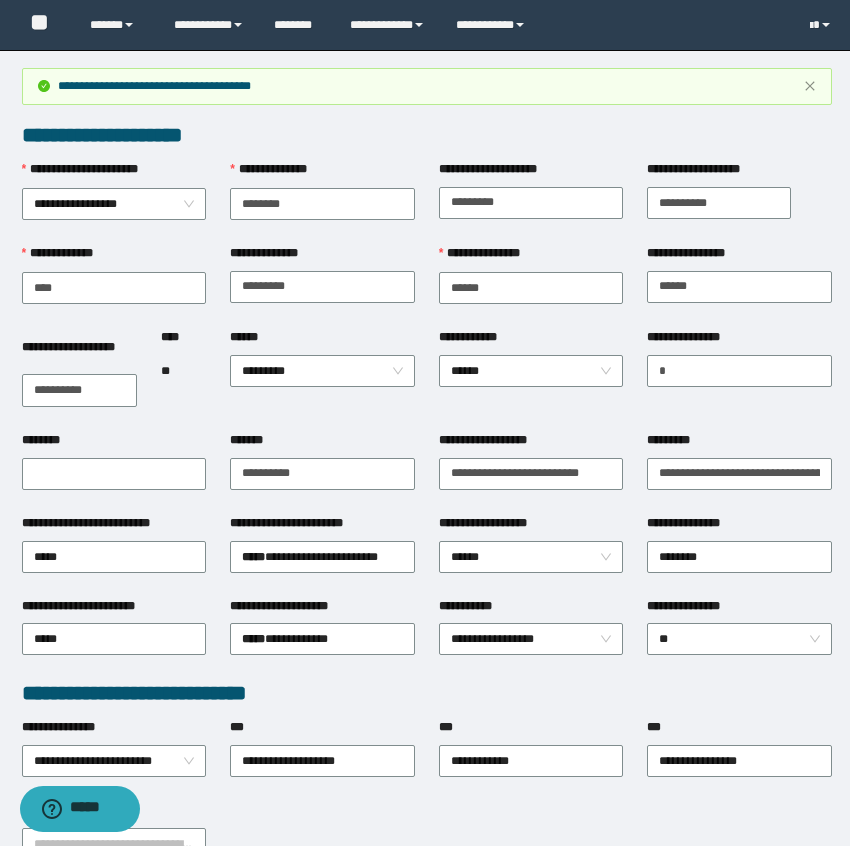 scroll, scrollTop: 0, scrollLeft: 0, axis: both 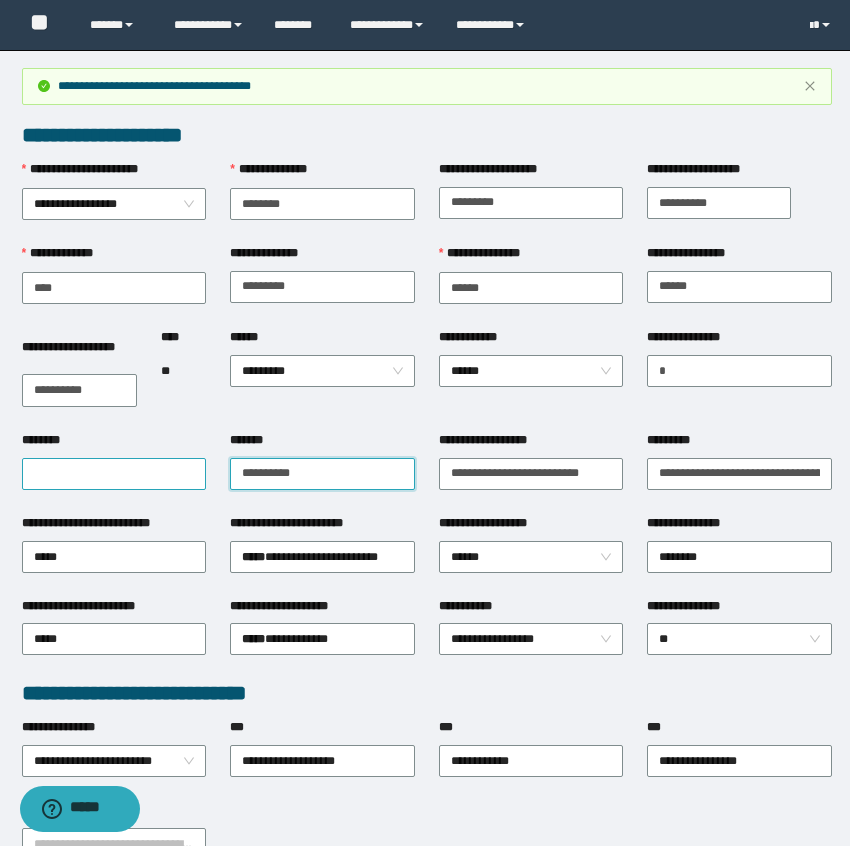 drag, startPoint x: 359, startPoint y: 462, endPoint x: 171, endPoint y: 465, distance: 188.02394 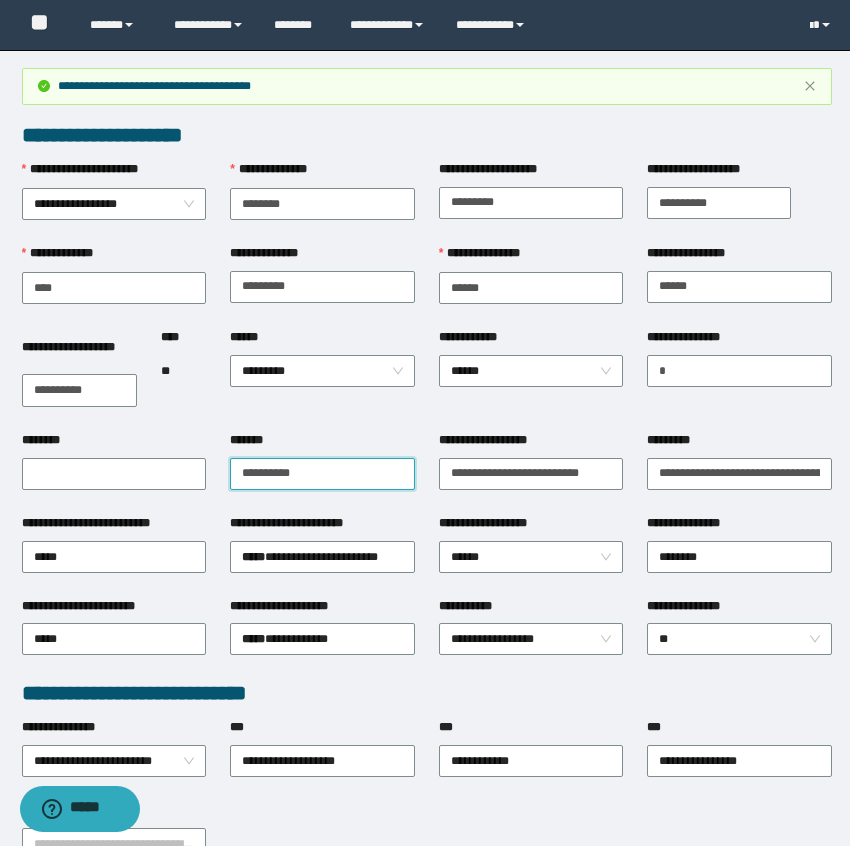 type on "**********" 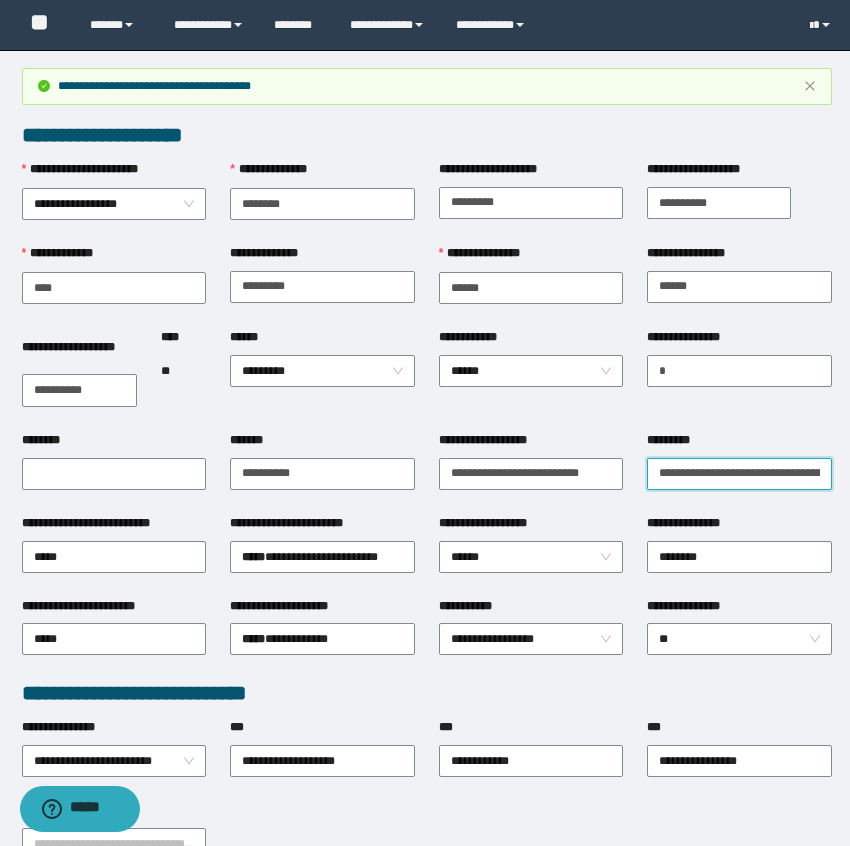 scroll, scrollTop: 0, scrollLeft: 15, axis: horizontal 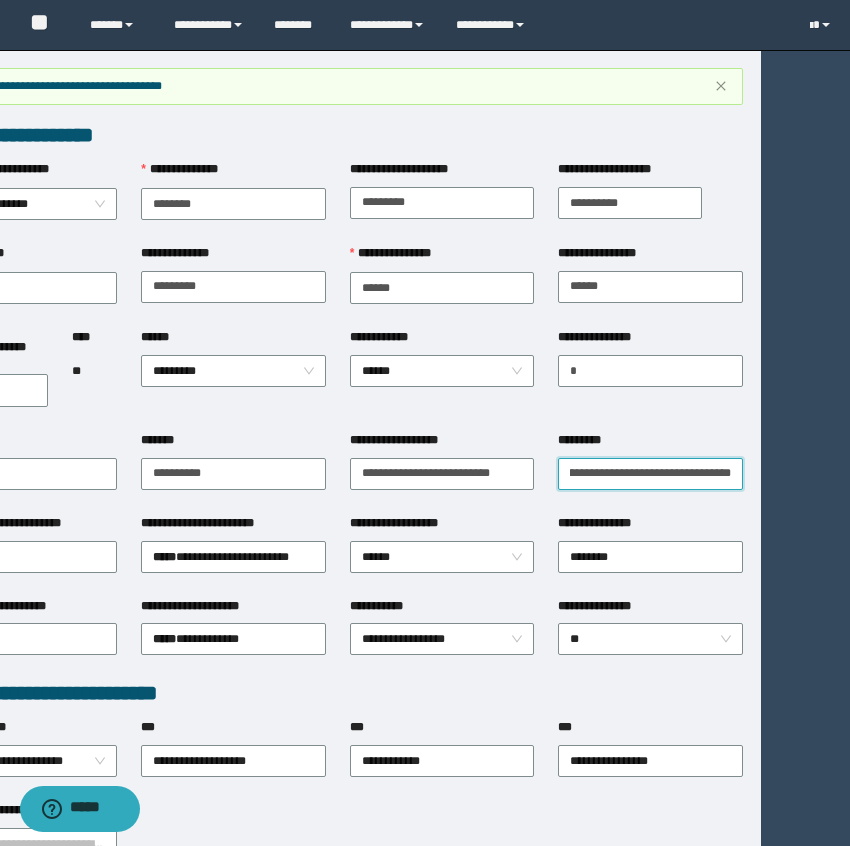 drag, startPoint x: 657, startPoint y: 467, endPoint x: 922, endPoint y: 499, distance: 266.92508 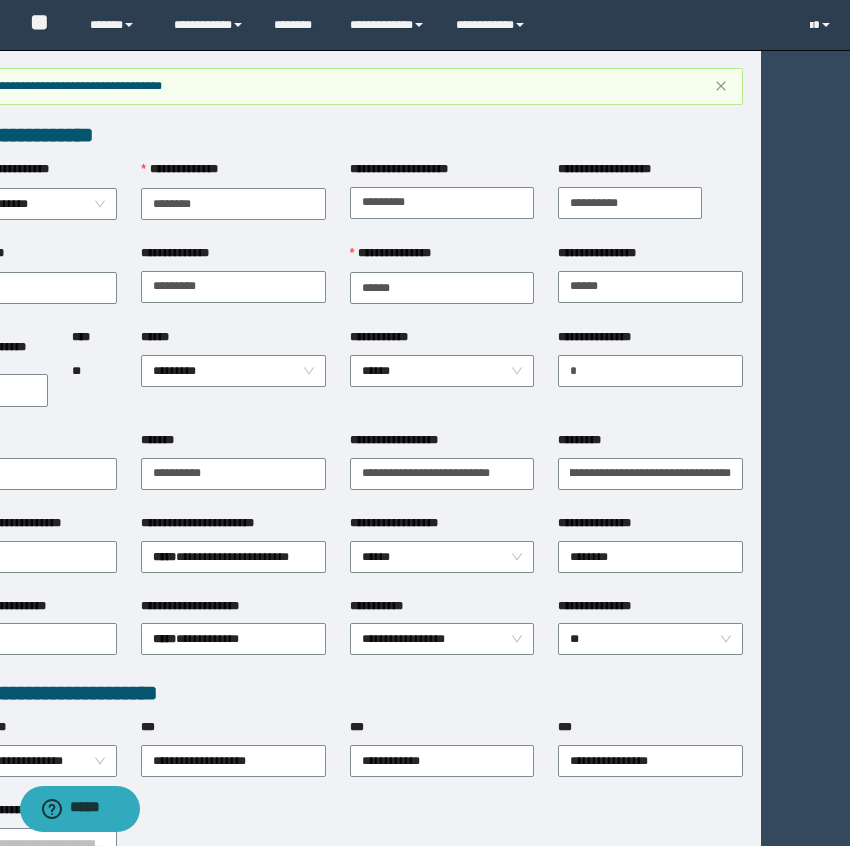 scroll, scrollTop: 0, scrollLeft: 0, axis: both 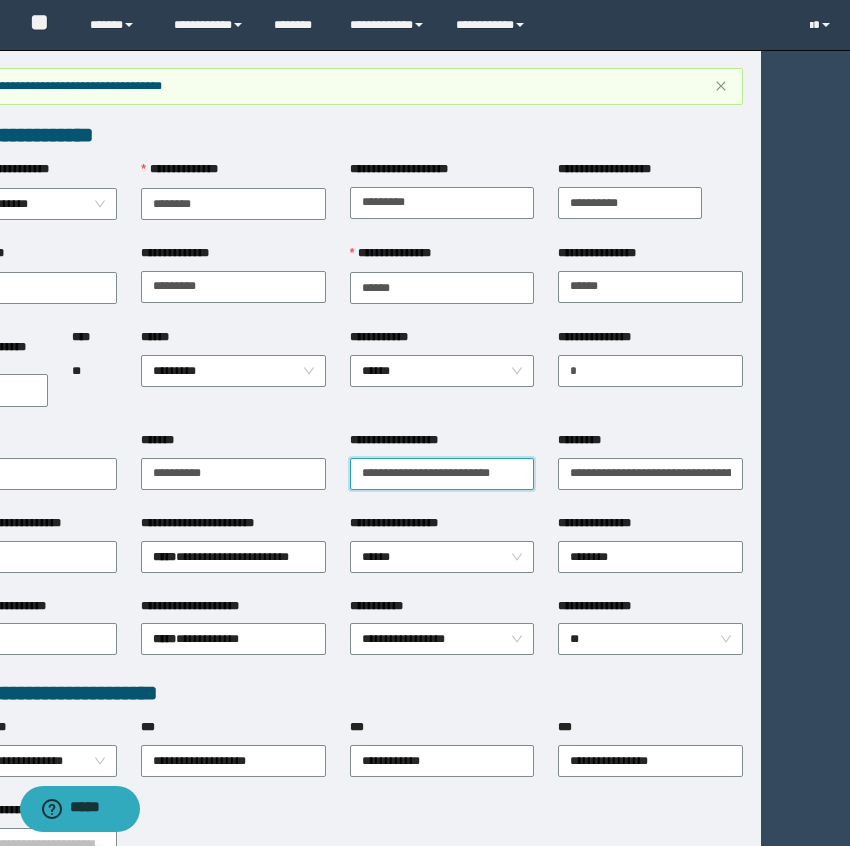 drag, startPoint x: 523, startPoint y: 474, endPoint x: 416, endPoint y: 477, distance: 107.042046 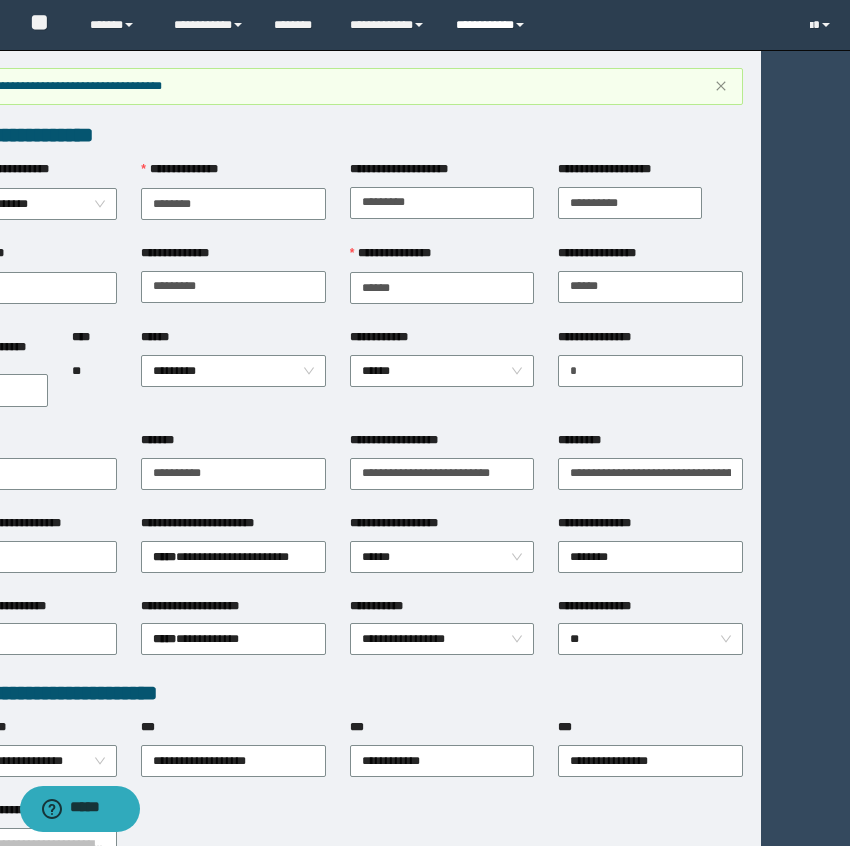 click on "**********" at bounding box center [493, 25] 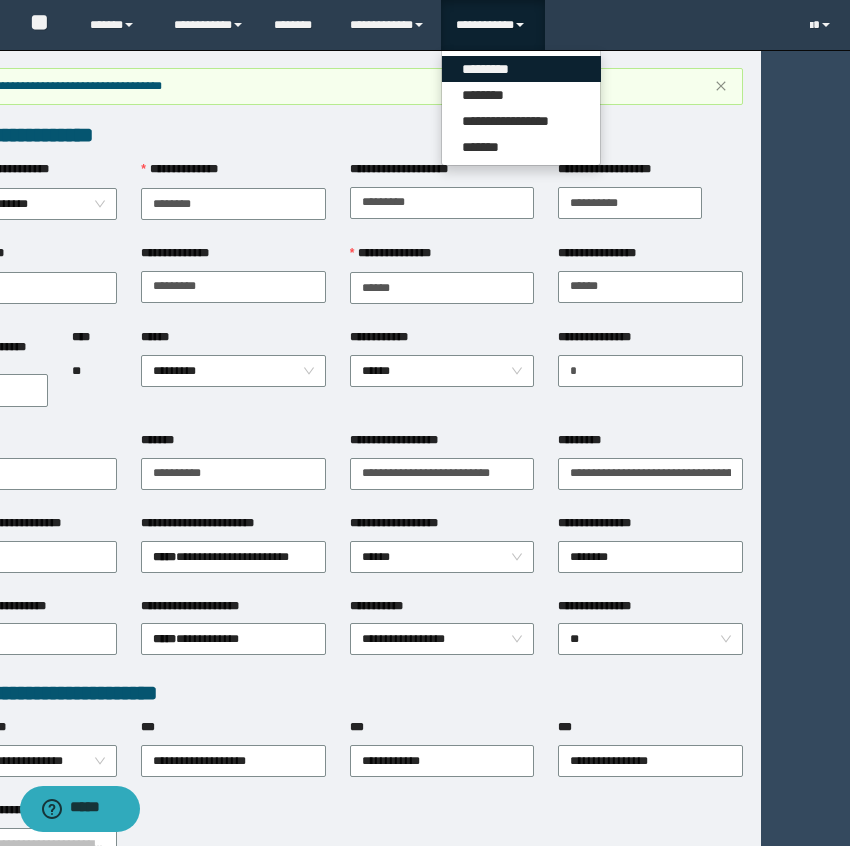 click on "*********" at bounding box center [521, 69] 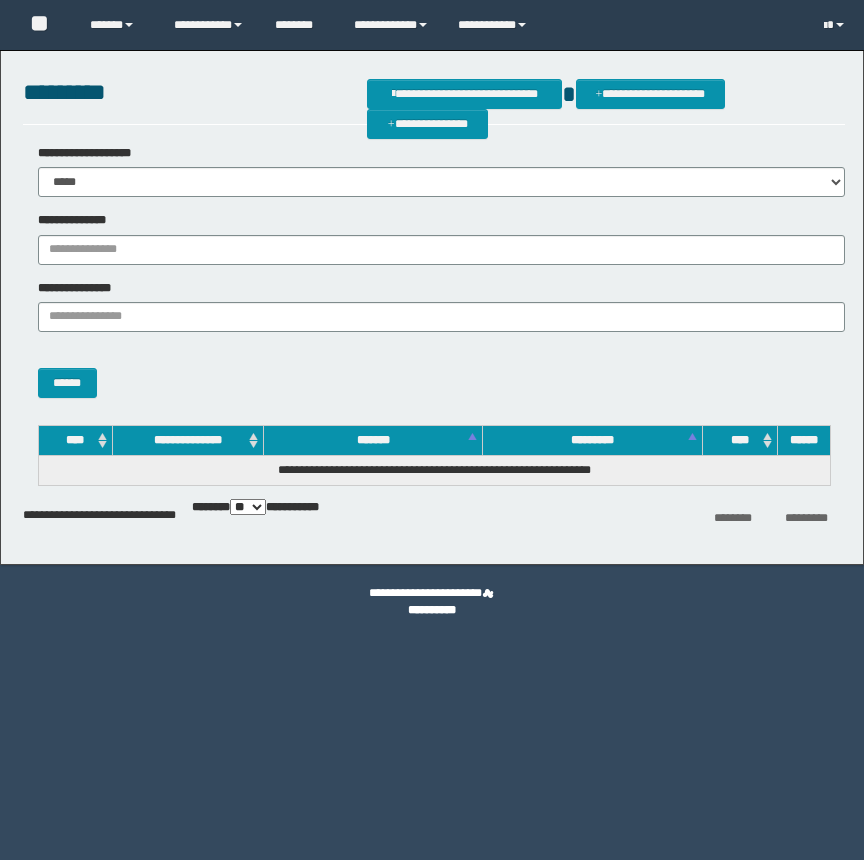 scroll, scrollTop: 0, scrollLeft: 0, axis: both 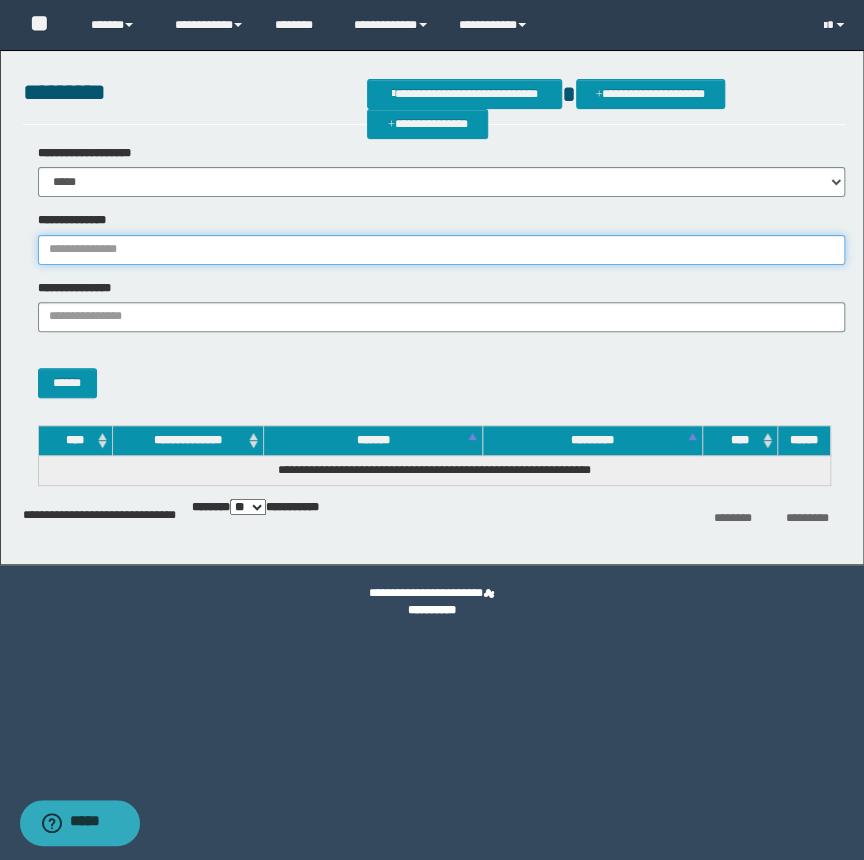 click on "**********" at bounding box center (441, 250) 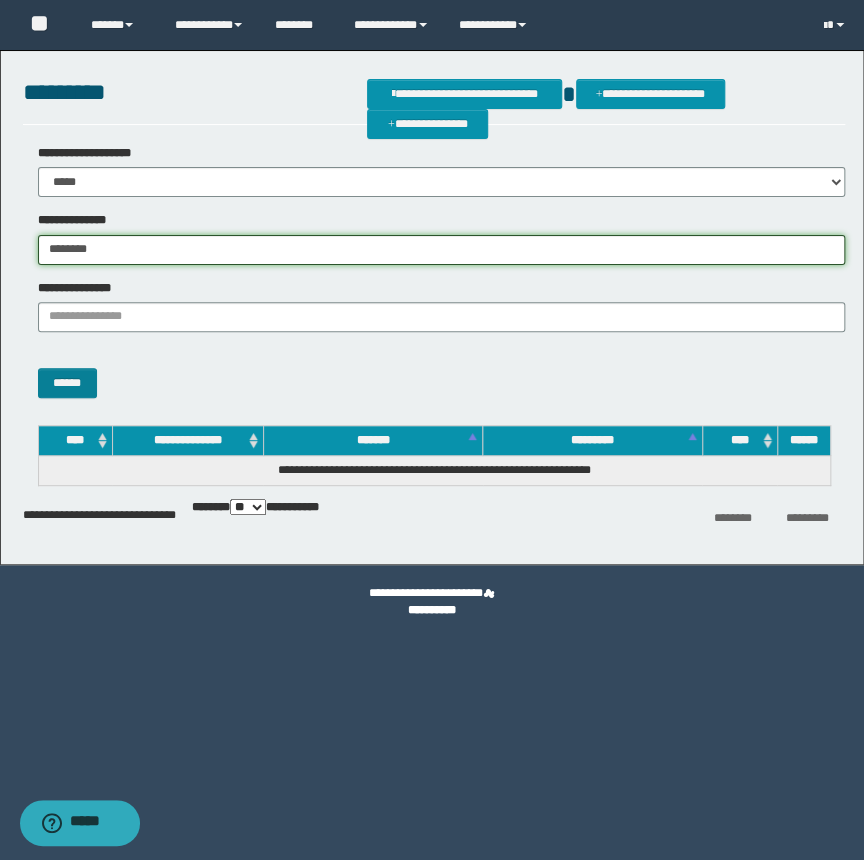 type on "********" 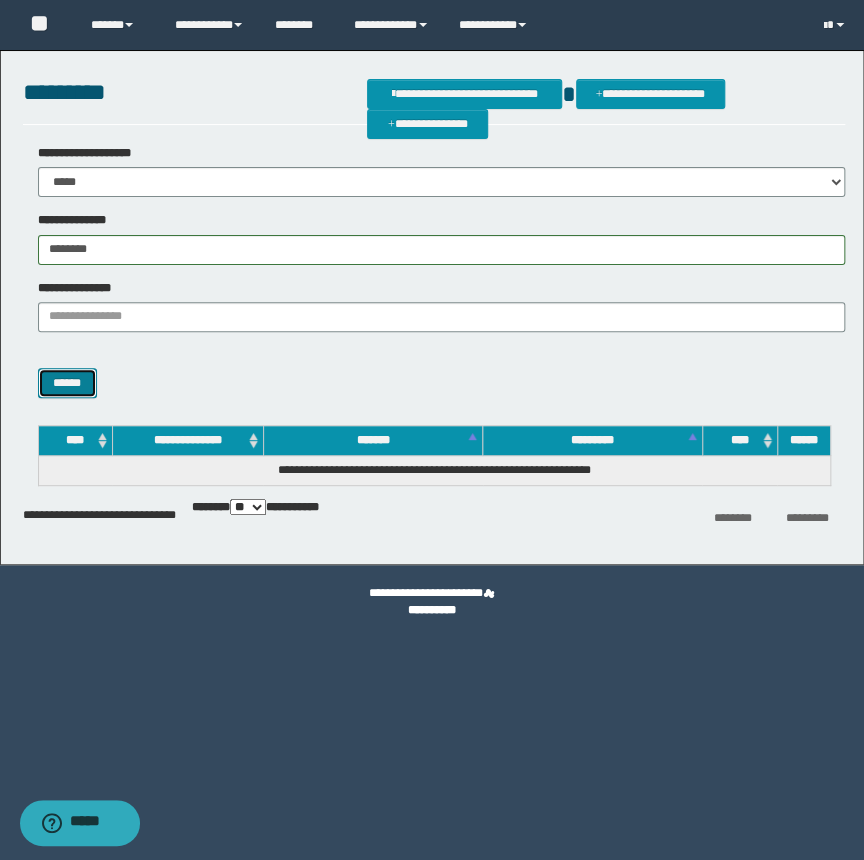 click on "******" at bounding box center (67, 383) 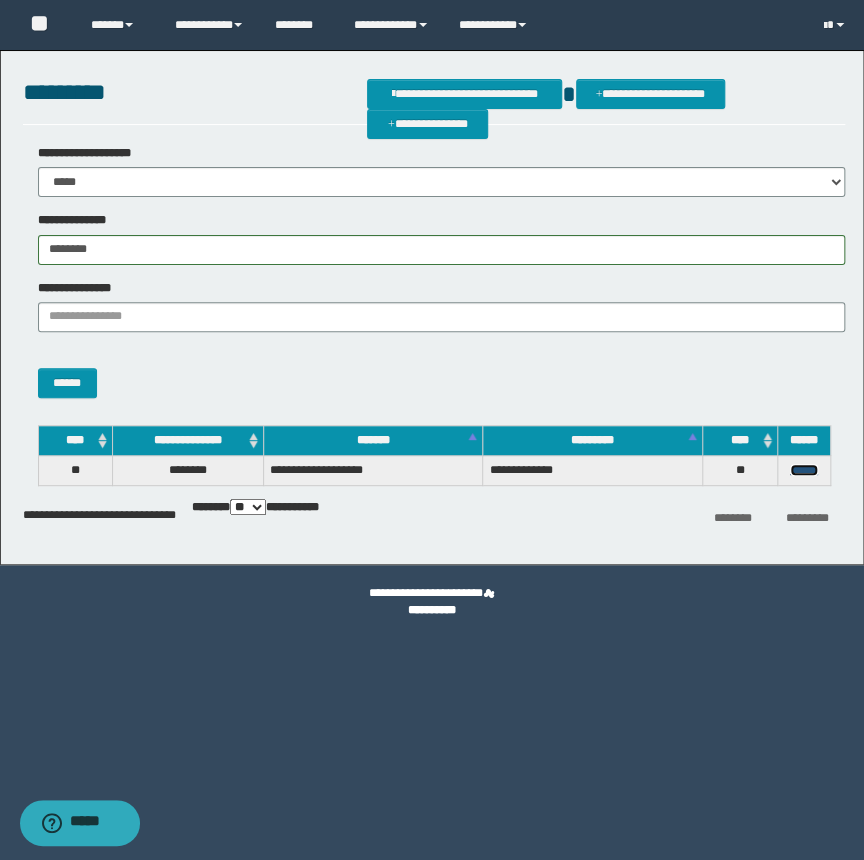 click on "******" at bounding box center (804, 470) 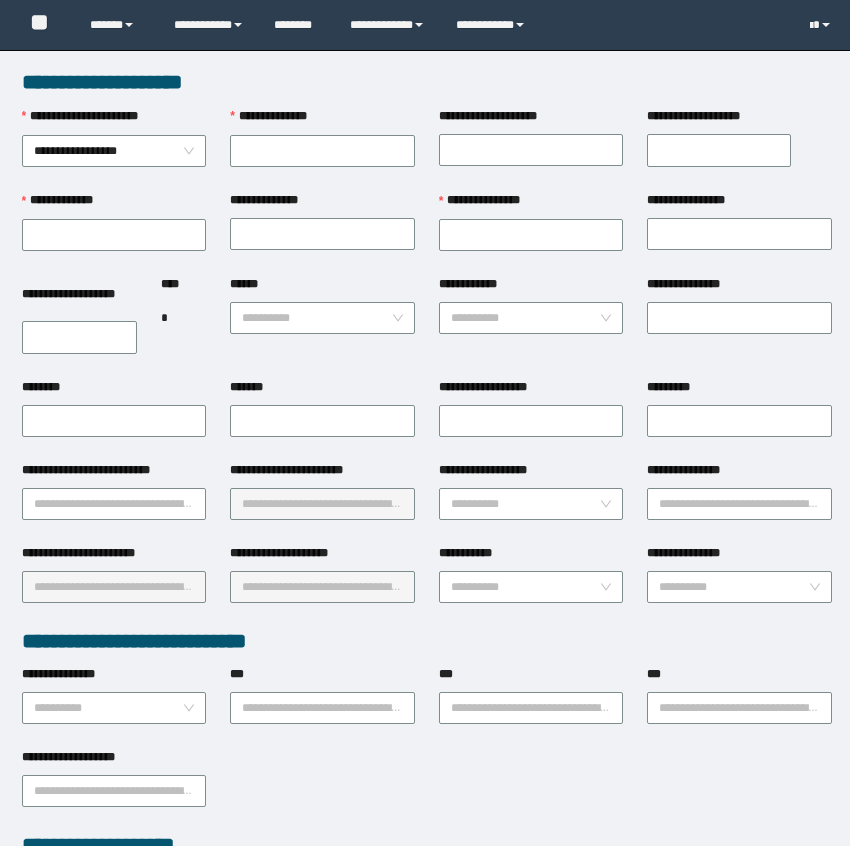 scroll, scrollTop: 0, scrollLeft: 0, axis: both 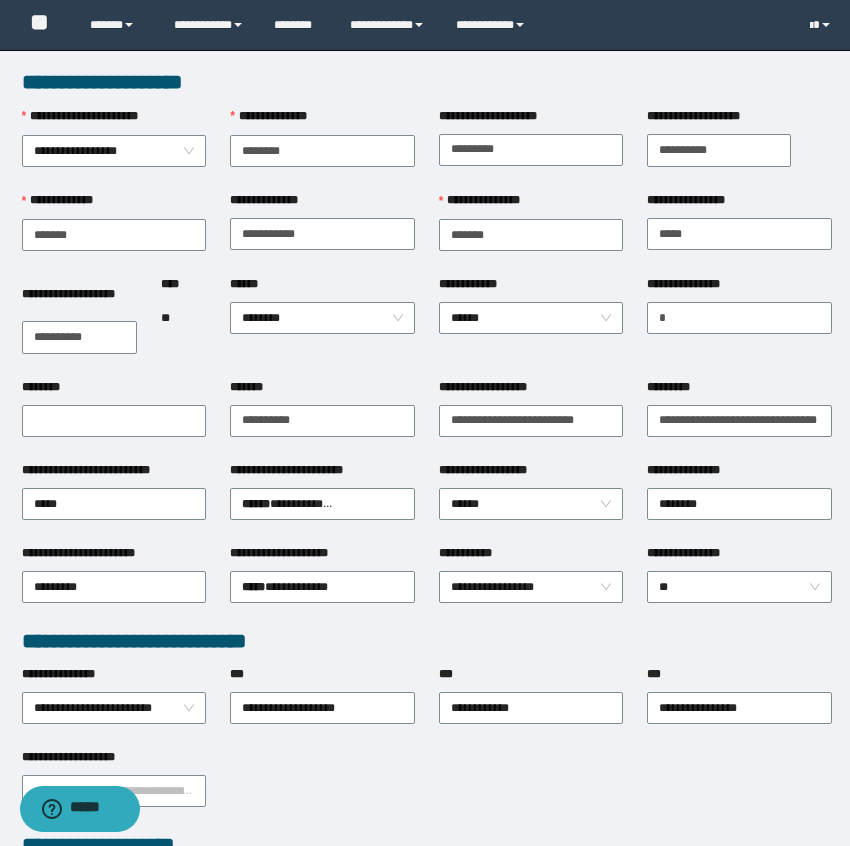 click on "**********" at bounding box center [719, 150] 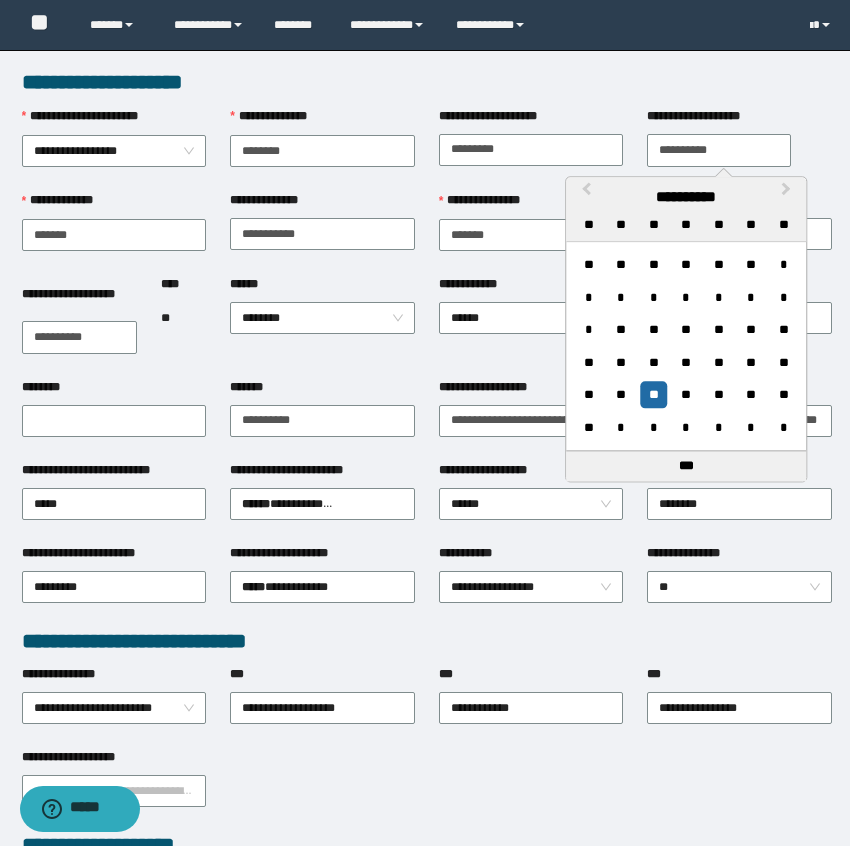 click on "**********" at bounding box center (719, 150) 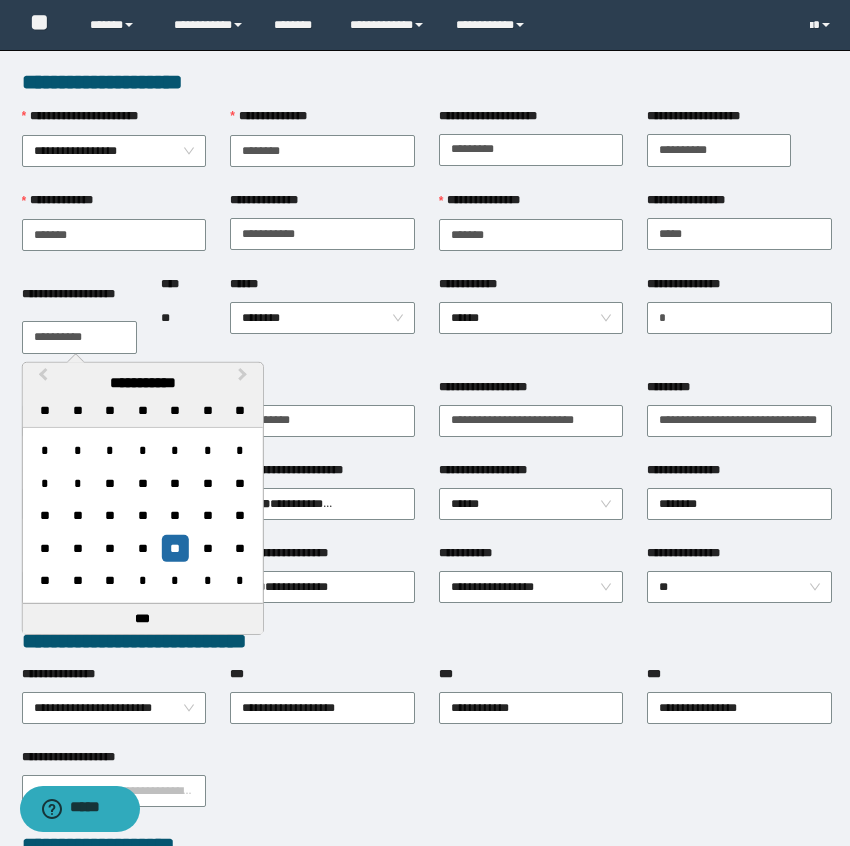 click on "****** ********" at bounding box center (322, 326) 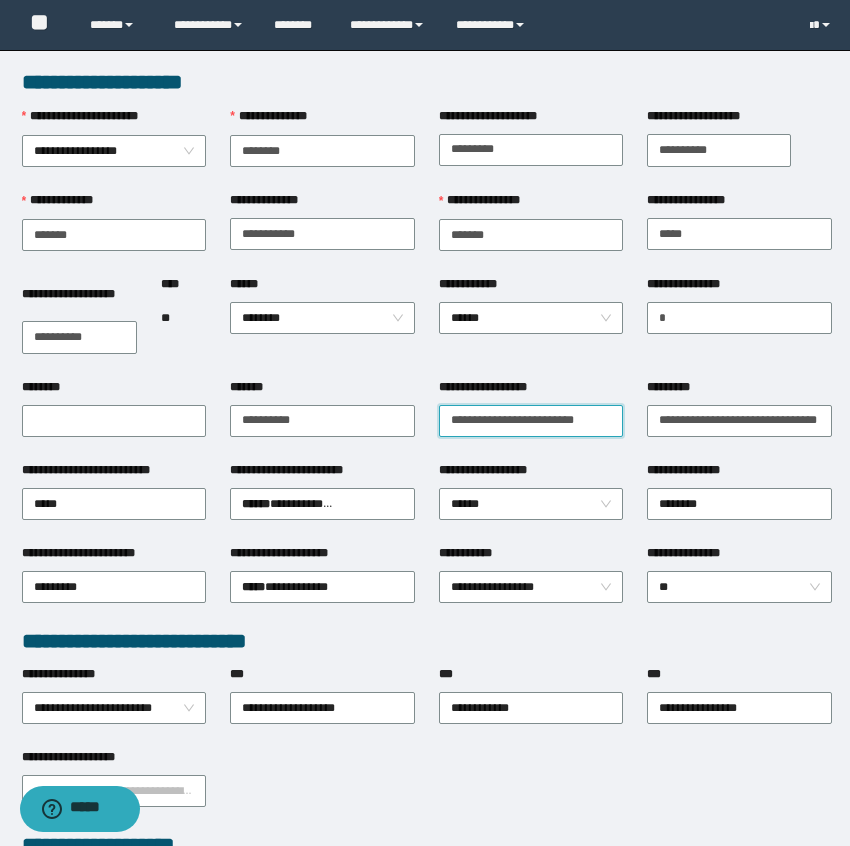 click on "**********" at bounding box center [531, 421] 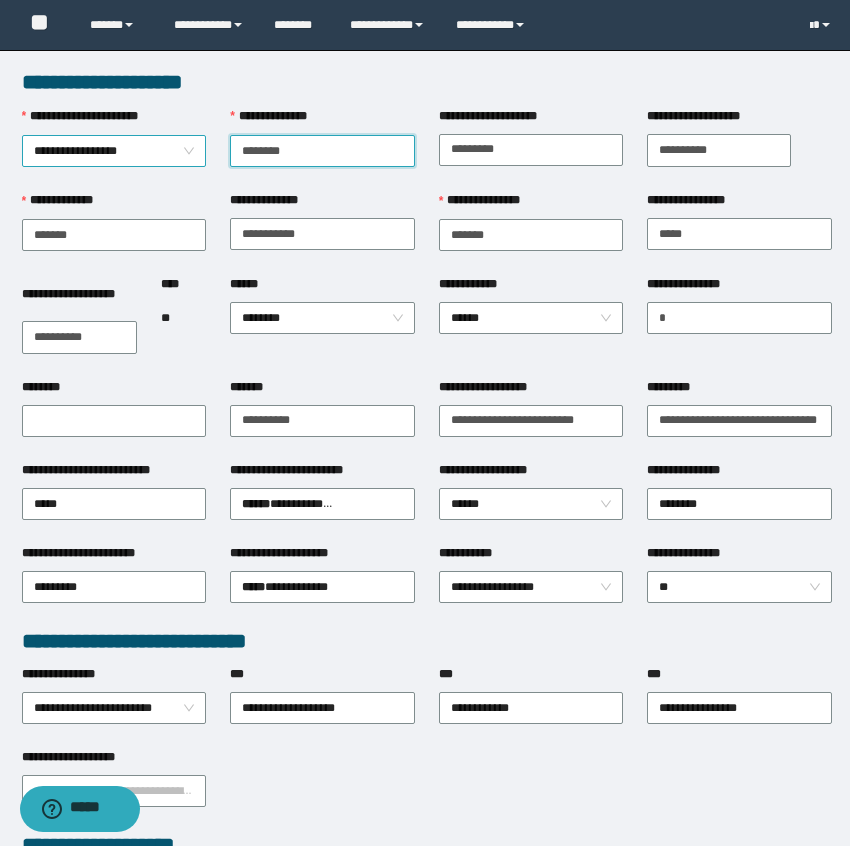 drag, startPoint x: 313, startPoint y: 144, endPoint x: 200, endPoint y: 144, distance: 113 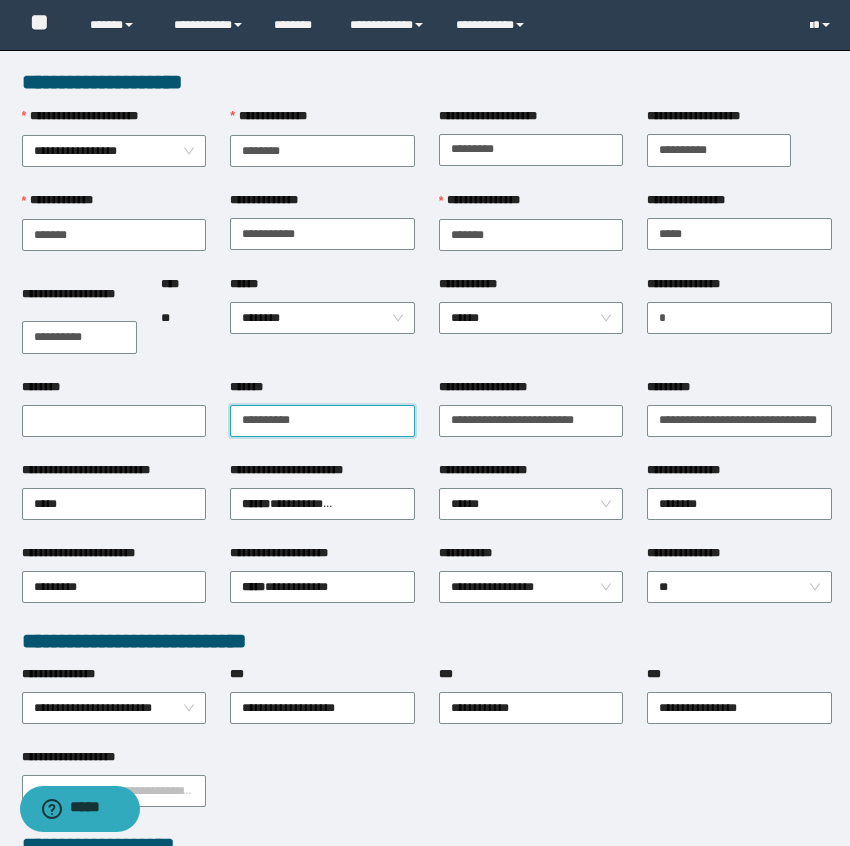 drag, startPoint x: 340, startPoint y: 423, endPoint x: 221, endPoint y: 427, distance: 119.06721 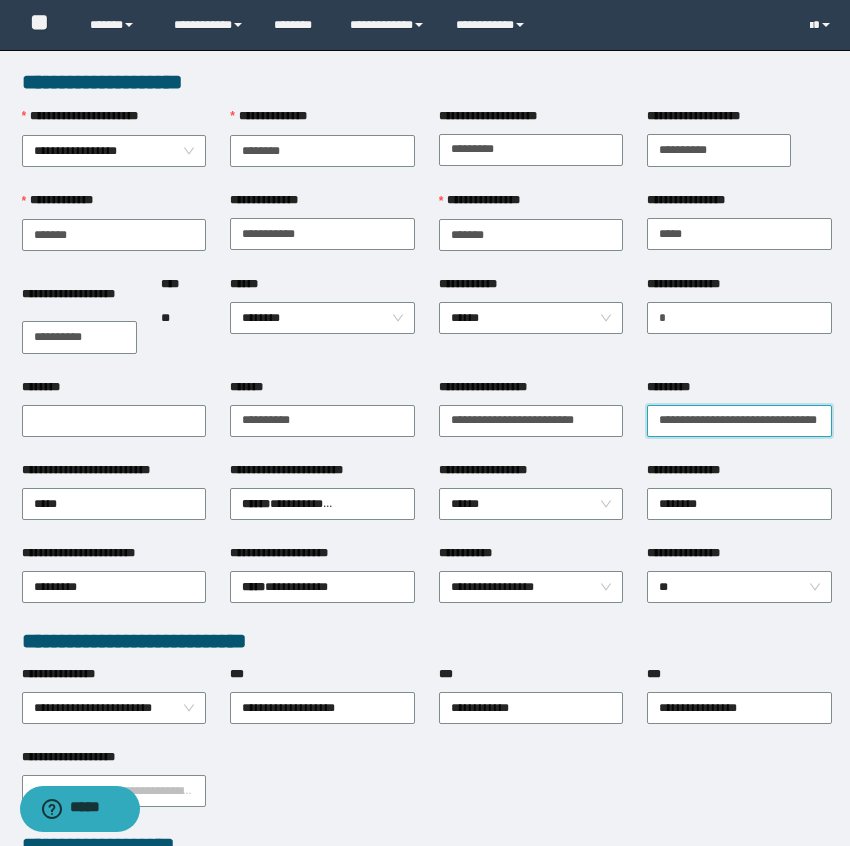 scroll, scrollTop: 0, scrollLeft: 1, axis: horizontal 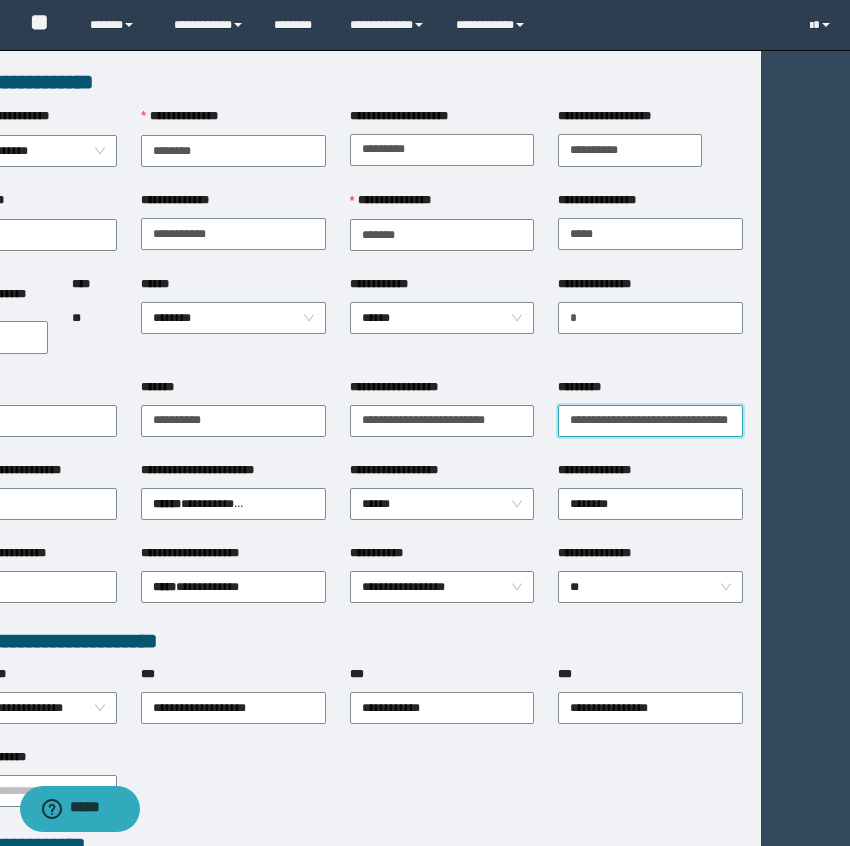 drag, startPoint x: 660, startPoint y: 414, endPoint x: 967, endPoint y: 450, distance: 309.10355 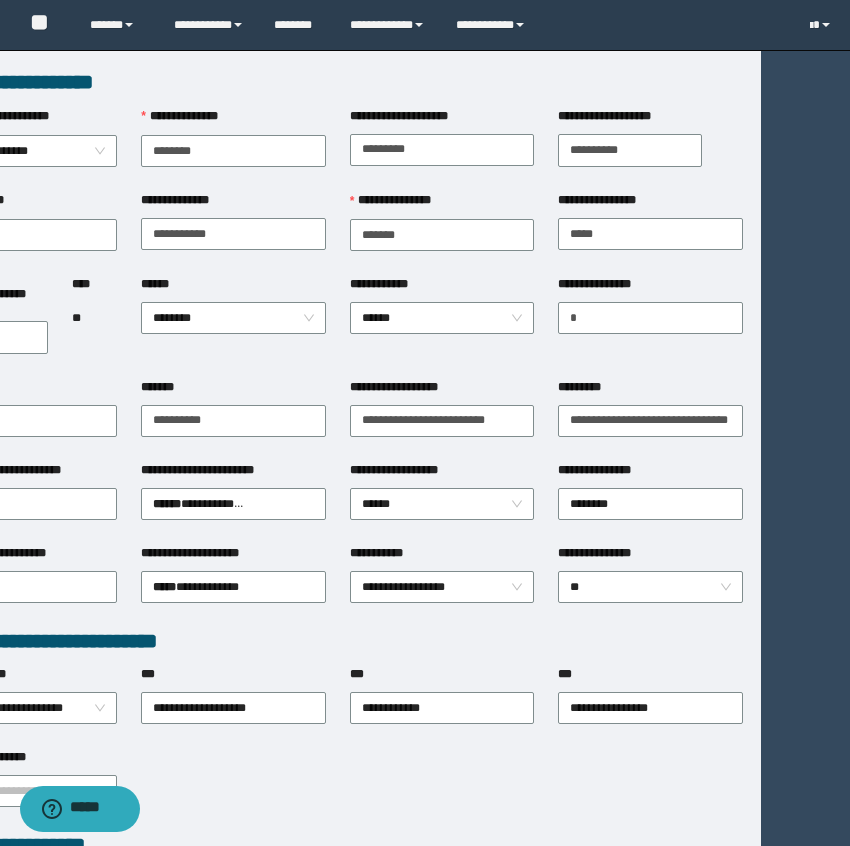 scroll, scrollTop: 0, scrollLeft: 0, axis: both 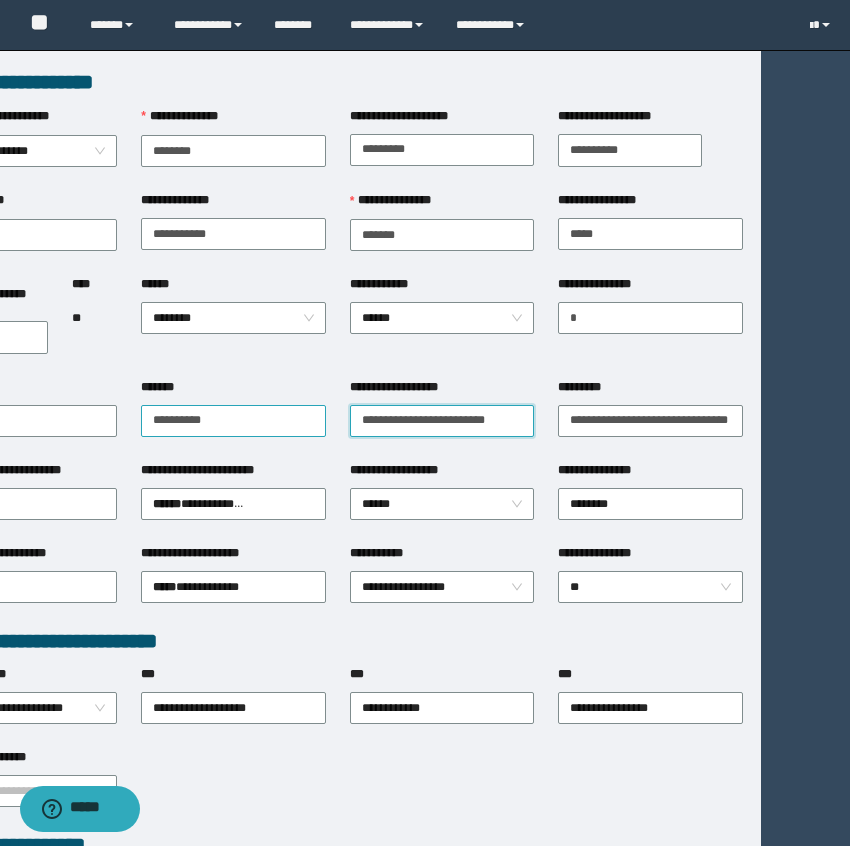type on "**********" 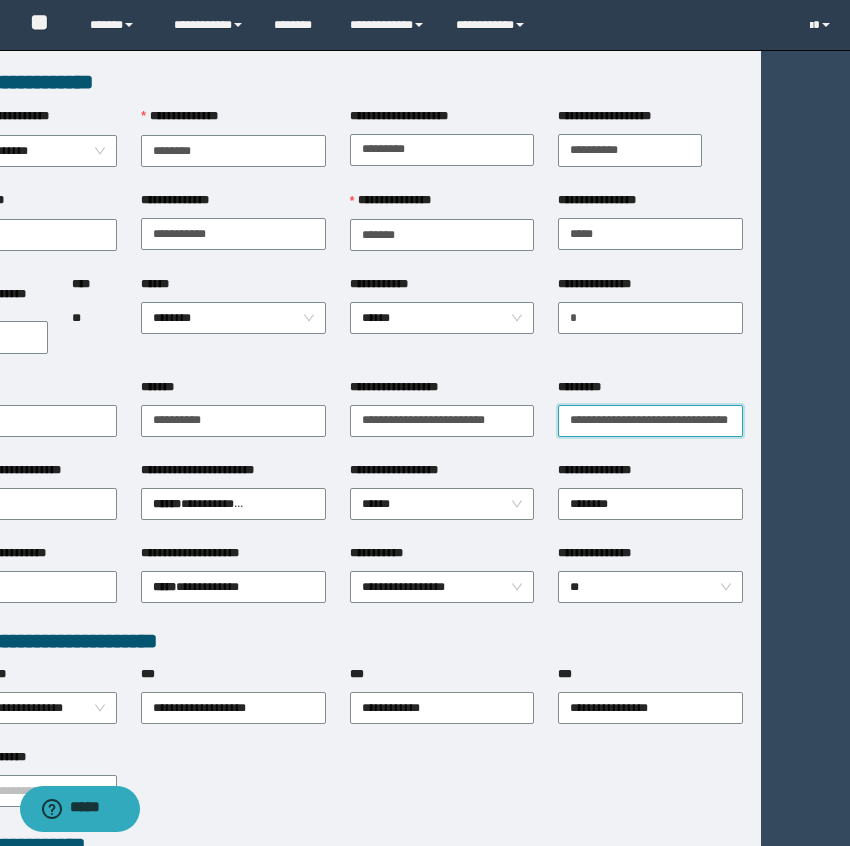 click on "**********" at bounding box center (650, 421) 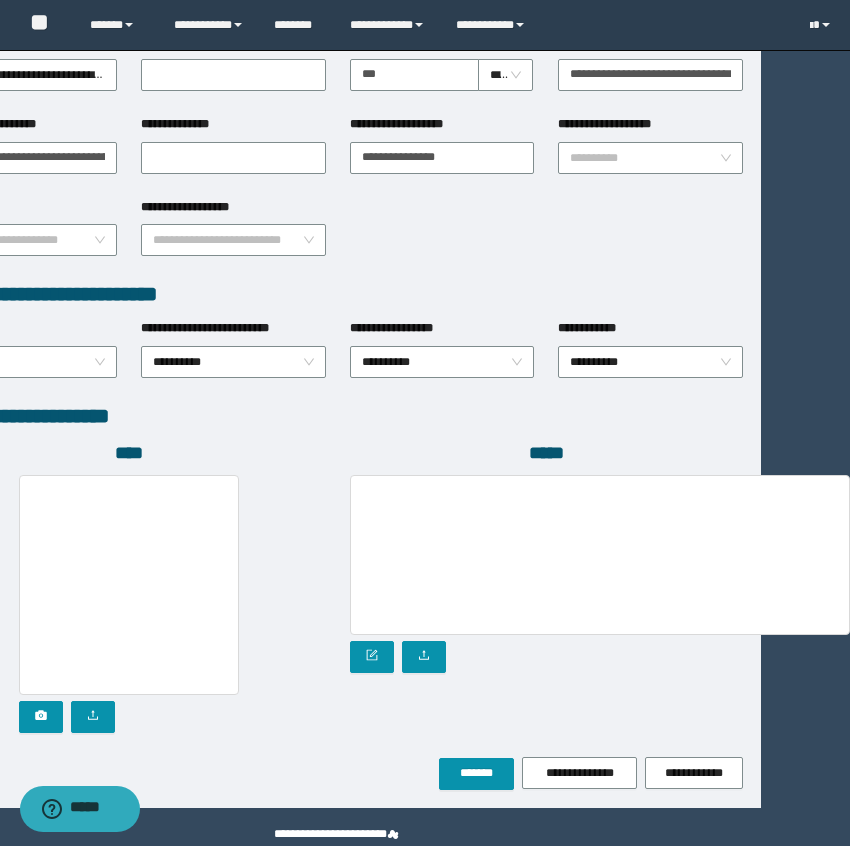 scroll, scrollTop: 874, scrollLeft: 89, axis: both 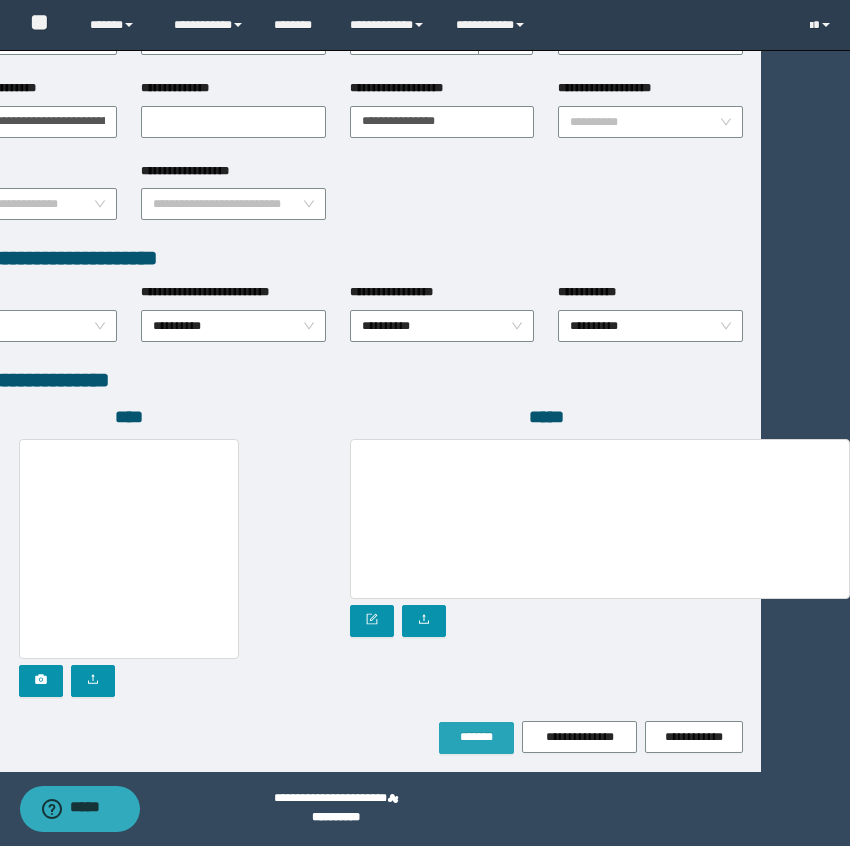 type on "**********" 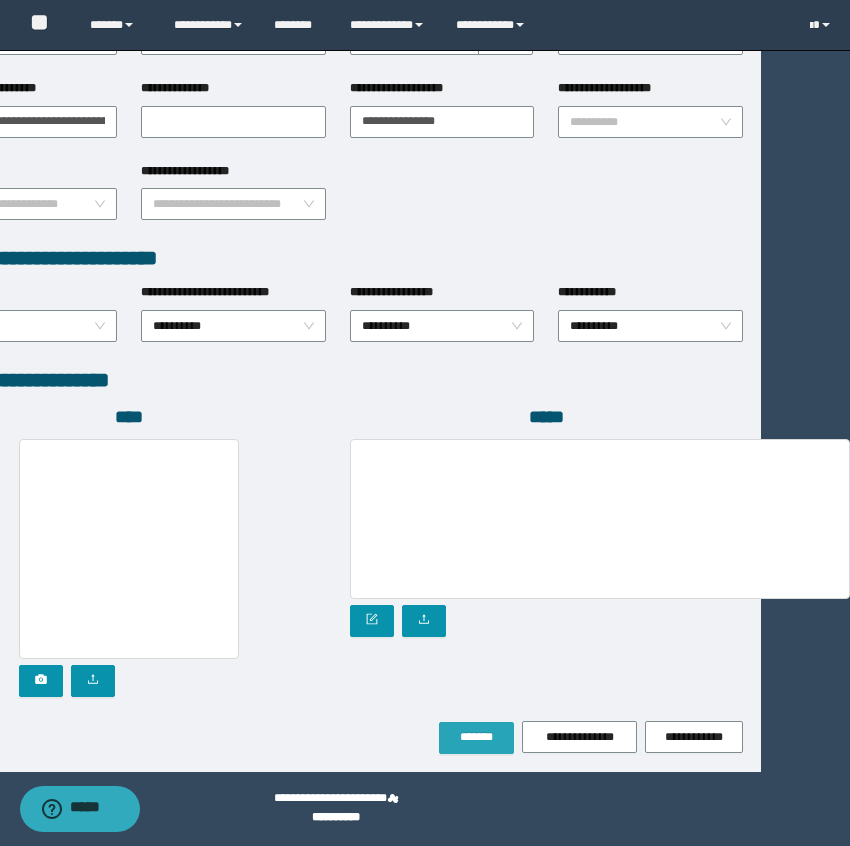 click on "*******" at bounding box center (476, 737) 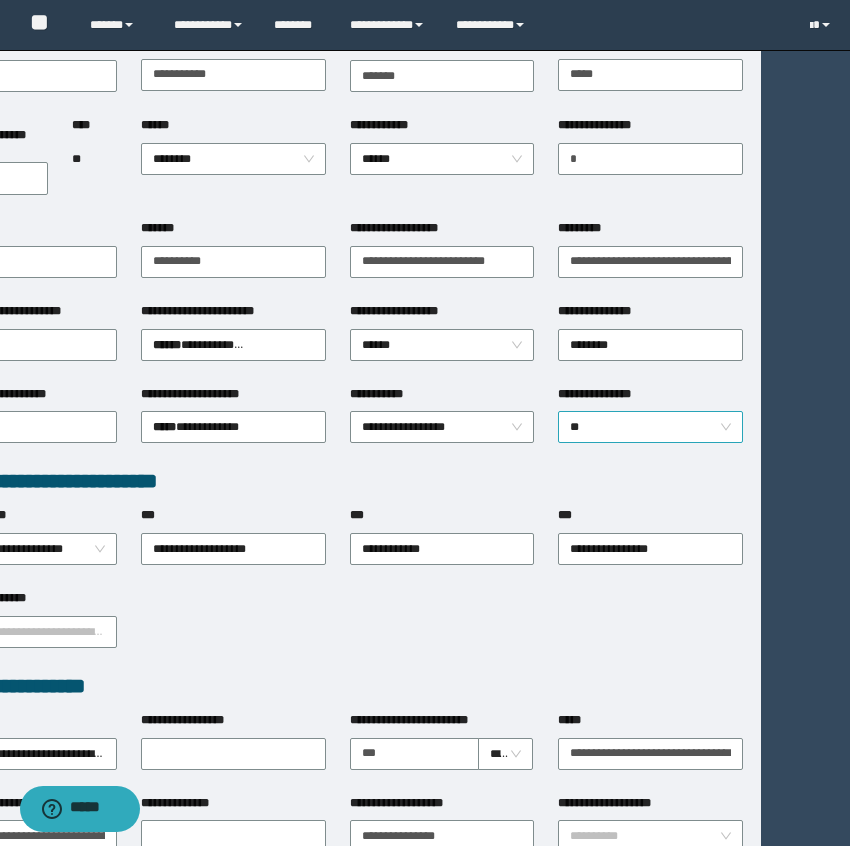 scroll, scrollTop: 108, scrollLeft: 89, axis: both 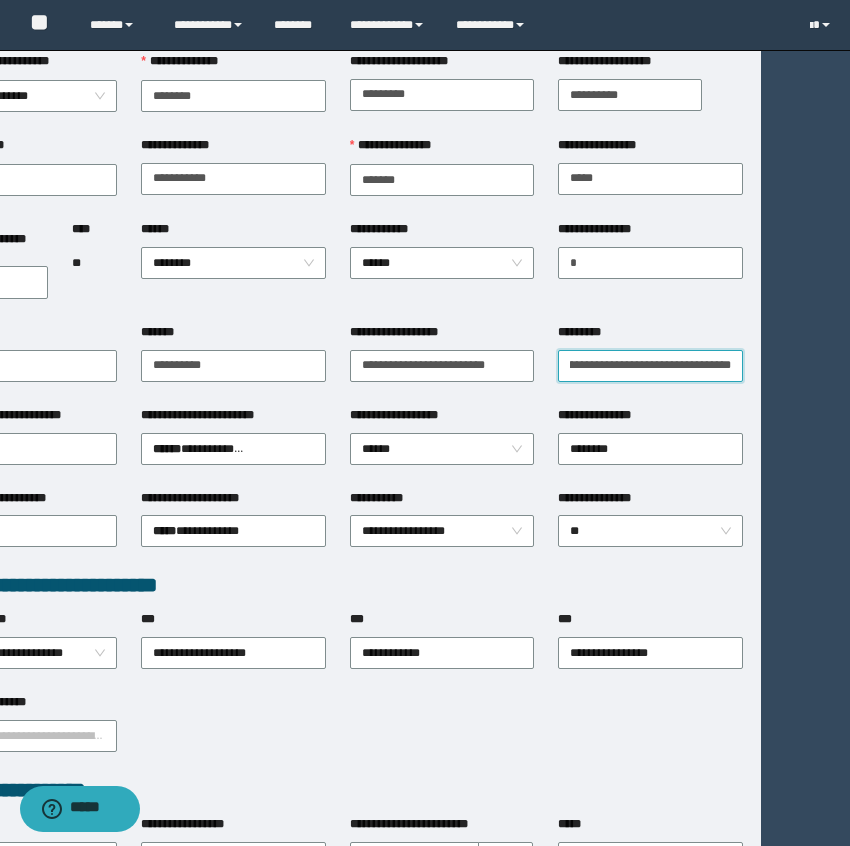 drag, startPoint x: 569, startPoint y: 355, endPoint x: 885, endPoint y: 411, distance: 320.92368 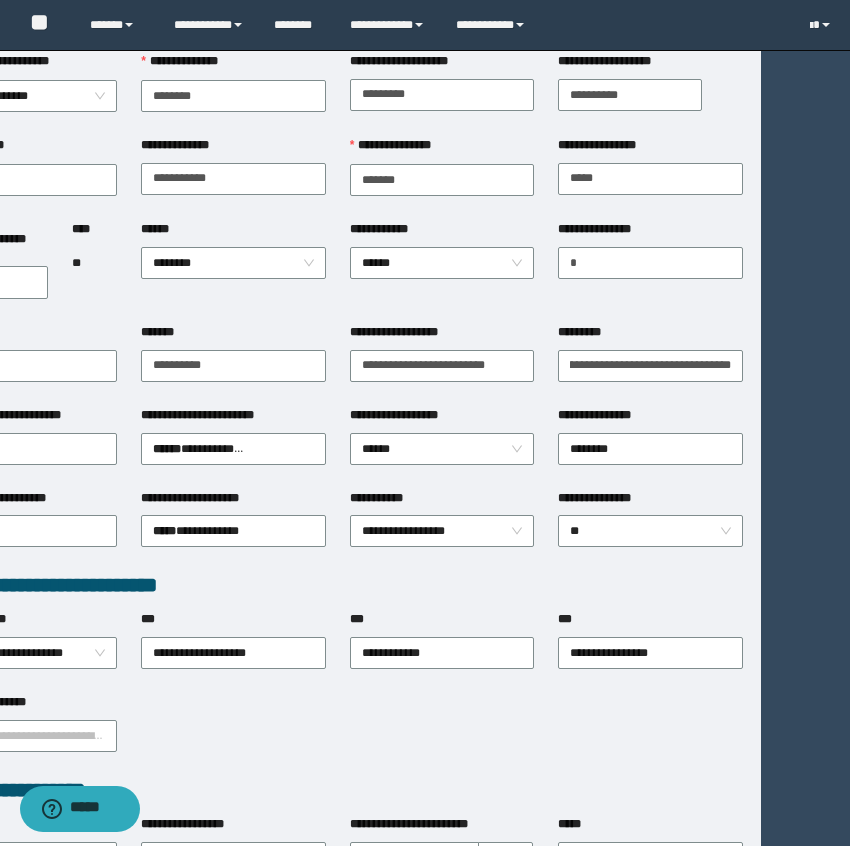 scroll, scrollTop: 0, scrollLeft: 0, axis: both 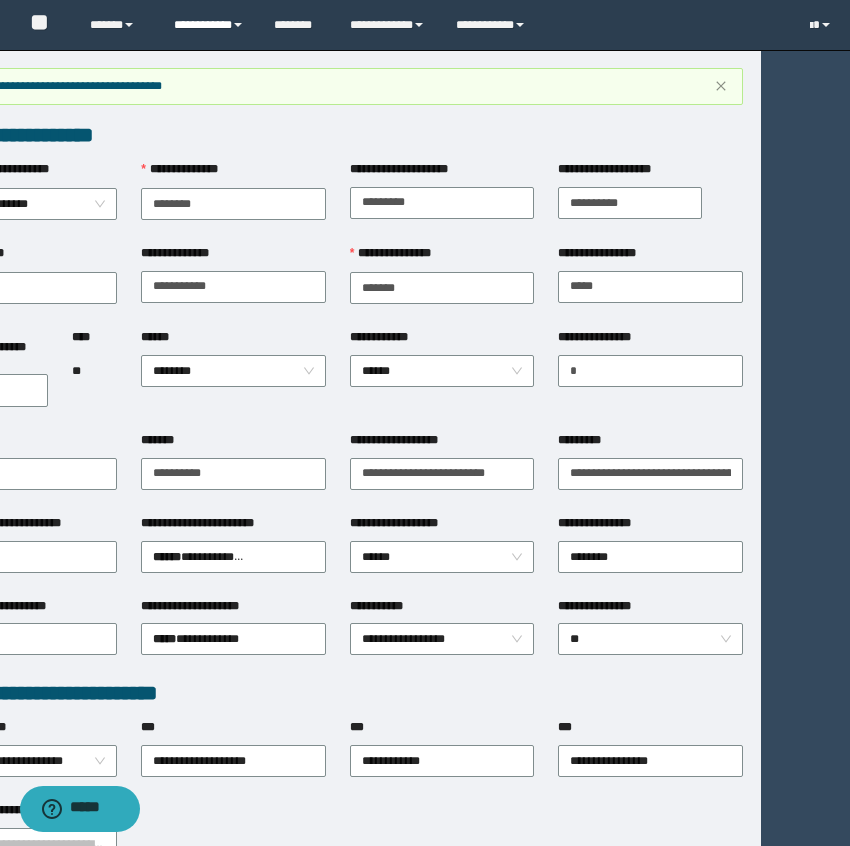 click on "**********" at bounding box center [209, 25] 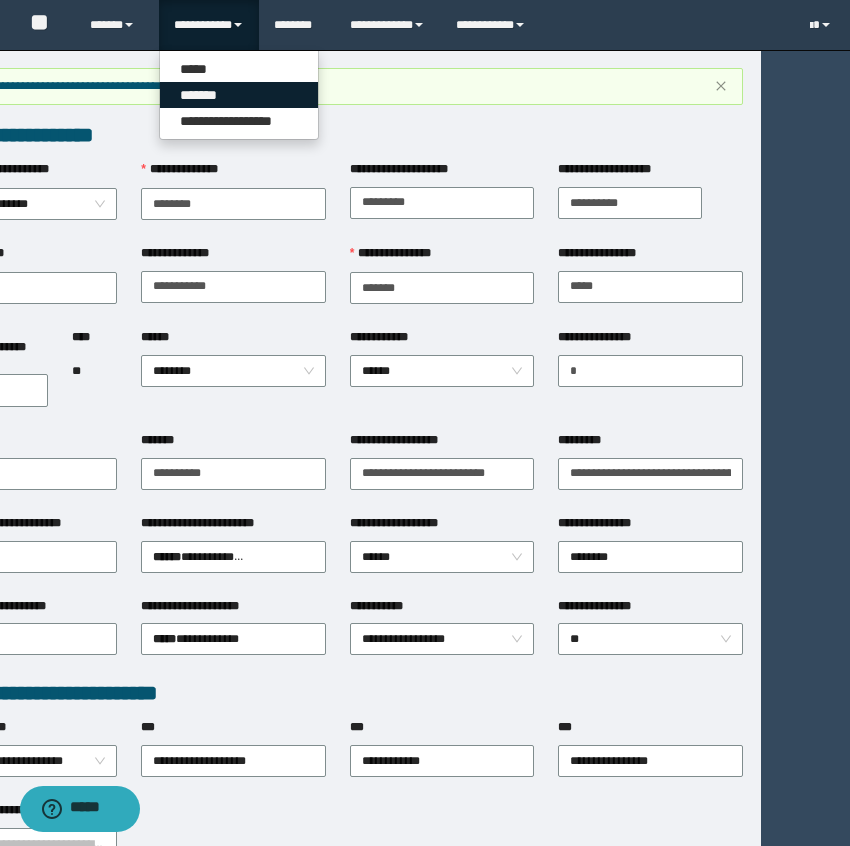 click on "*******" at bounding box center (239, 95) 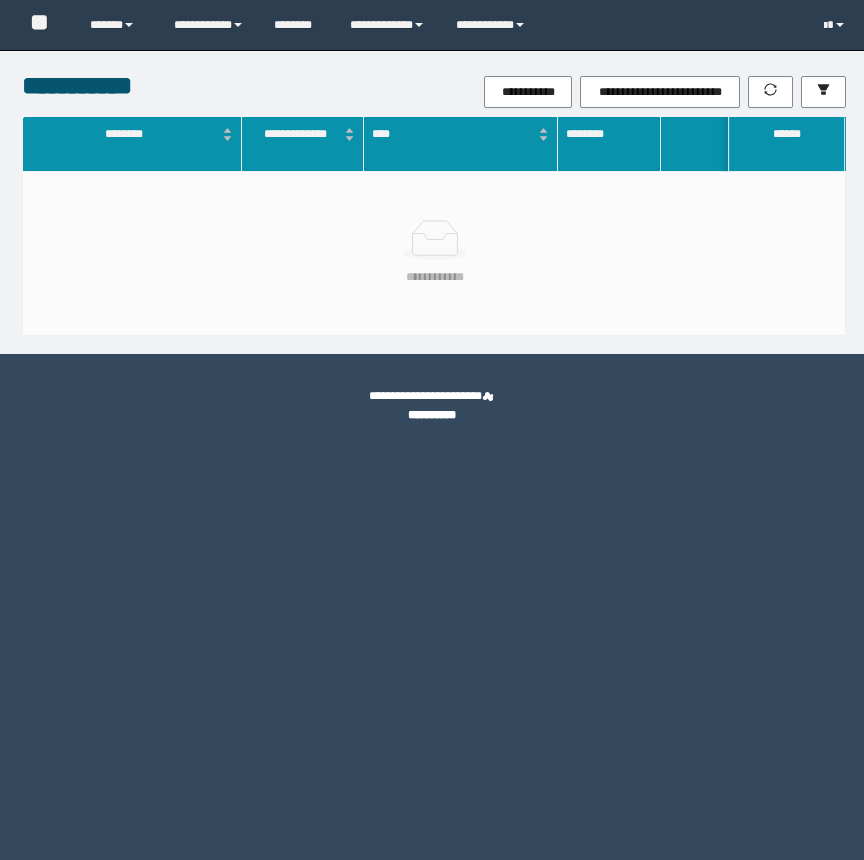 scroll, scrollTop: 0, scrollLeft: 0, axis: both 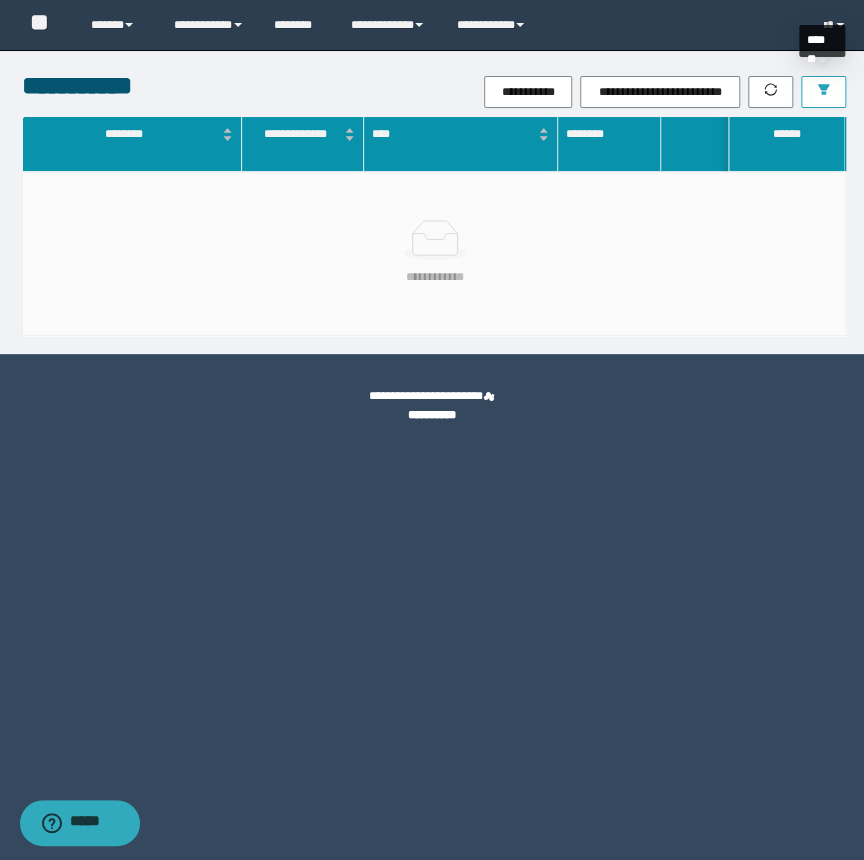 click at bounding box center (823, 92) 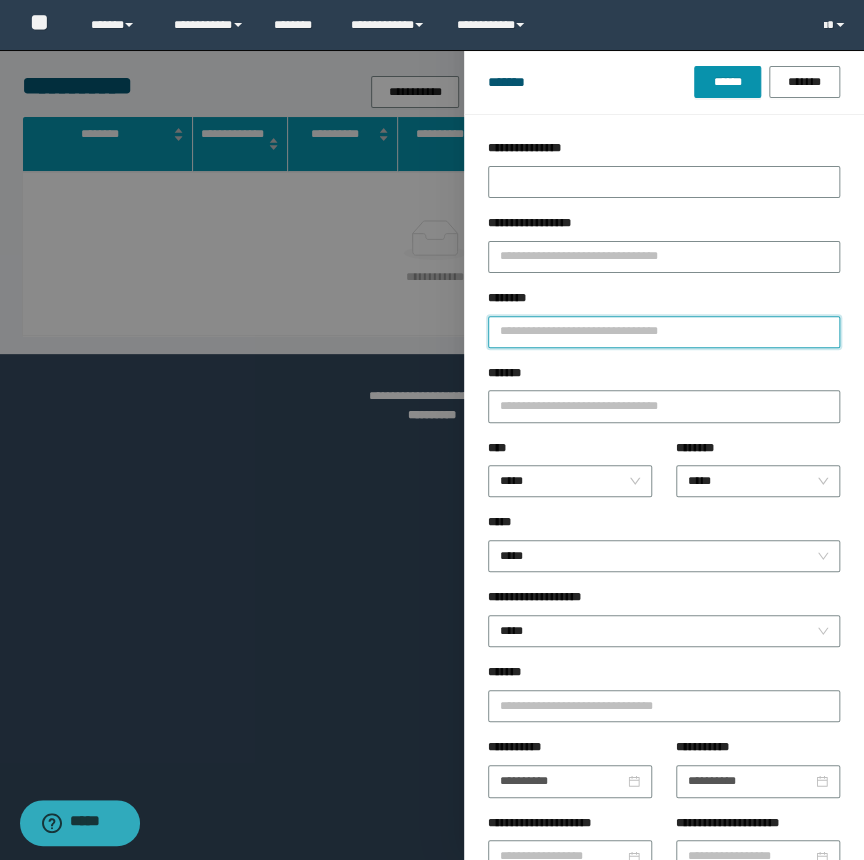 click on "********" at bounding box center (664, 332) 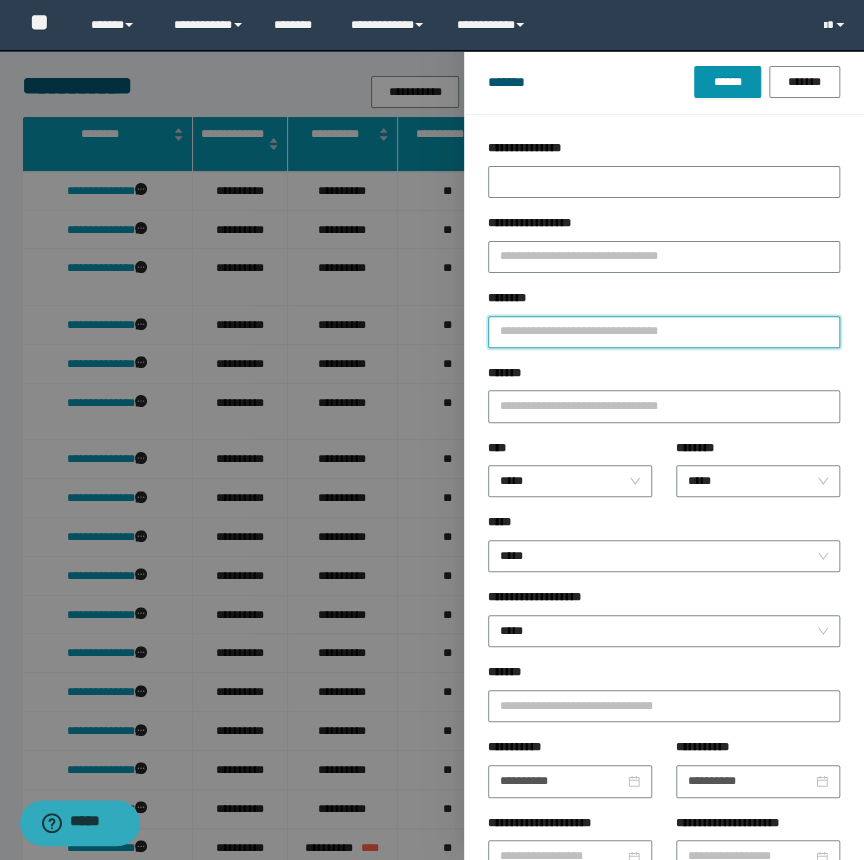 click on "********" at bounding box center [664, 332] 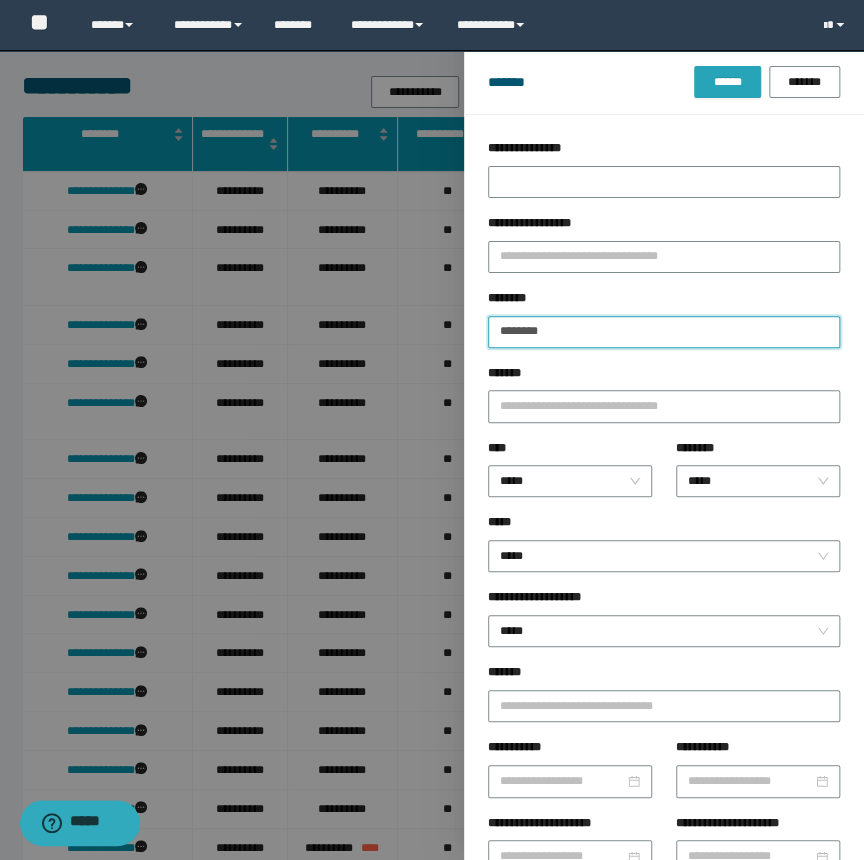 type on "********" 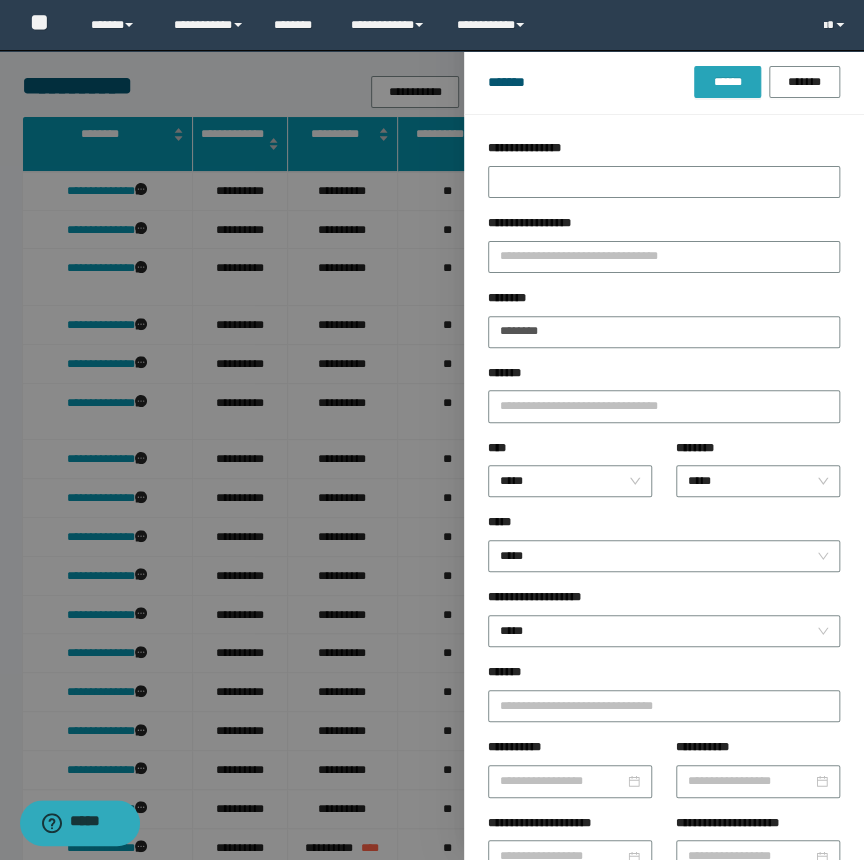 click on "******" at bounding box center [727, 82] 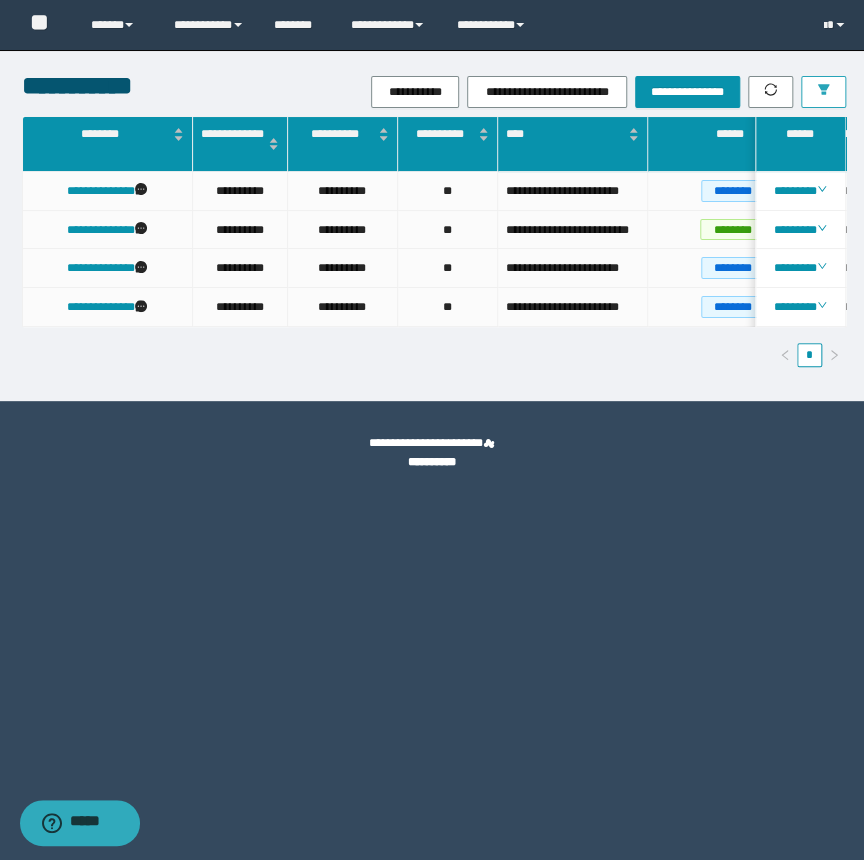 scroll, scrollTop: 0, scrollLeft: 641, axis: horizontal 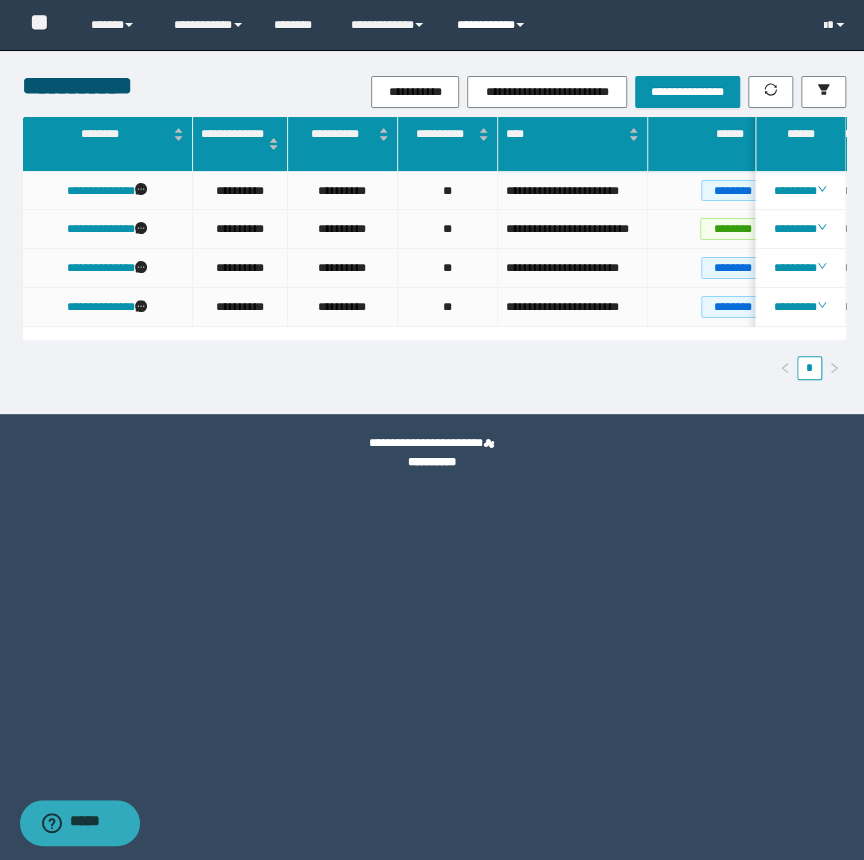 click on "**********" at bounding box center [493, 25] 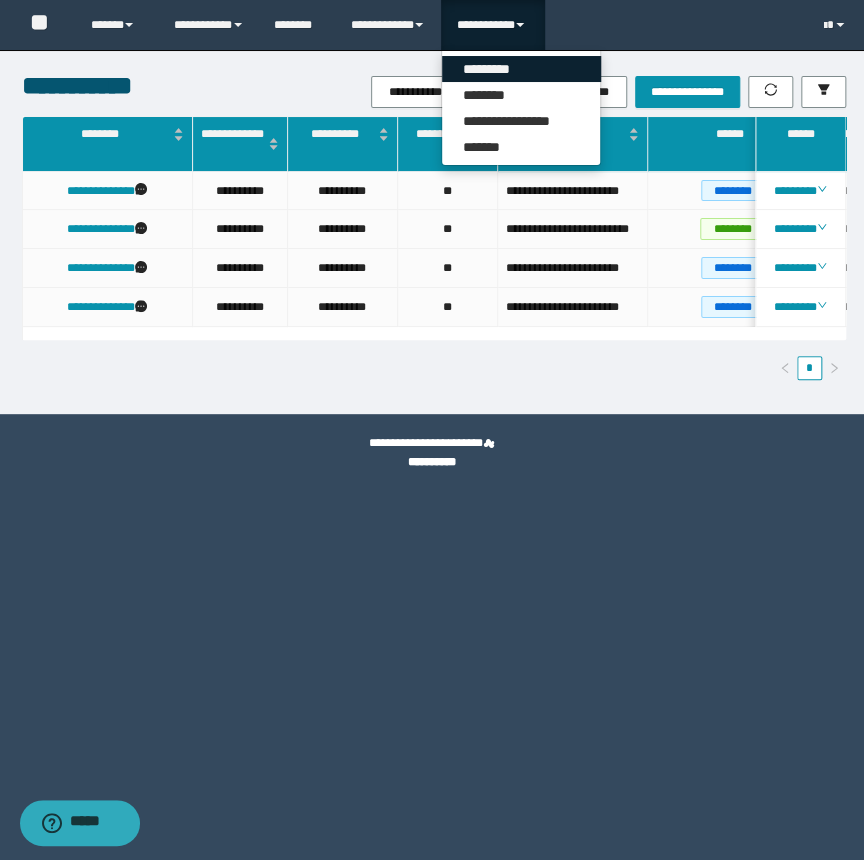 click on "*********" at bounding box center (521, 69) 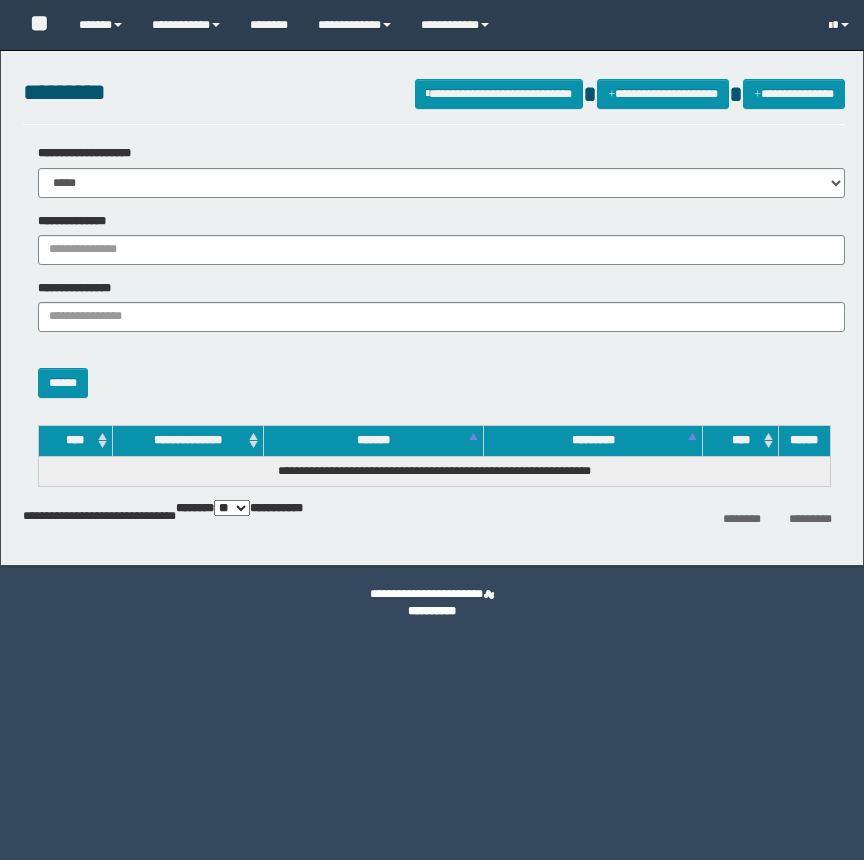 scroll, scrollTop: 0, scrollLeft: 0, axis: both 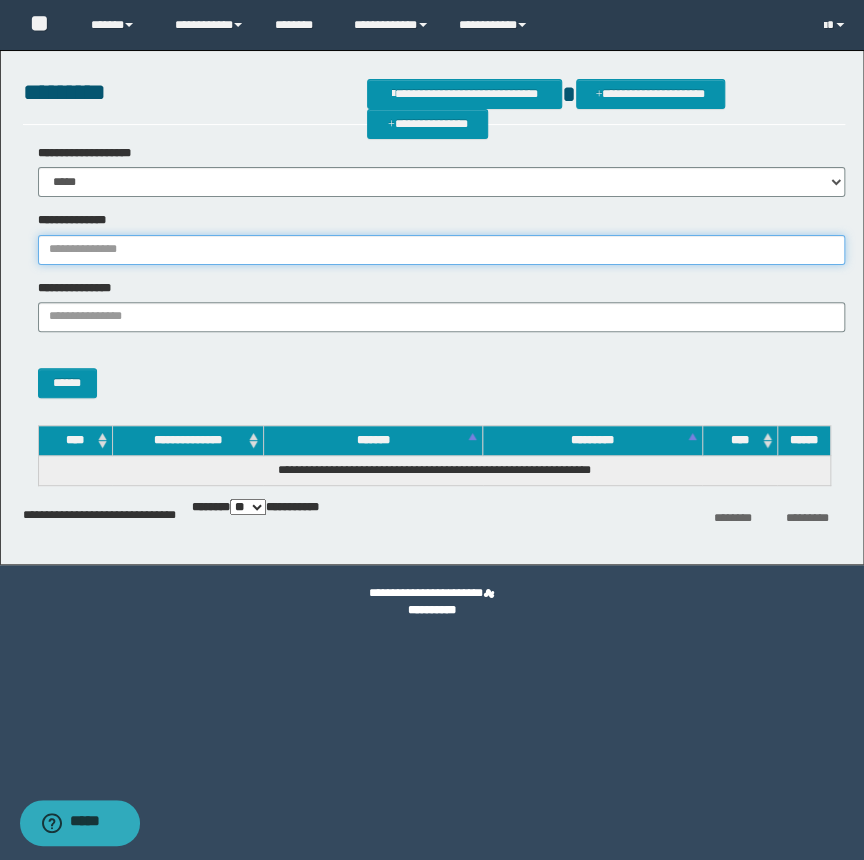click on "**********" at bounding box center [441, 250] 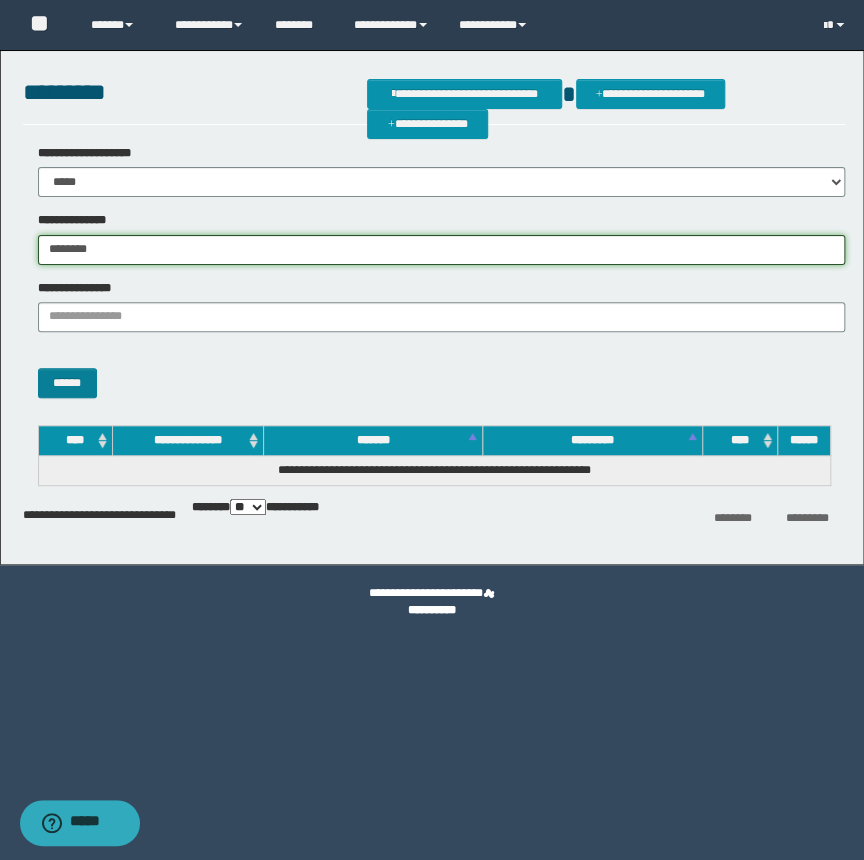 type on "********" 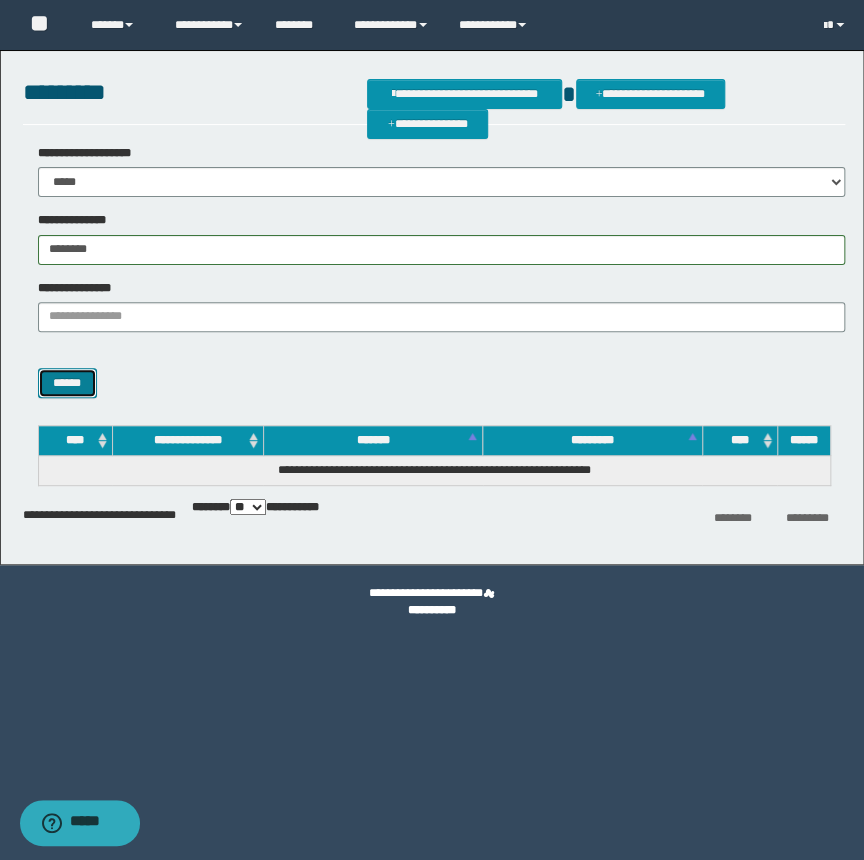 click on "******" at bounding box center [67, 383] 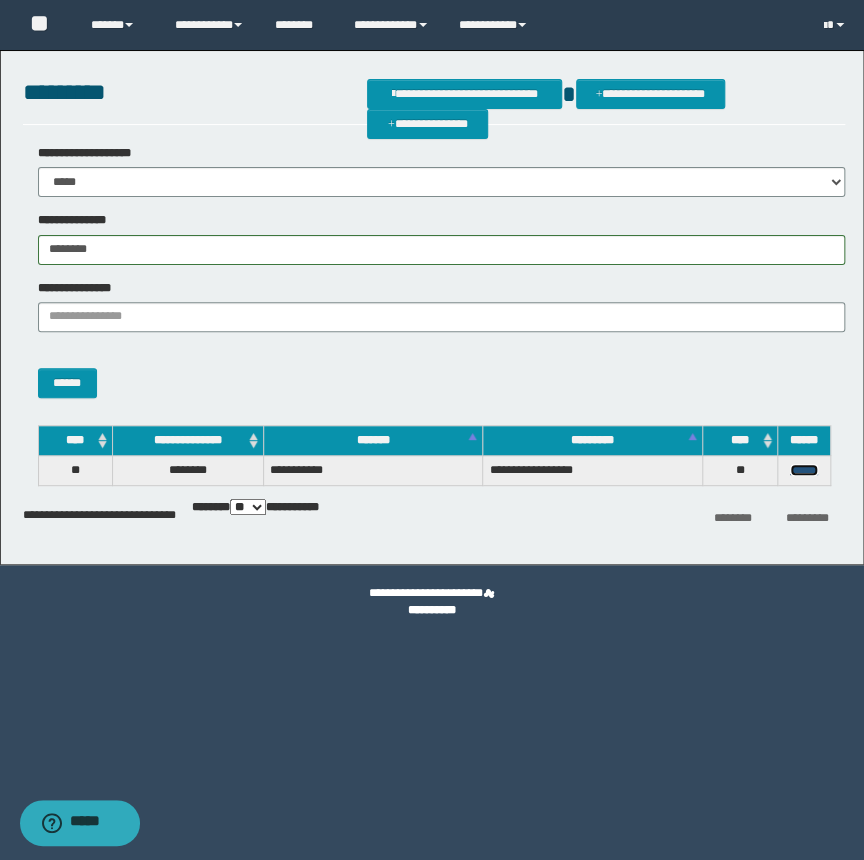click on "******" at bounding box center (804, 470) 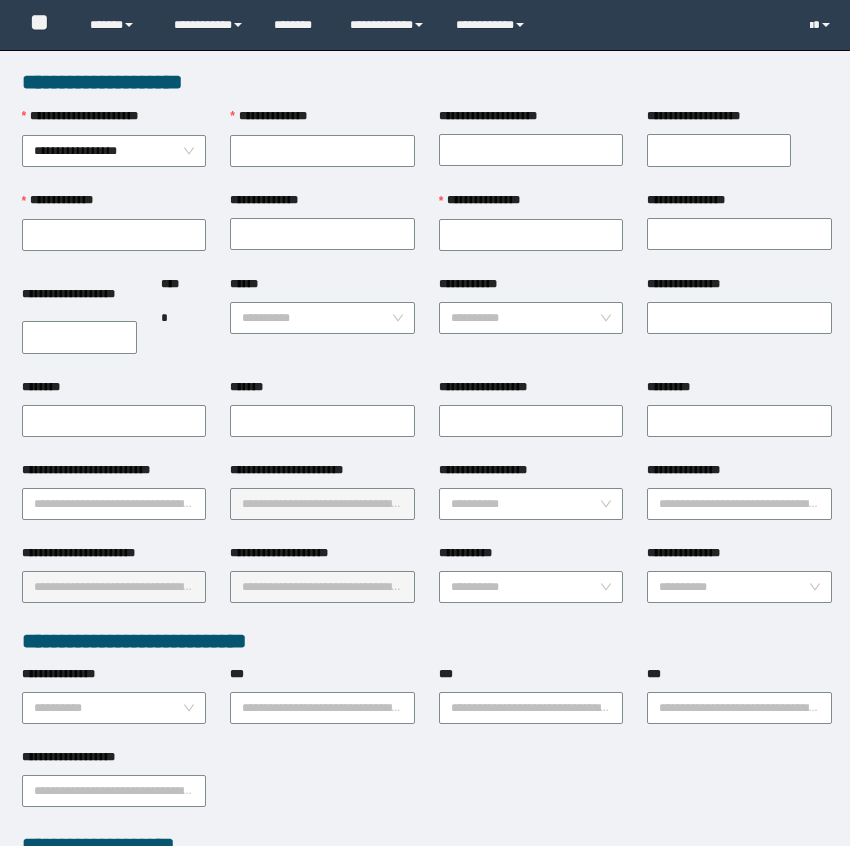 scroll, scrollTop: 0, scrollLeft: 0, axis: both 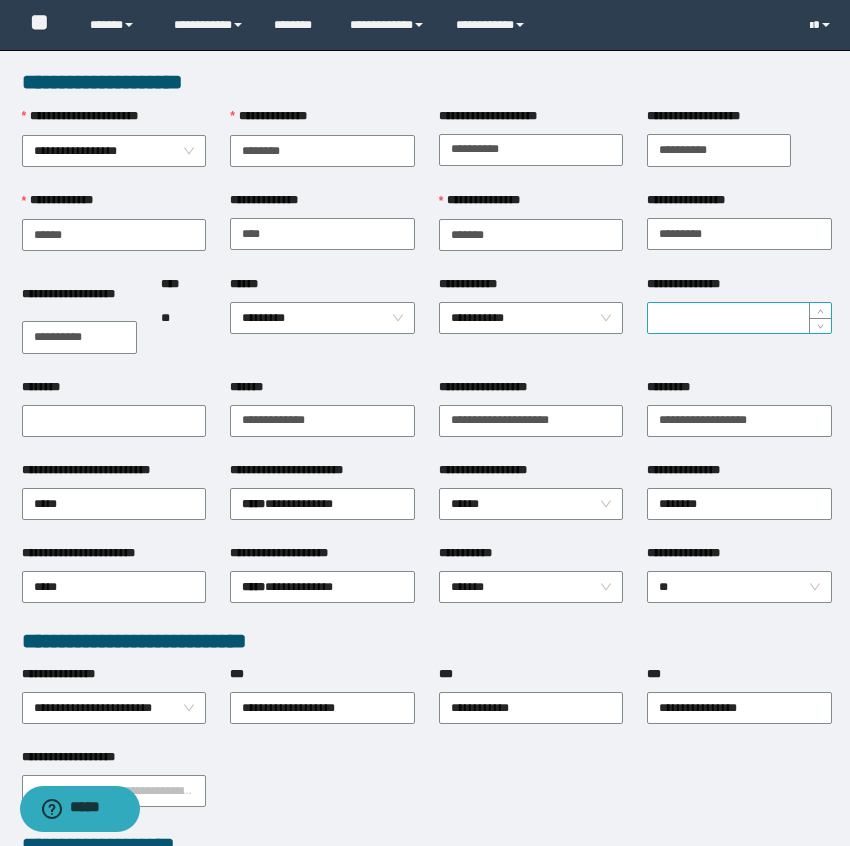 click on "**********" at bounding box center [739, 318] 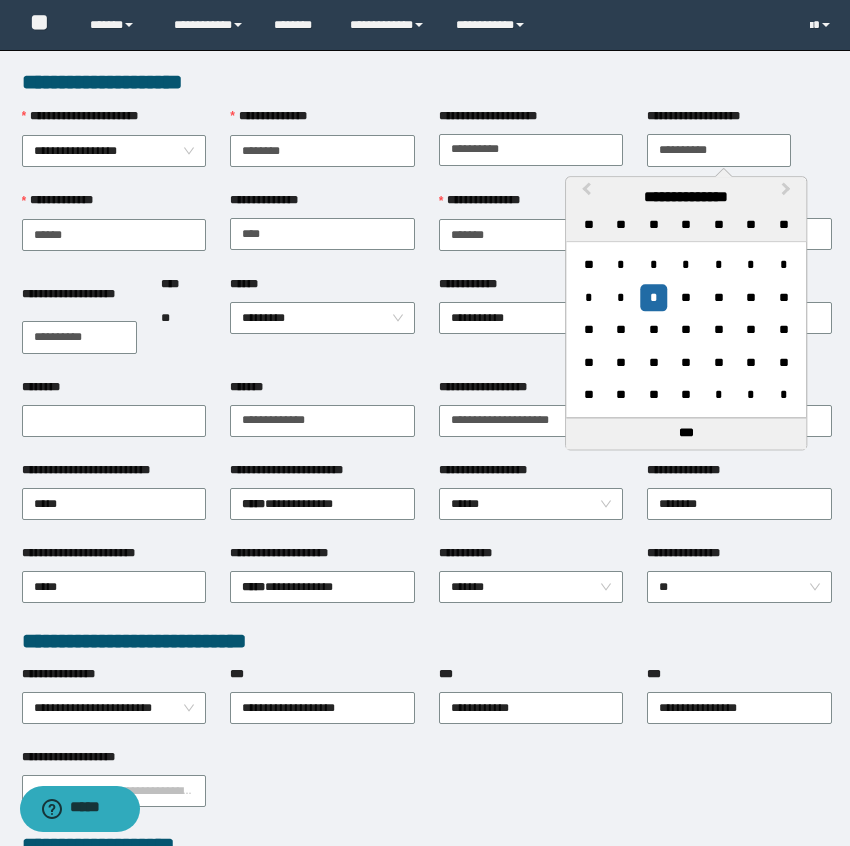 click on "**********" at bounding box center [719, 150] 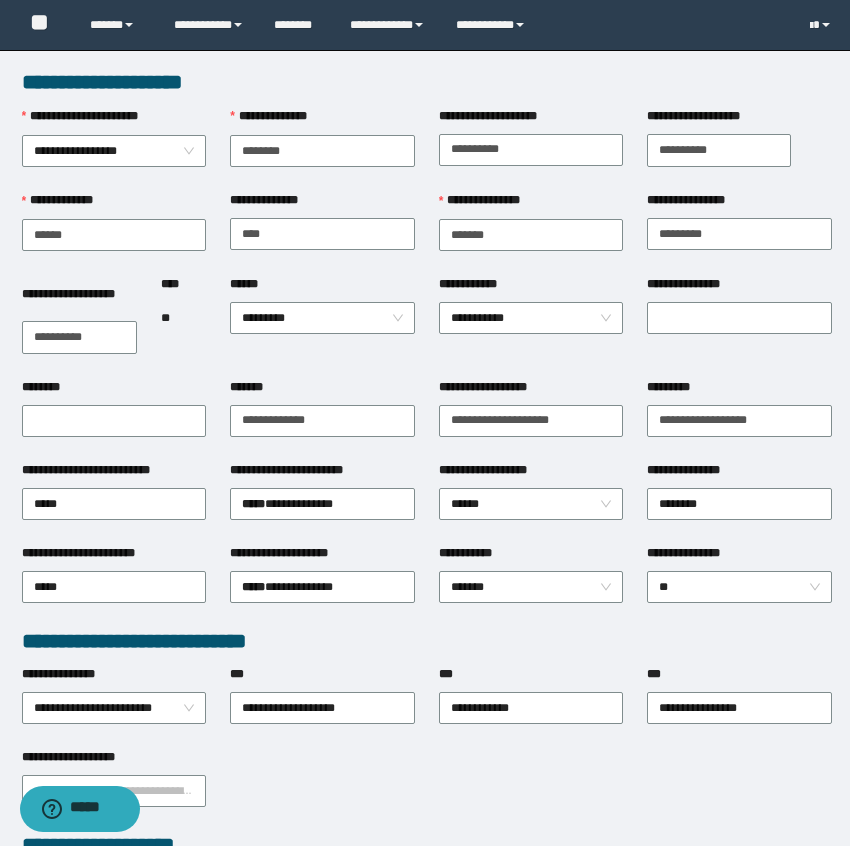 click on "**********" at bounding box center [322, 233] 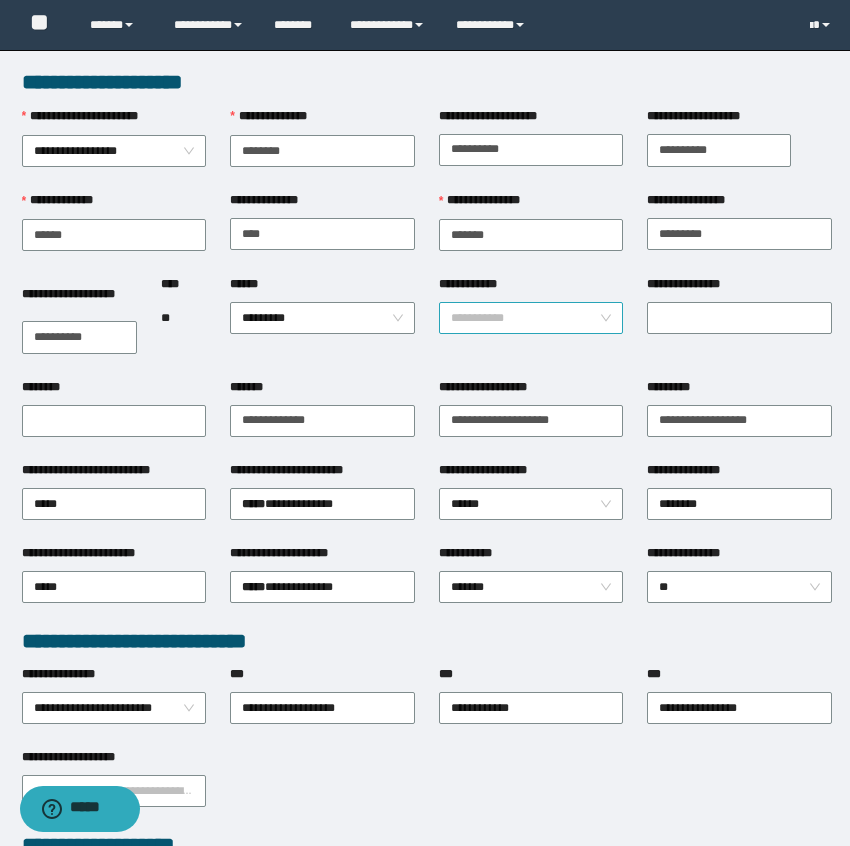 click on "**********" at bounding box center [531, 318] 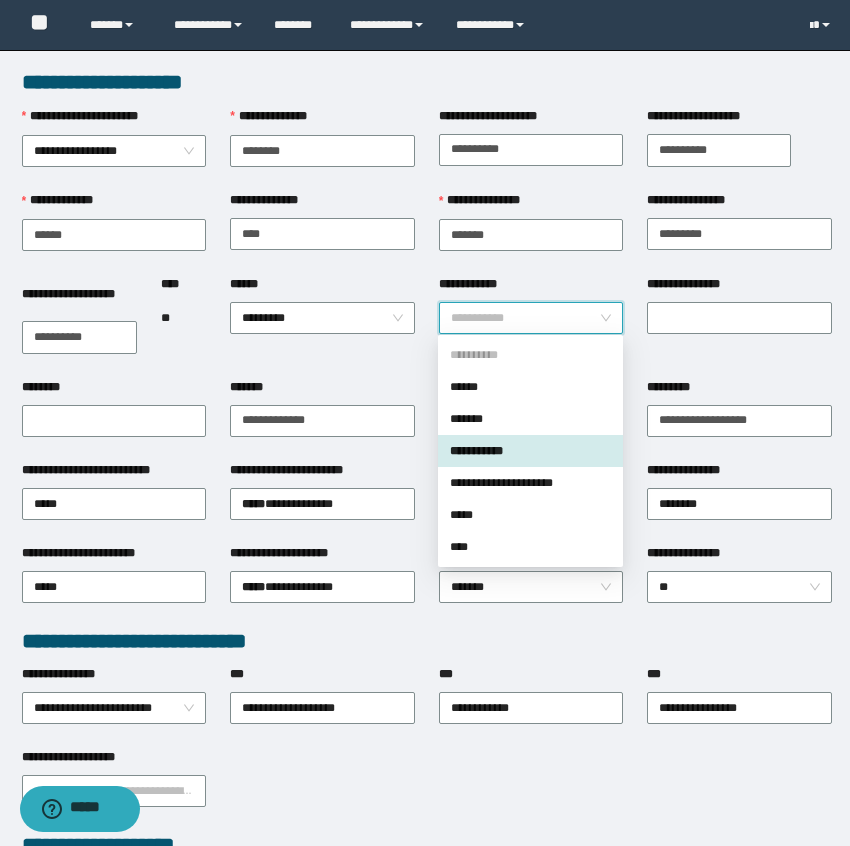 click on "**********" at bounding box center (530, 451) 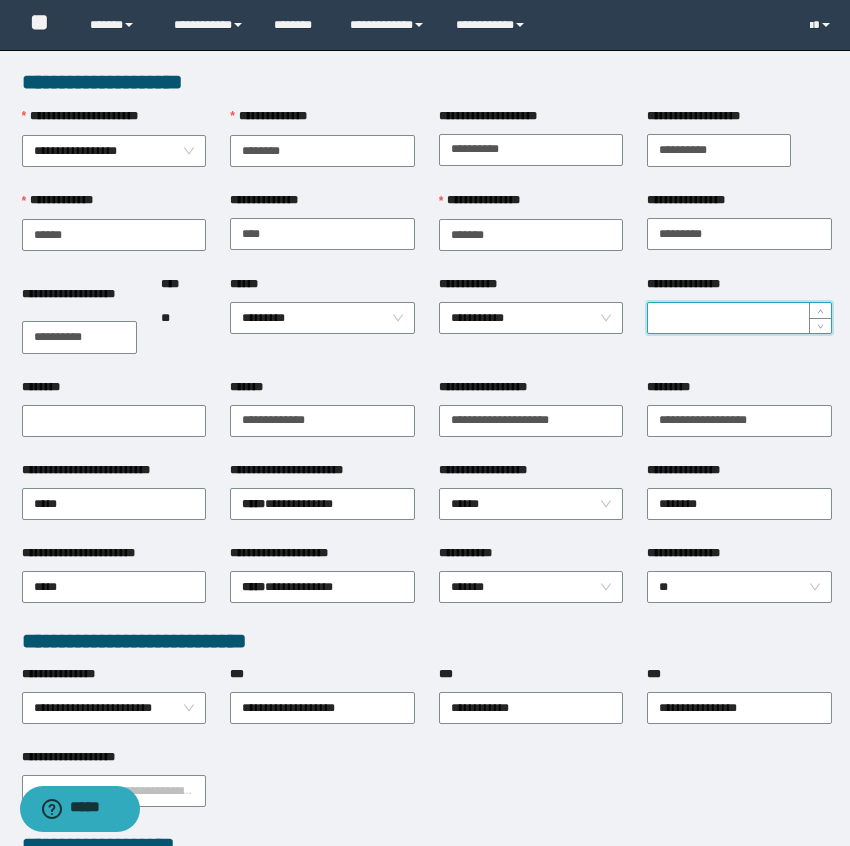 click on "**********" at bounding box center (739, 318) 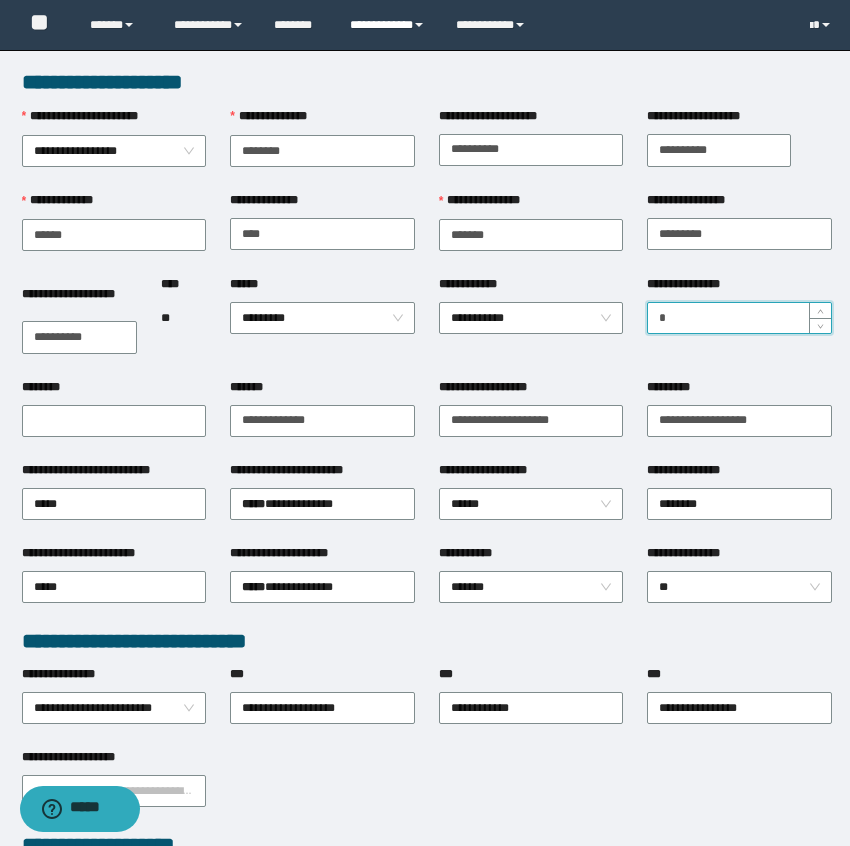 type on "*" 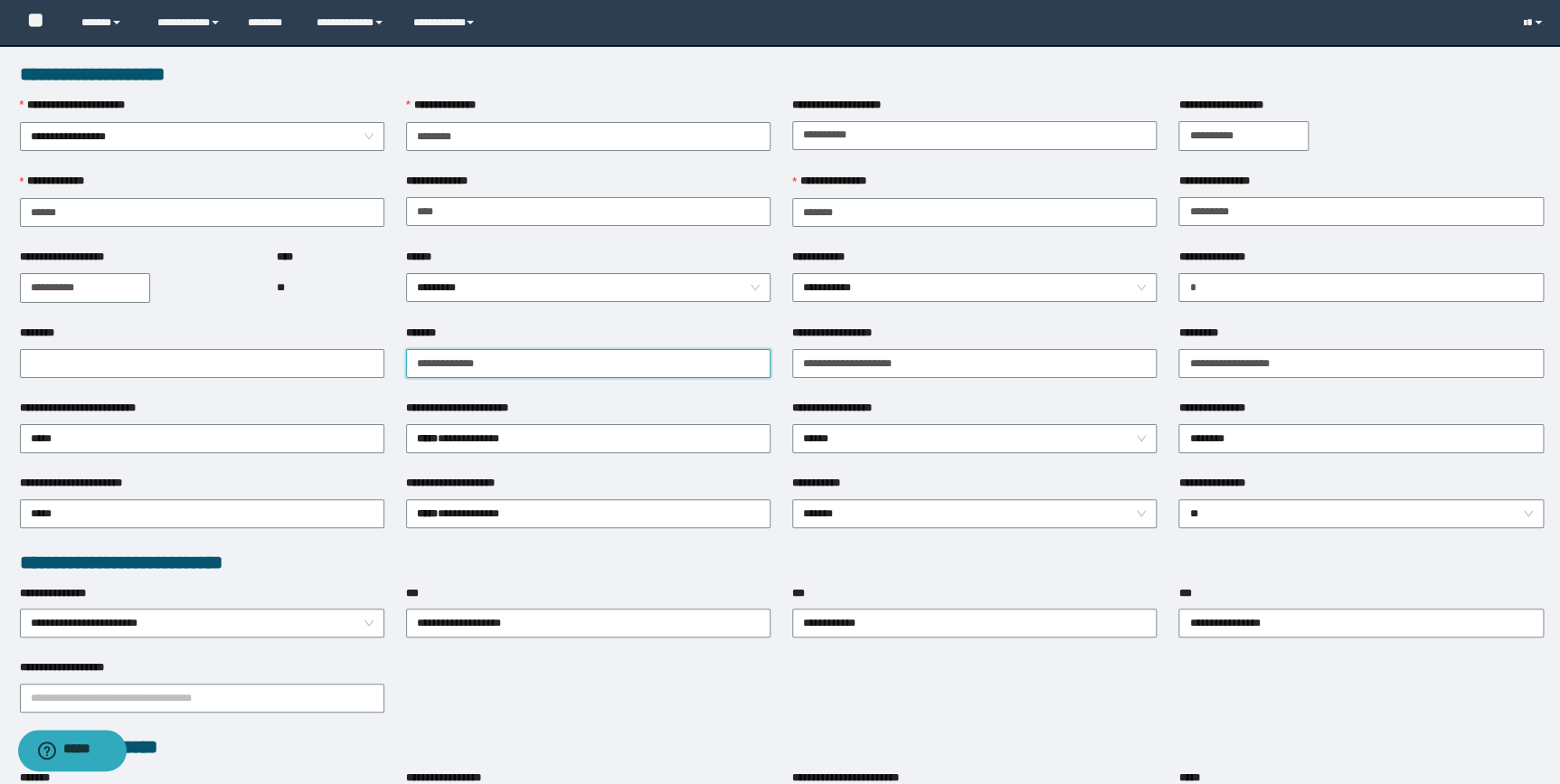 click on "*******" at bounding box center (588, 364) 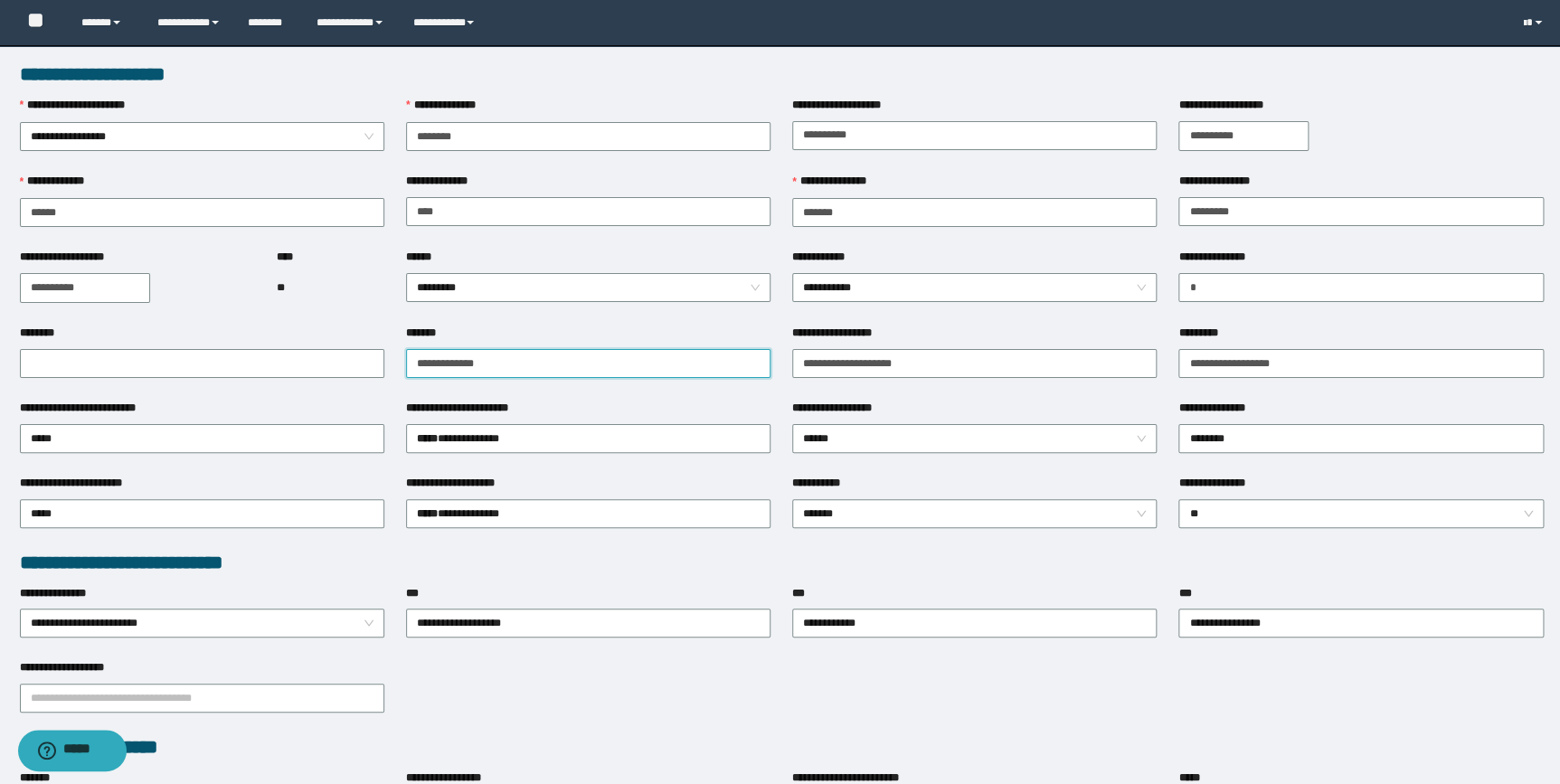 click on "*******" at bounding box center [588, 364] 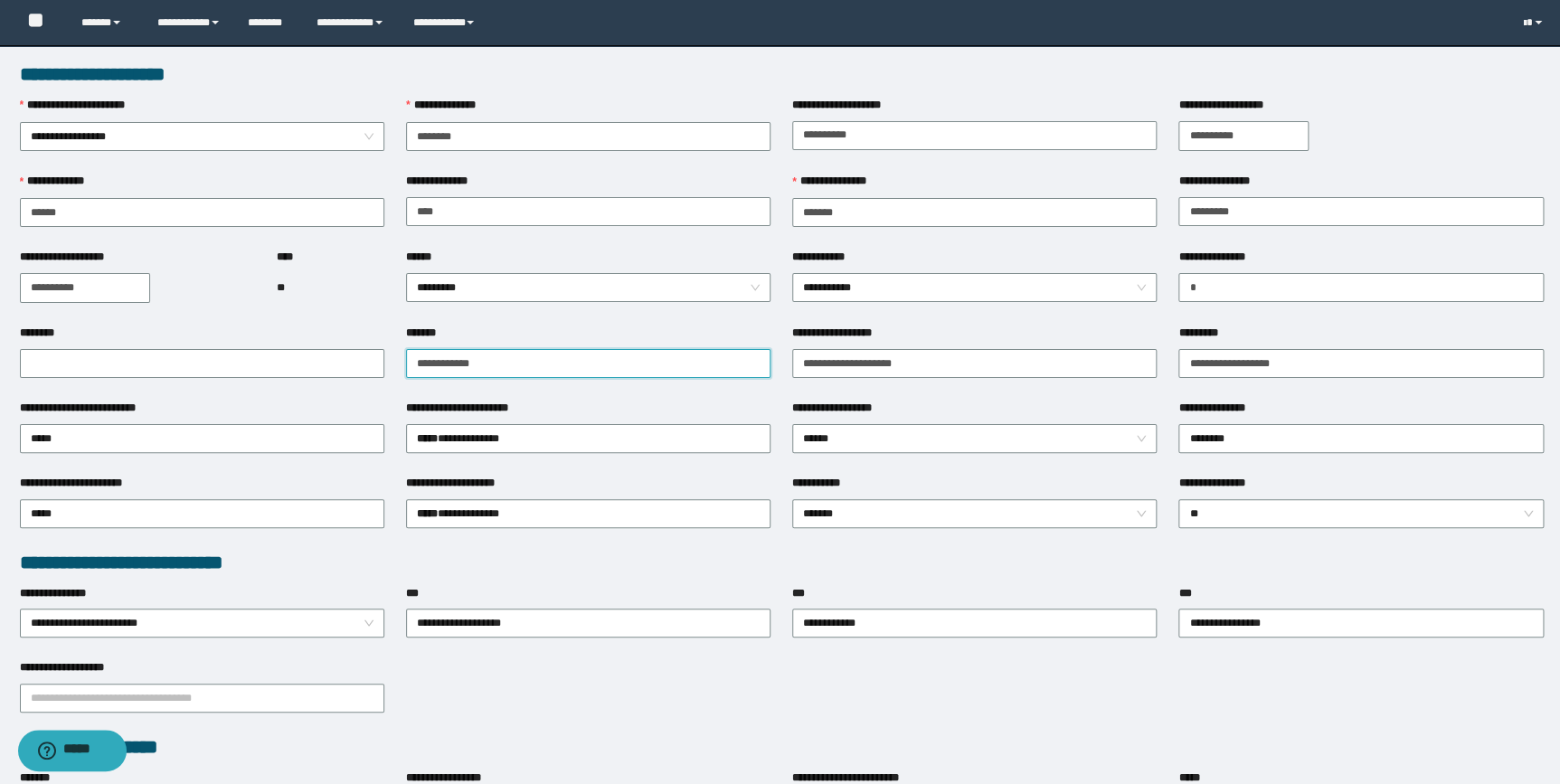 click on "**********" at bounding box center [588, 364] 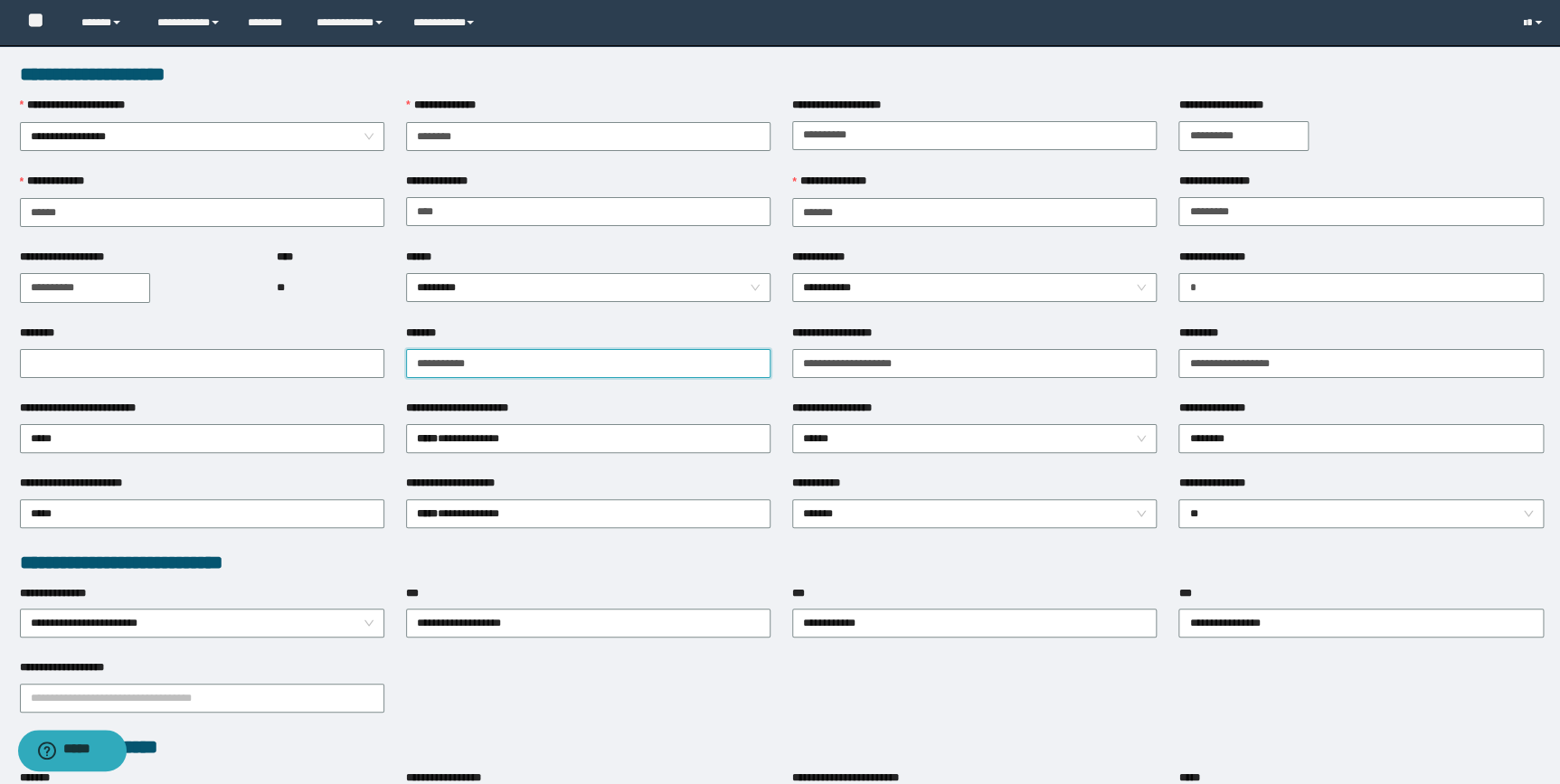 click on "**********" at bounding box center [588, 364] 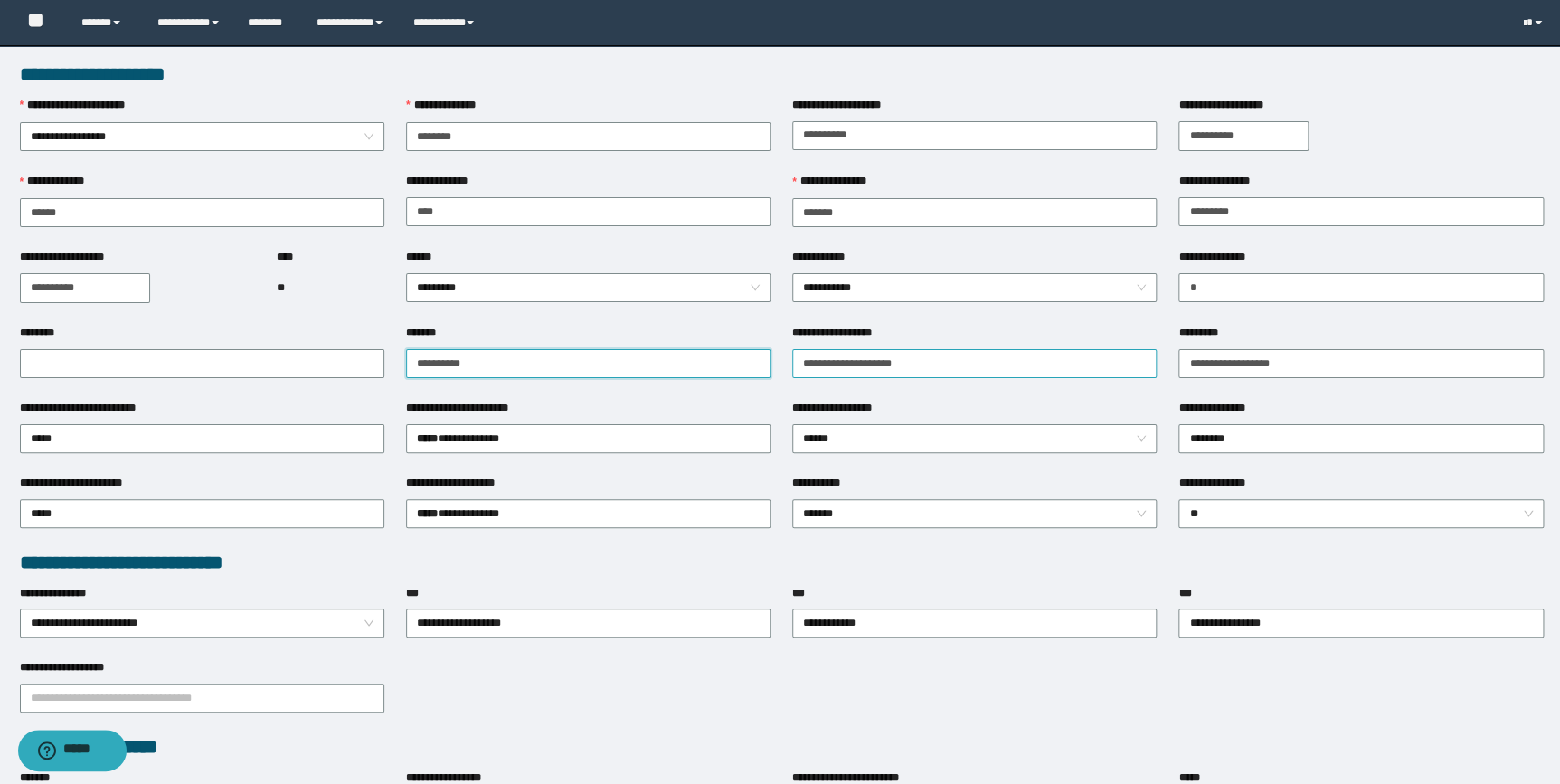 type on "**********" 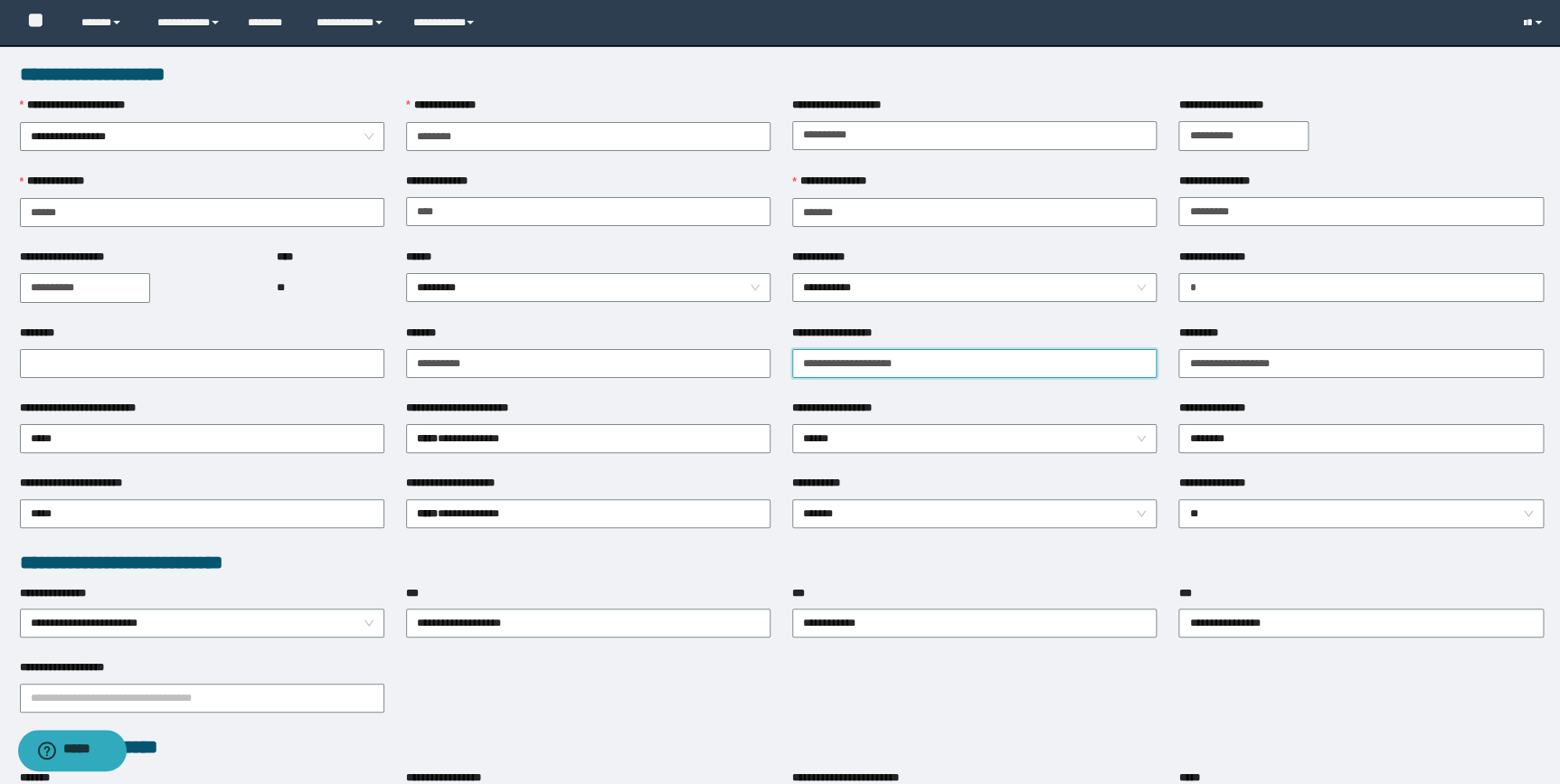click on "**********" at bounding box center (974, 364) 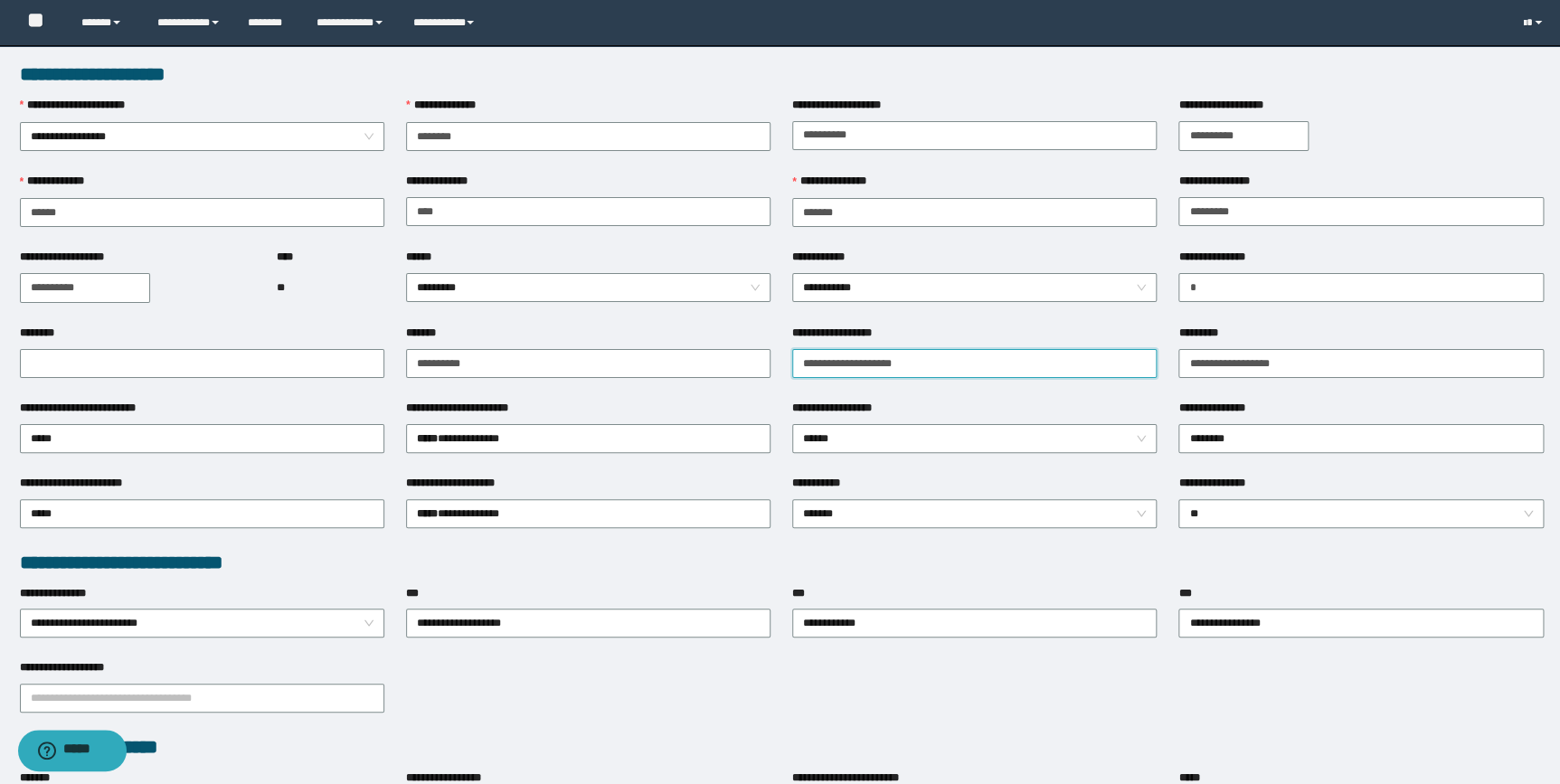 click on "**********" at bounding box center [974, 364] 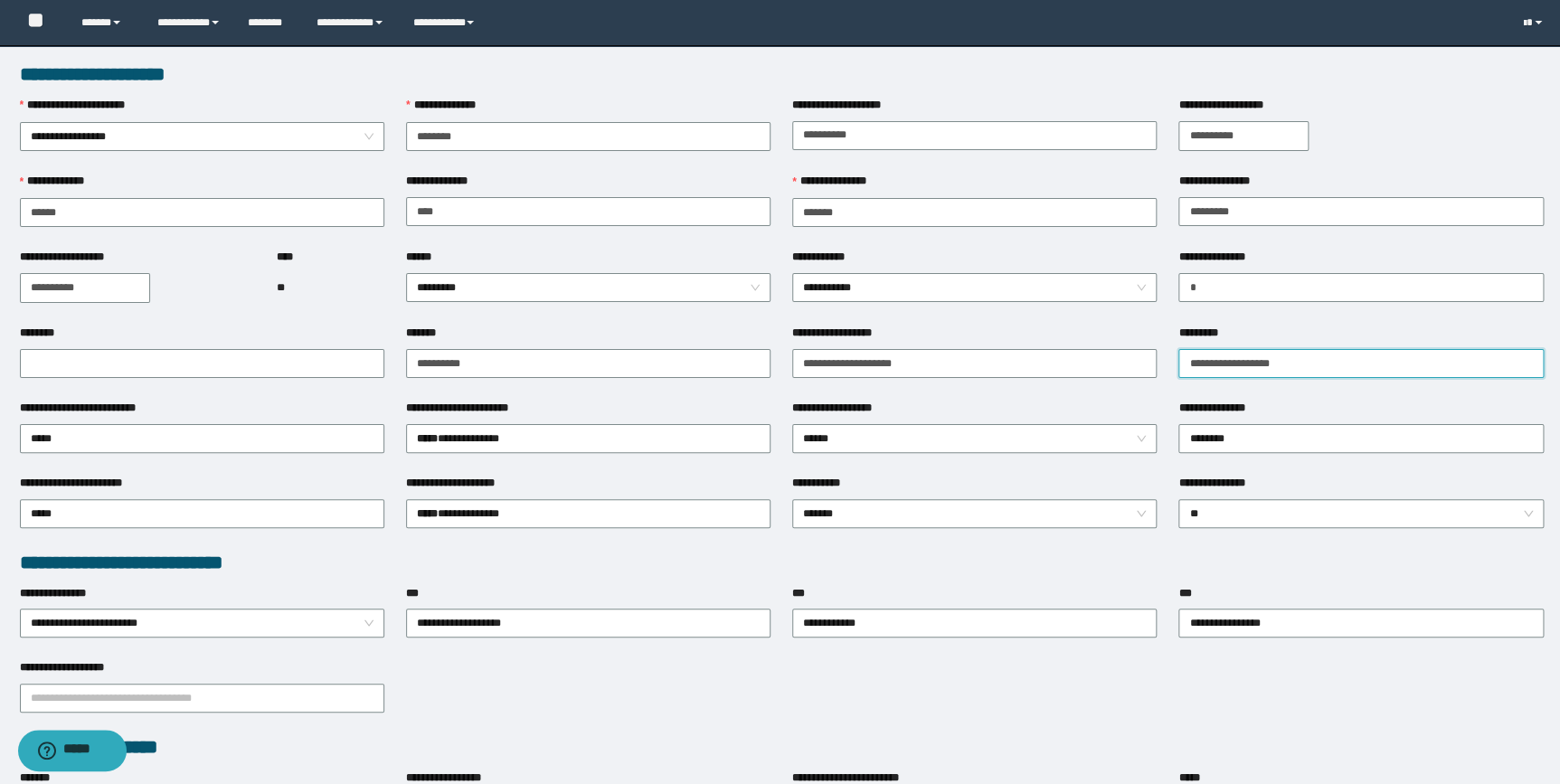 click on "*********" at bounding box center (1360, 364) 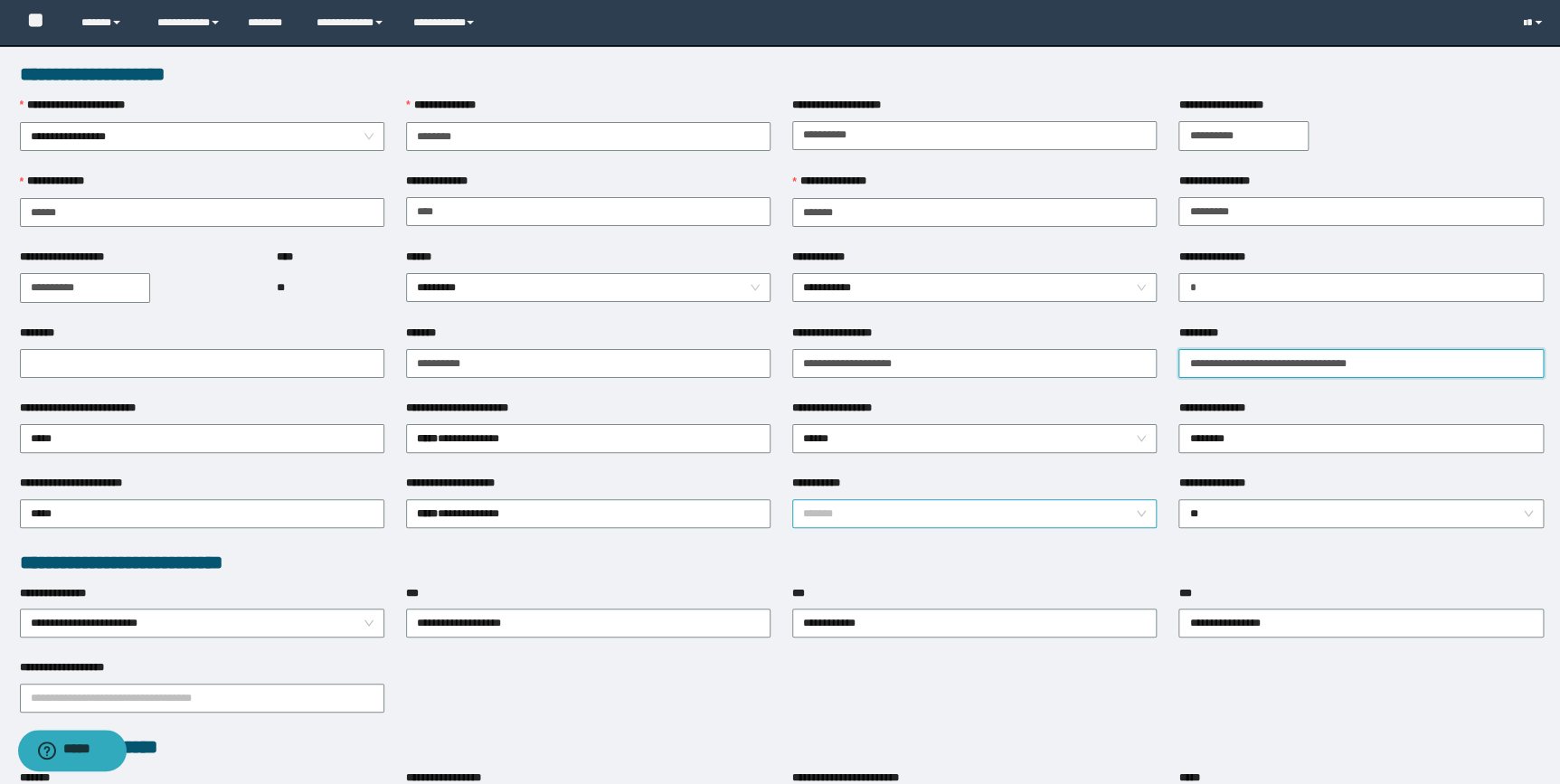 click on "*******" at bounding box center (974, 514) 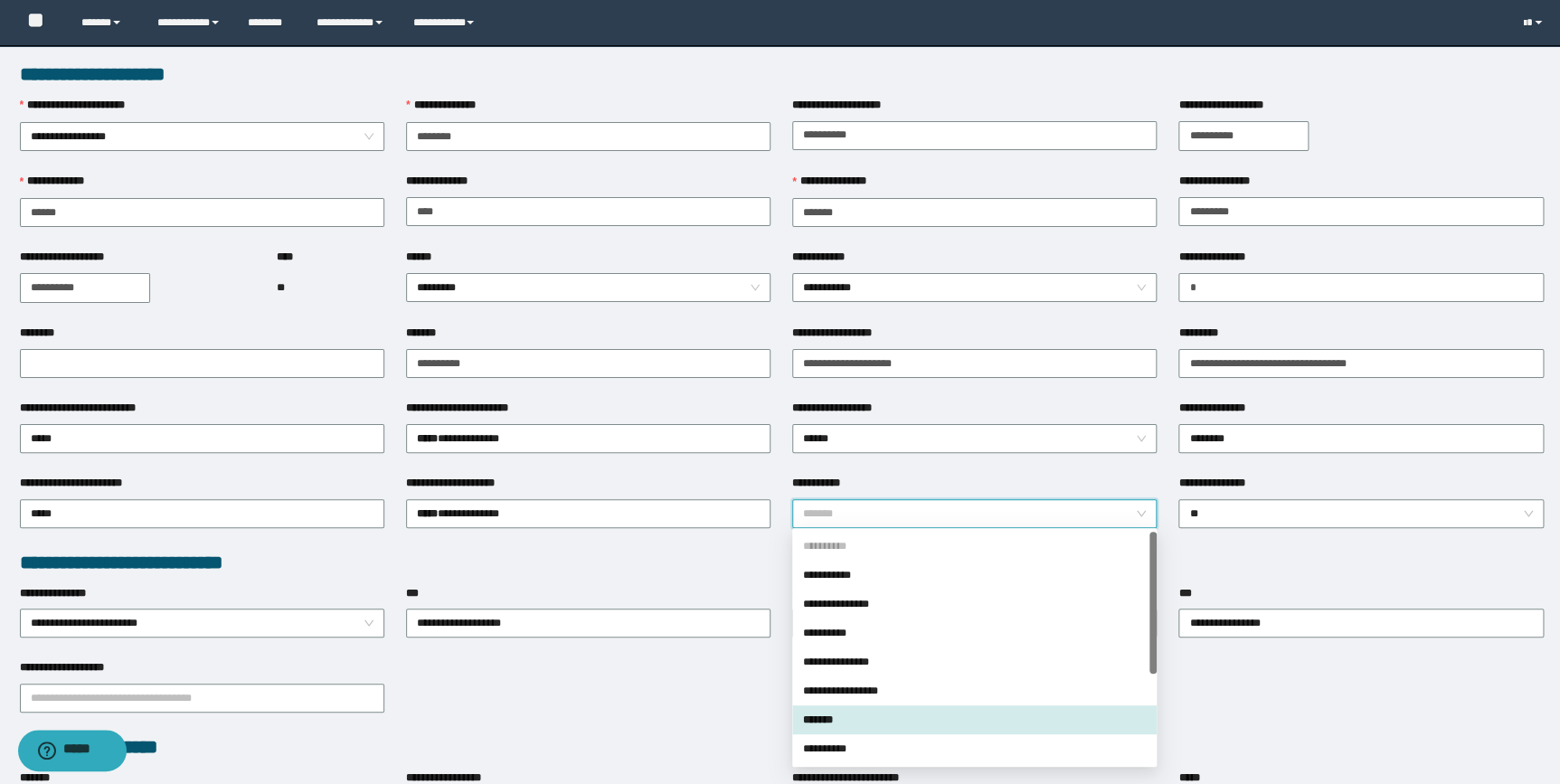 click on "*******" at bounding box center [974, 720] 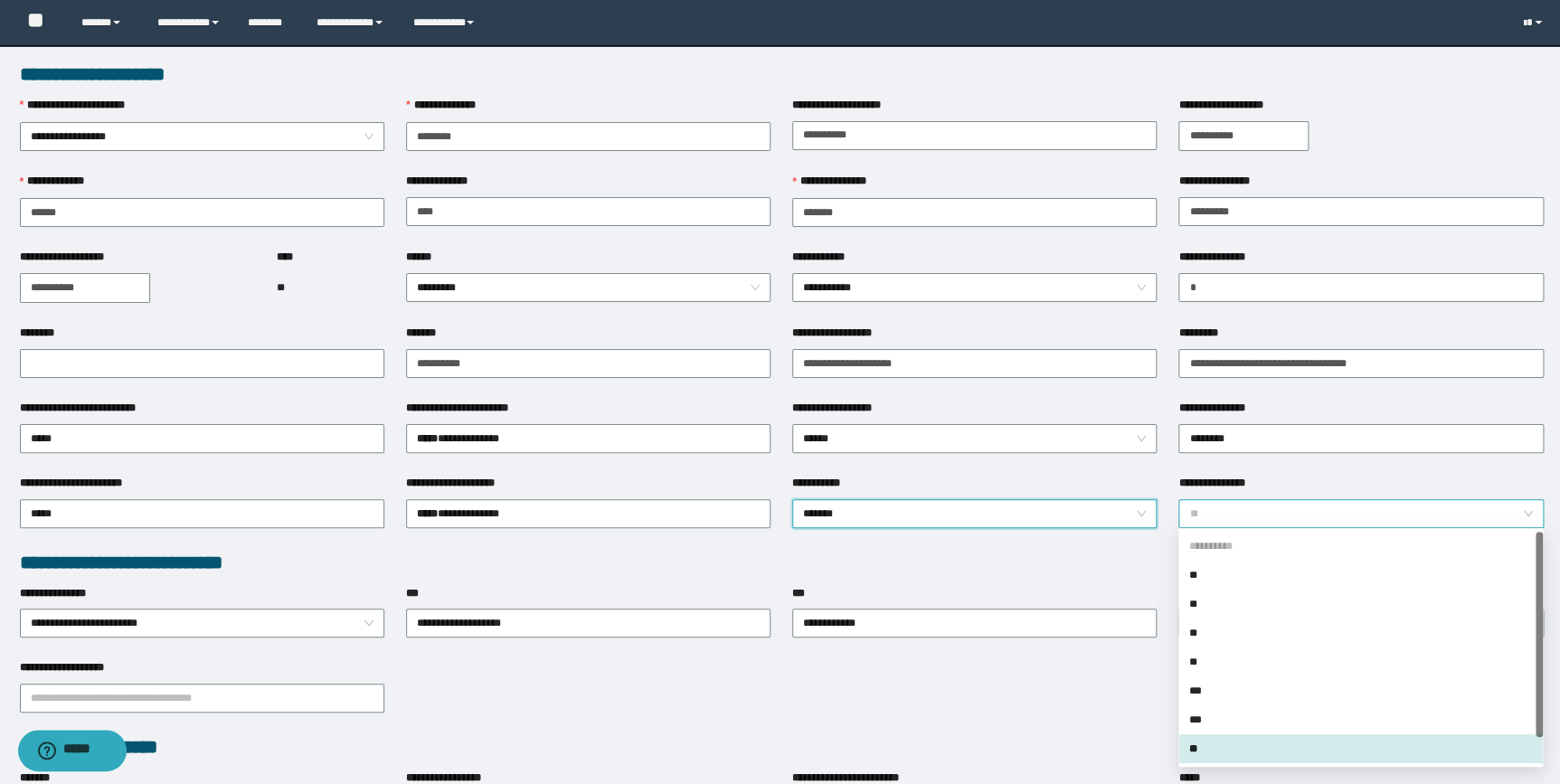 click on "**" at bounding box center [1360, 514] 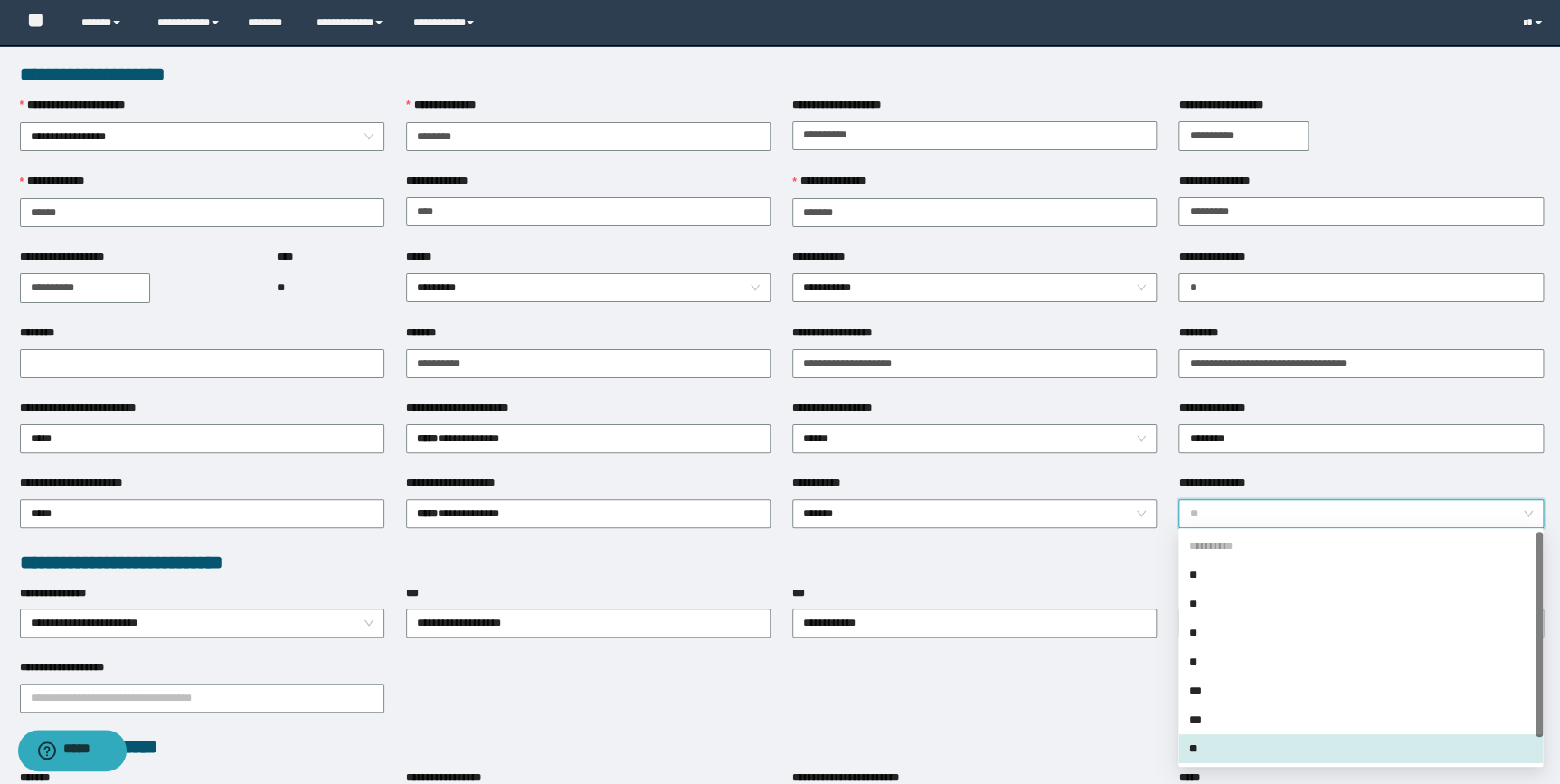 click on "**" at bounding box center (1360, 749) 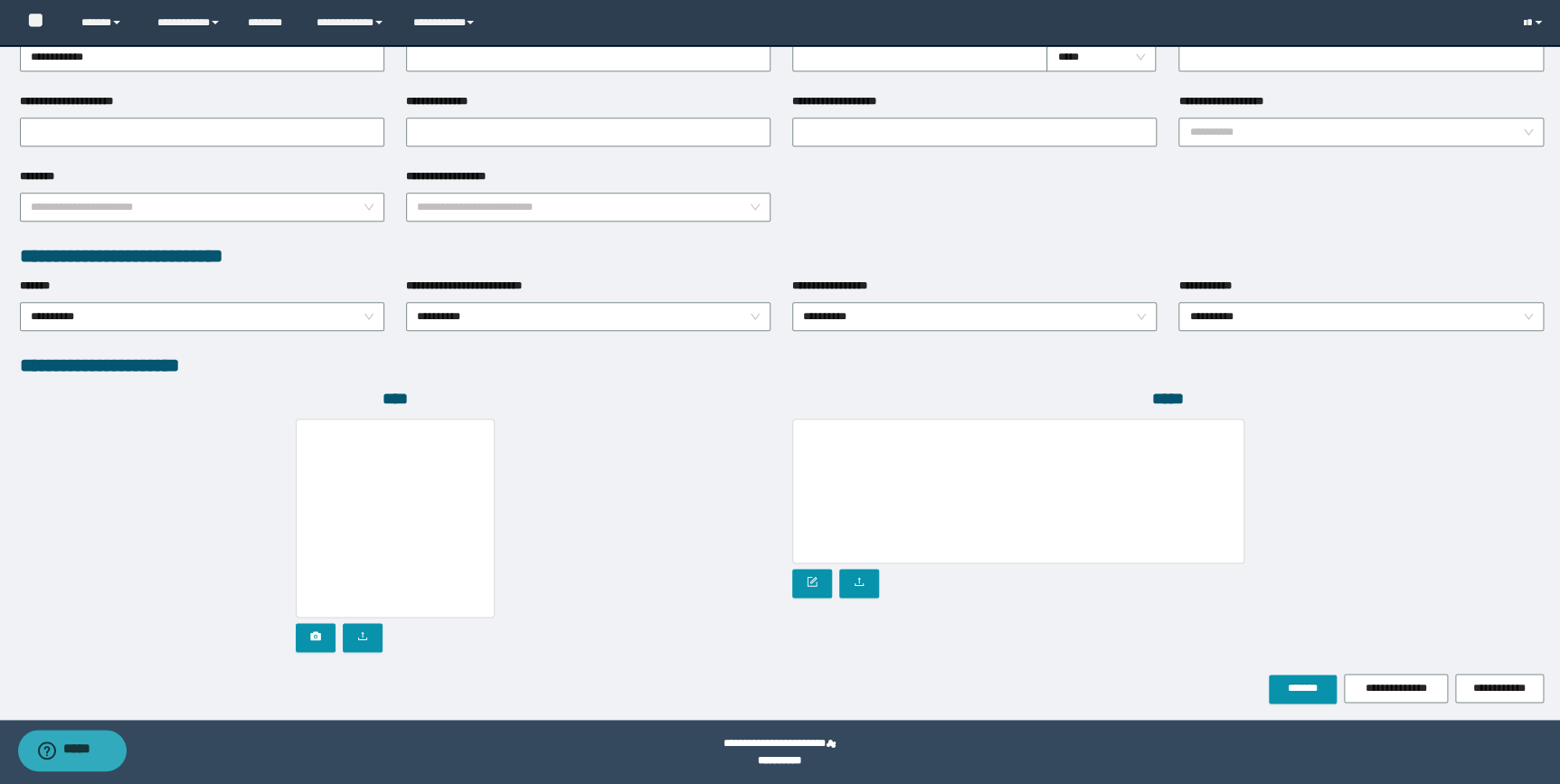 scroll, scrollTop: 754, scrollLeft: 0, axis: vertical 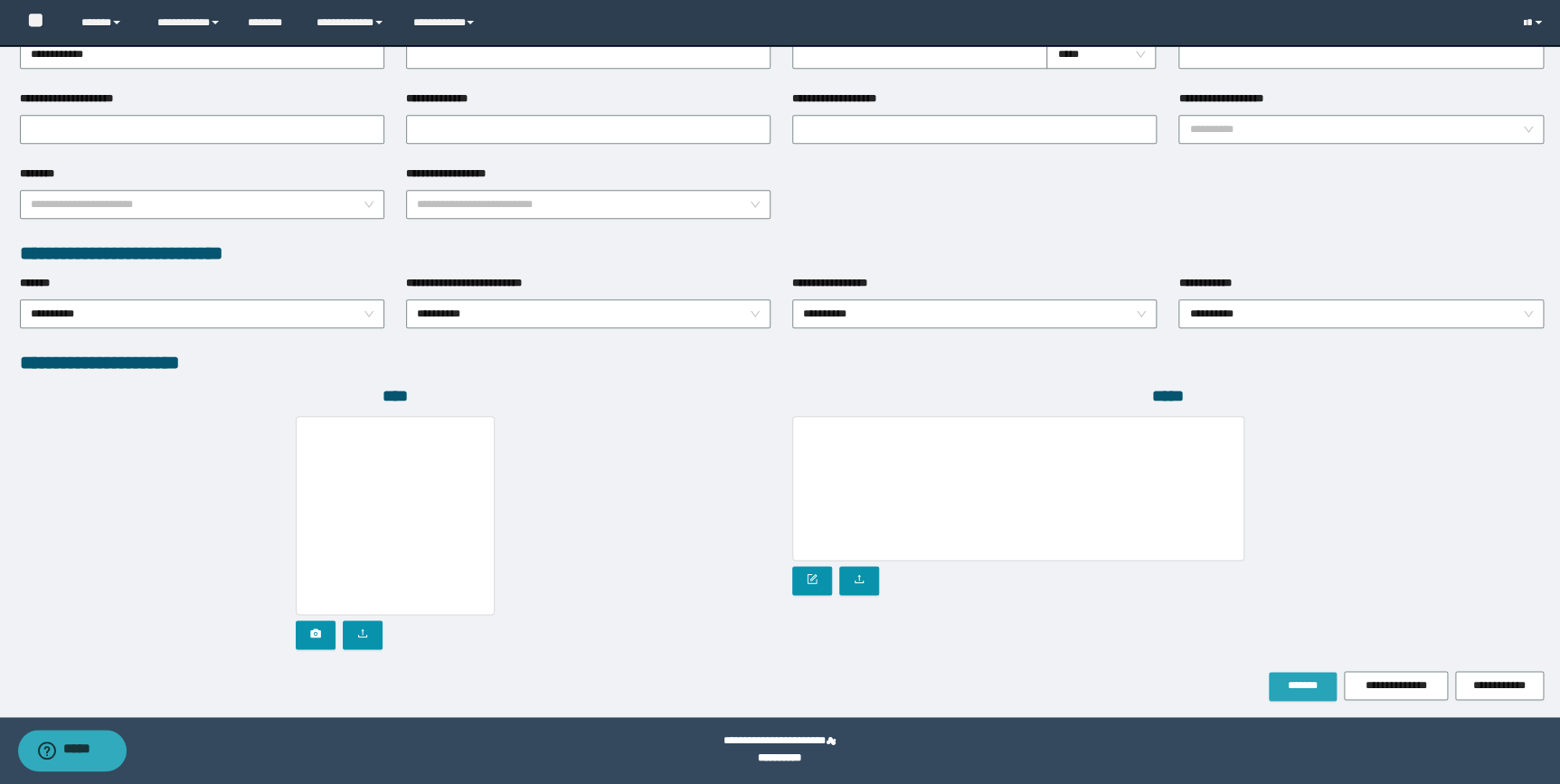 click on "*******" at bounding box center [1302, 685] 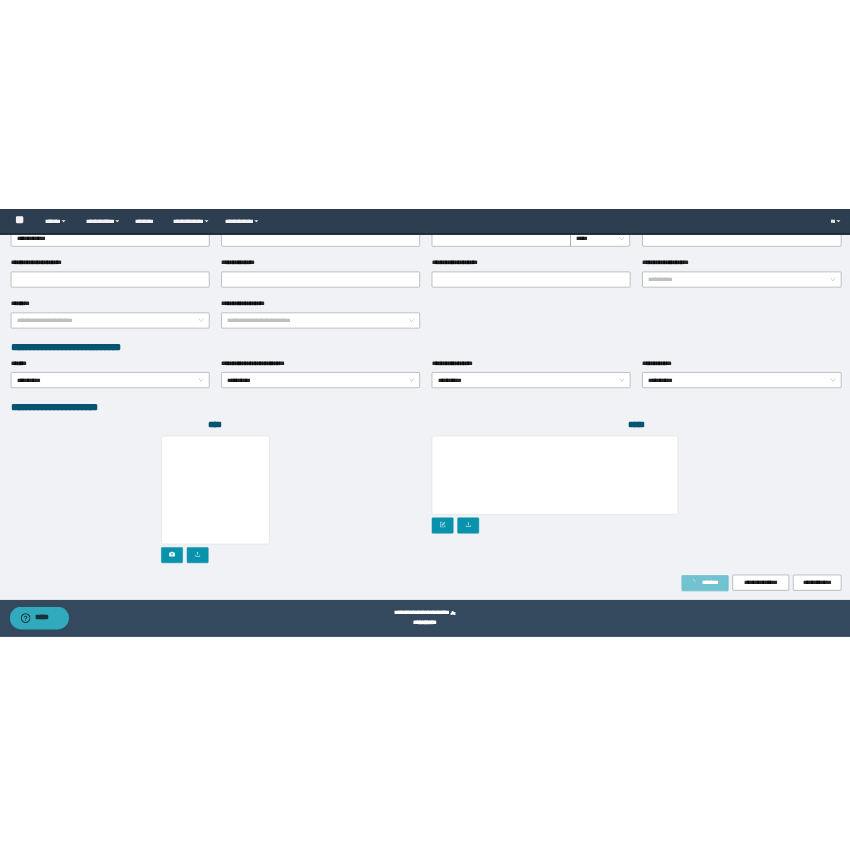 scroll, scrollTop: 0, scrollLeft: 0, axis: both 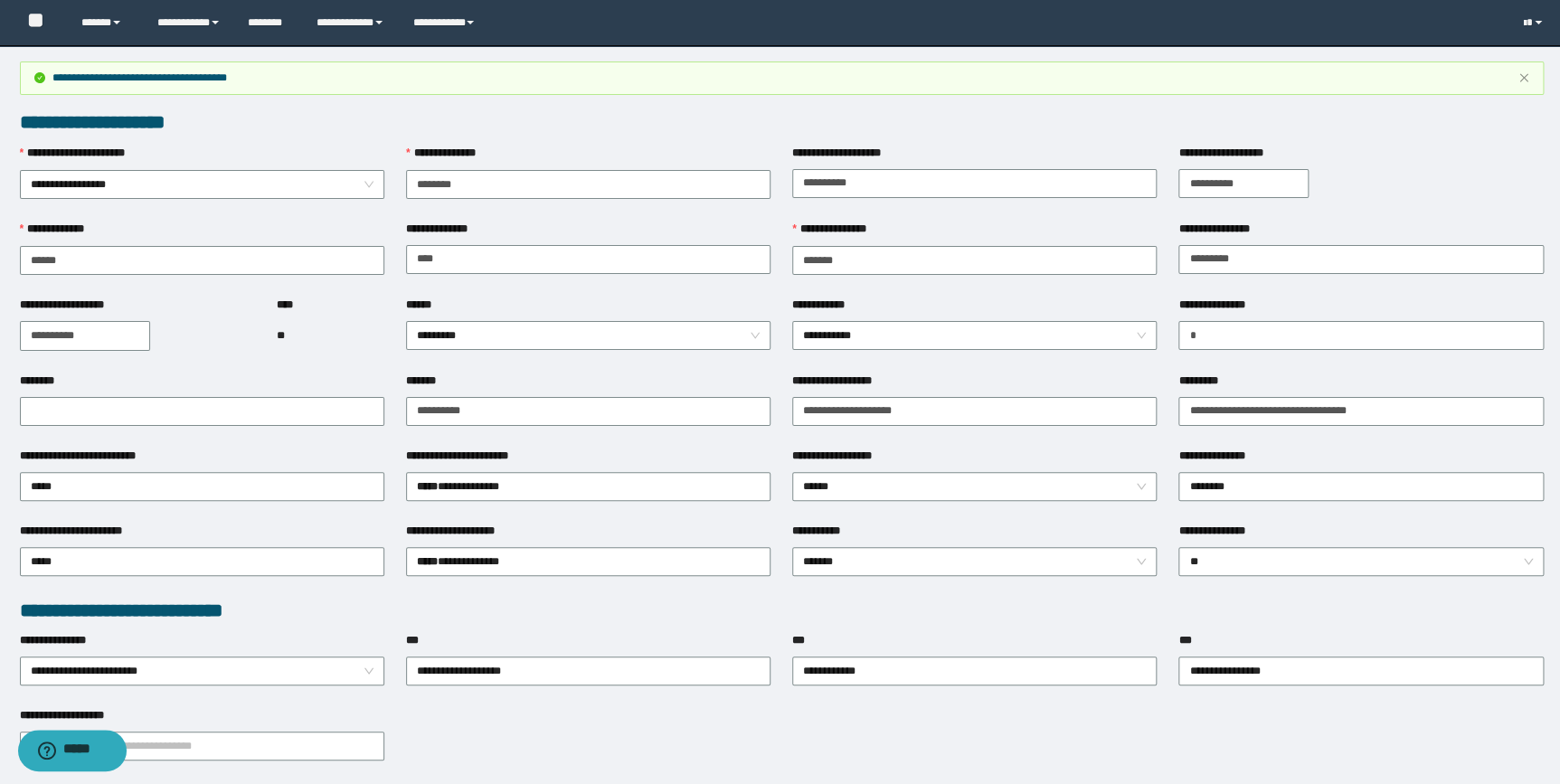type 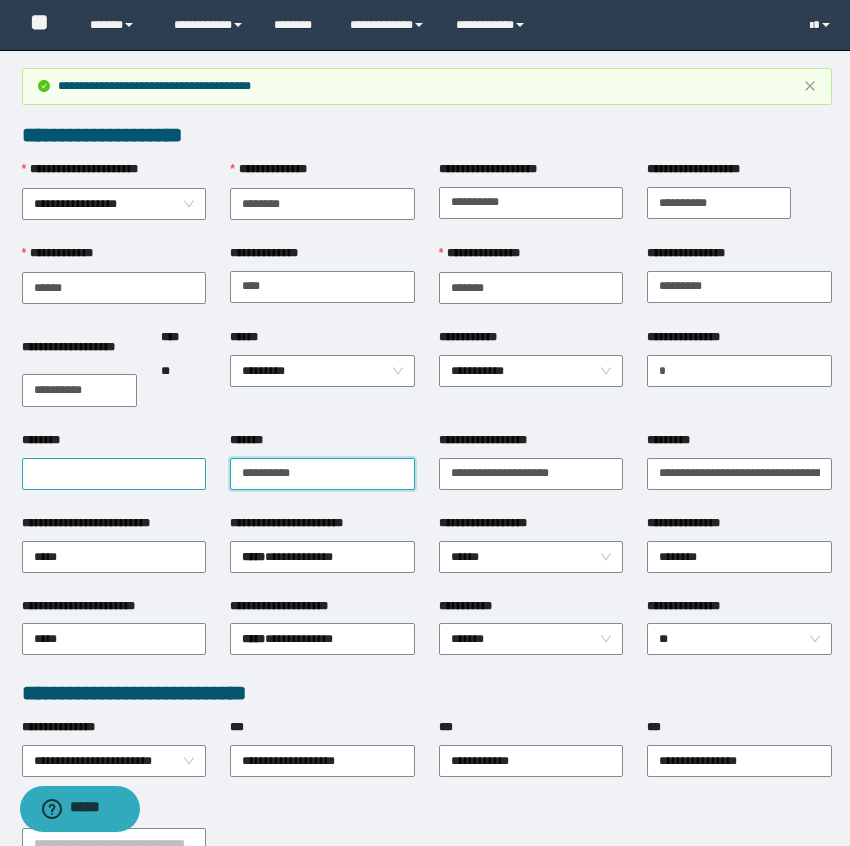 drag, startPoint x: 310, startPoint y: 468, endPoint x: 190, endPoint y: 468, distance: 120 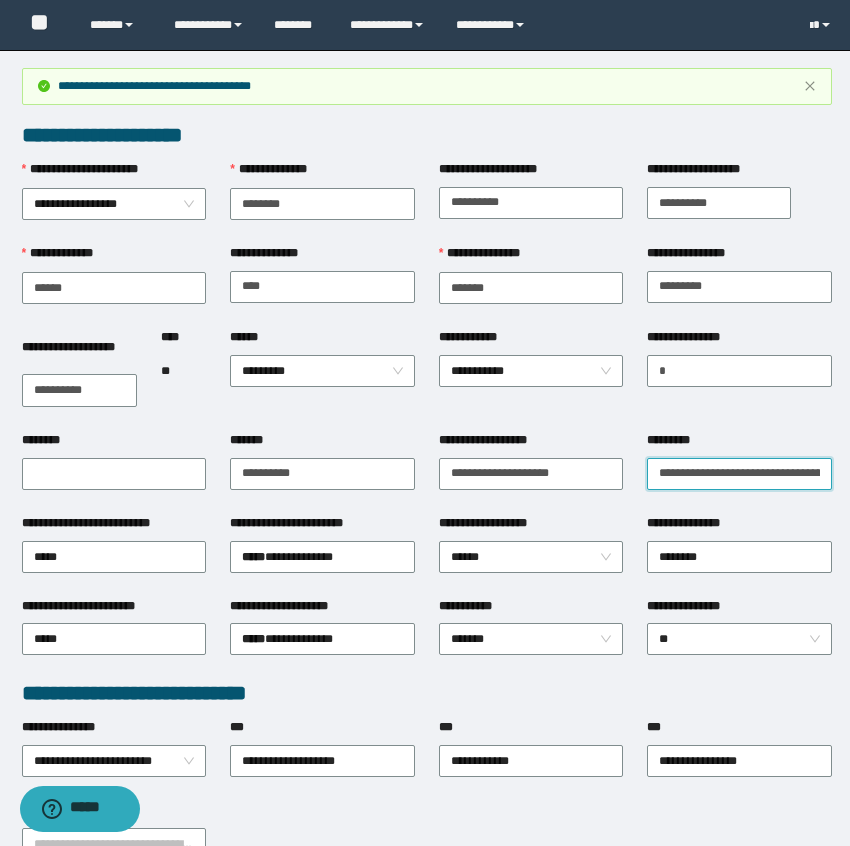 scroll, scrollTop: 0, scrollLeft: 35, axis: horizontal 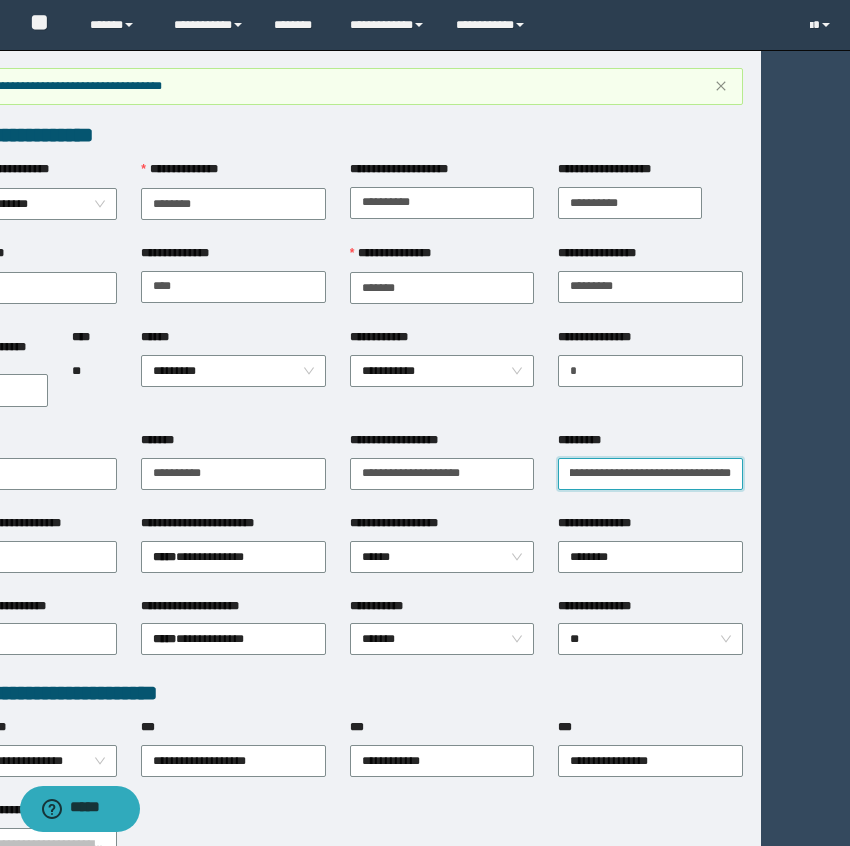 drag, startPoint x: 658, startPoint y: 471, endPoint x: 924, endPoint y: 493, distance: 266.90823 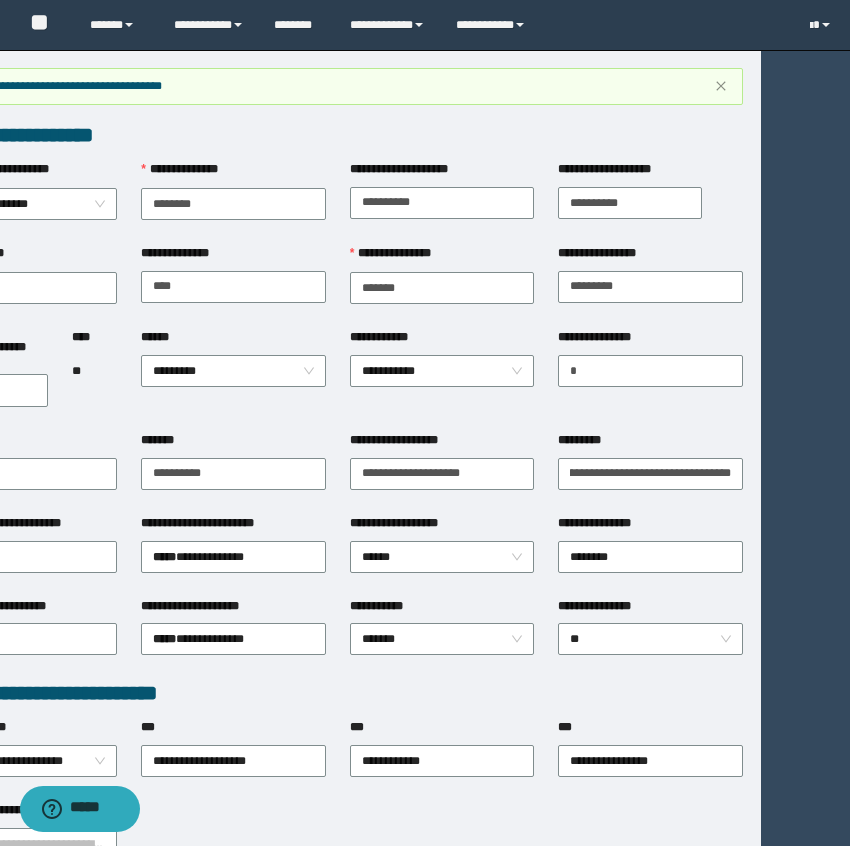 scroll, scrollTop: 0, scrollLeft: 0, axis: both 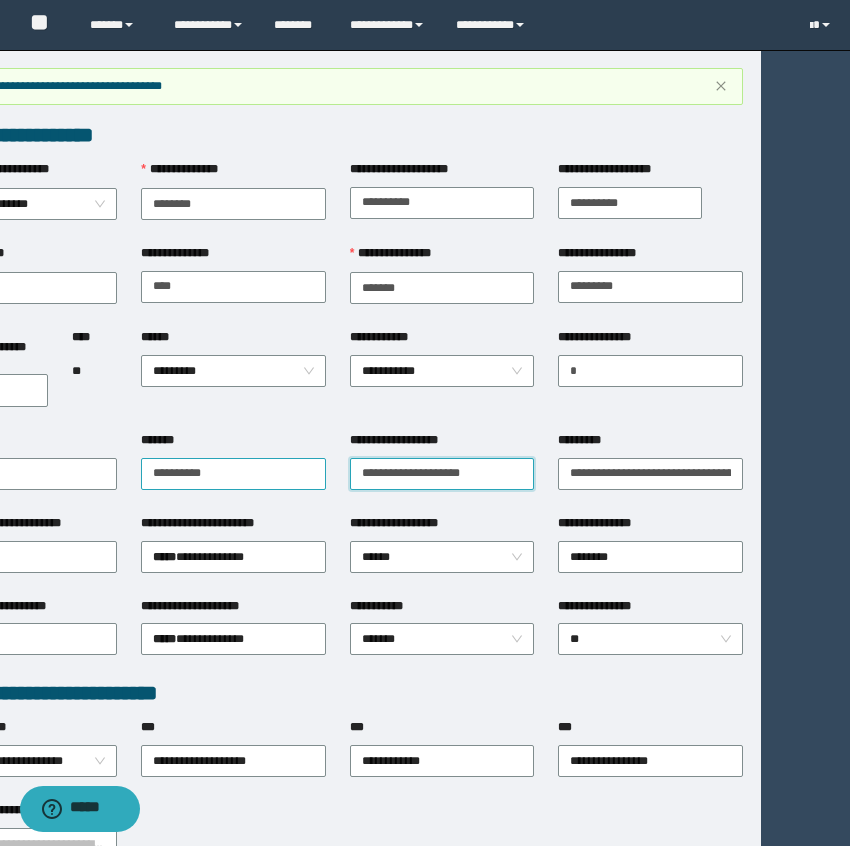 drag, startPoint x: 498, startPoint y: 469, endPoint x: 276, endPoint y: 478, distance: 222.18236 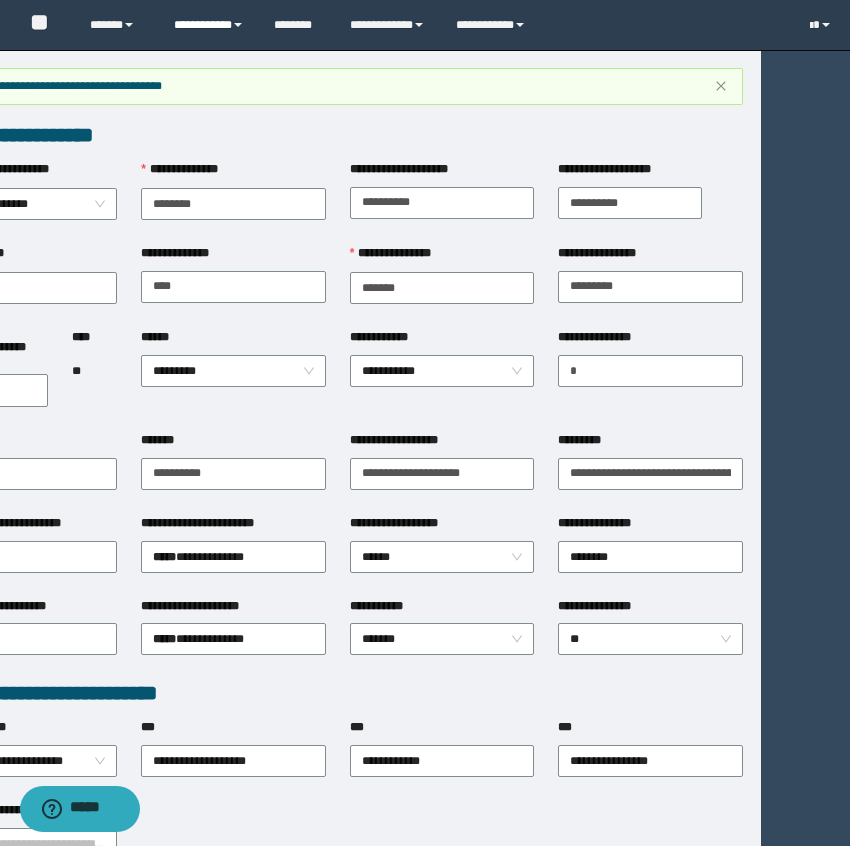 click on "**********" at bounding box center [209, 25] 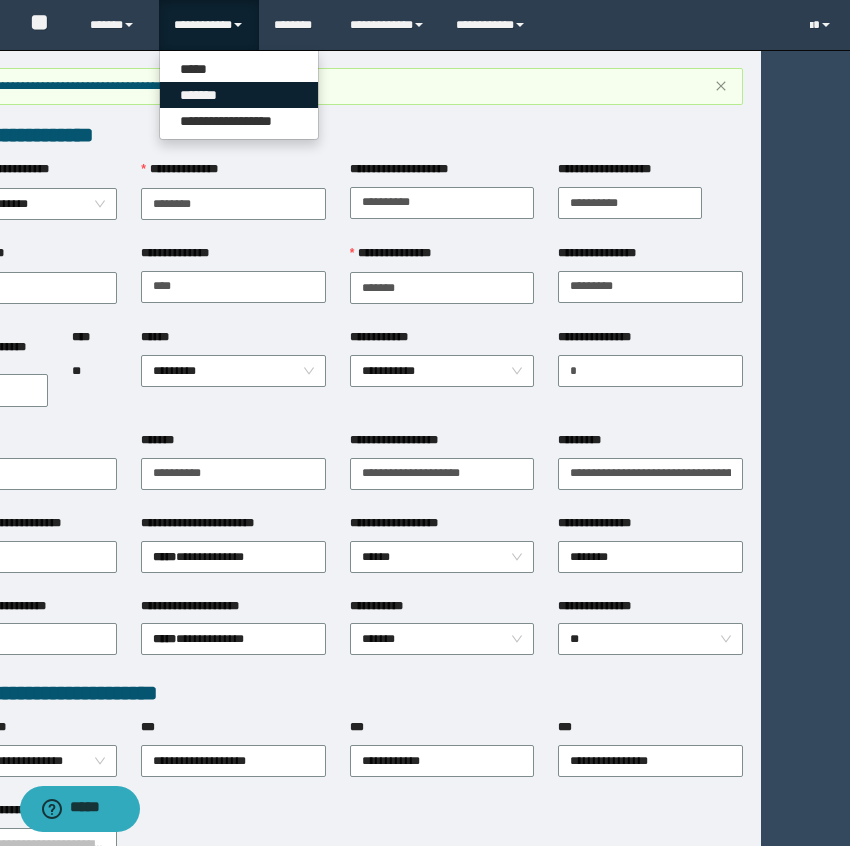 click on "*******" at bounding box center [239, 95] 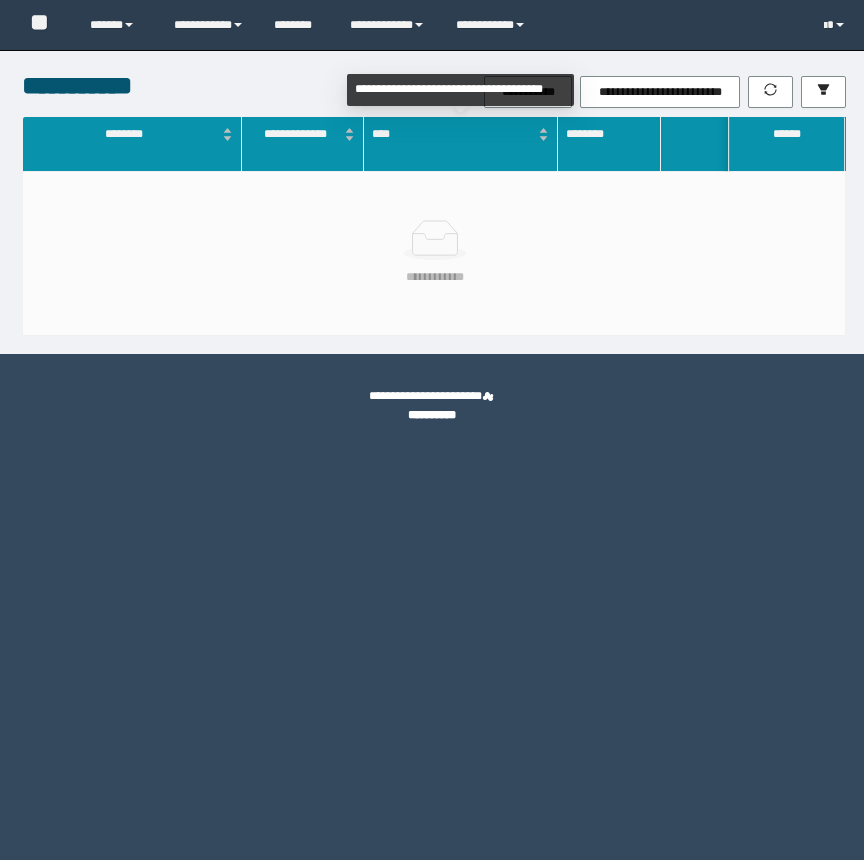 scroll, scrollTop: 0, scrollLeft: 0, axis: both 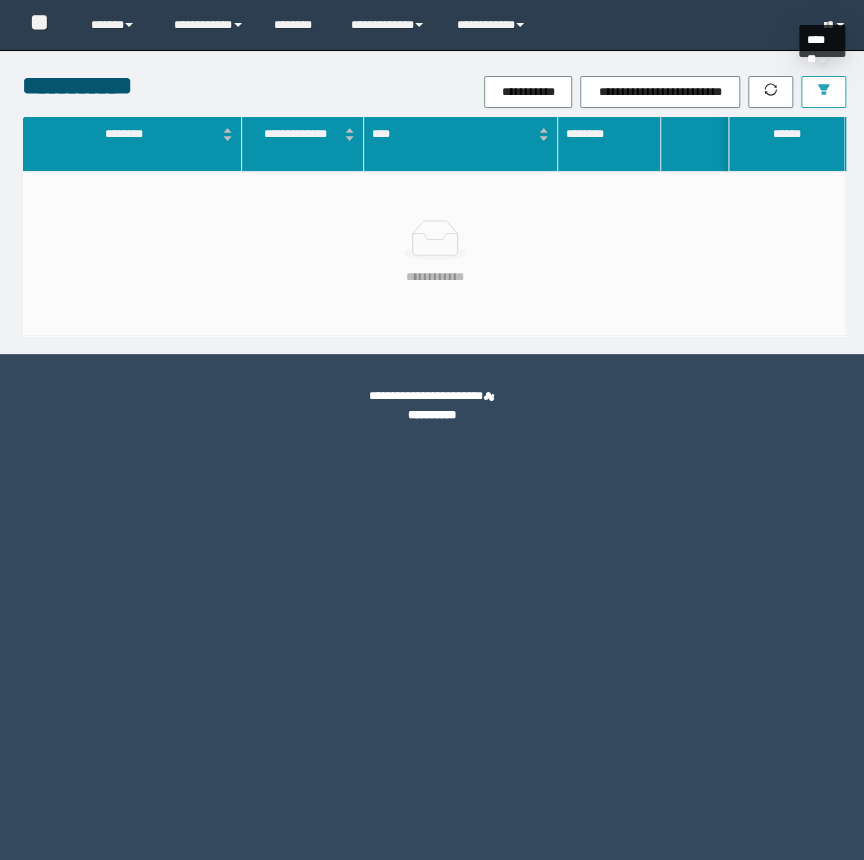 click at bounding box center (823, 92) 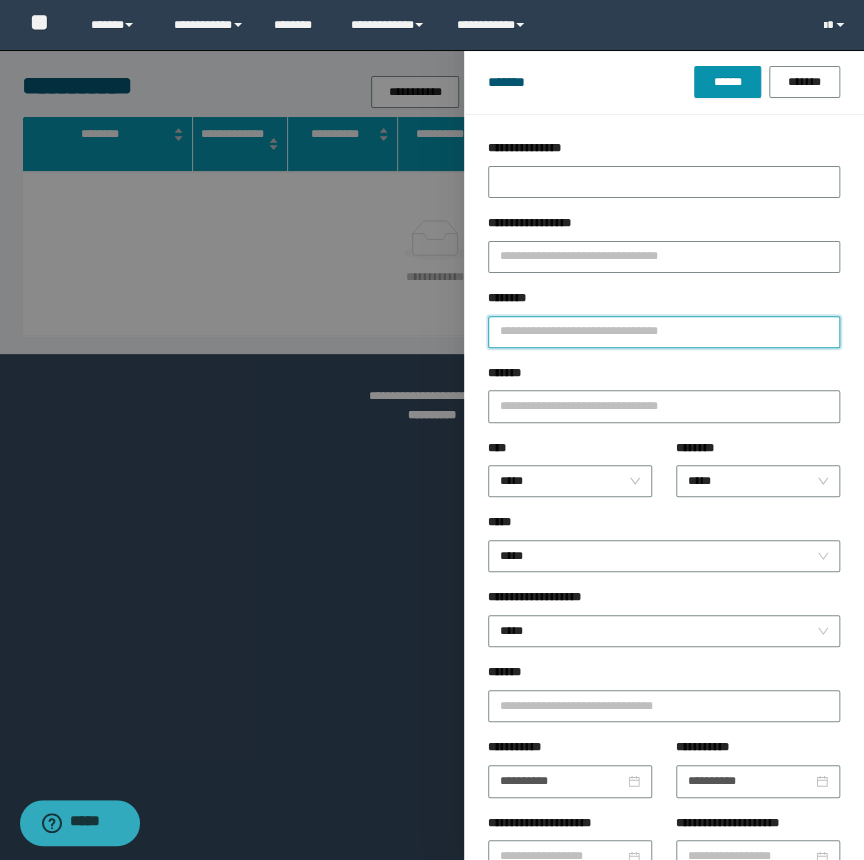 click on "********" at bounding box center [664, 332] 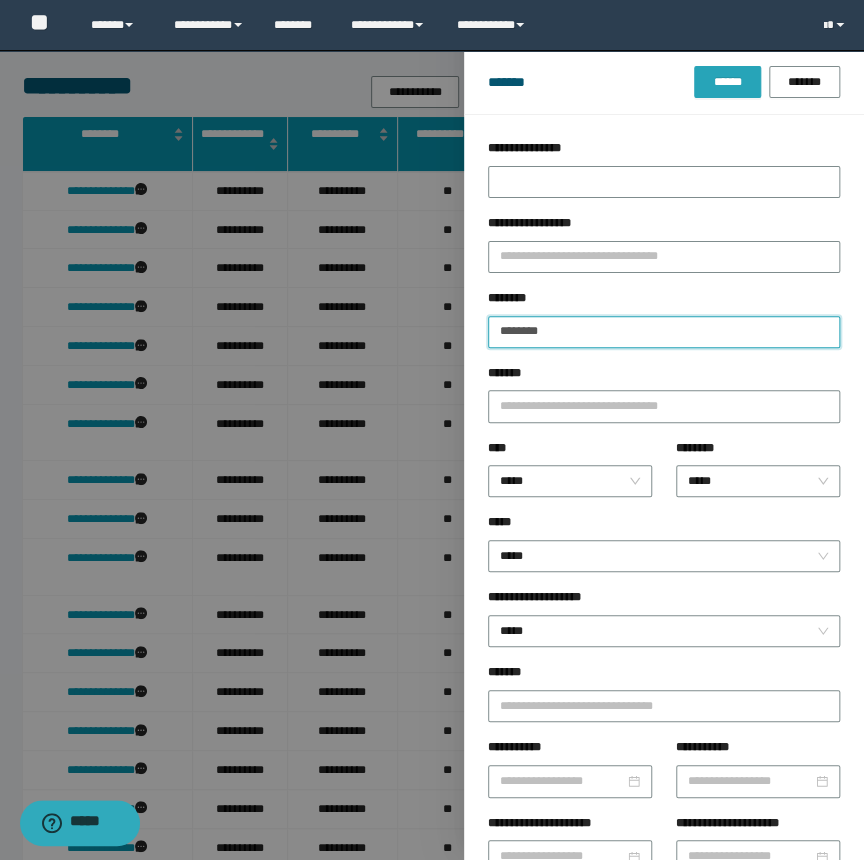 type on "********" 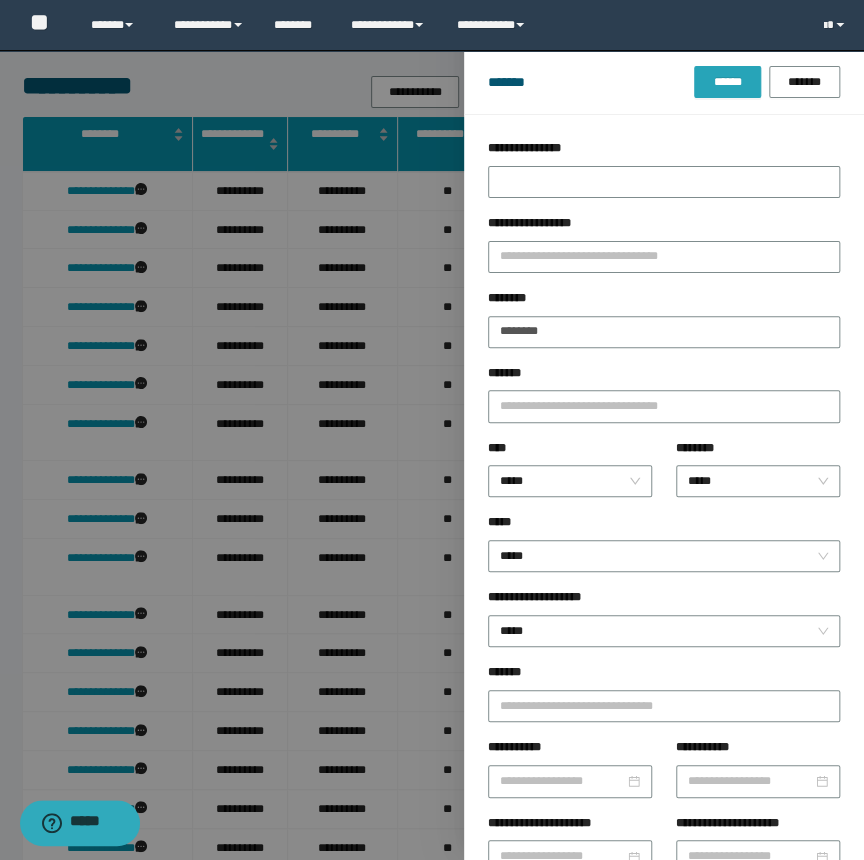 click on "******" at bounding box center (727, 82) 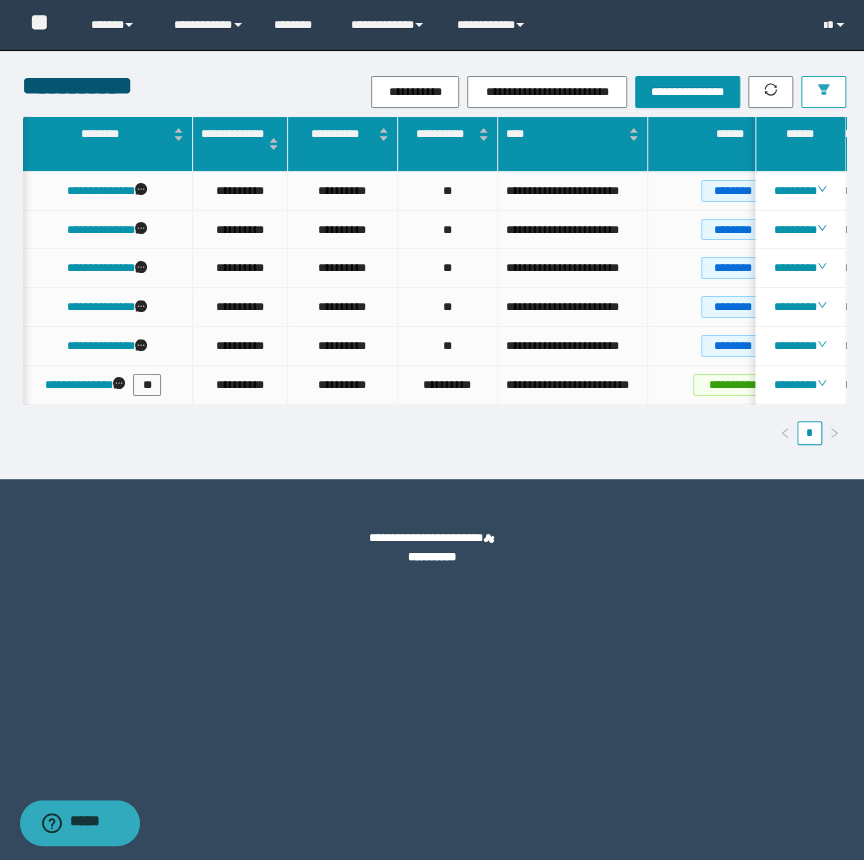 scroll, scrollTop: 0, scrollLeft: 238, axis: horizontal 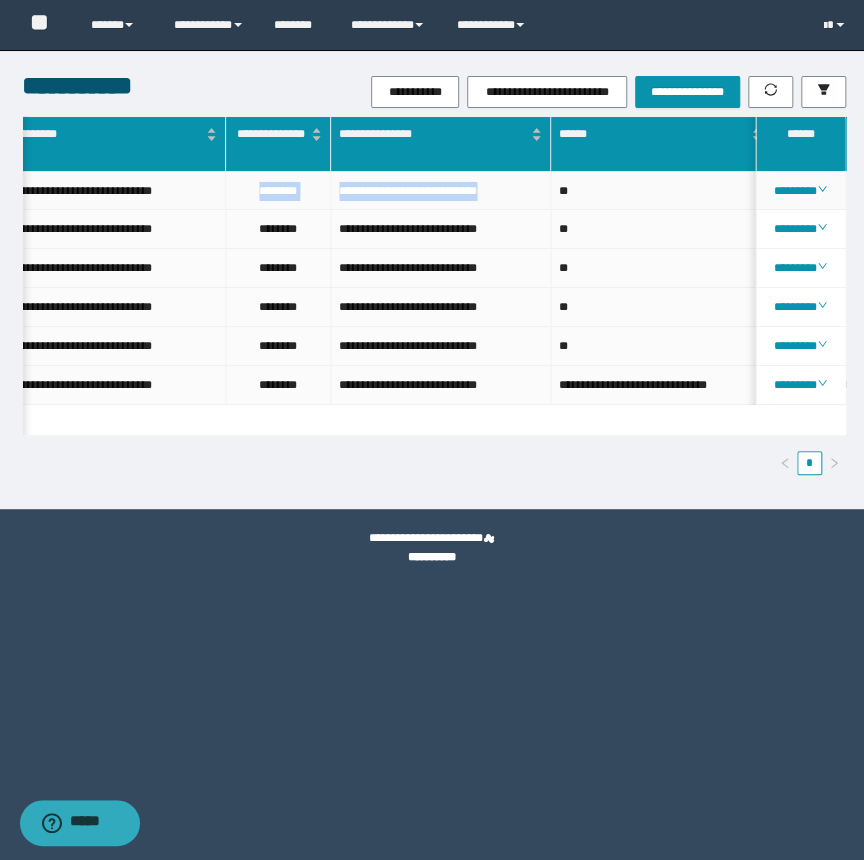 drag, startPoint x: 511, startPoint y: 190, endPoint x: 244, endPoint y: 188, distance: 267.00748 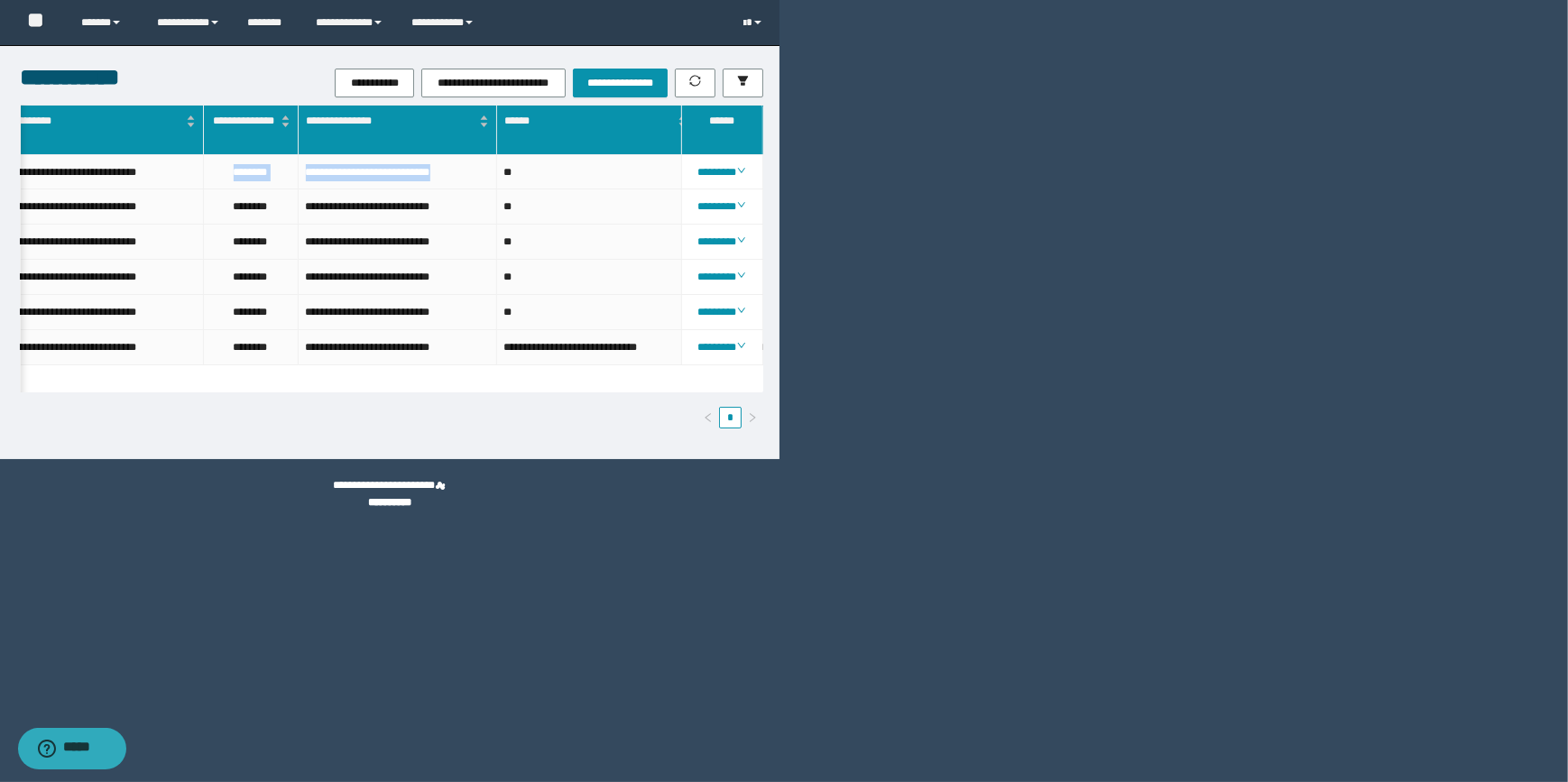 scroll, scrollTop: 0, scrollLeft: 354, axis: horizontal 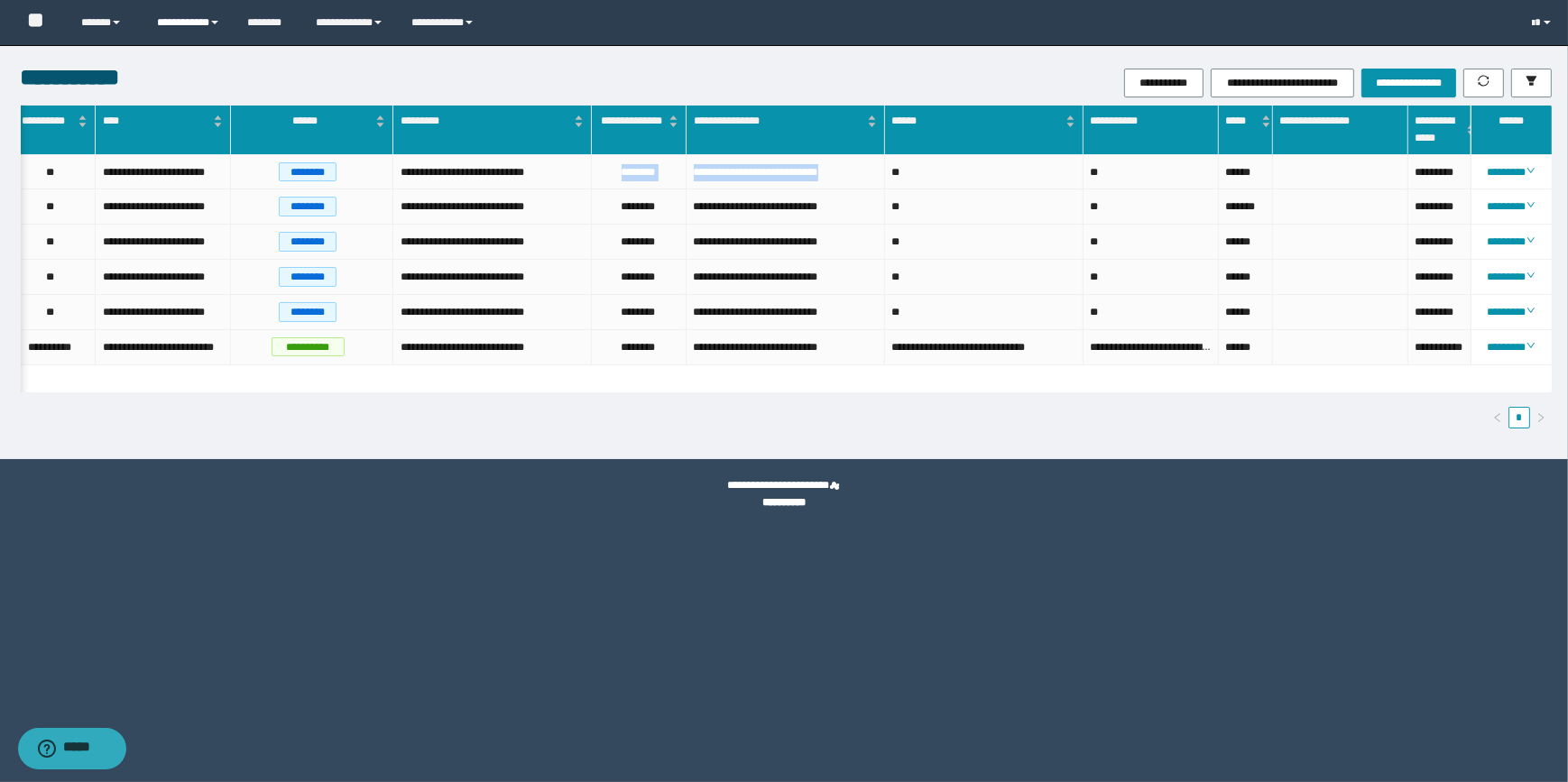 click on "**********" at bounding box center (189, 23) 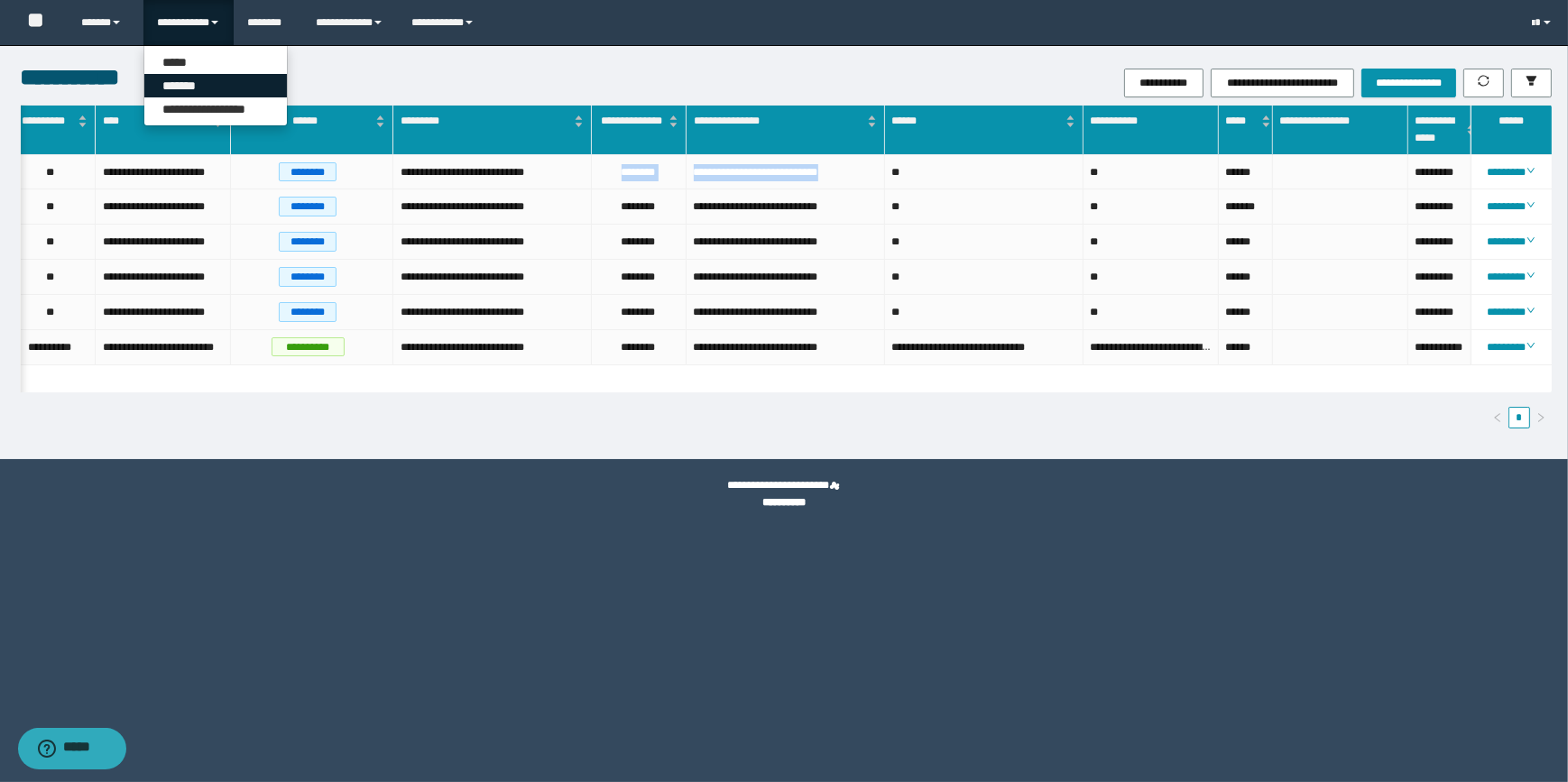 click on "*******" at bounding box center [216, 86] 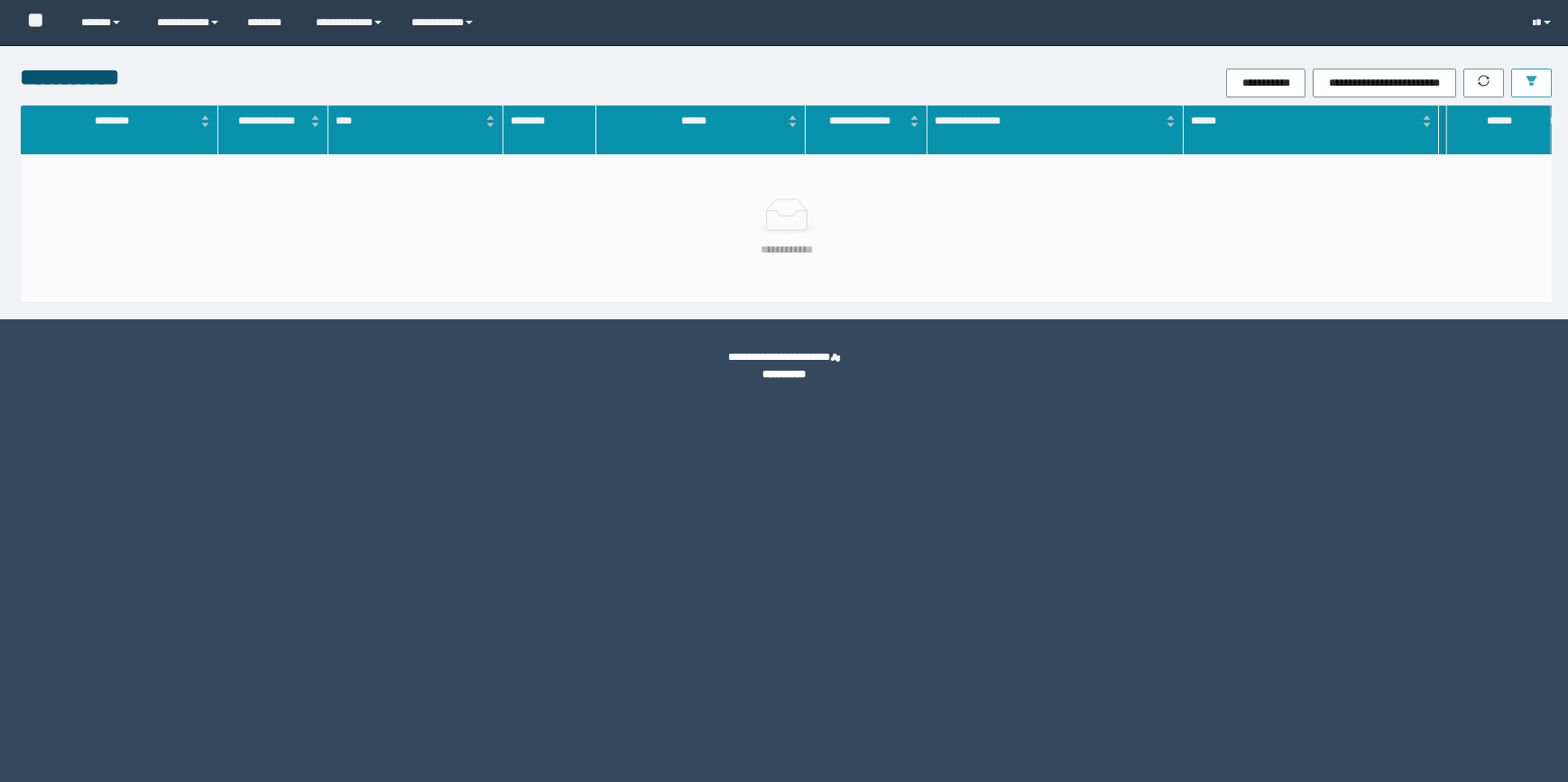 scroll, scrollTop: 0, scrollLeft: 0, axis: both 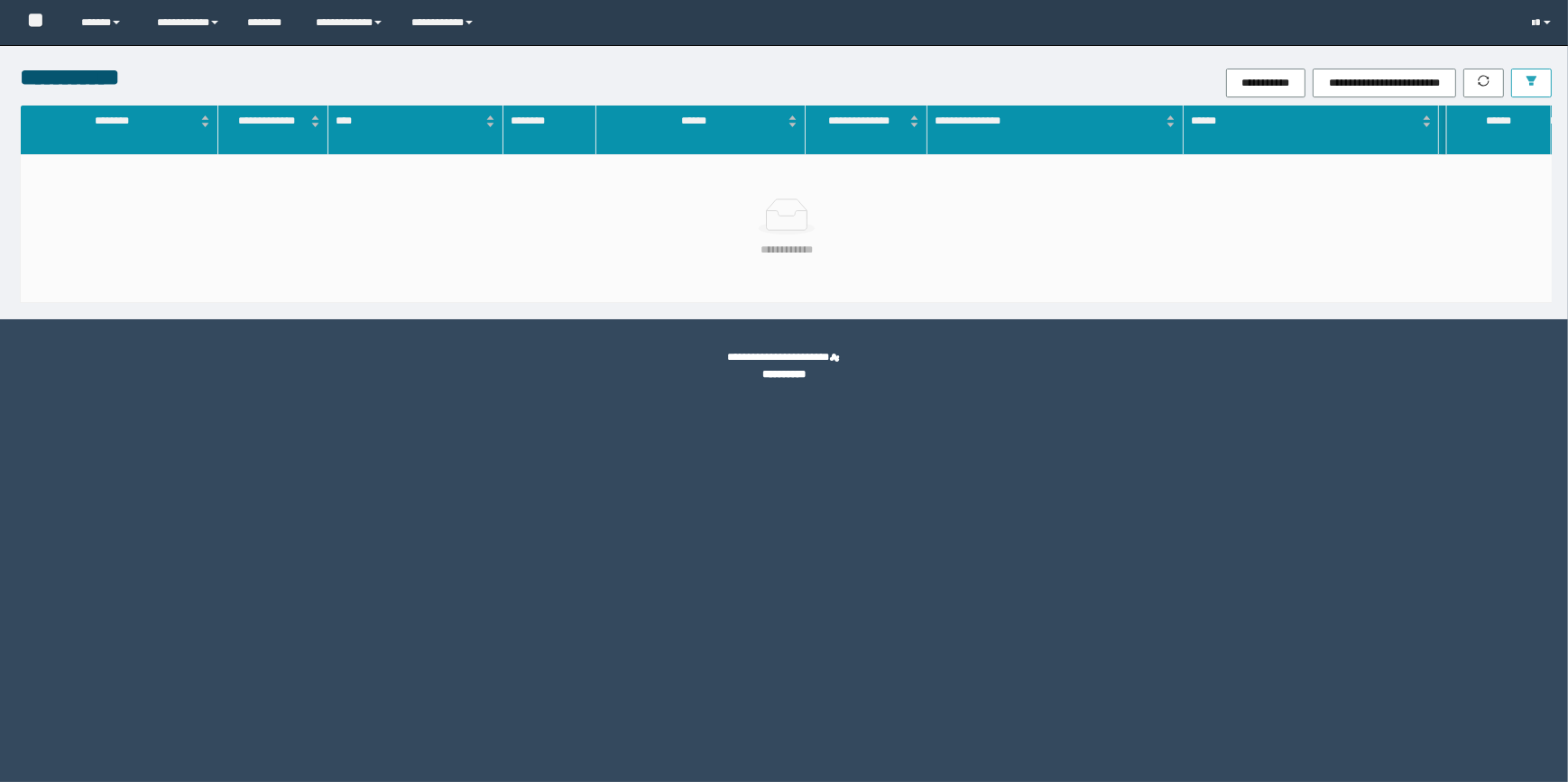 click at bounding box center [1531, 83] 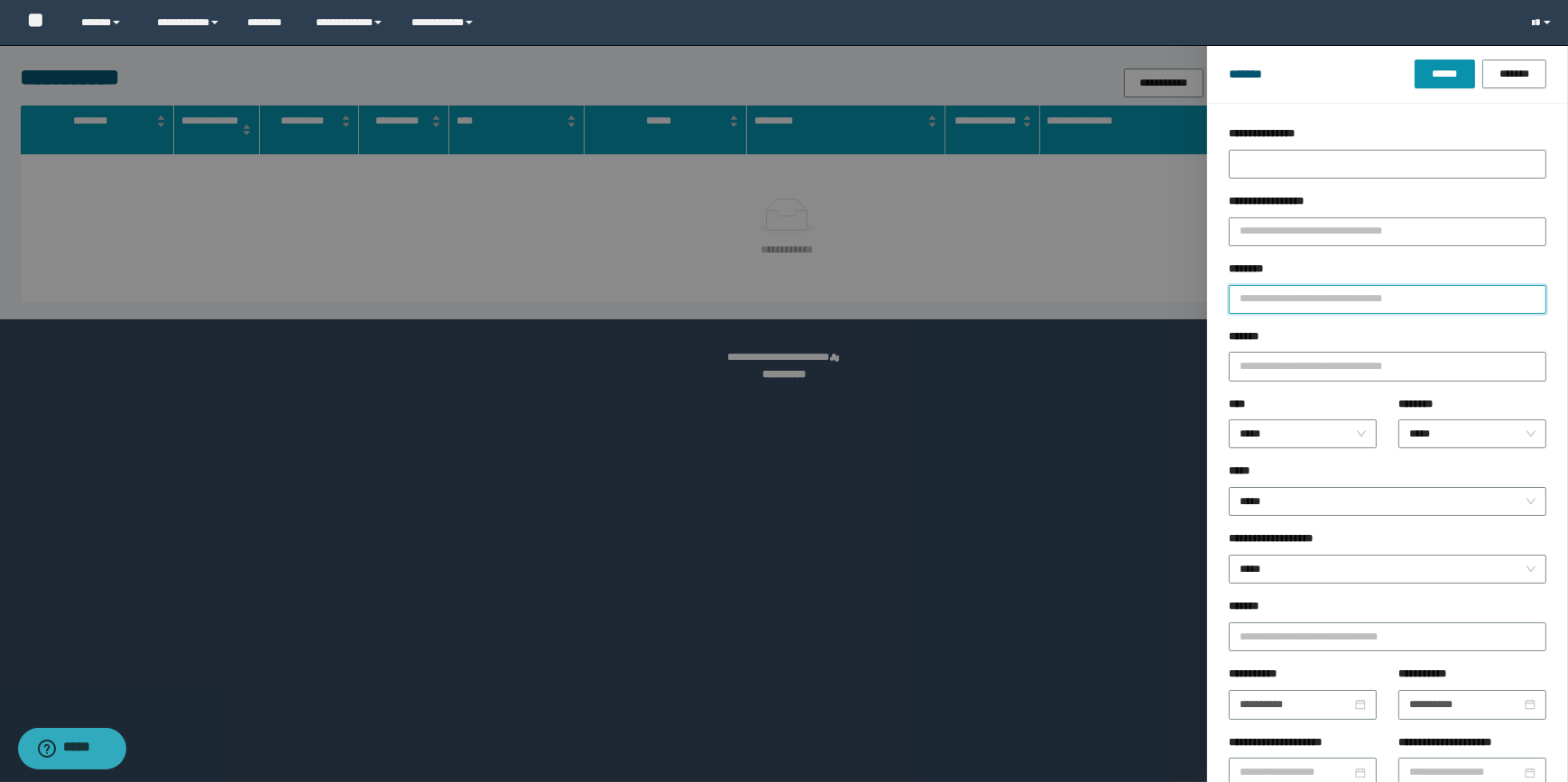 click on "********" at bounding box center [1388, 299] 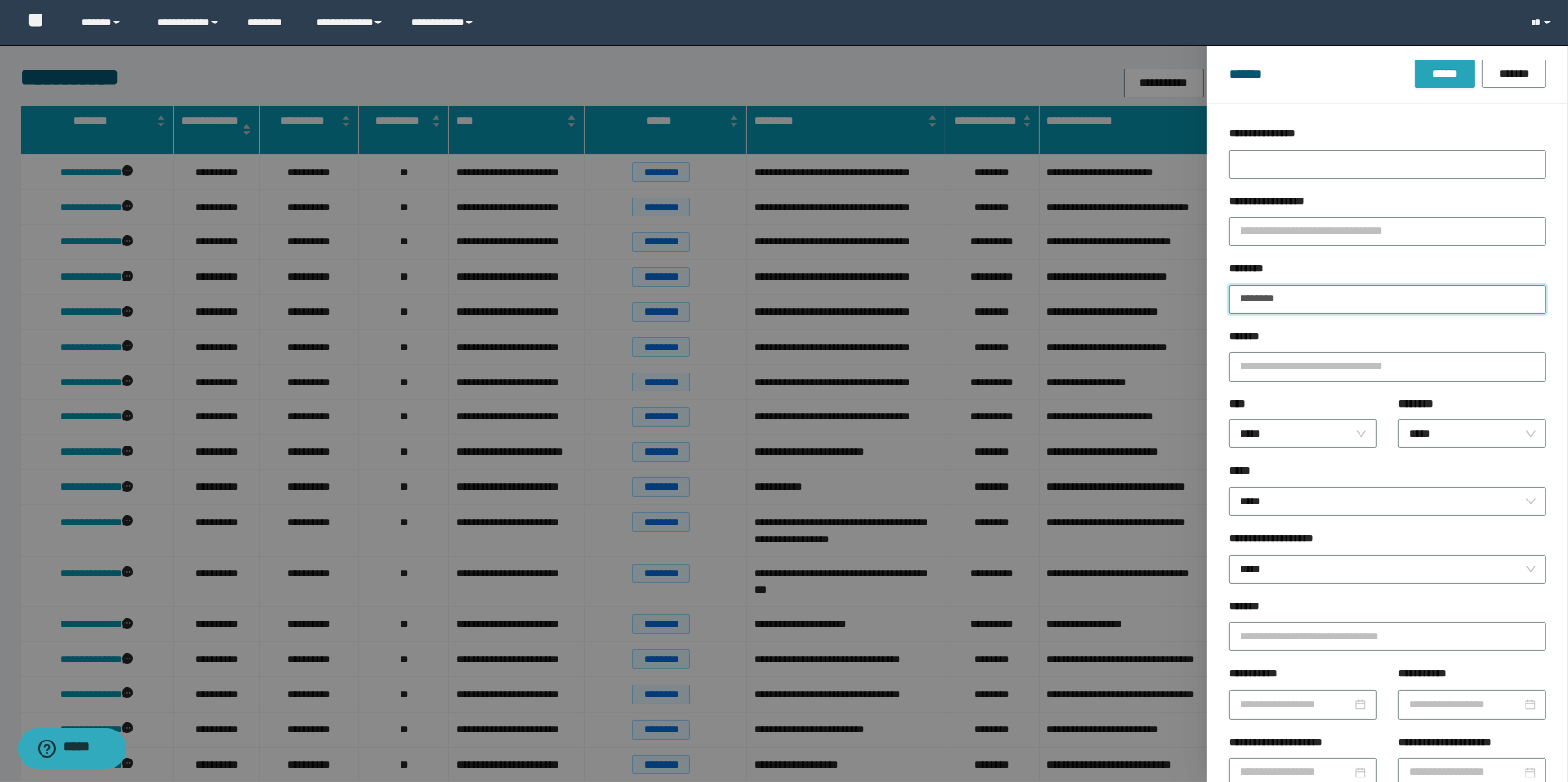 type on "********" 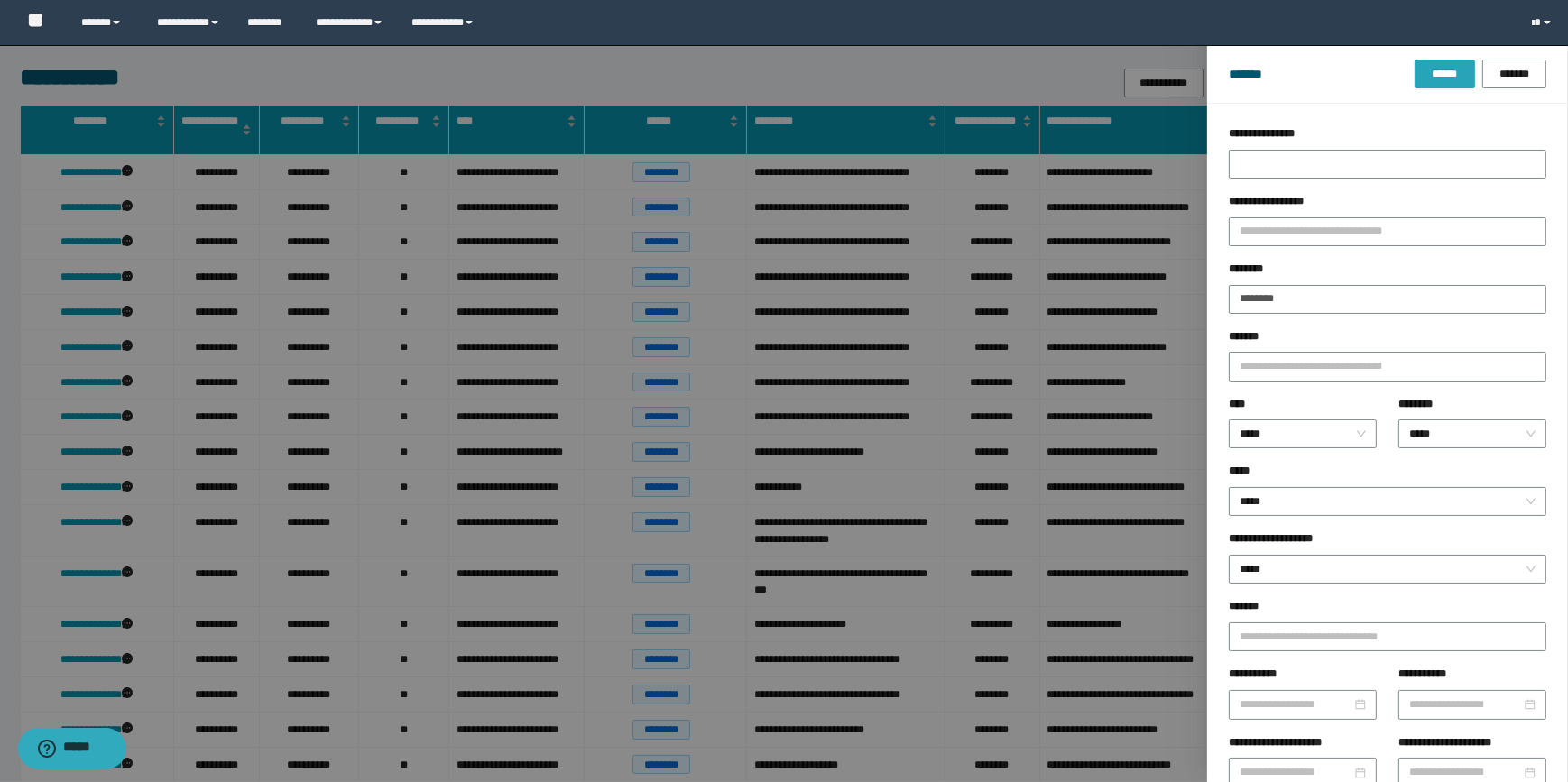 click on "******" at bounding box center [1444, 74] 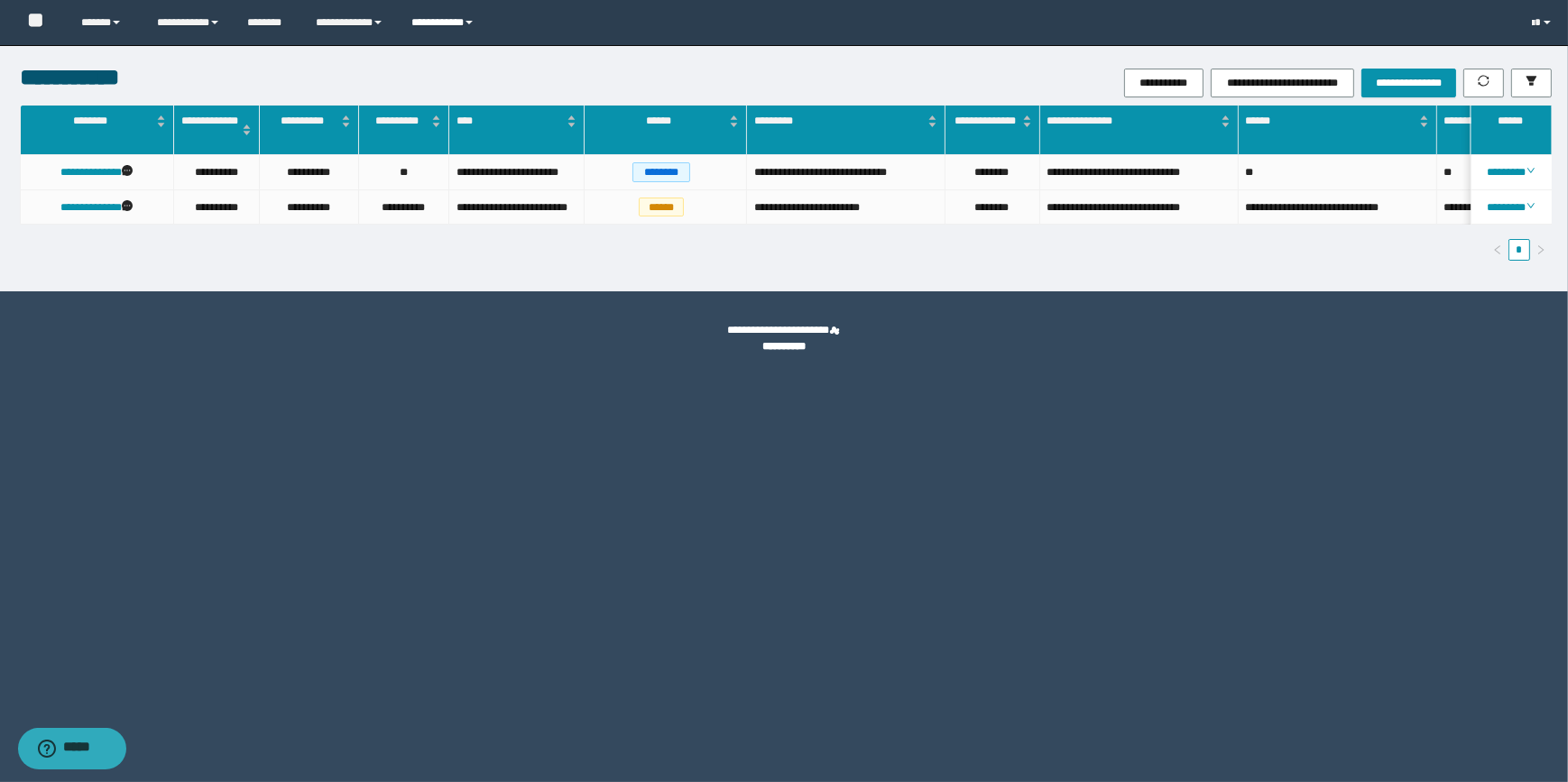 click on "**********" at bounding box center (445, 23) 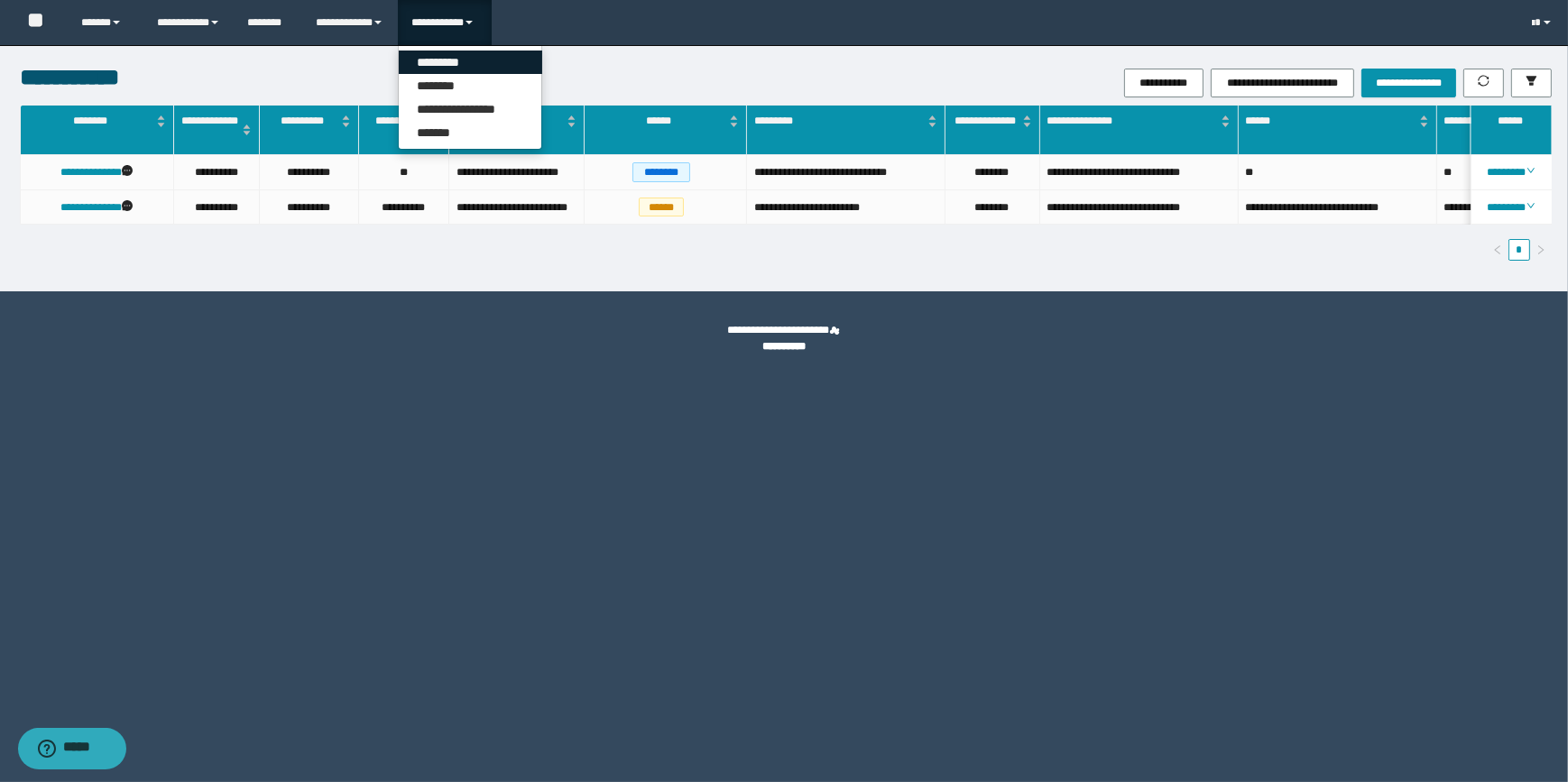 click on "*********" at bounding box center [470, 62] 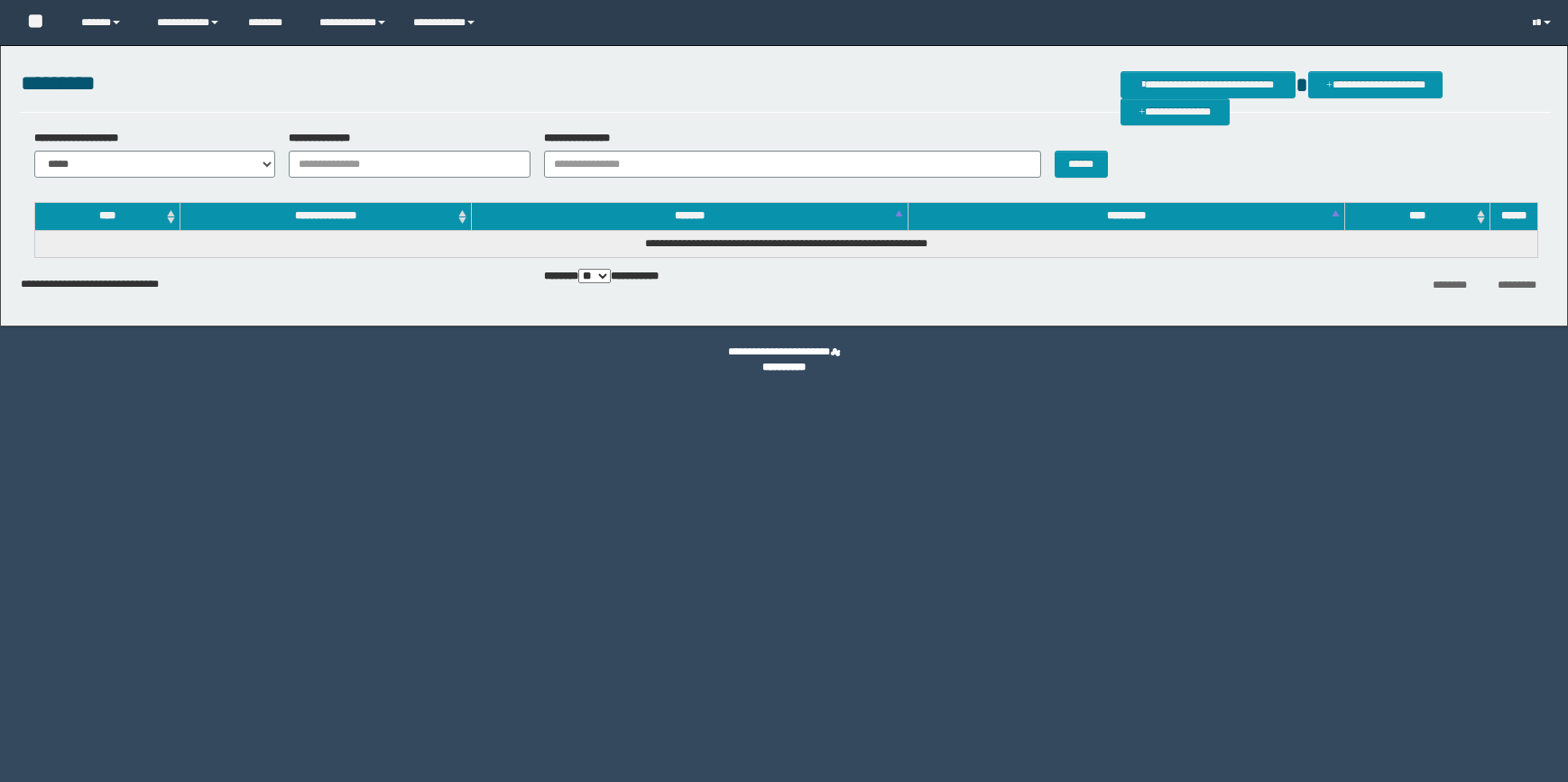 scroll, scrollTop: 0, scrollLeft: 0, axis: both 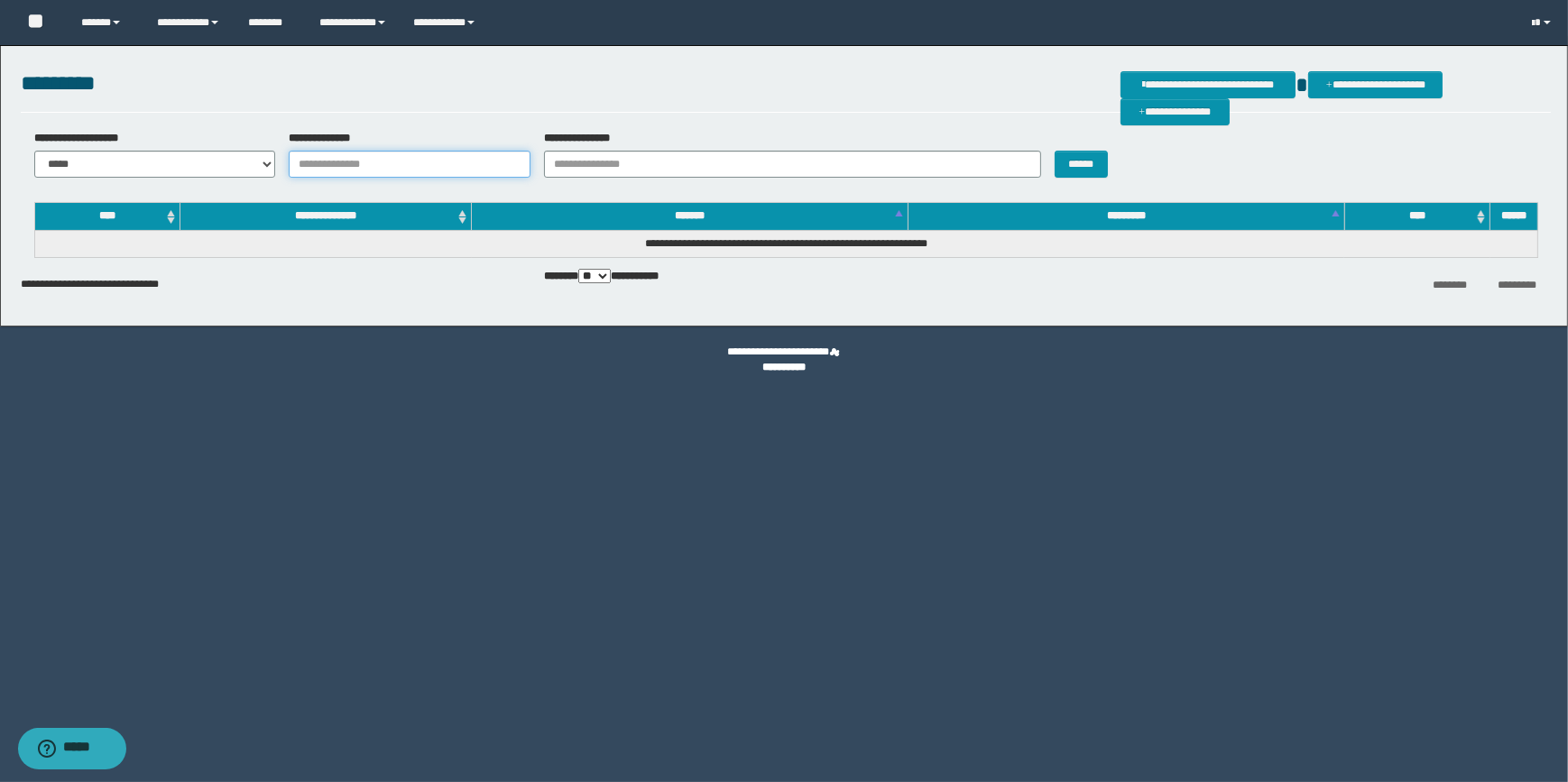 click on "**********" at bounding box center [410, 164] 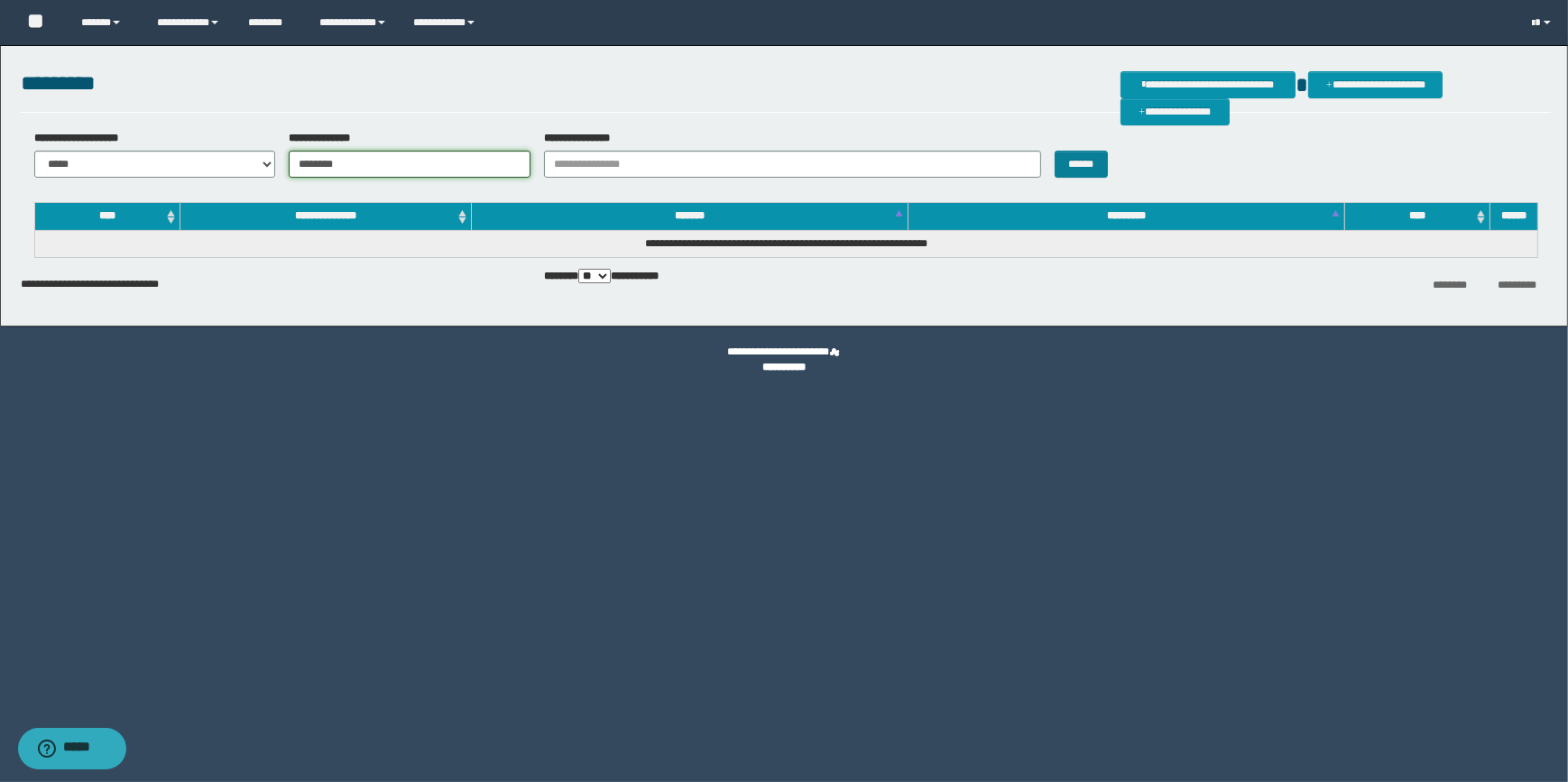 type on "********" 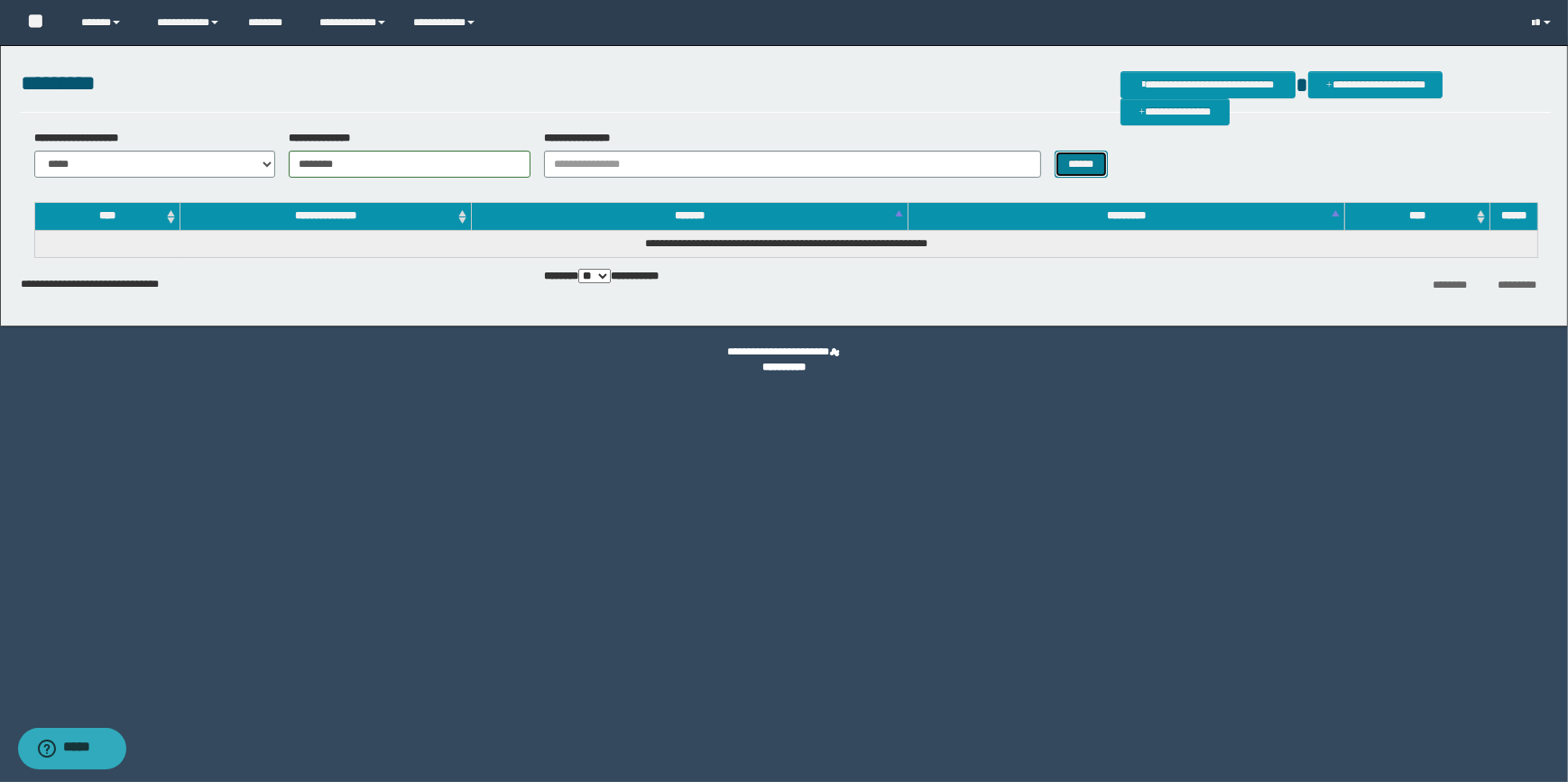 click on "******" at bounding box center [1081, 164] 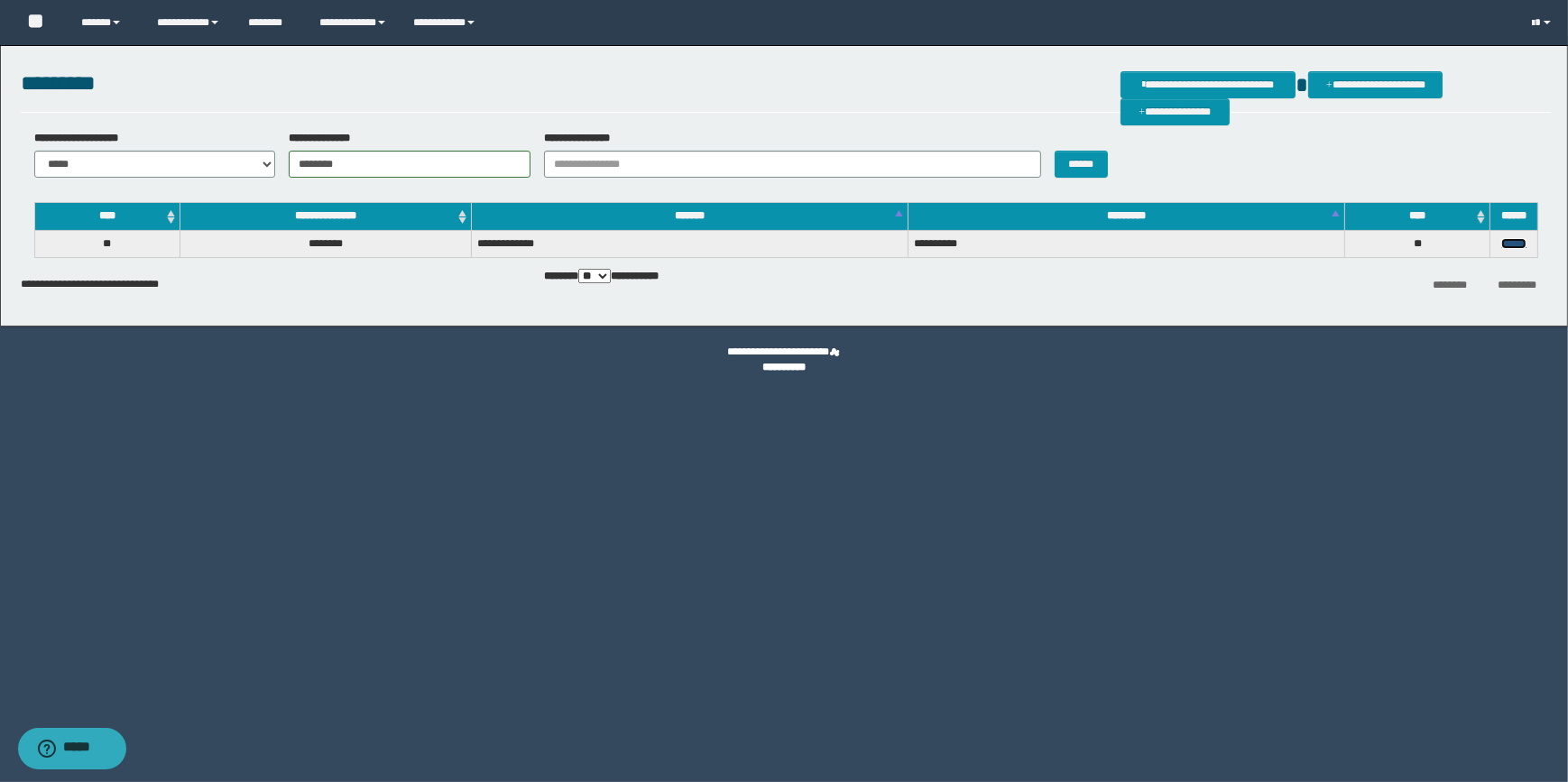 click on "******" at bounding box center [1514, 244] 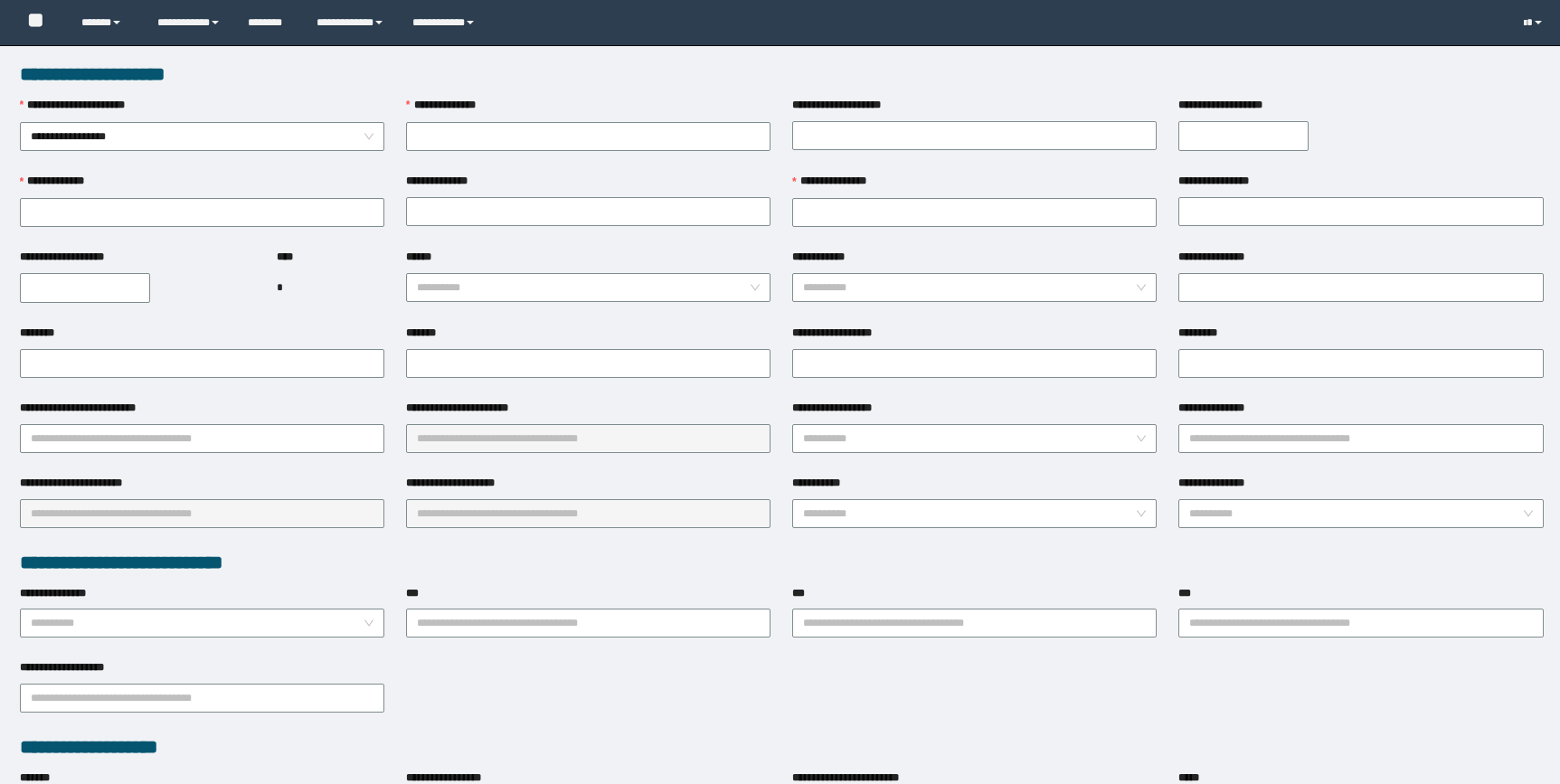 scroll, scrollTop: 0, scrollLeft: 0, axis: both 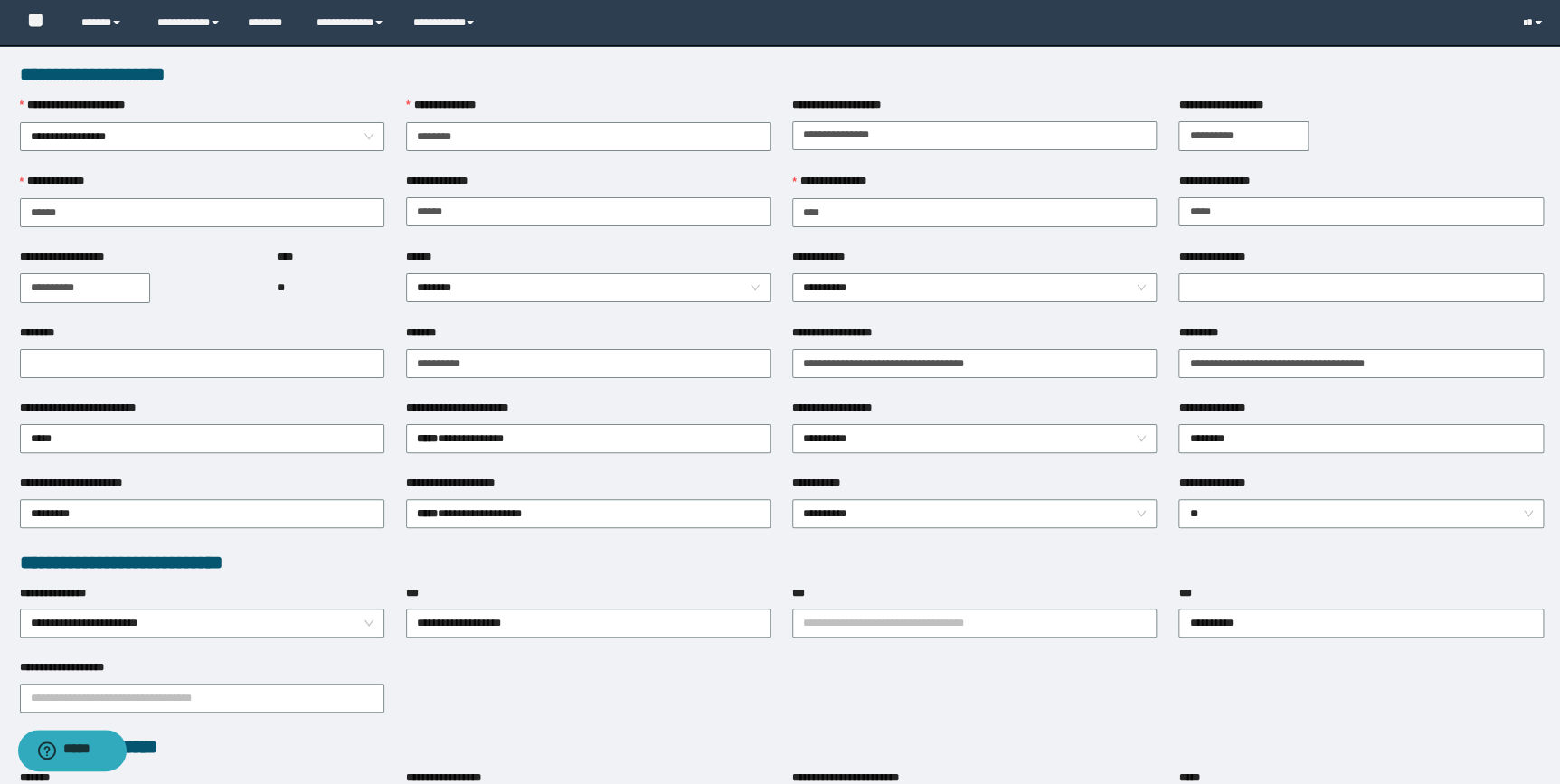 click on "**********" at bounding box center (1243, 136) 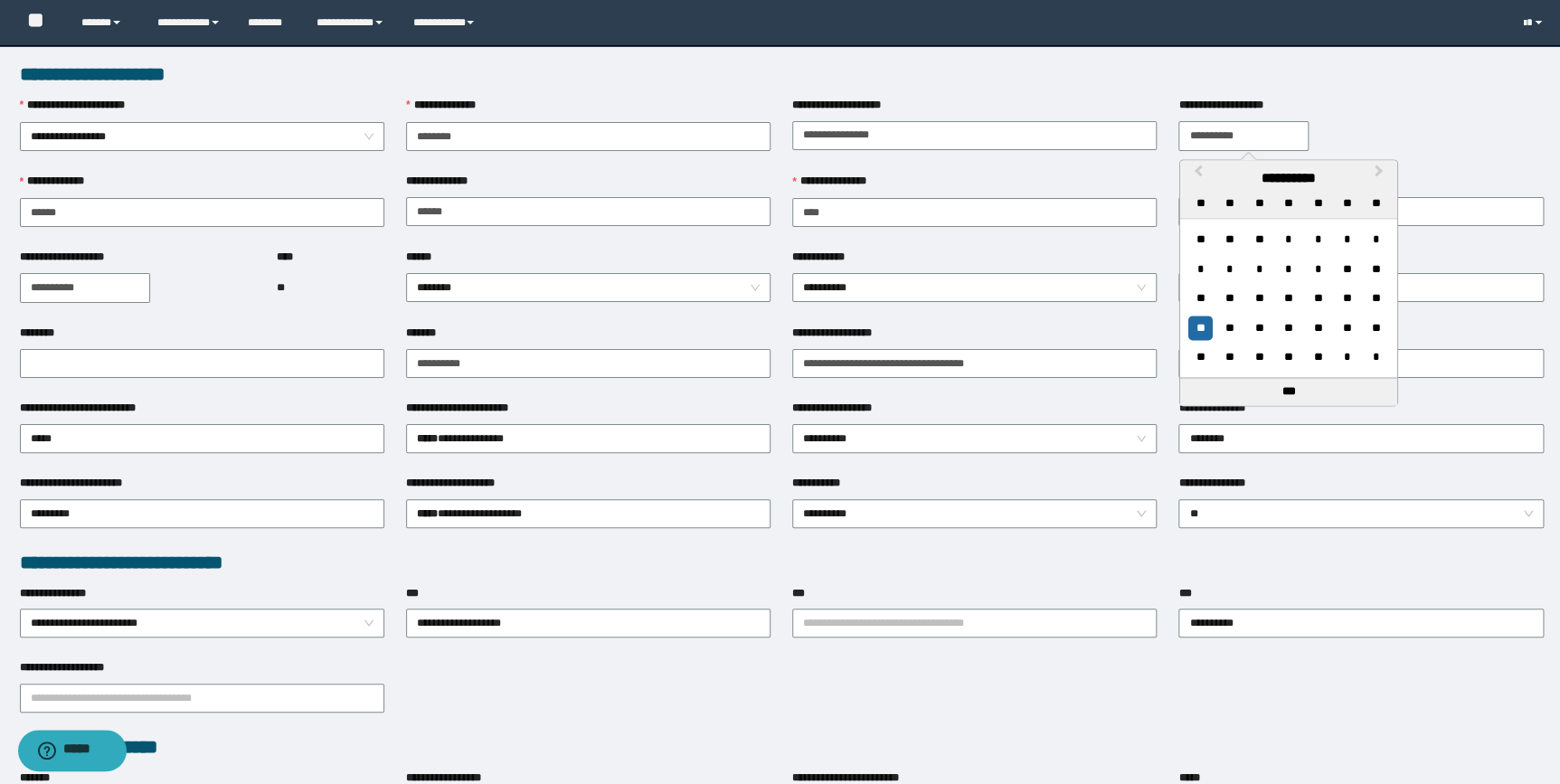 click at bounding box center [1360, 136] 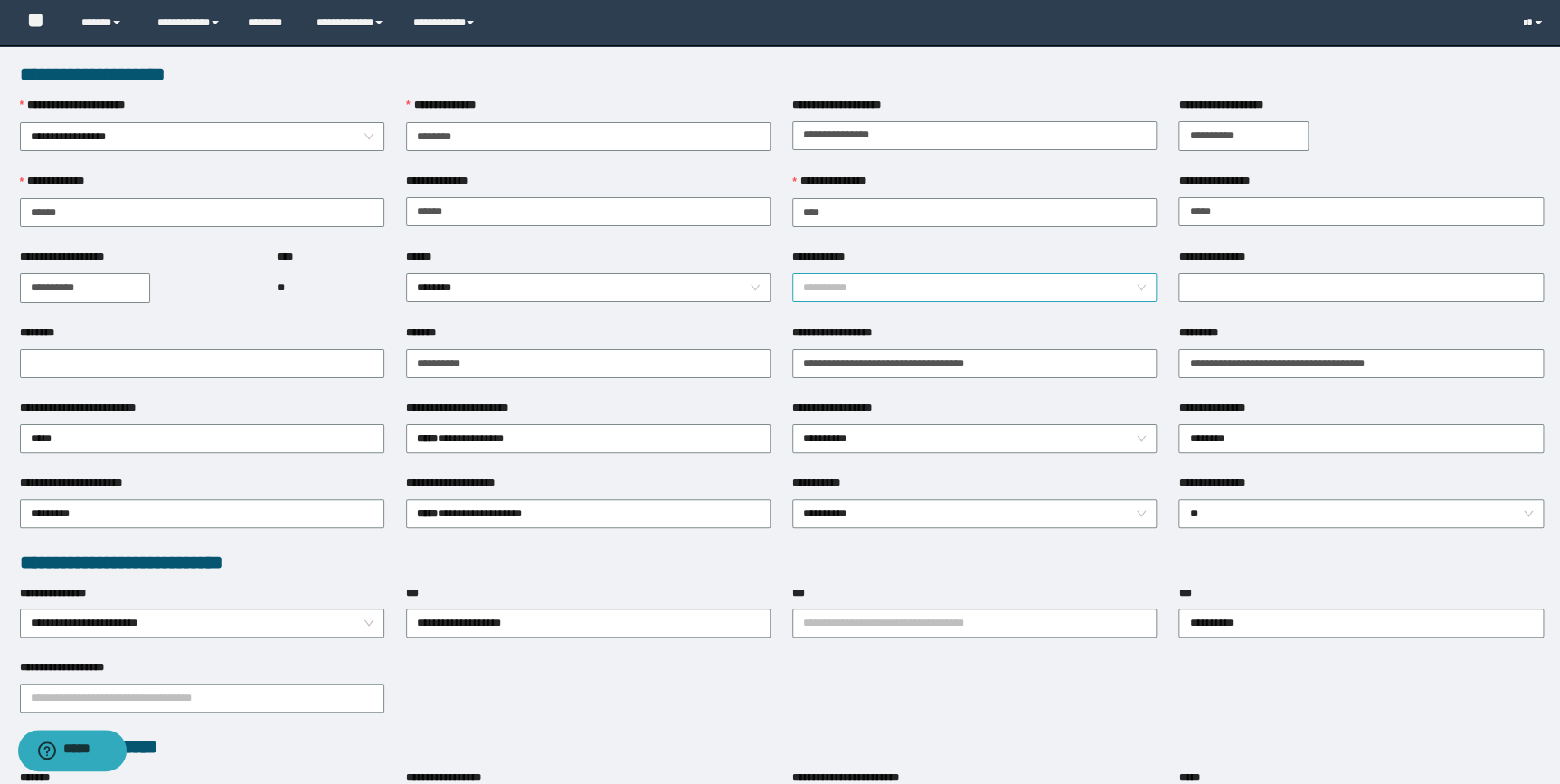 click on "**********" at bounding box center (974, 288) 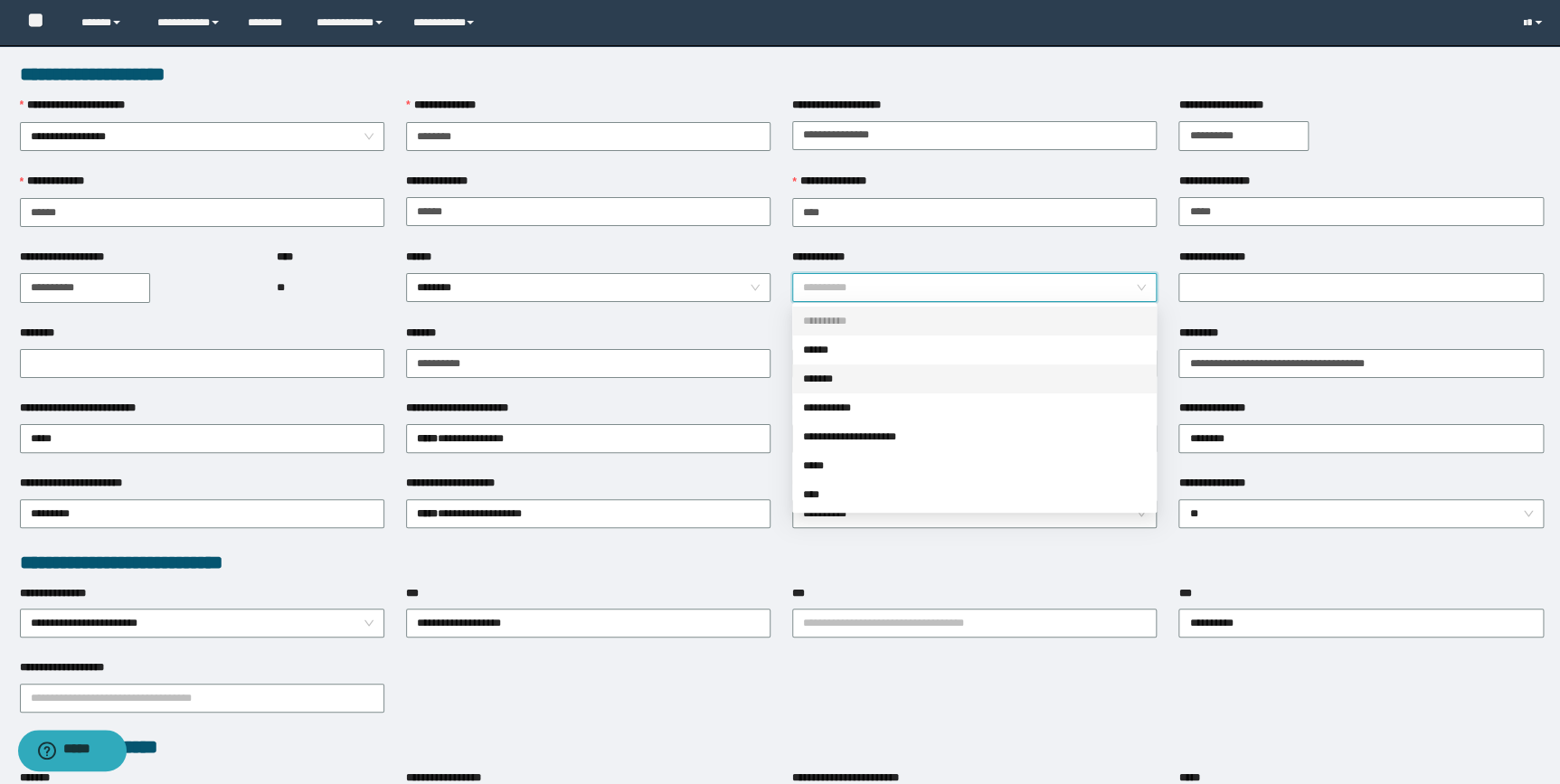 click on "*******" at bounding box center [974, 379] 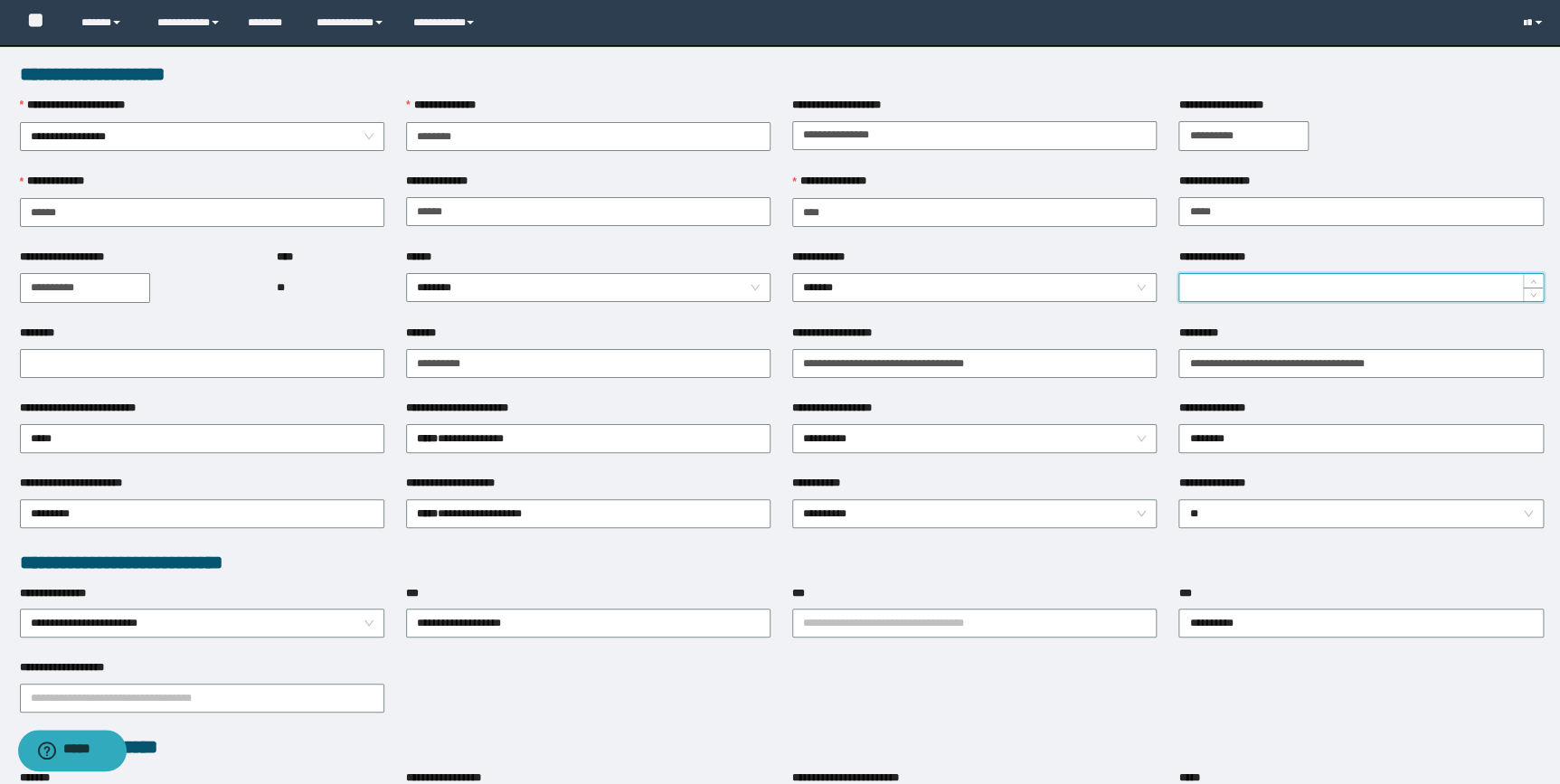 click on "**********" at bounding box center (1360, 288) 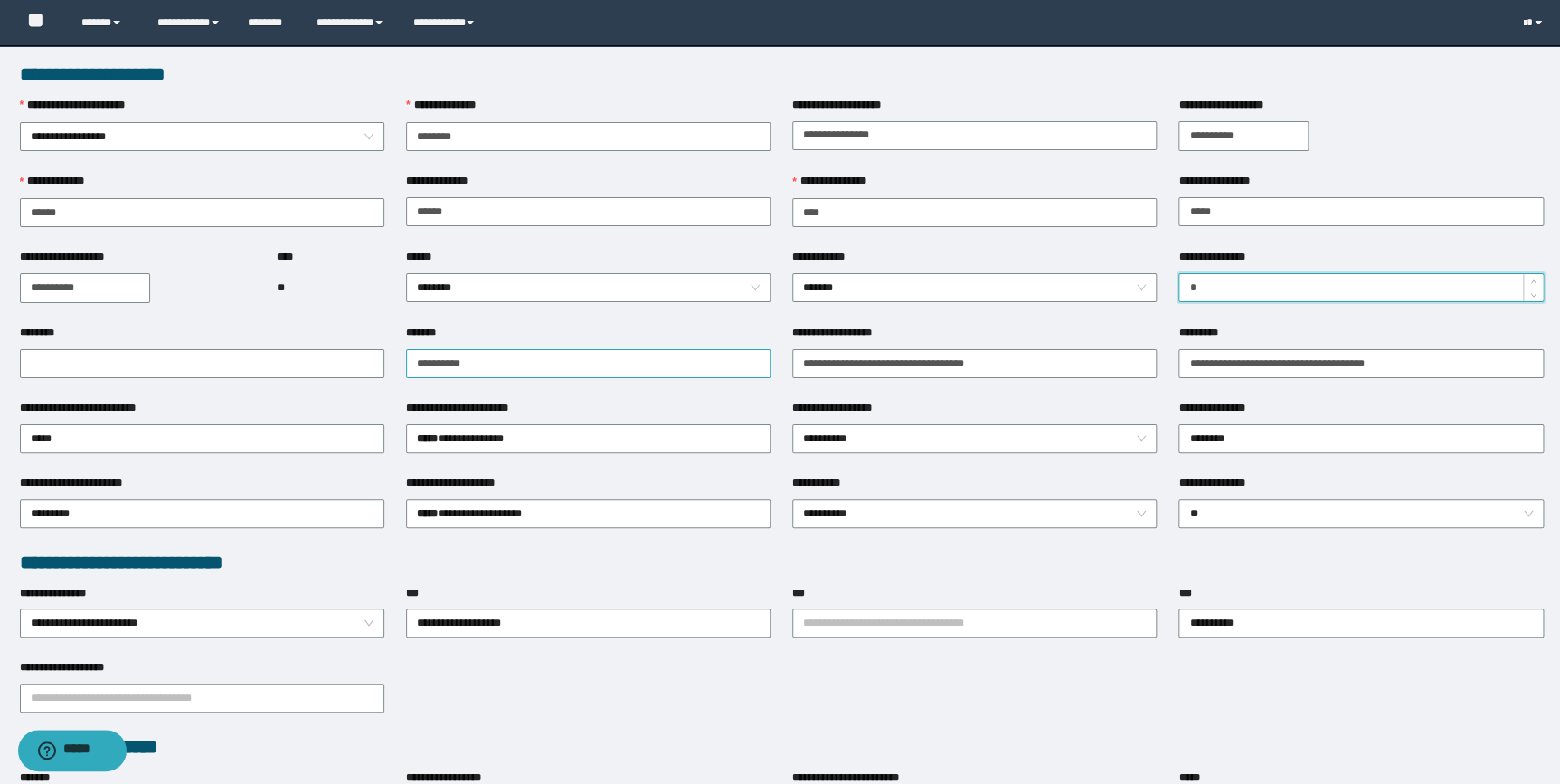 type on "*" 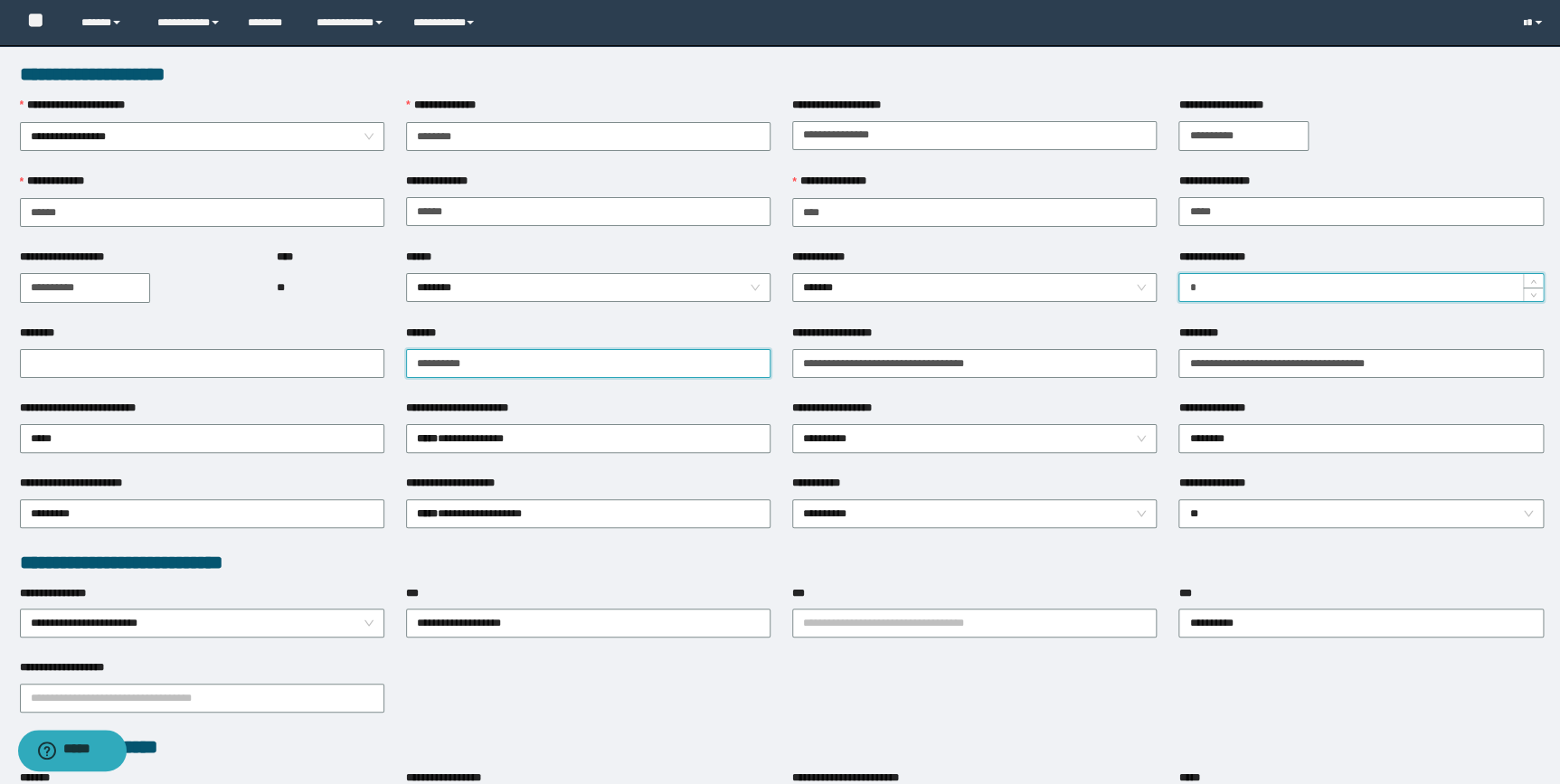 click on "*******" at bounding box center (588, 364) 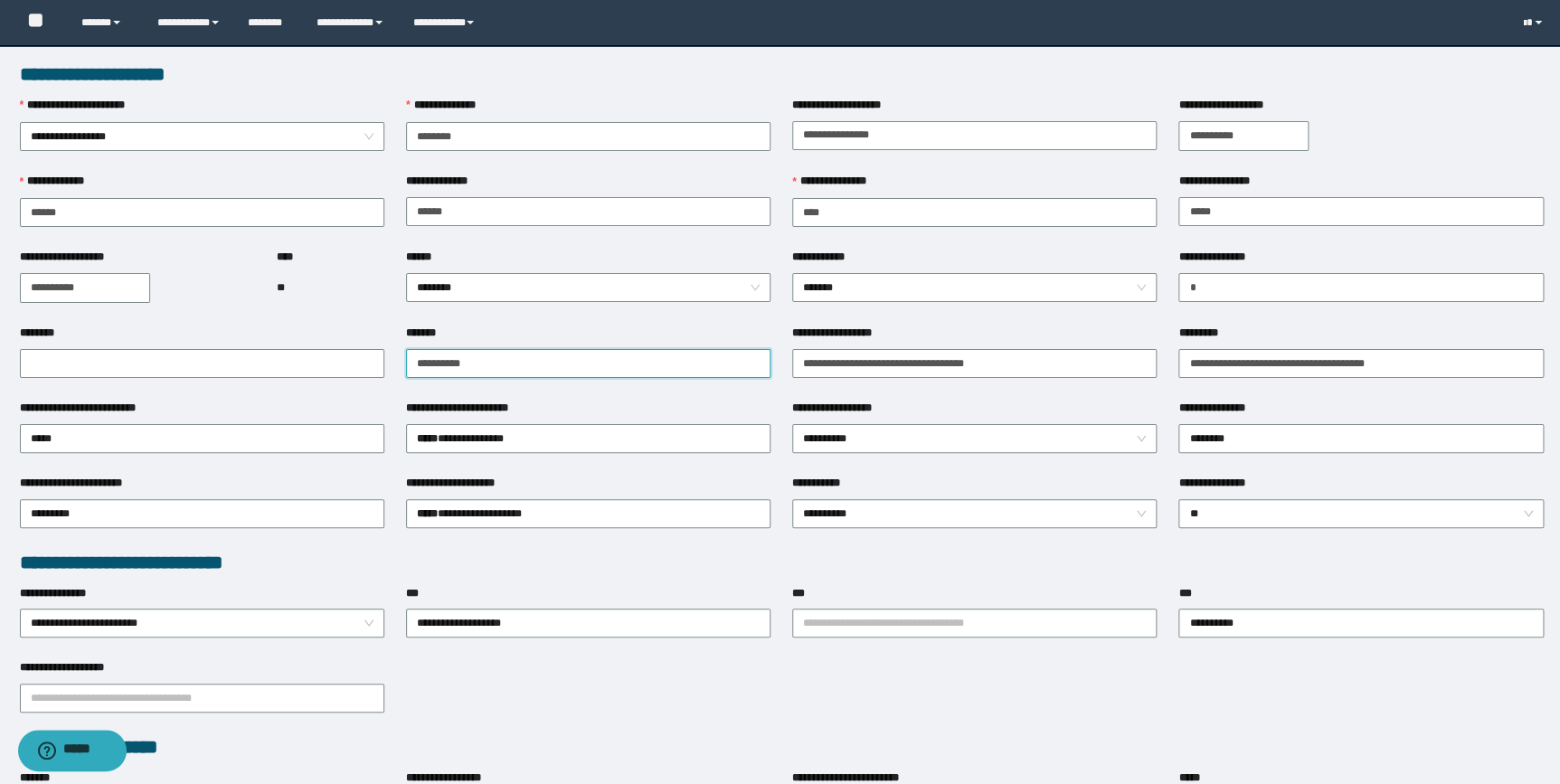 click on "*******" at bounding box center [588, 364] 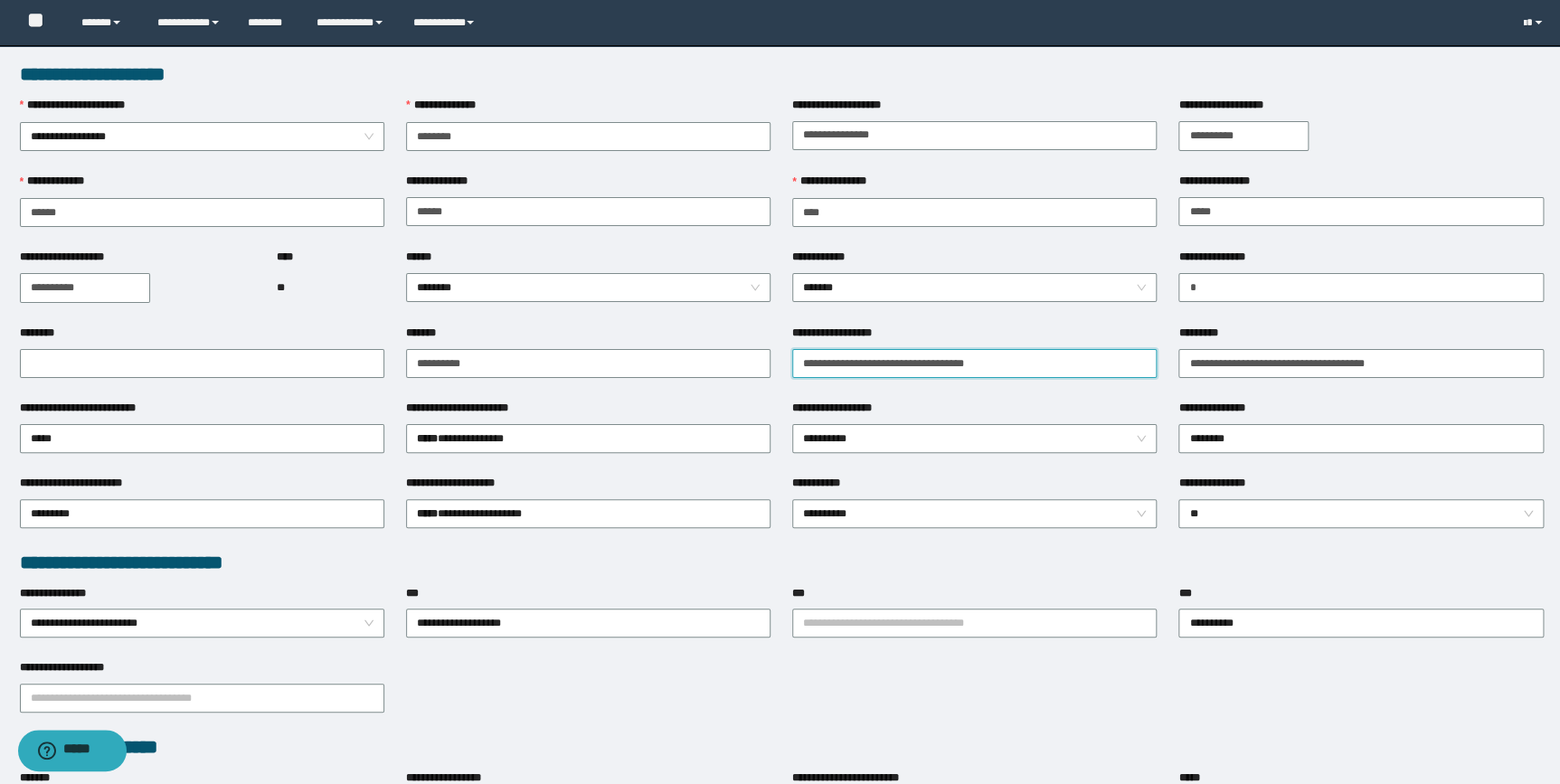 click on "**********" at bounding box center [974, 364] 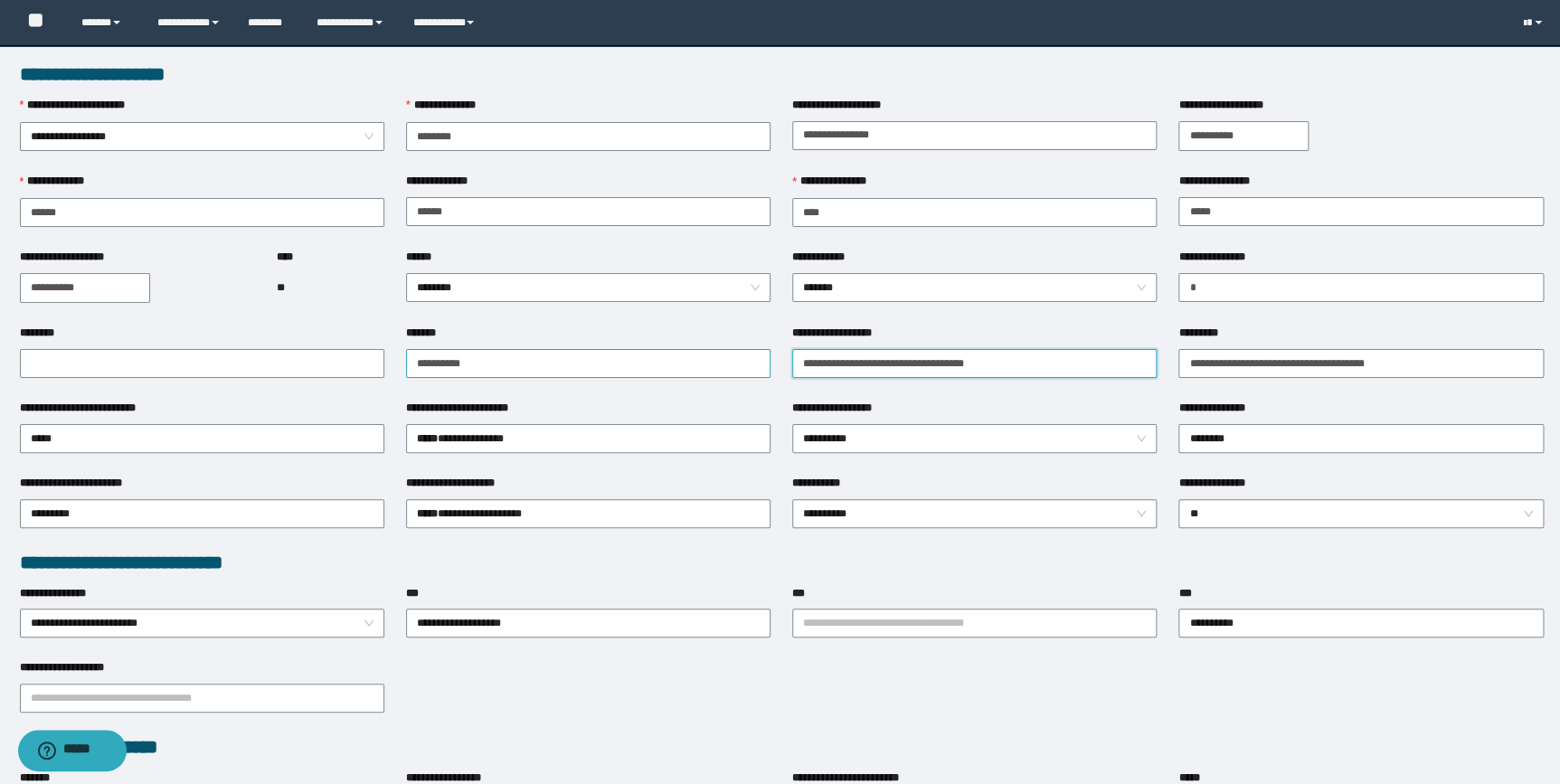 drag, startPoint x: 1022, startPoint y: 364, endPoint x: 747, endPoint y: 355, distance: 275.14723 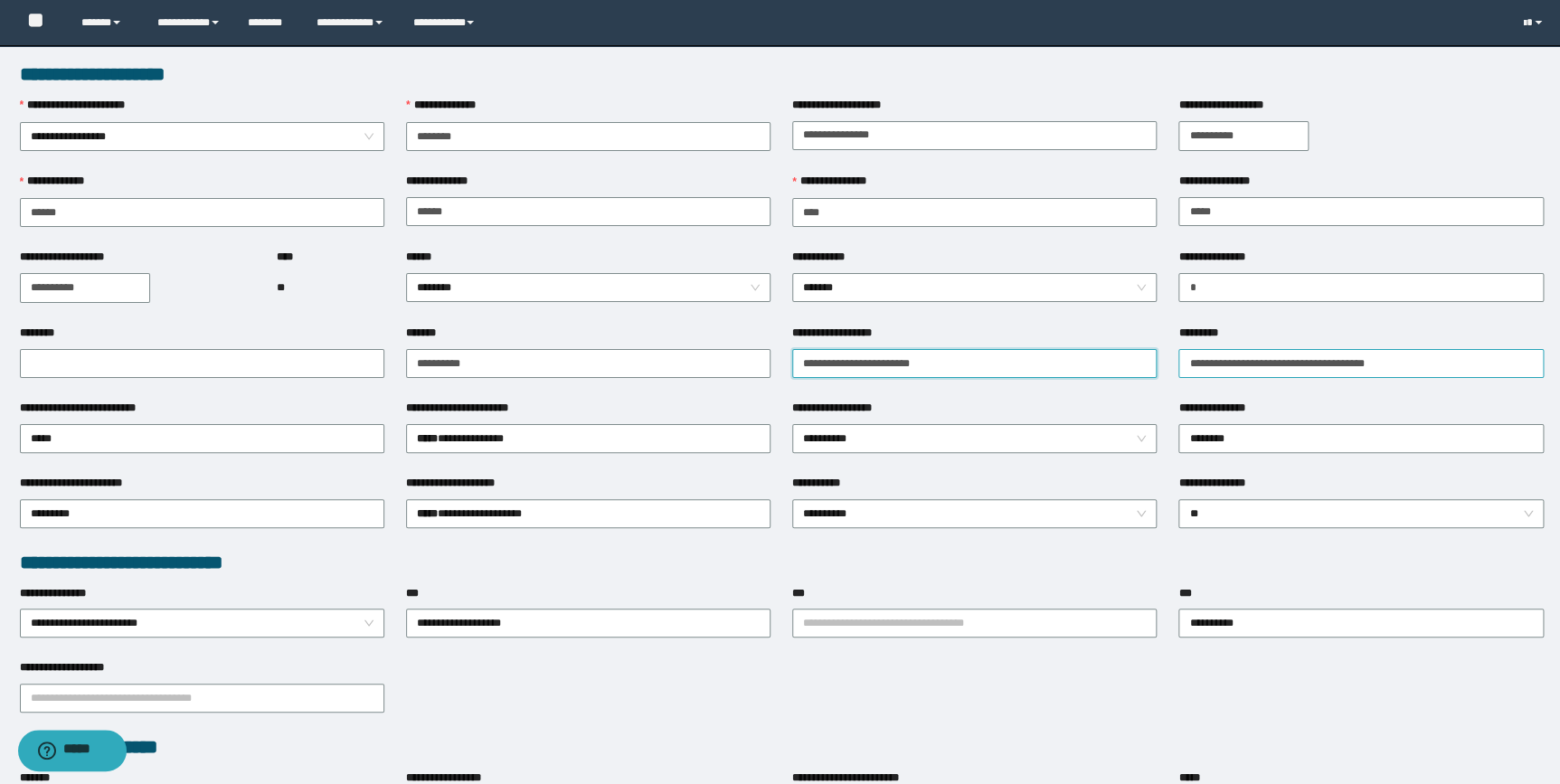 type on "**********" 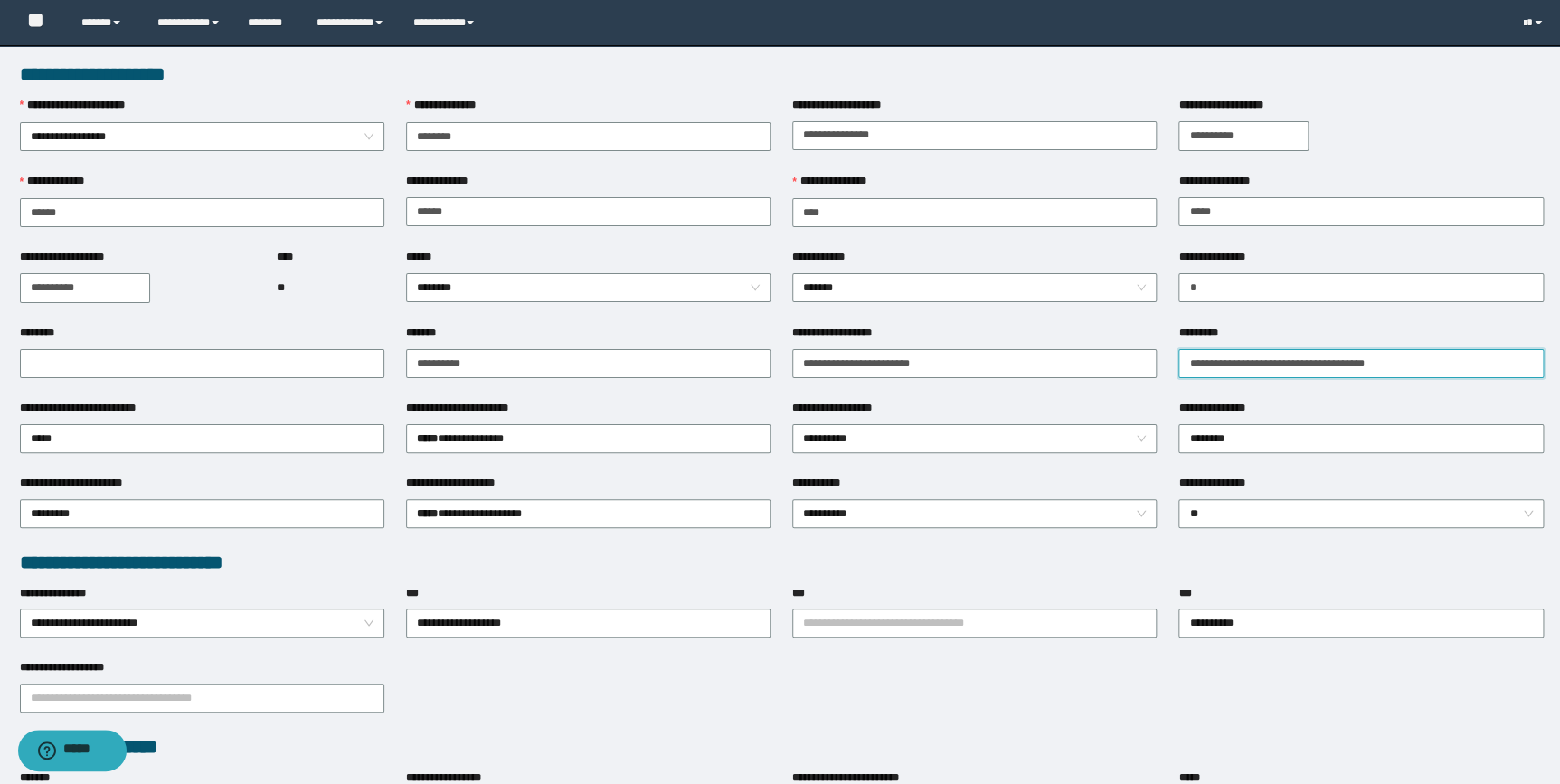 click on "*********" at bounding box center (1360, 364) 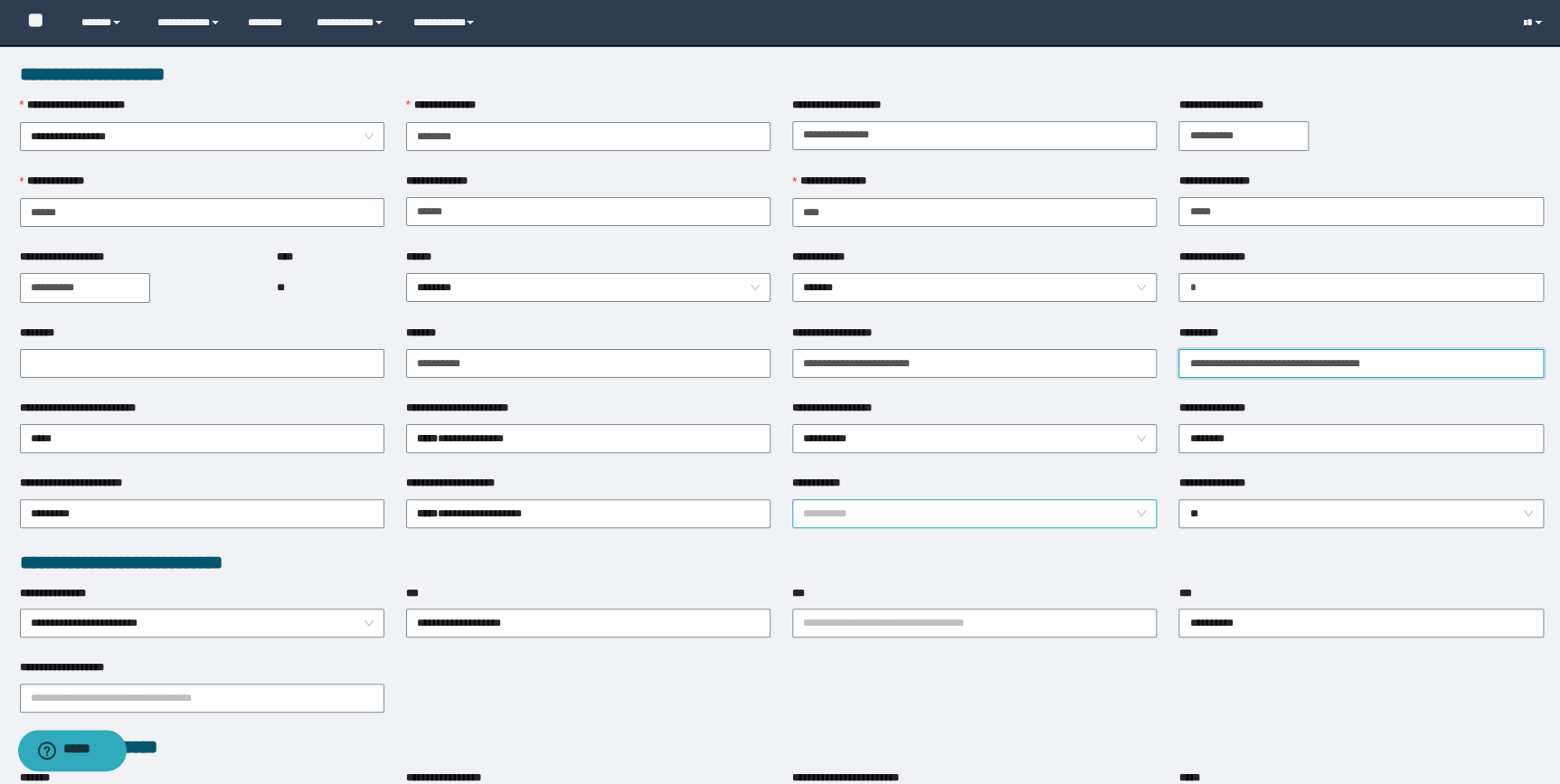 click on "**********" at bounding box center [974, 514] 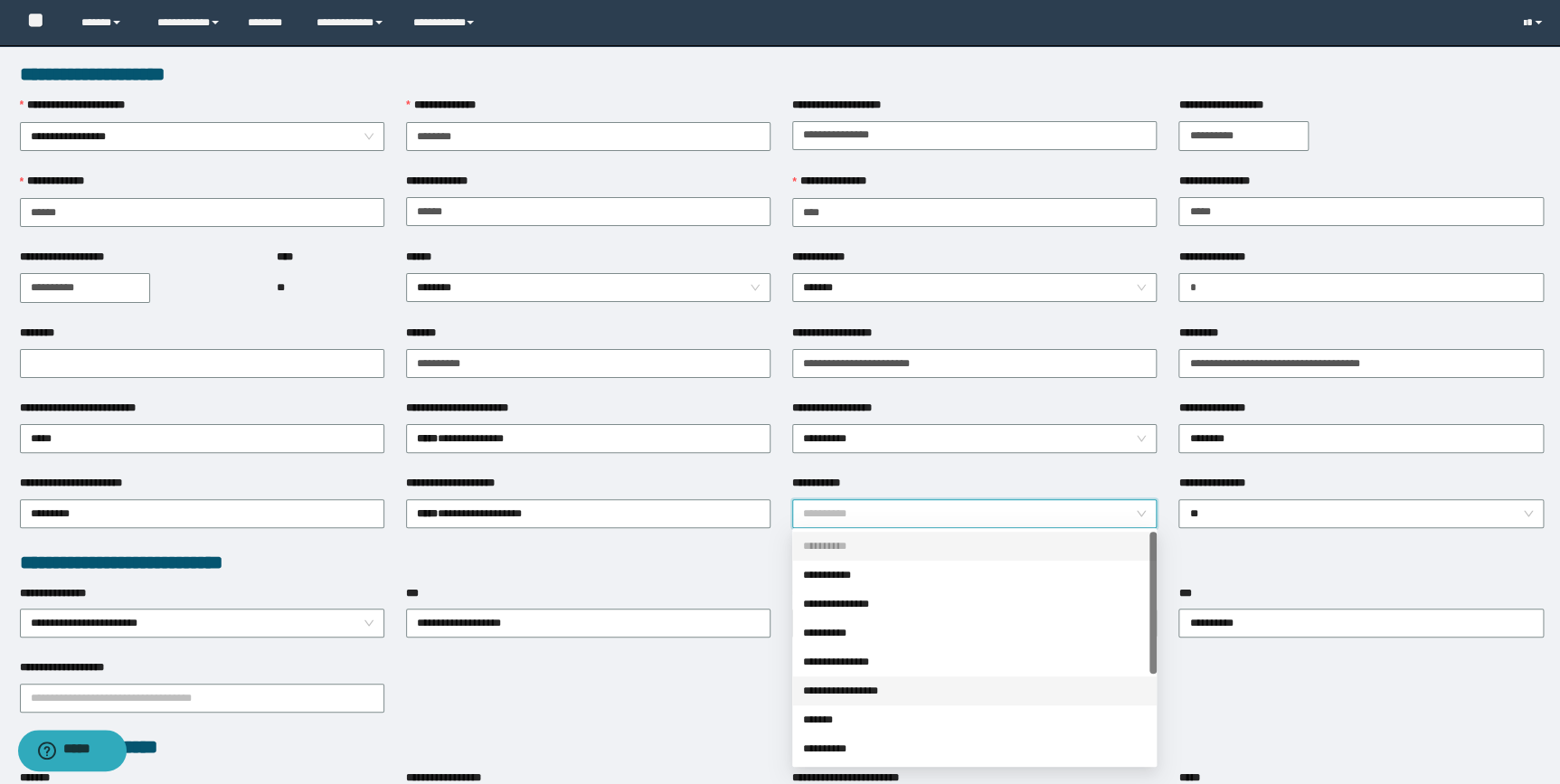 click on "**********" at bounding box center [974, 691] 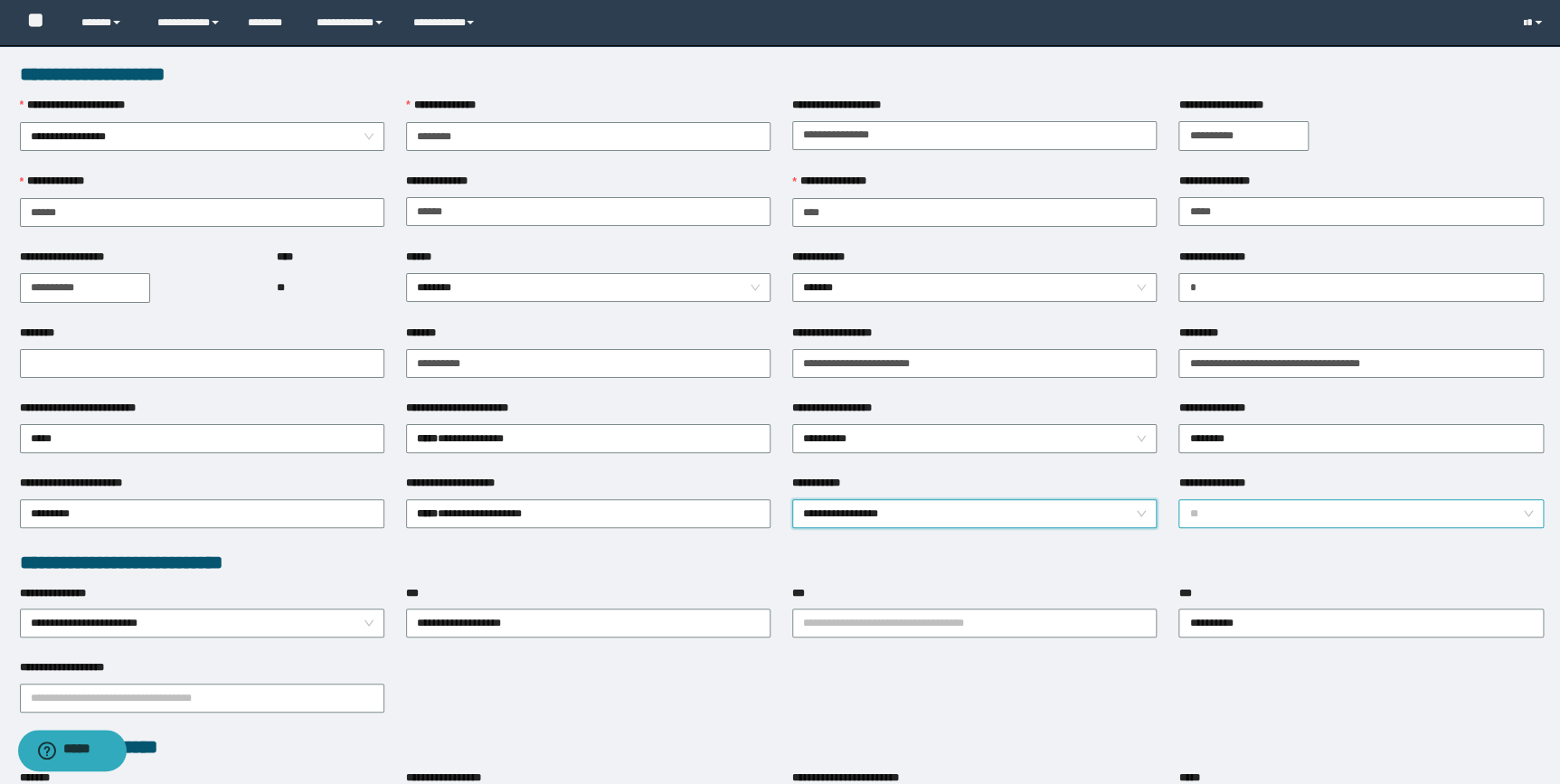 click on "**" at bounding box center [1360, 514] 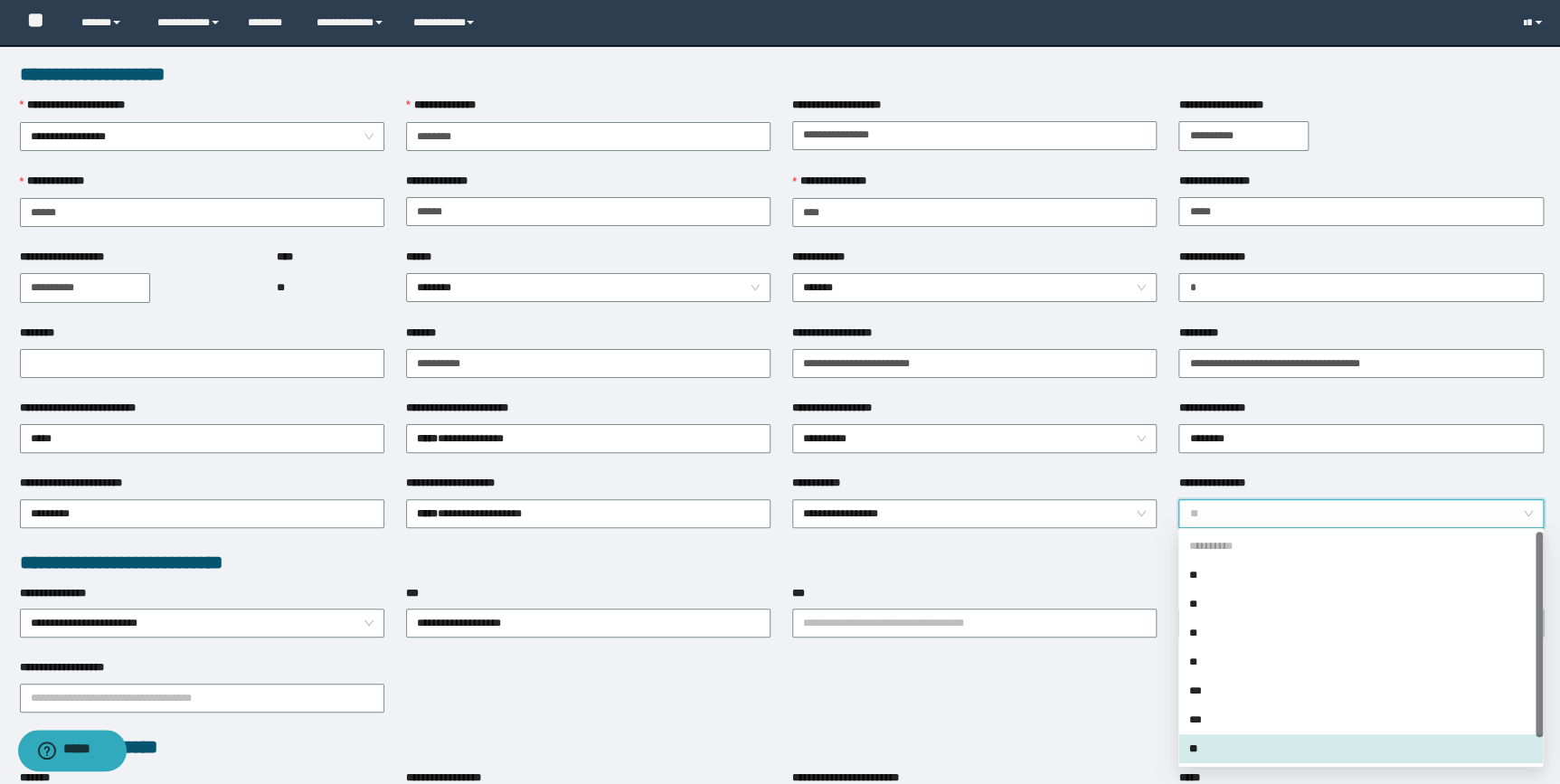 click on "**" at bounding box center [1360, 749] 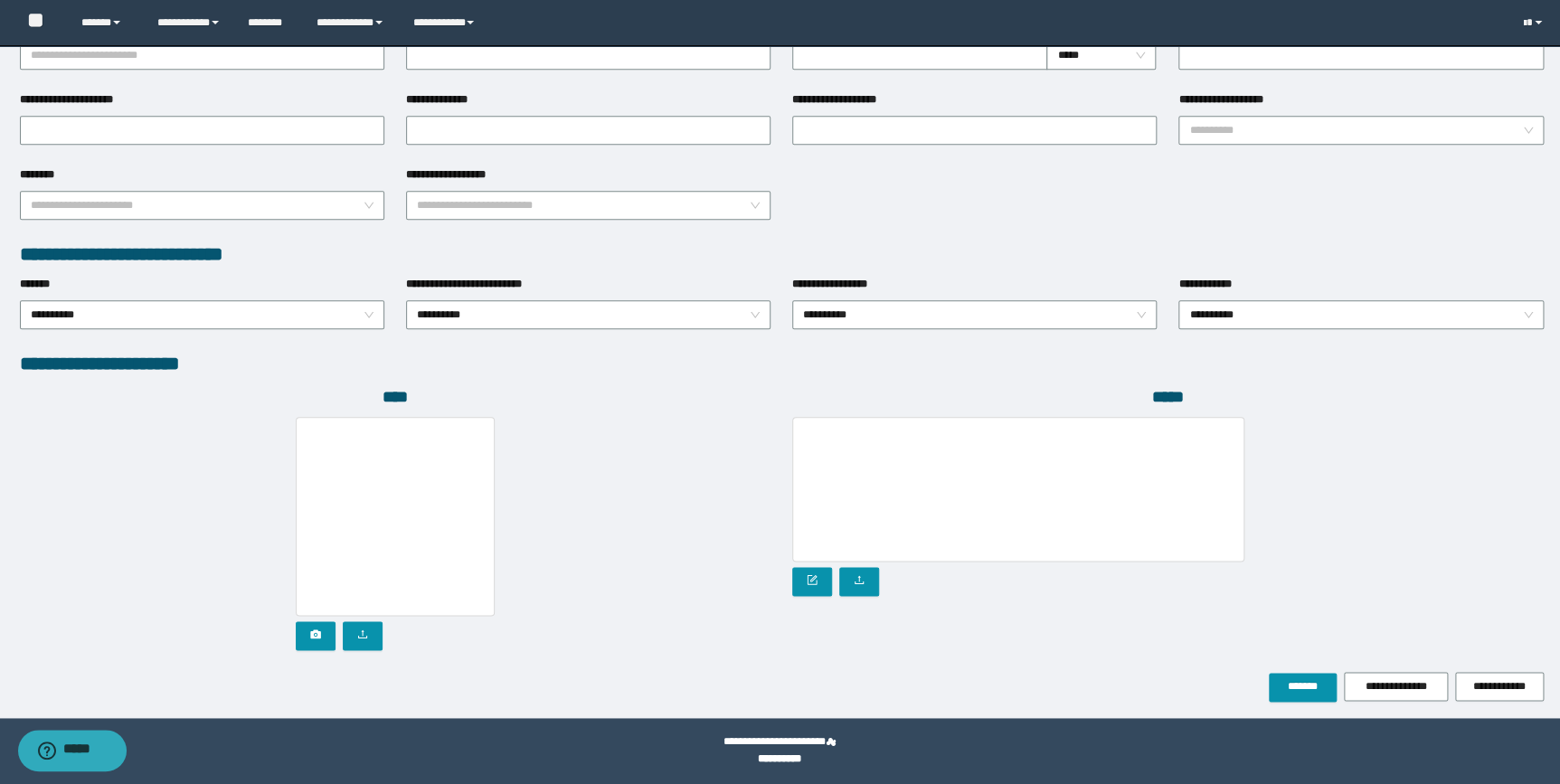 scroll, scrollTop: 754, scrollLeft: 0, axis: vertical 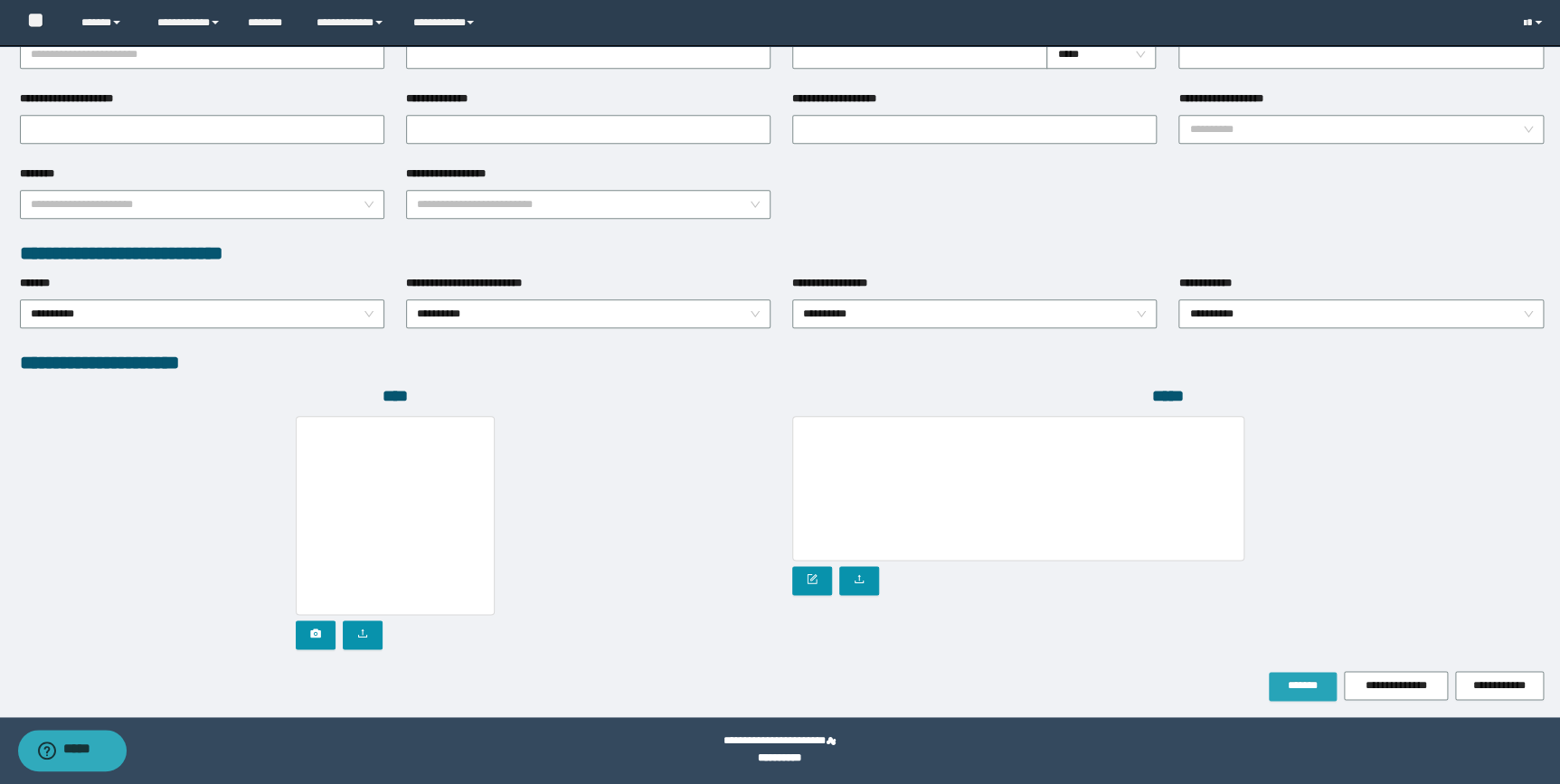 click on "*******" at bounding box center (1302, 685) 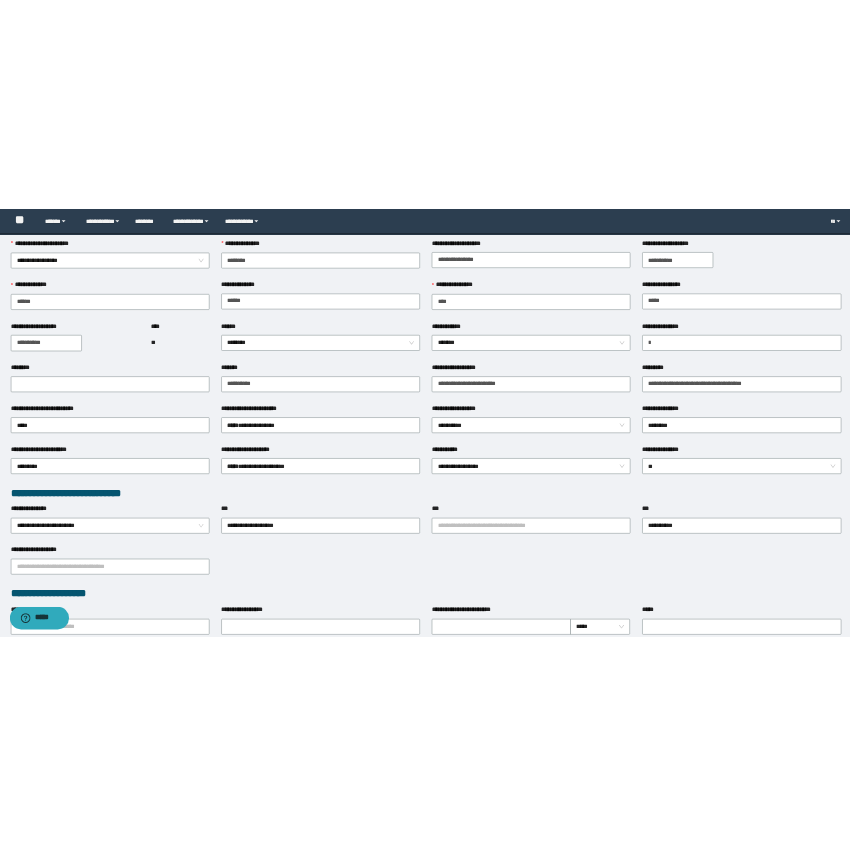 scroll, scrollTop: 0, scrollLeft: 0, axis: both 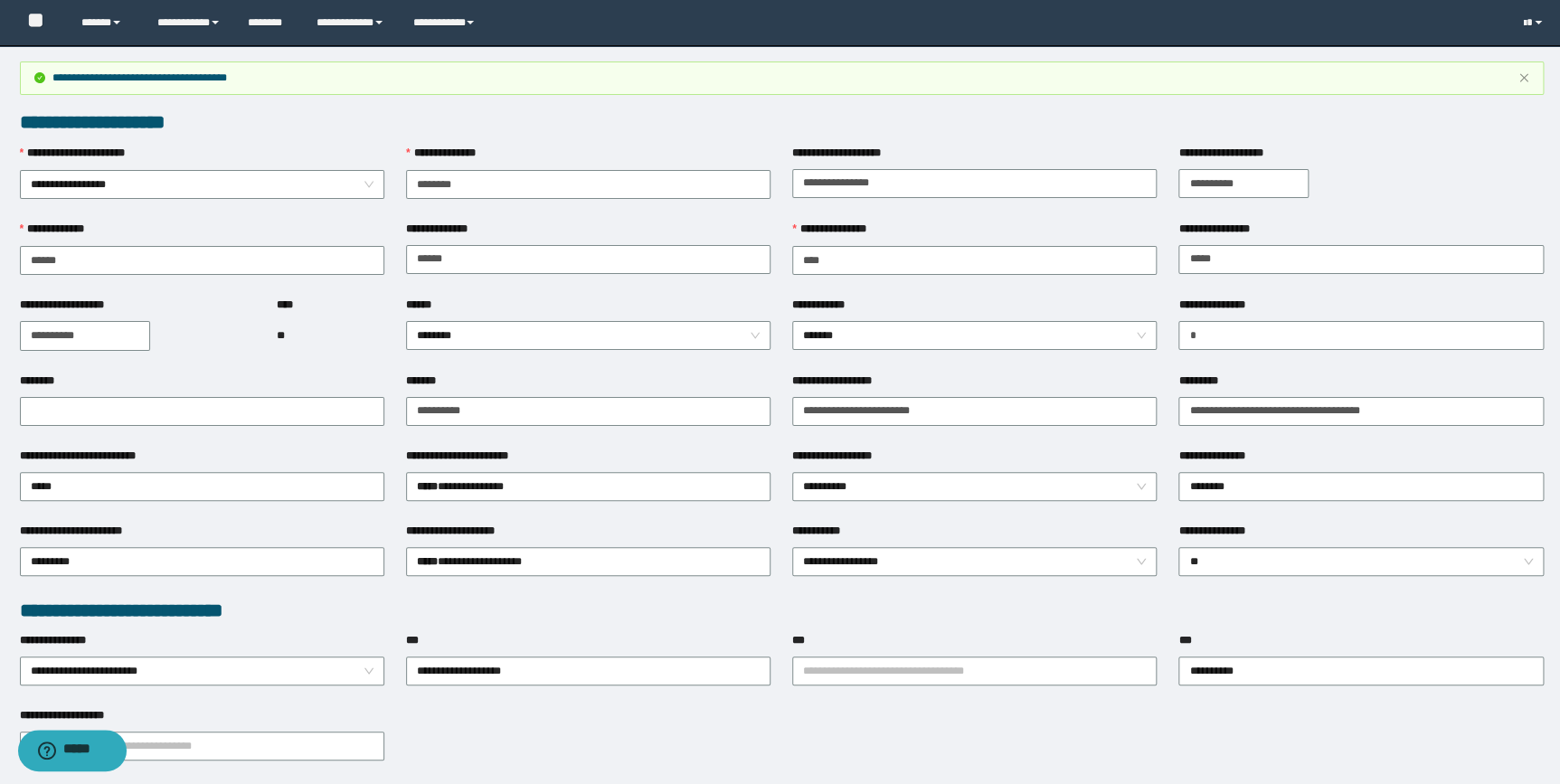 type 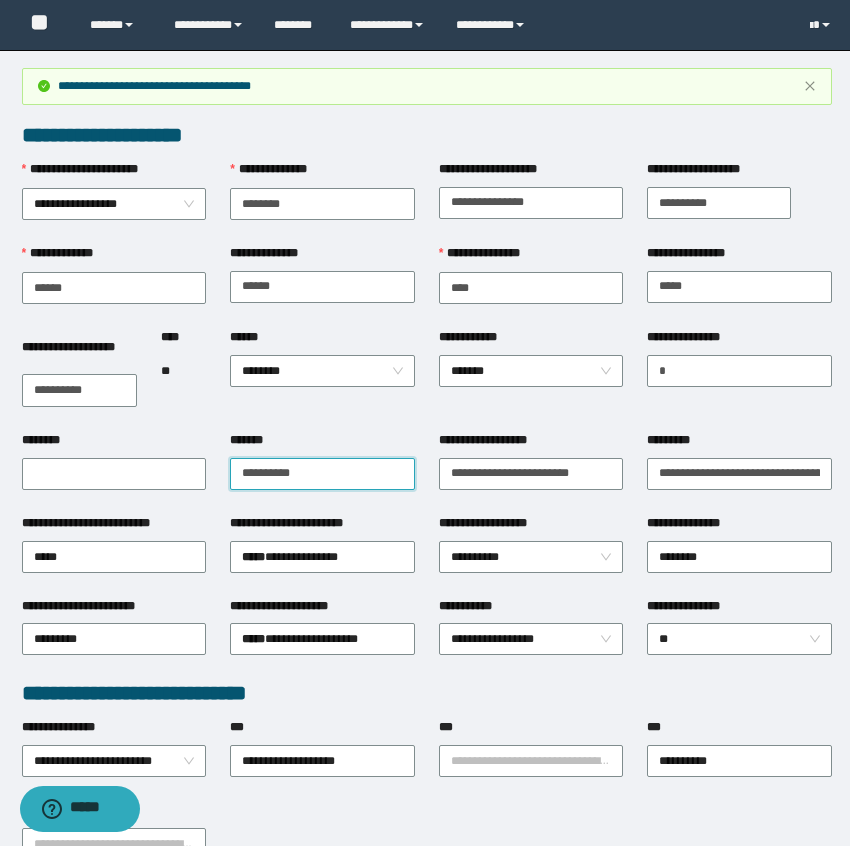 drag, startPoint x: 312, startPoint y: 479, endPoint x: 235, endPoint y: 481, distance: 77.02597 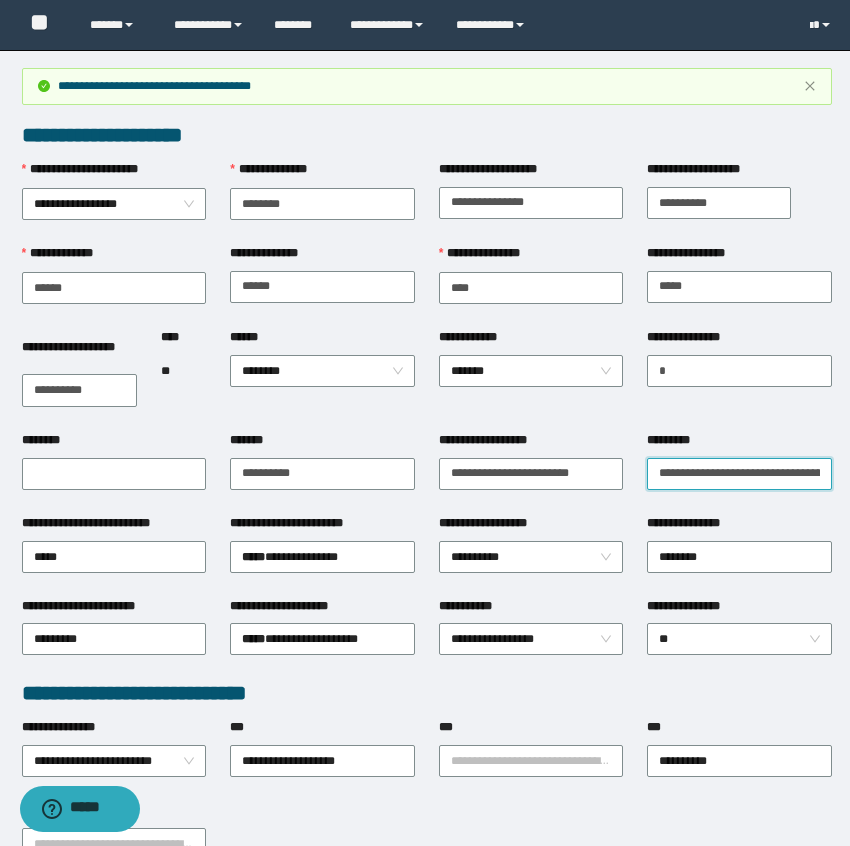 scroll, scrollTop: 0, scrollLeft: 56, axis: horizontal 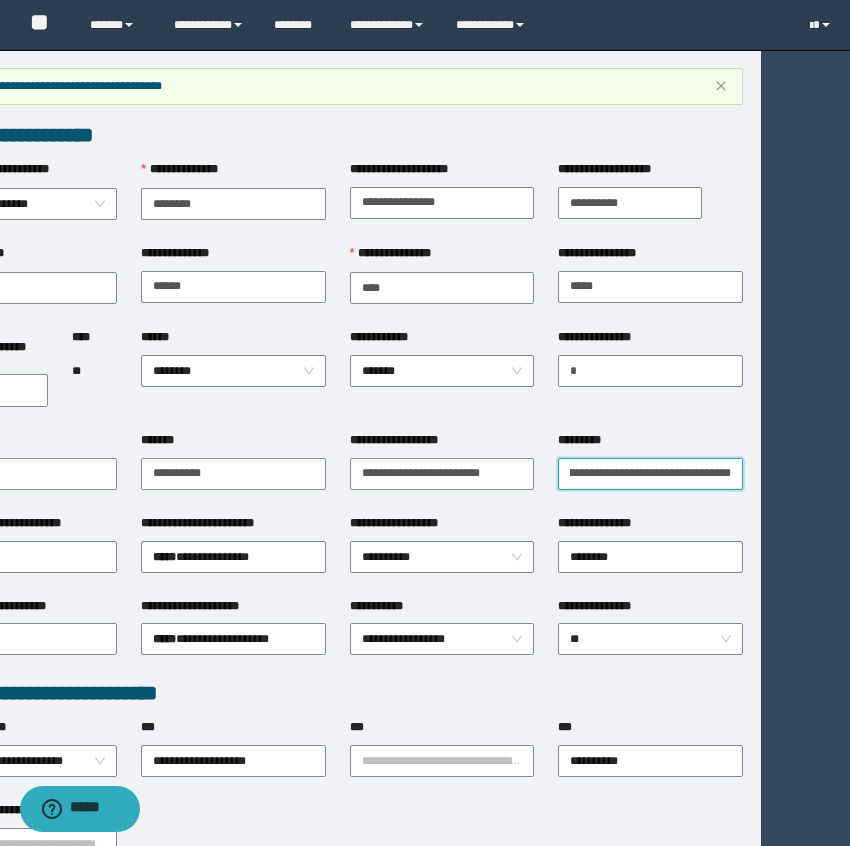 drag, startPoint x: 651, startPoint y: 469, endPoint x: 901, endPoint y: 515, distance: 254.19678 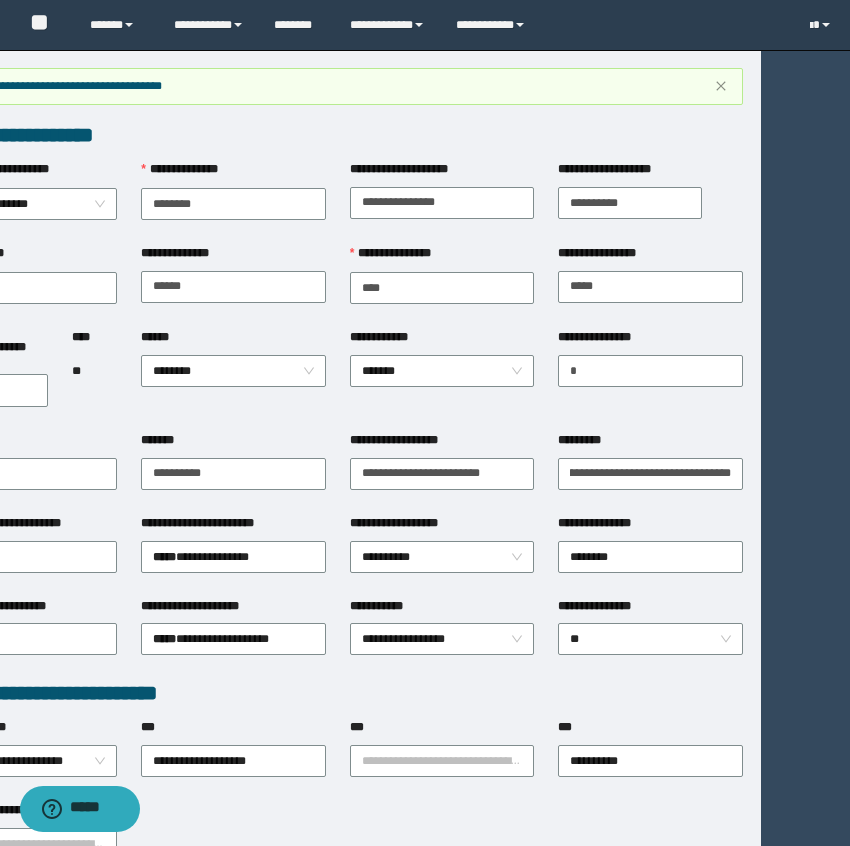 scroll, scrollTop: 0, scrollLeft: 0, axis: both 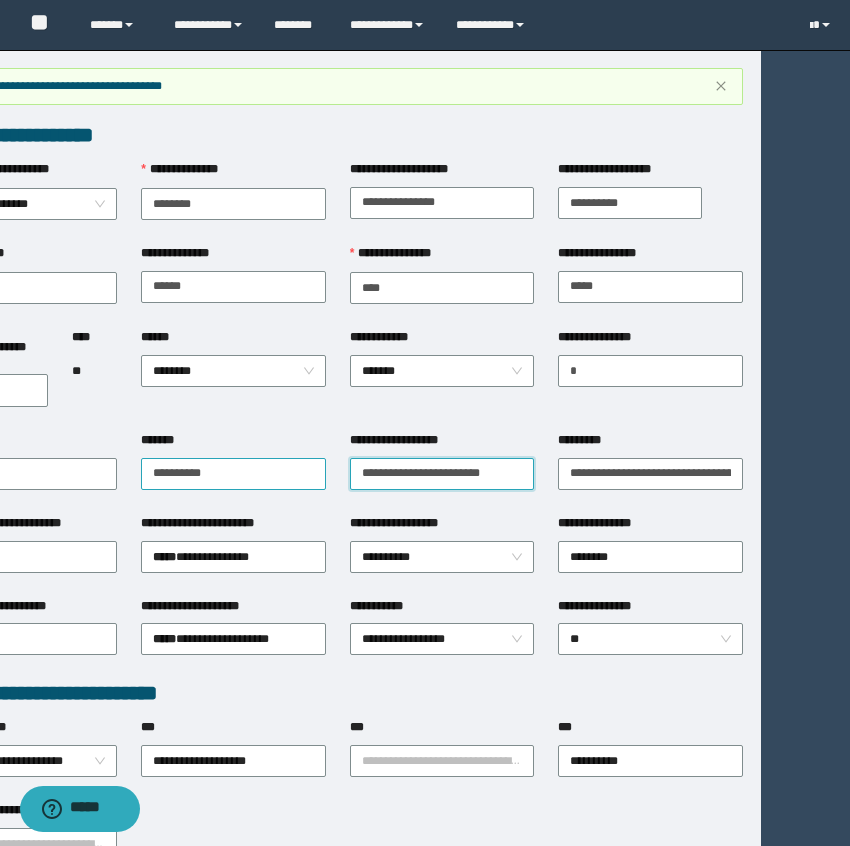 drag, startPoint x: 503, startPoint y: 475, endPoint x: 287, endPoint y: 479, distance: 216.03703 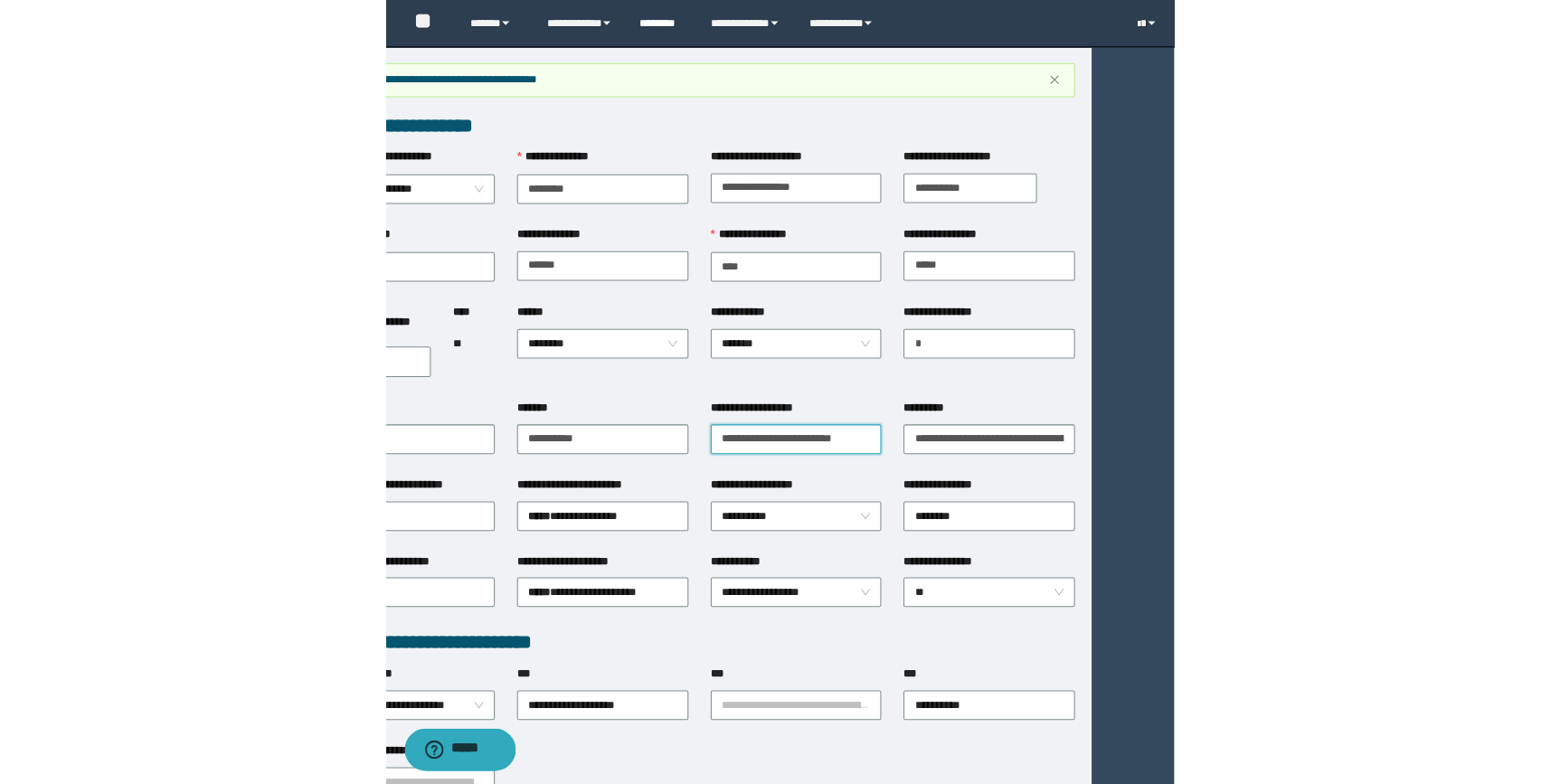 scroll, scrollTop: 0, scrollLeft: 0, axis: both 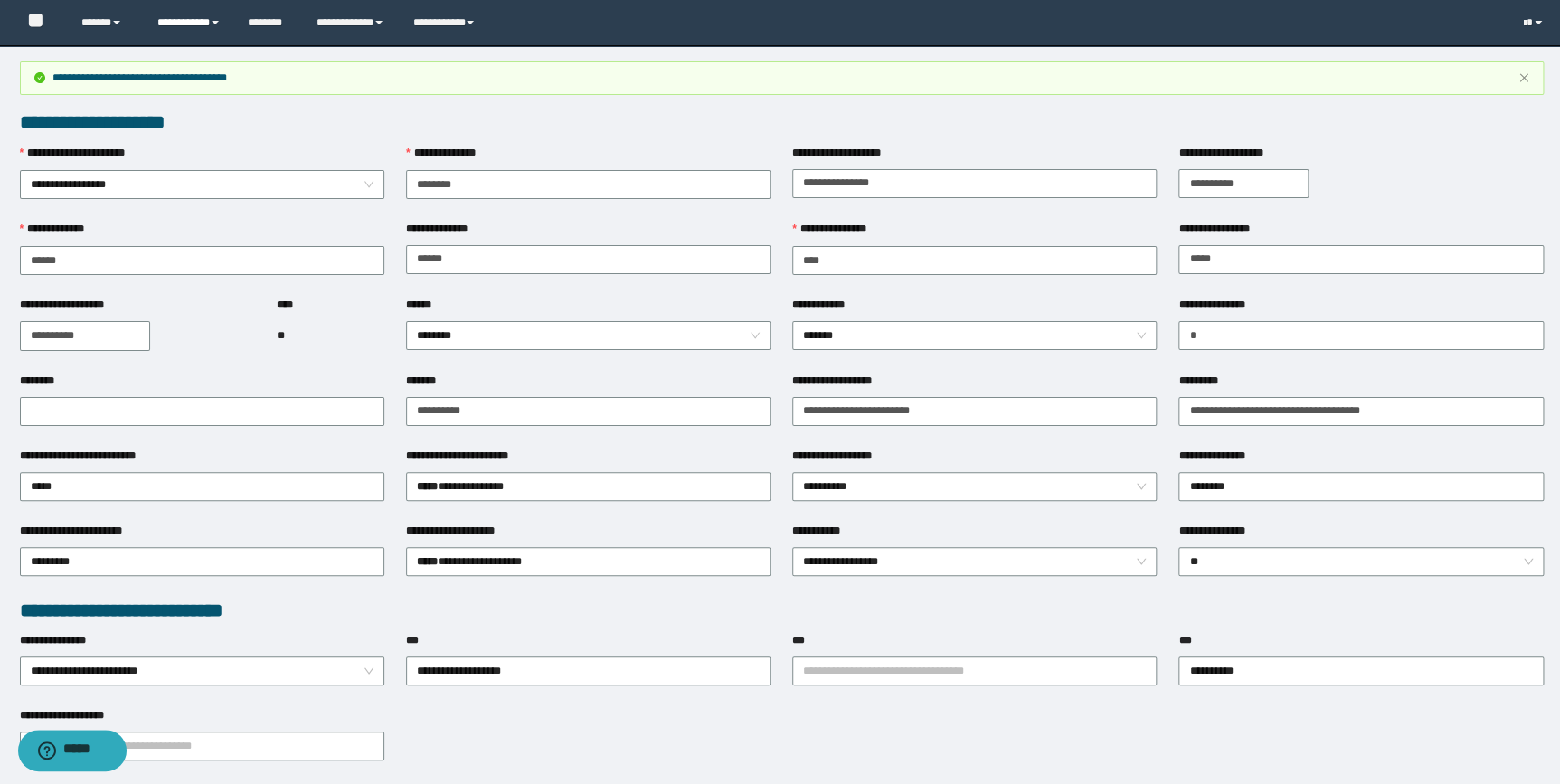 click on "**********" at bounding box center [189, 23] 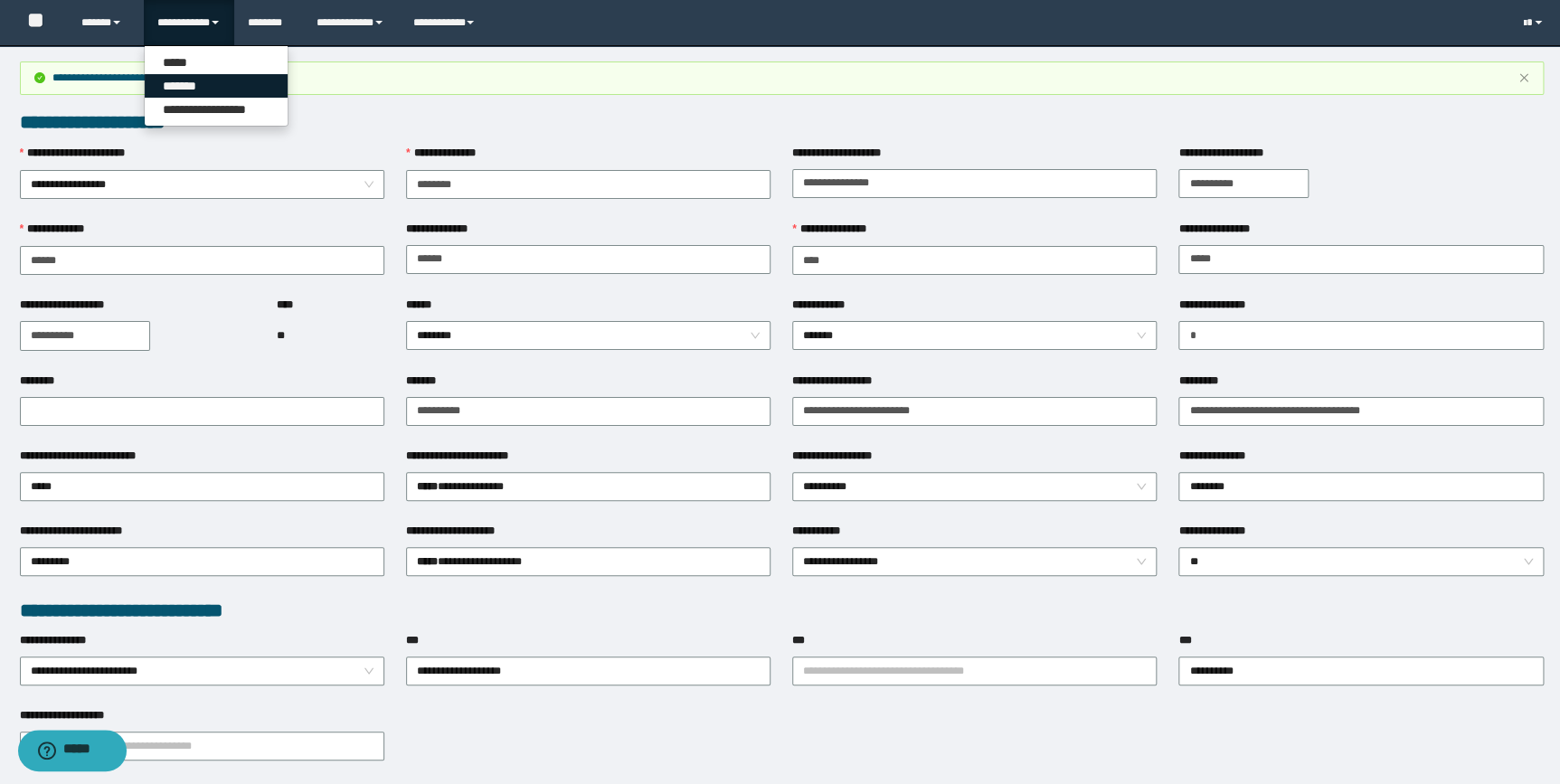 click on "*******" at bounding box center [216, 86] 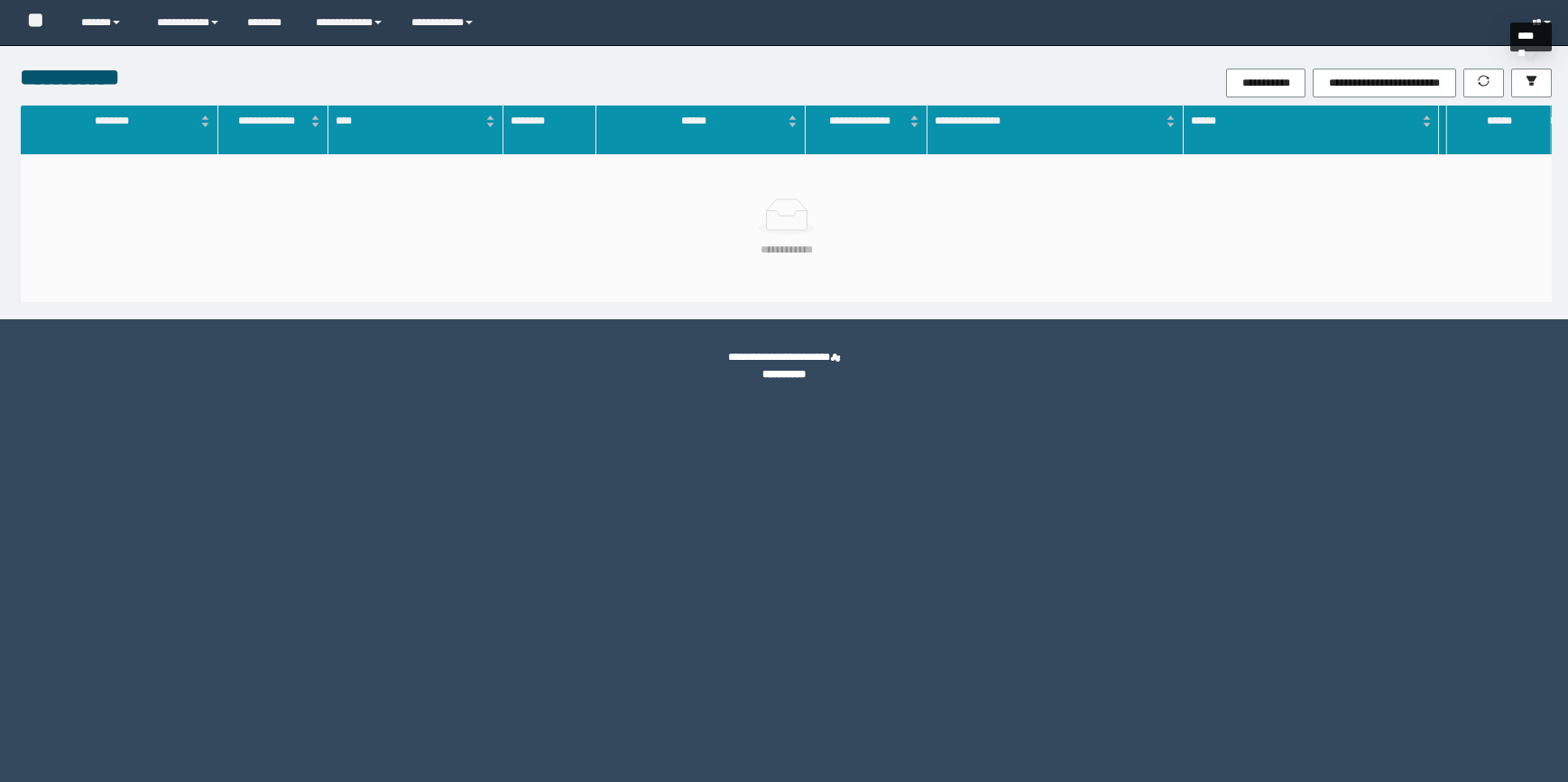 scroll, scrollTop: 0, scrollLeft: 0, axis: both 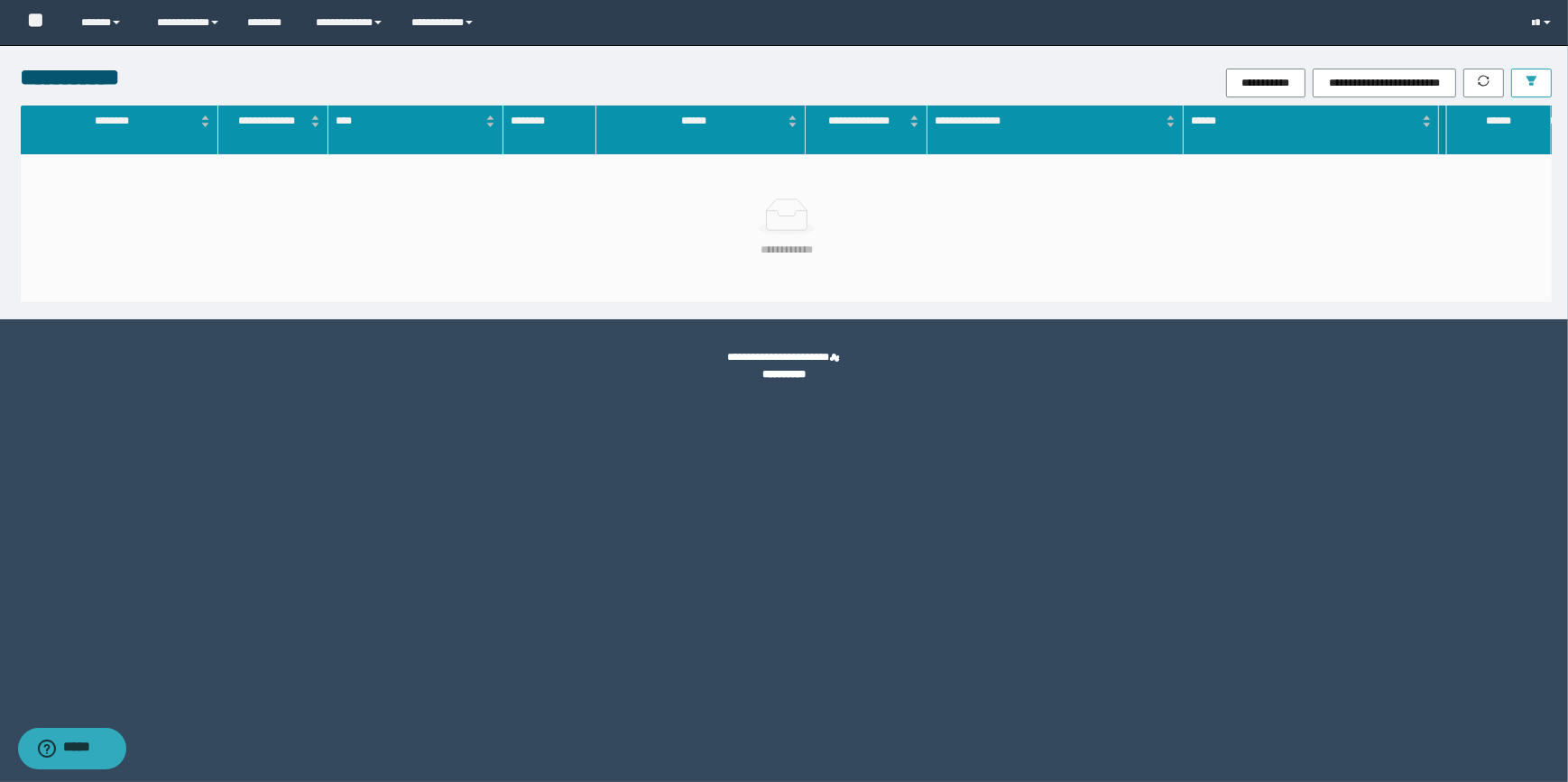 click 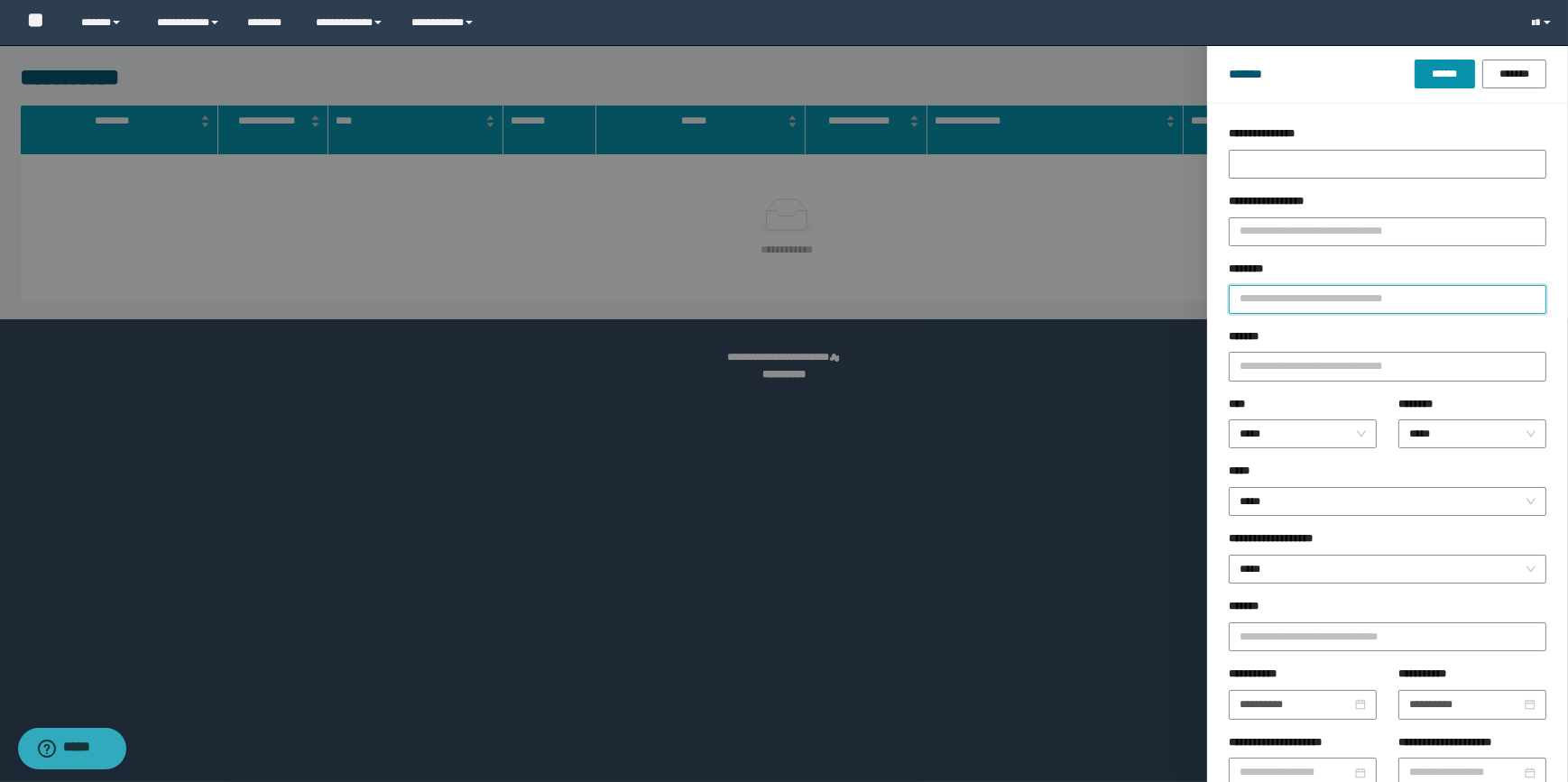 click on "********" at bounding box center (1388, 299) 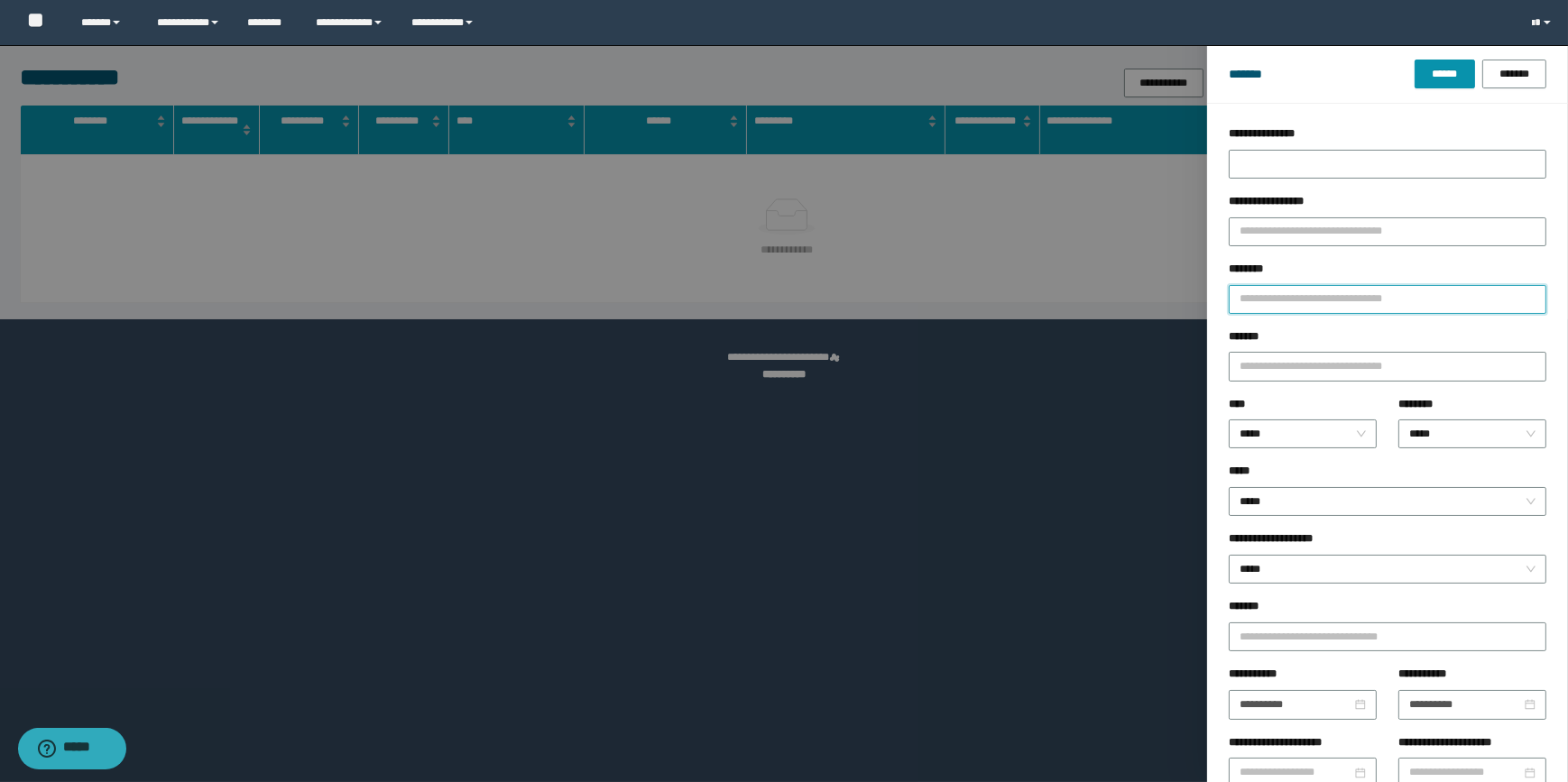 type on "*" 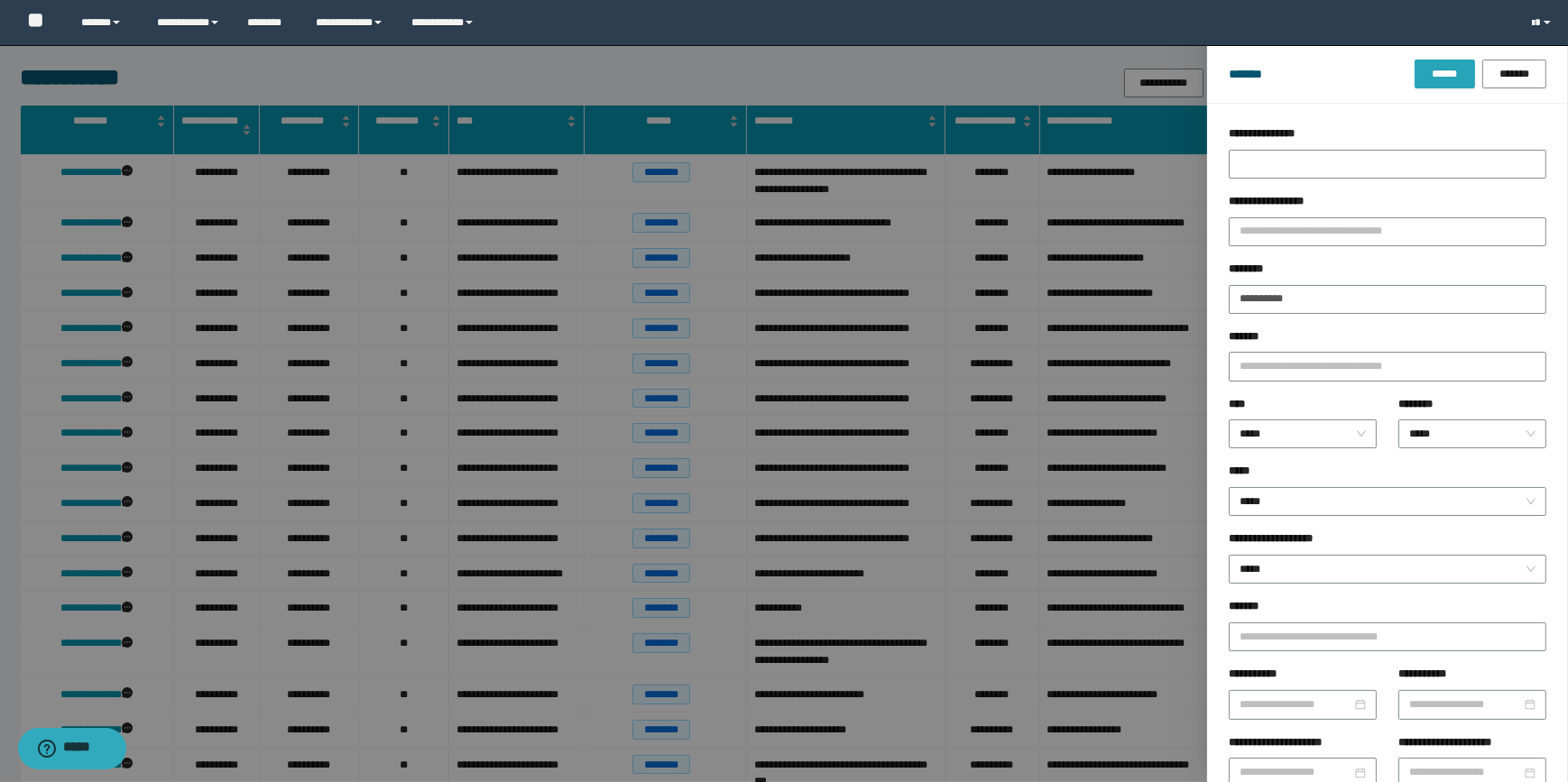 click on "******" at bounding box center [1444, 74] 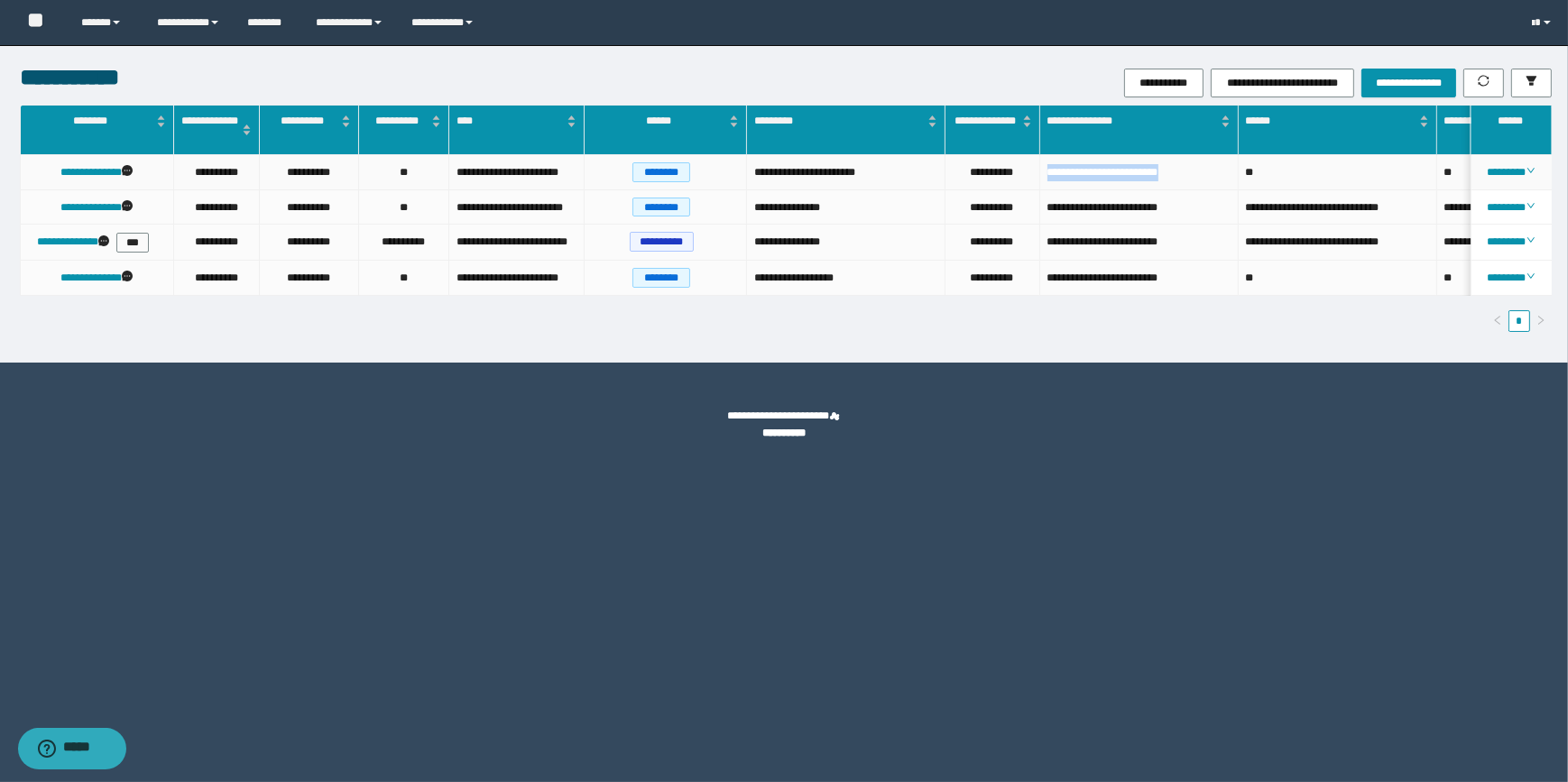 drag, startPoint x: 1194, startPoint y: 169, endPoint x: 1048, endPoint y: 161, distance: 146.219 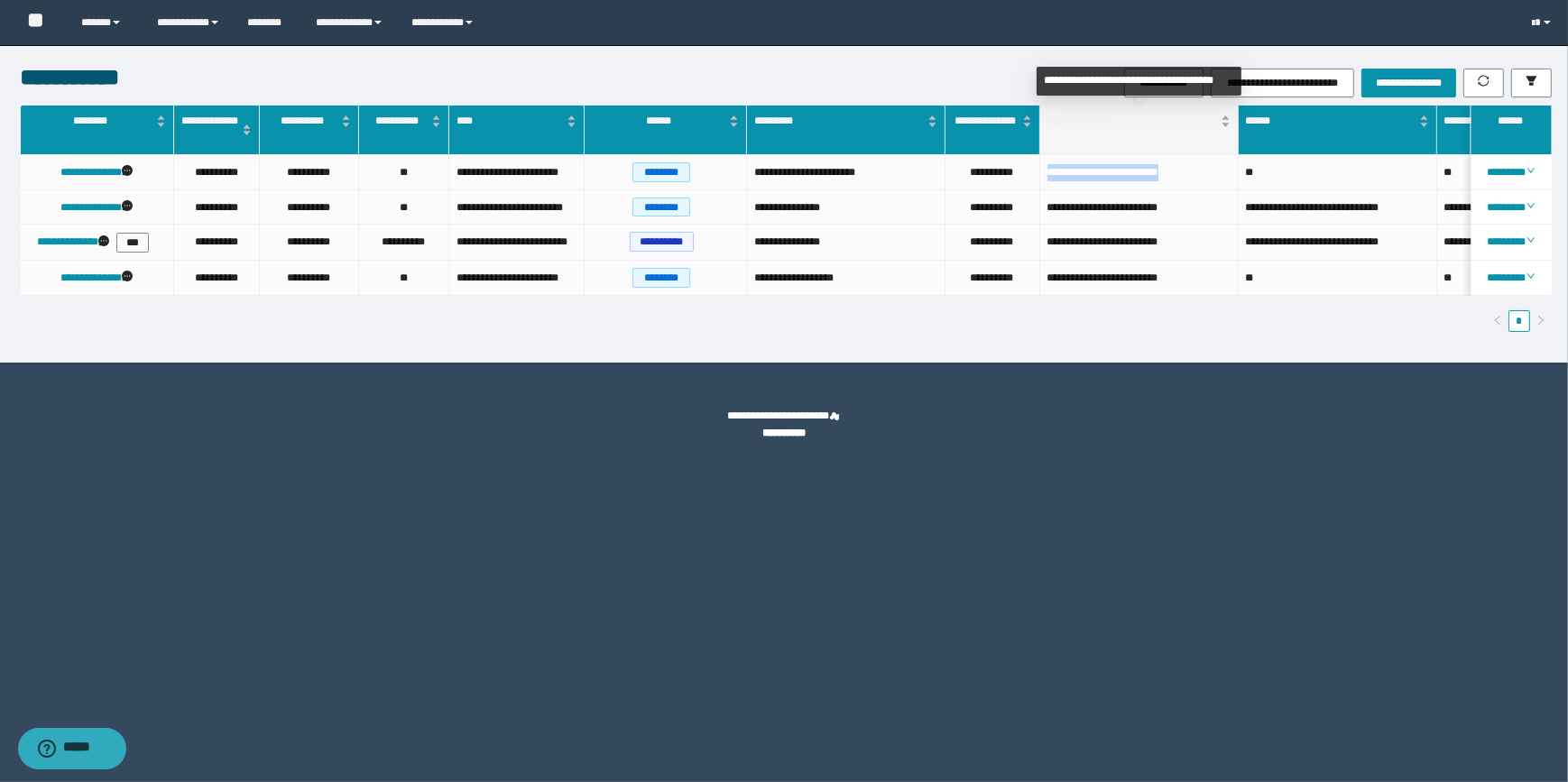 copy on "**********" 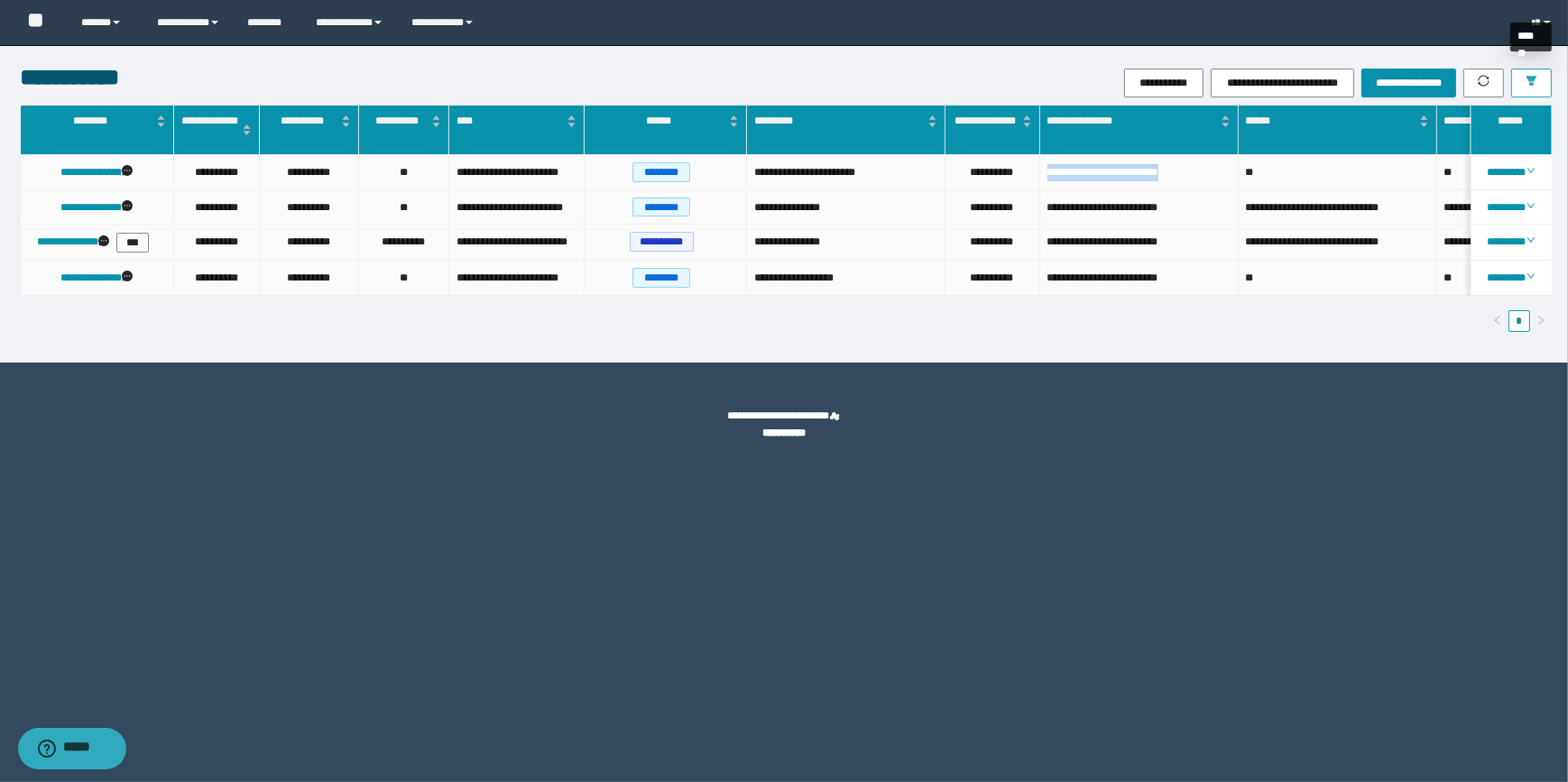 click 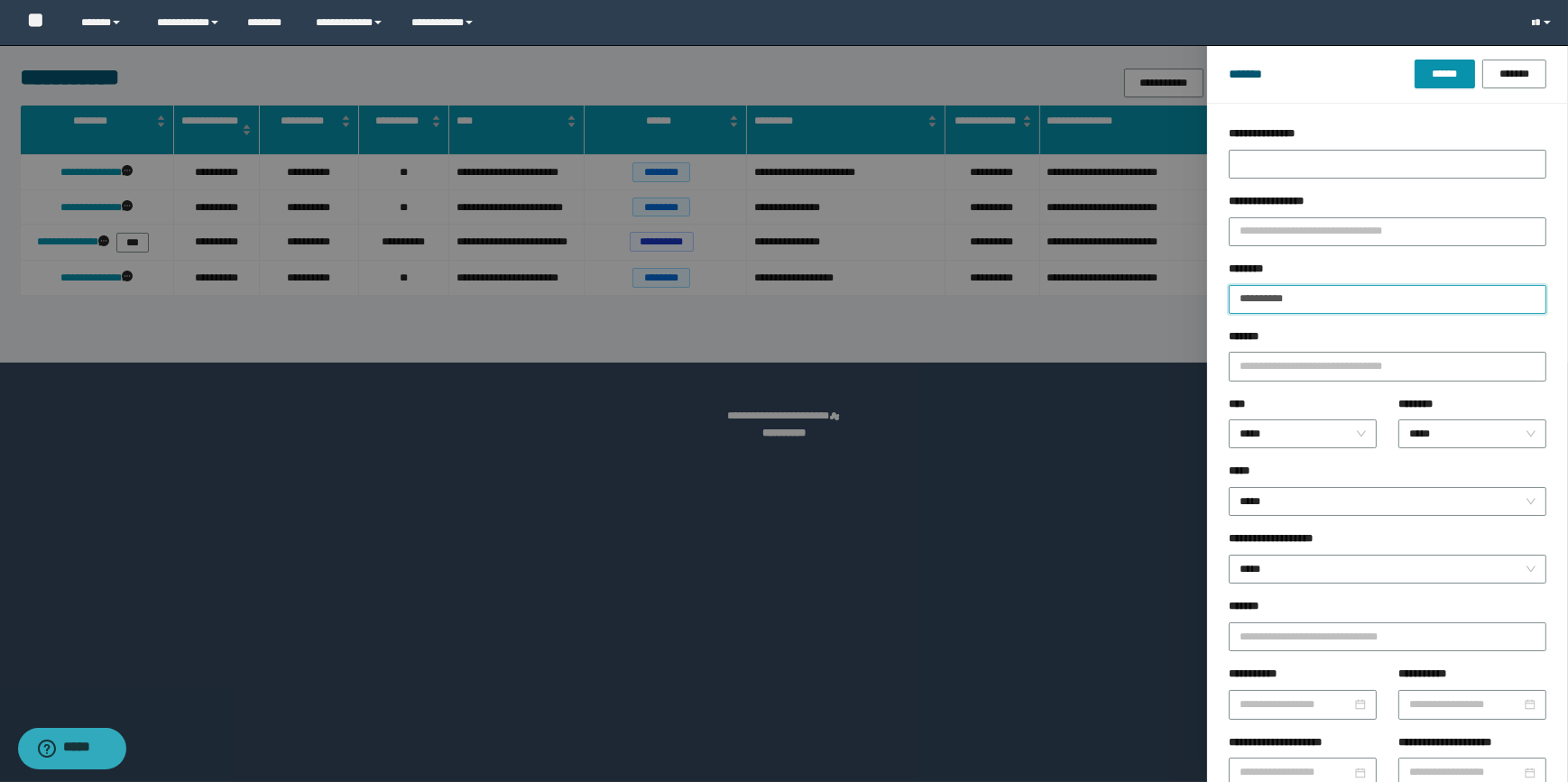 drag, startPoint x: 1317, startPoint y: 293, endPoint x: 1167, endPoint y: 298, distance: 150.08331 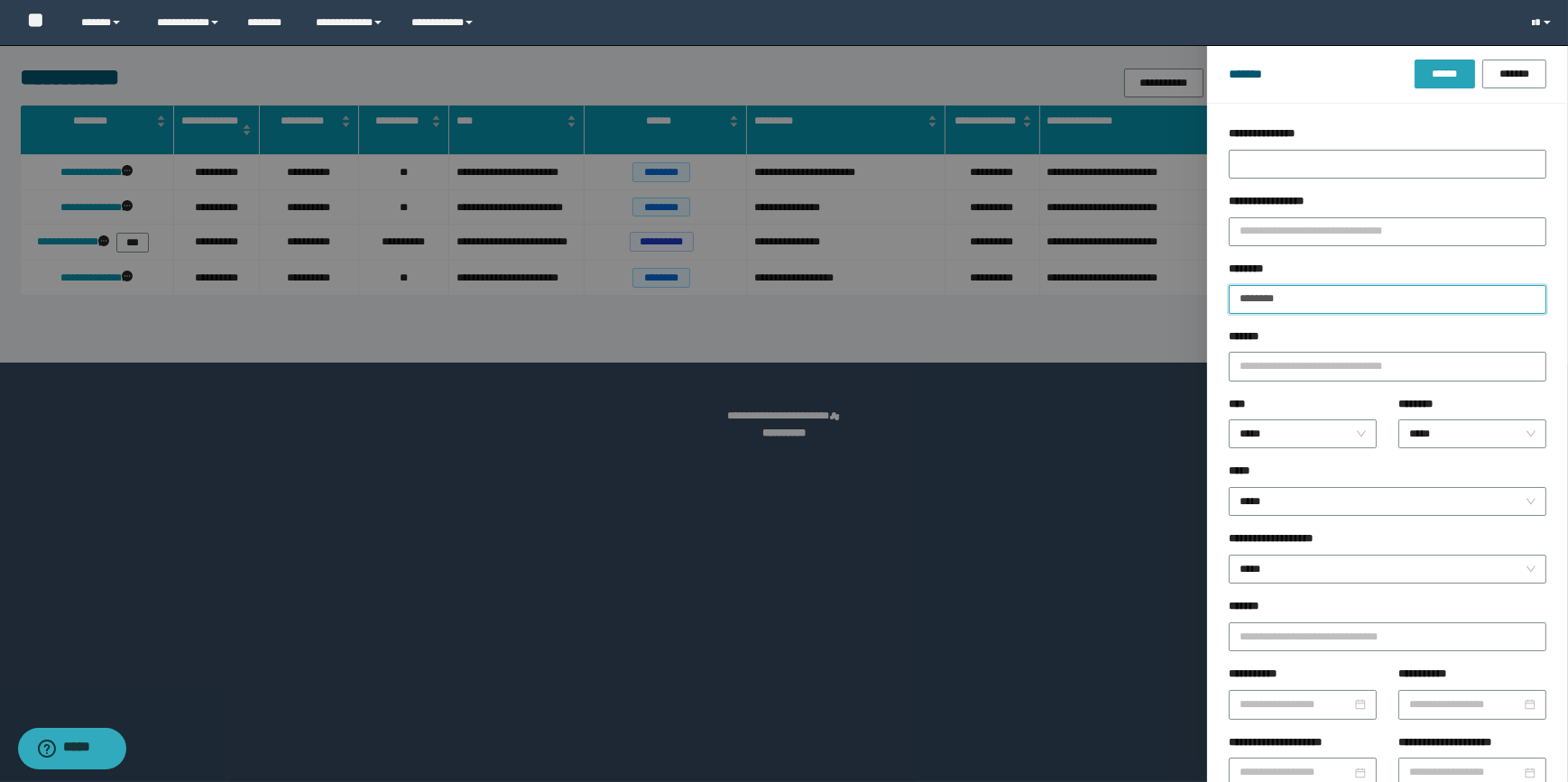 type on "********" 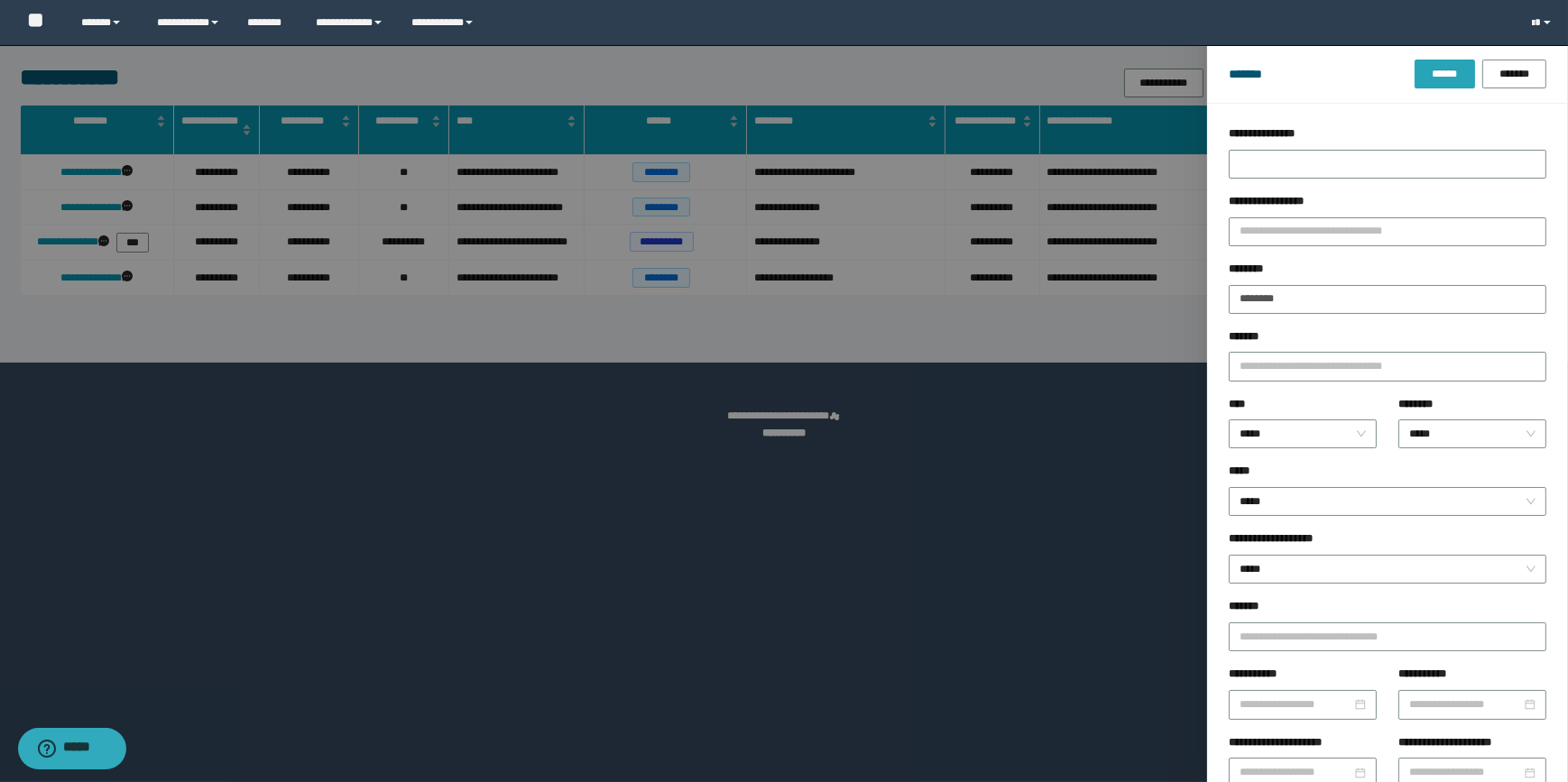 click on "******" at bounding box center (1444, 74) 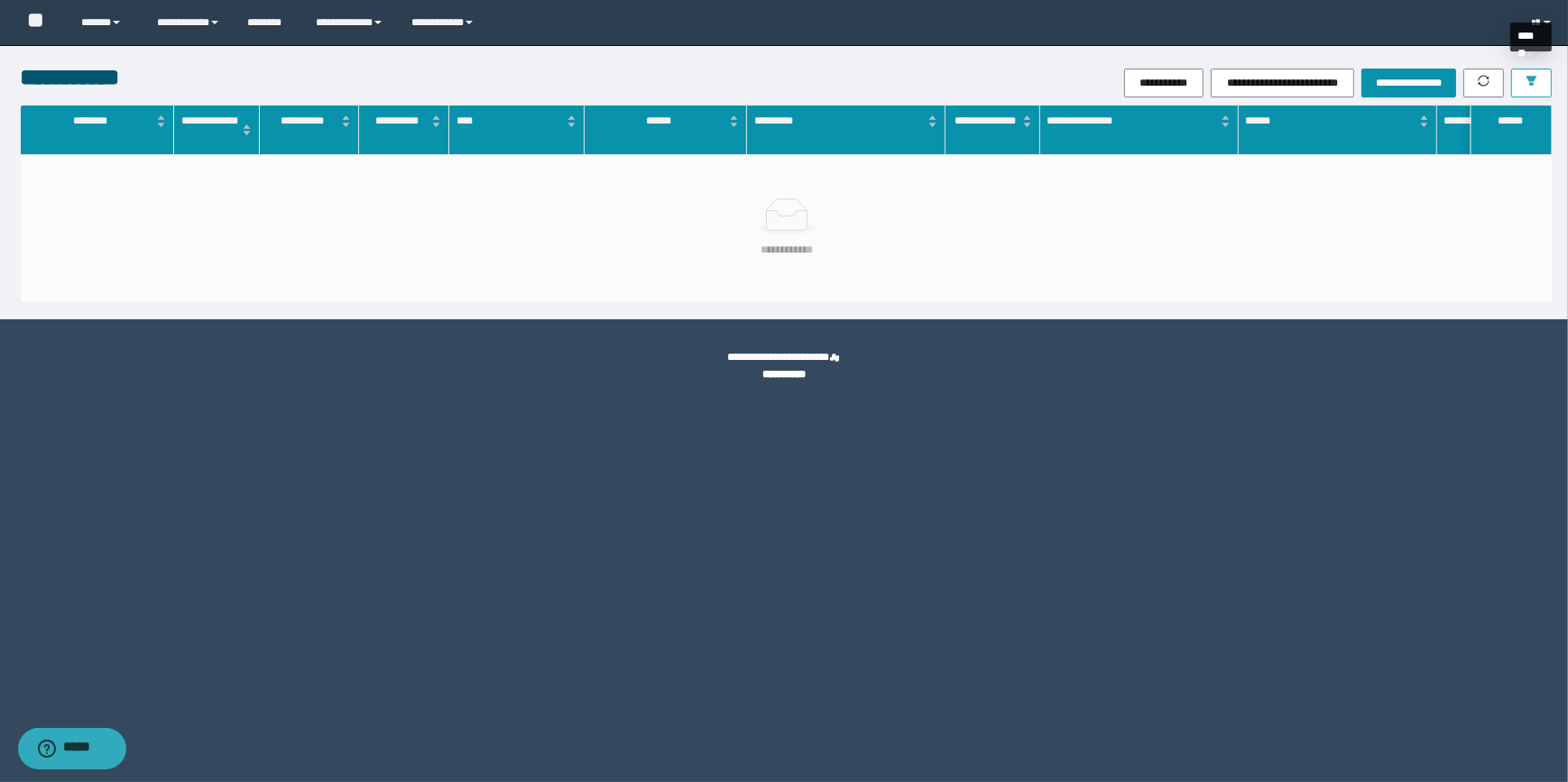 click at bounding box center (1531, 83) 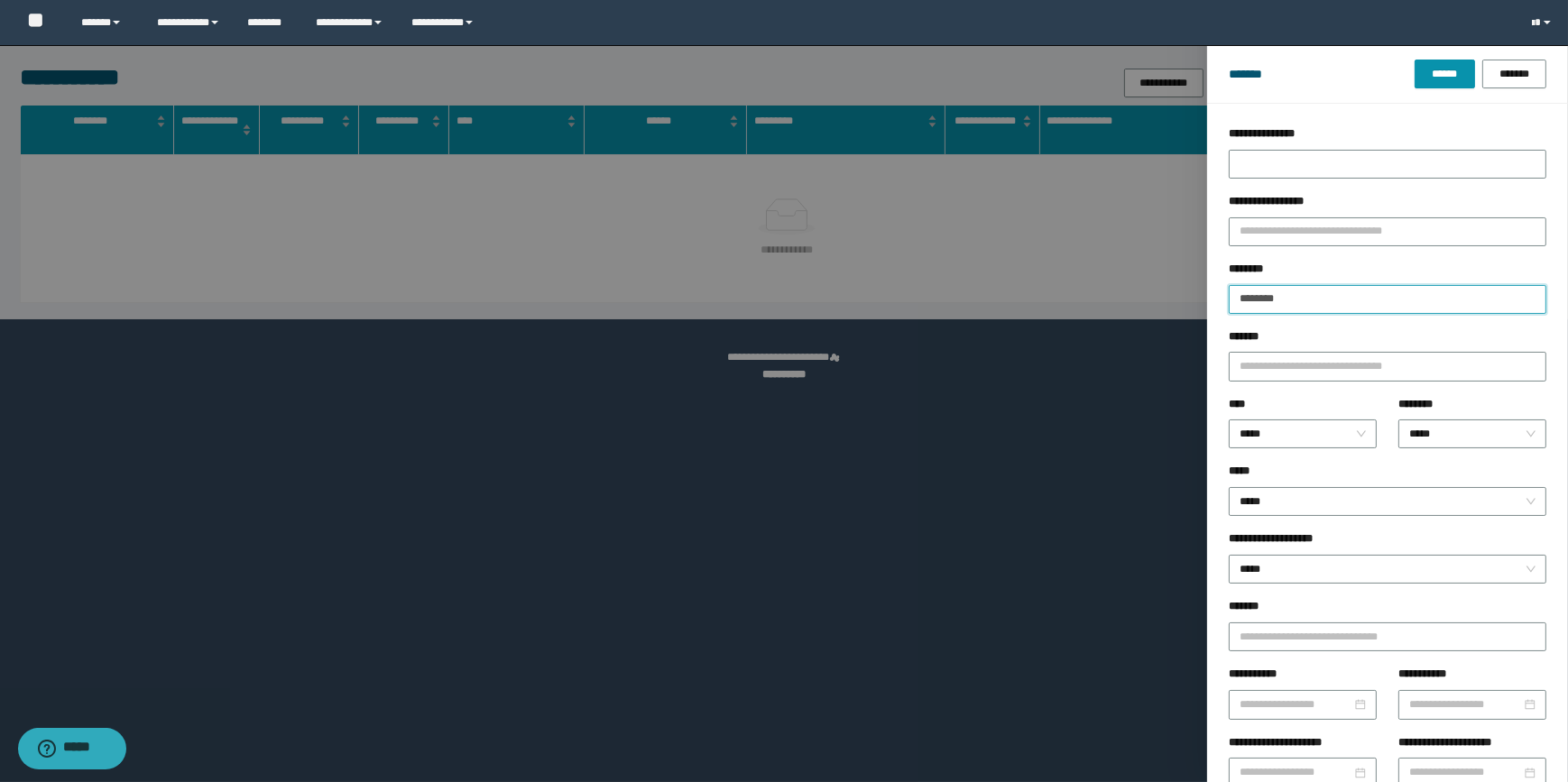 click on "********" at bounding box center (1388, 299) 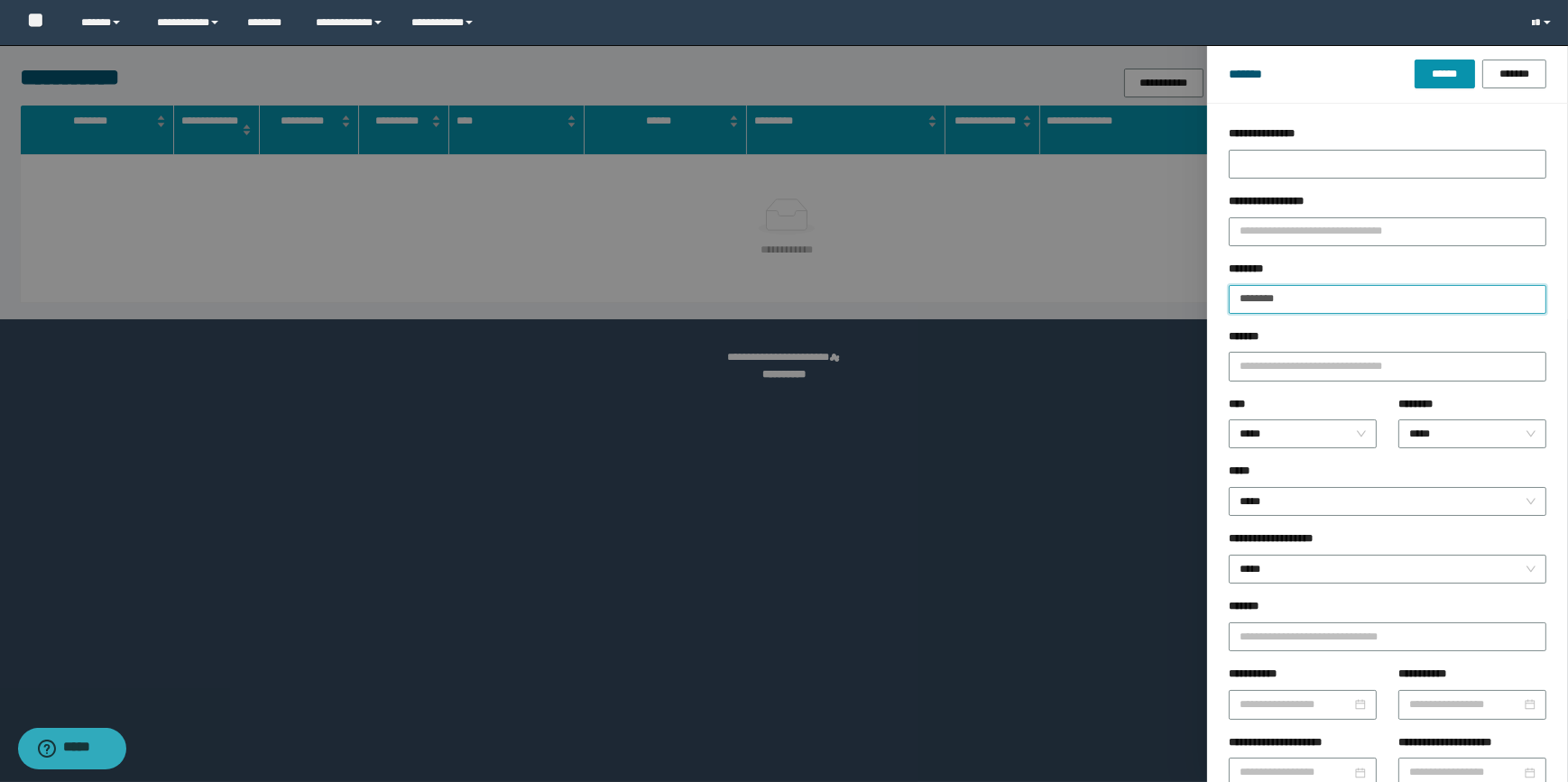 drag, startPoint x: 1296, startPoint y: 298, endPoint x: 1207, endPoint y: 306, distance: 89.35883 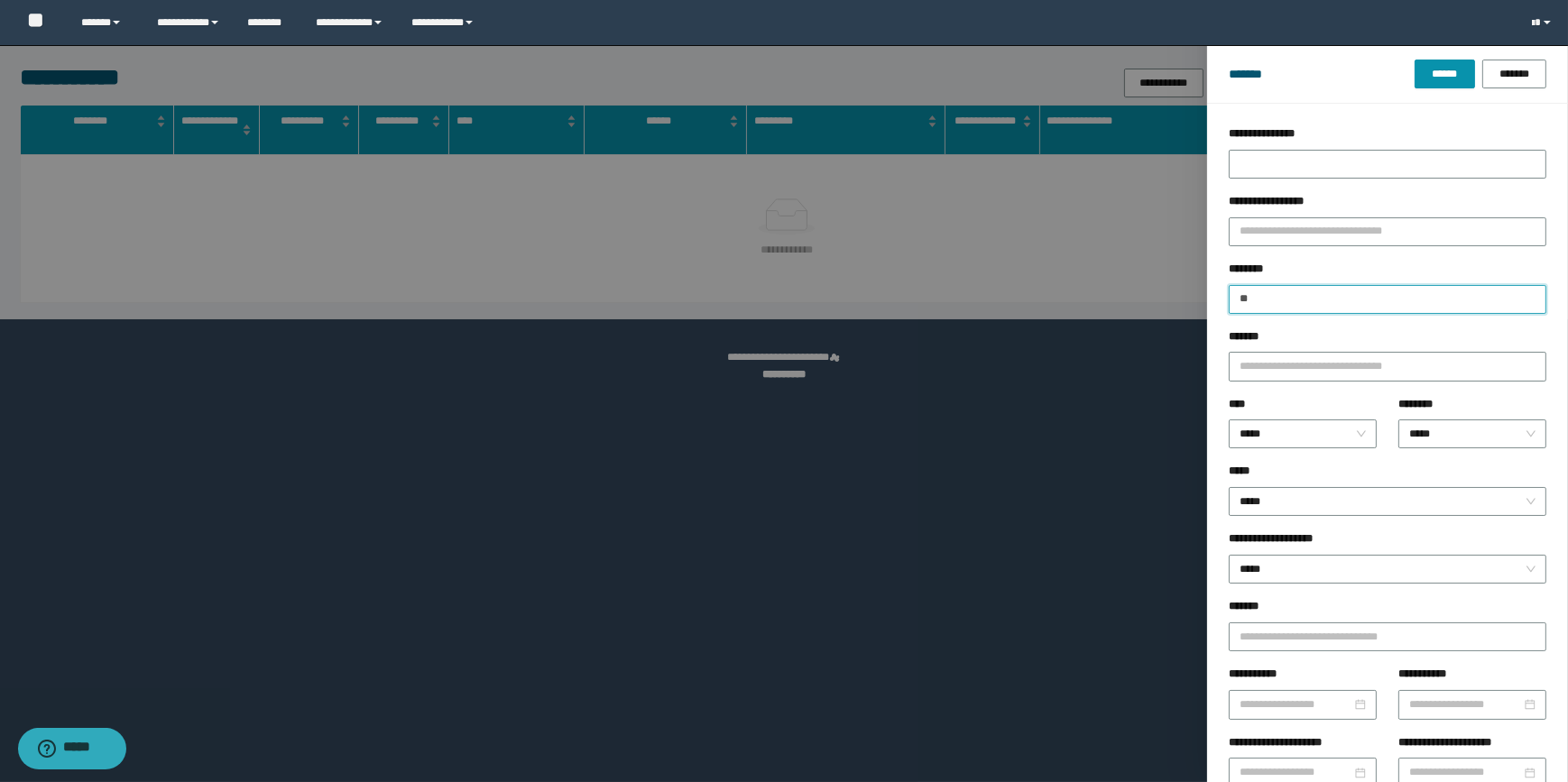 type on "*" 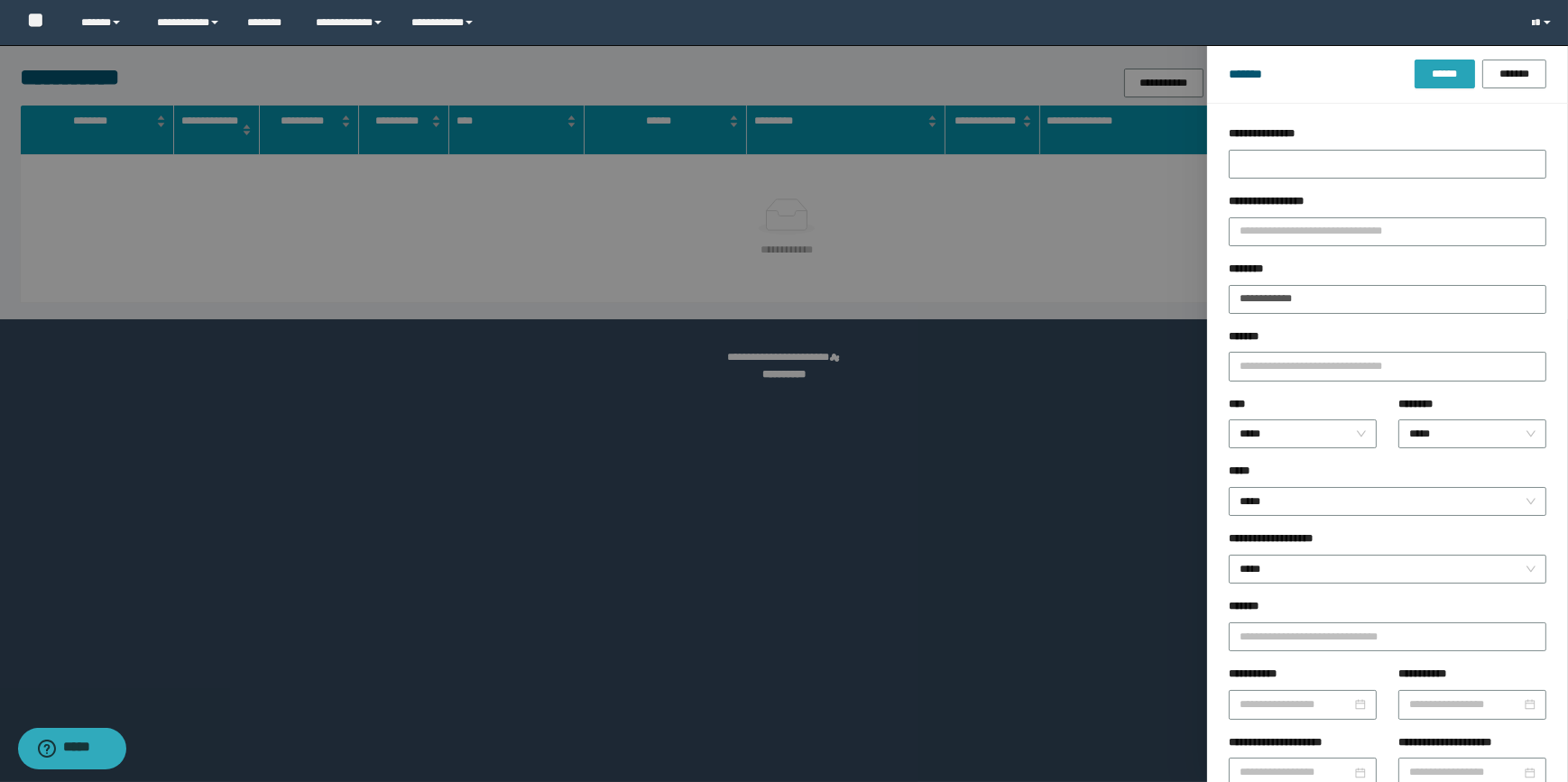 click on "******" at bounding box center [1444, 74] 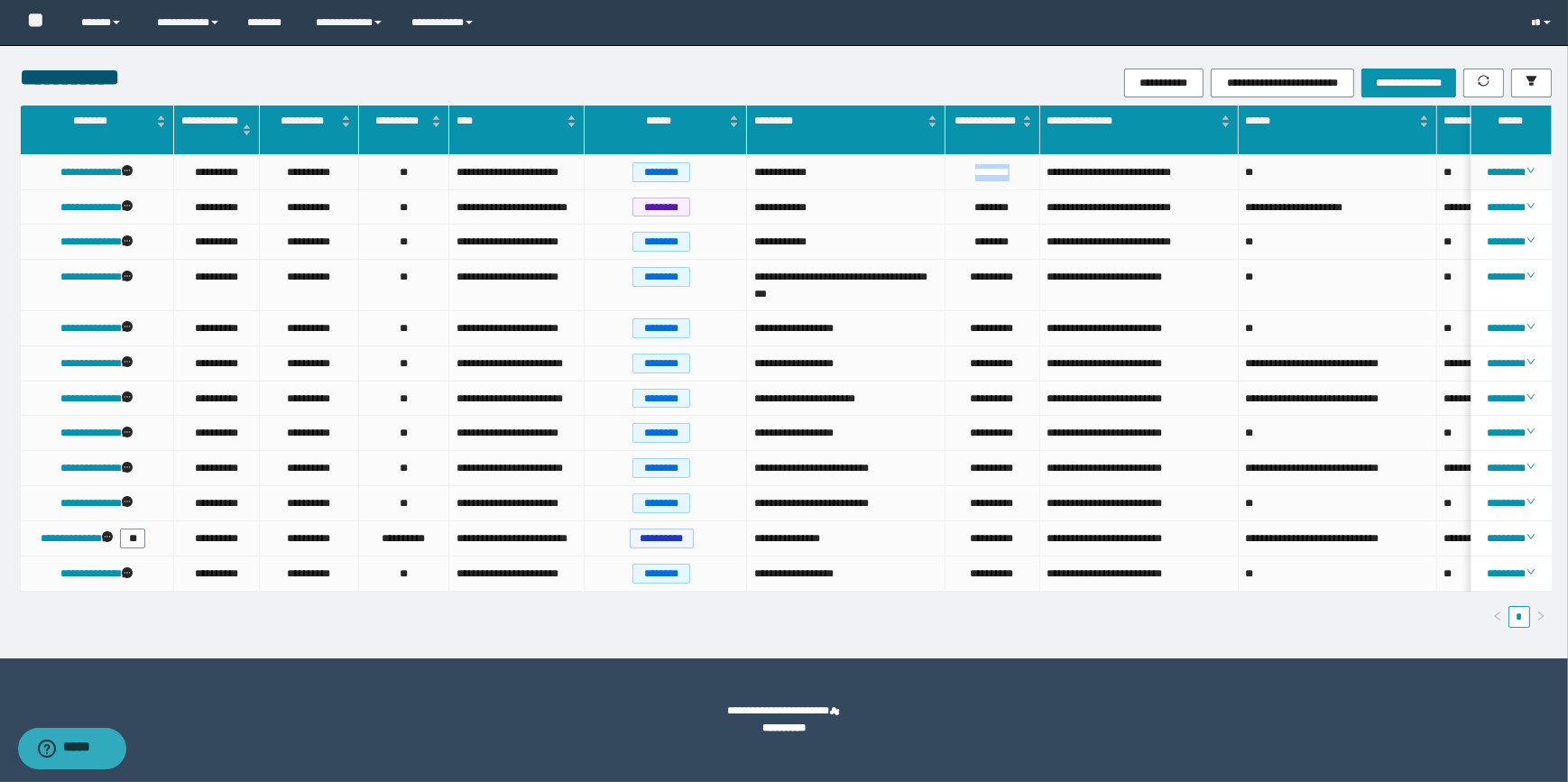 drag, startPoint x: 1036, startPoint y: 171, endPoint x: 960, endPoint y: 178, distance: 76.32169 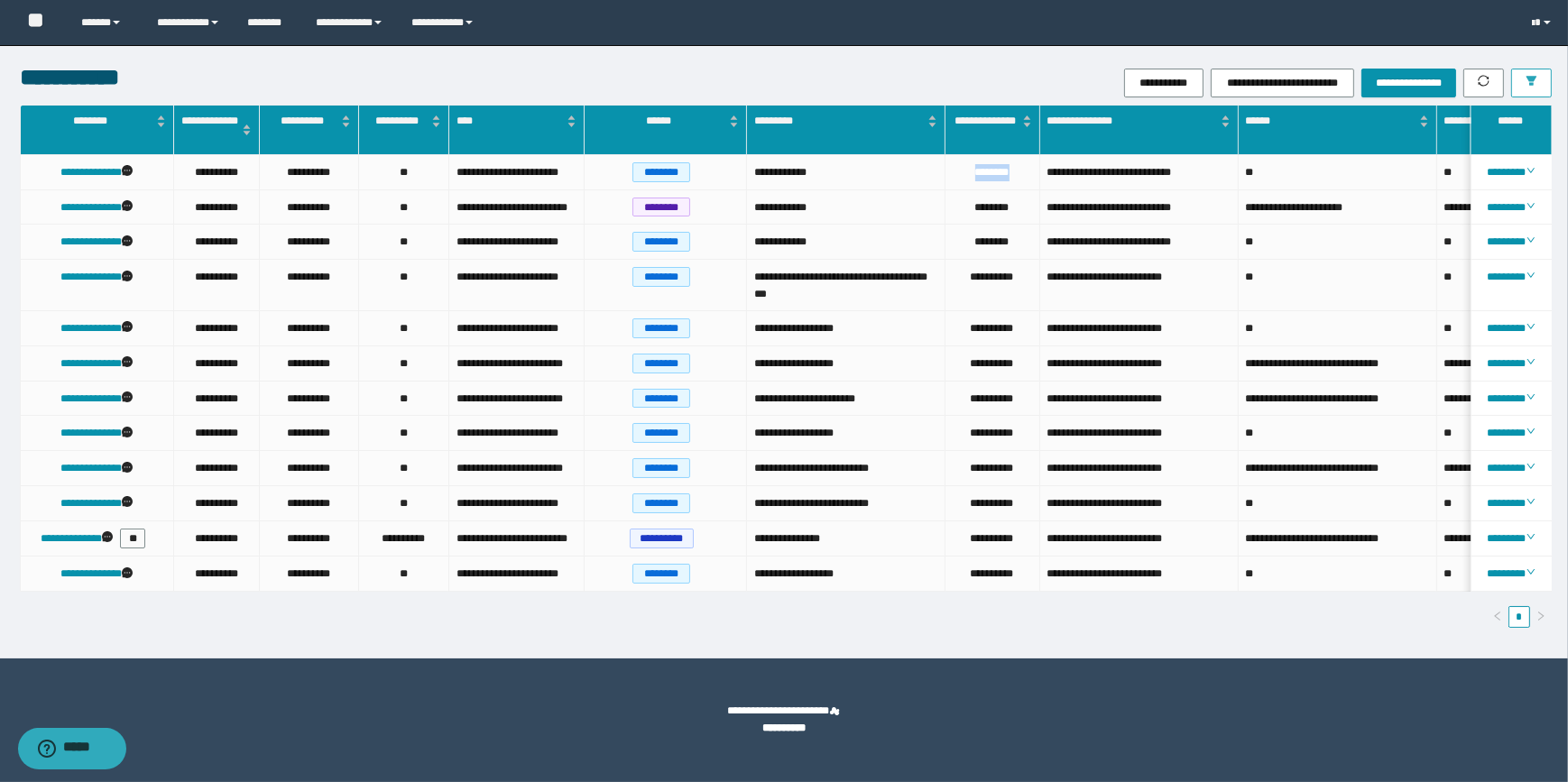 click at bounding box center [1531, 83] 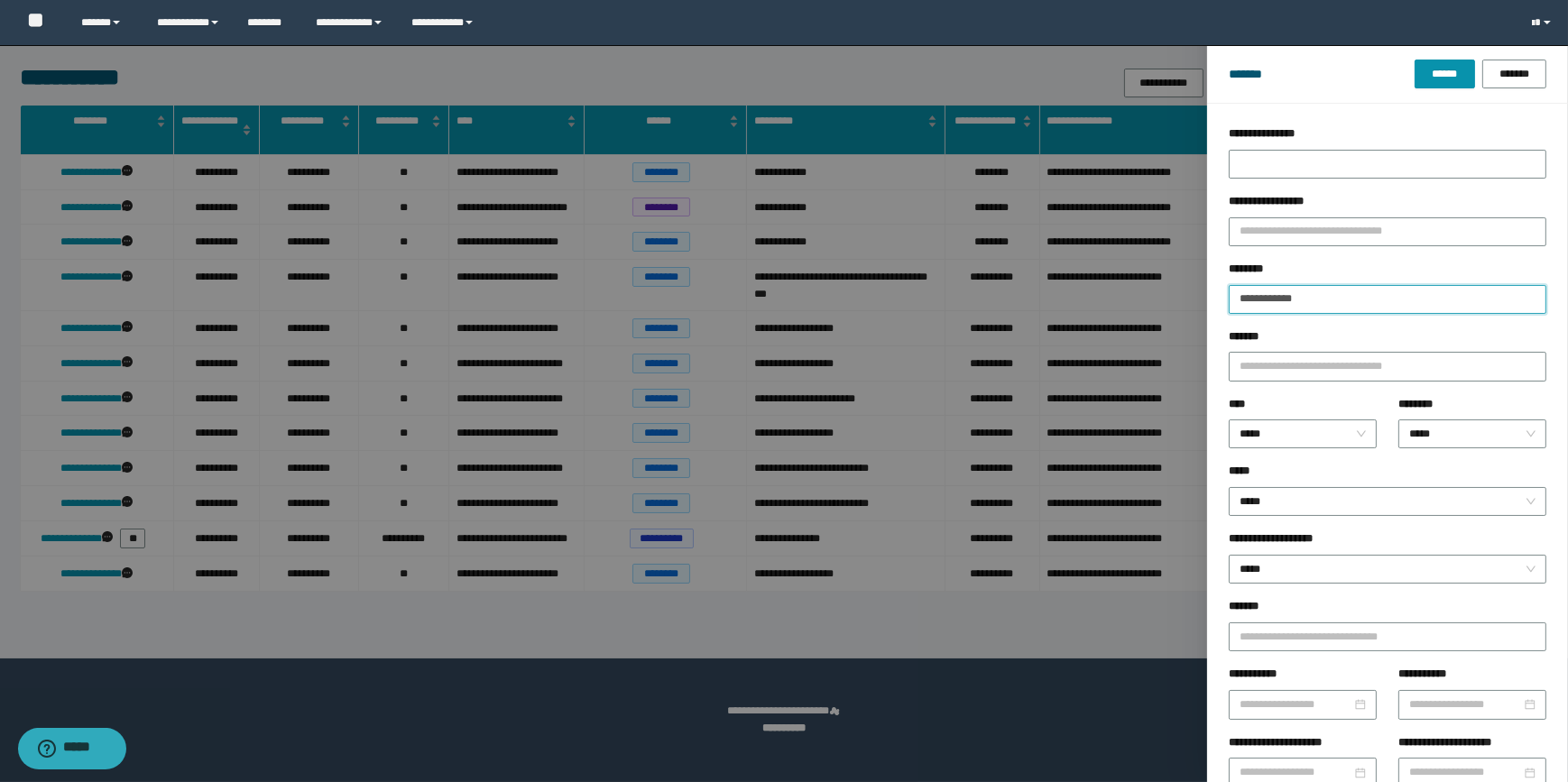 drag, startPoint x: 1293, startPoint y: 298, endPoint x: 1185, endPoint y: 297, distance: 108.00463 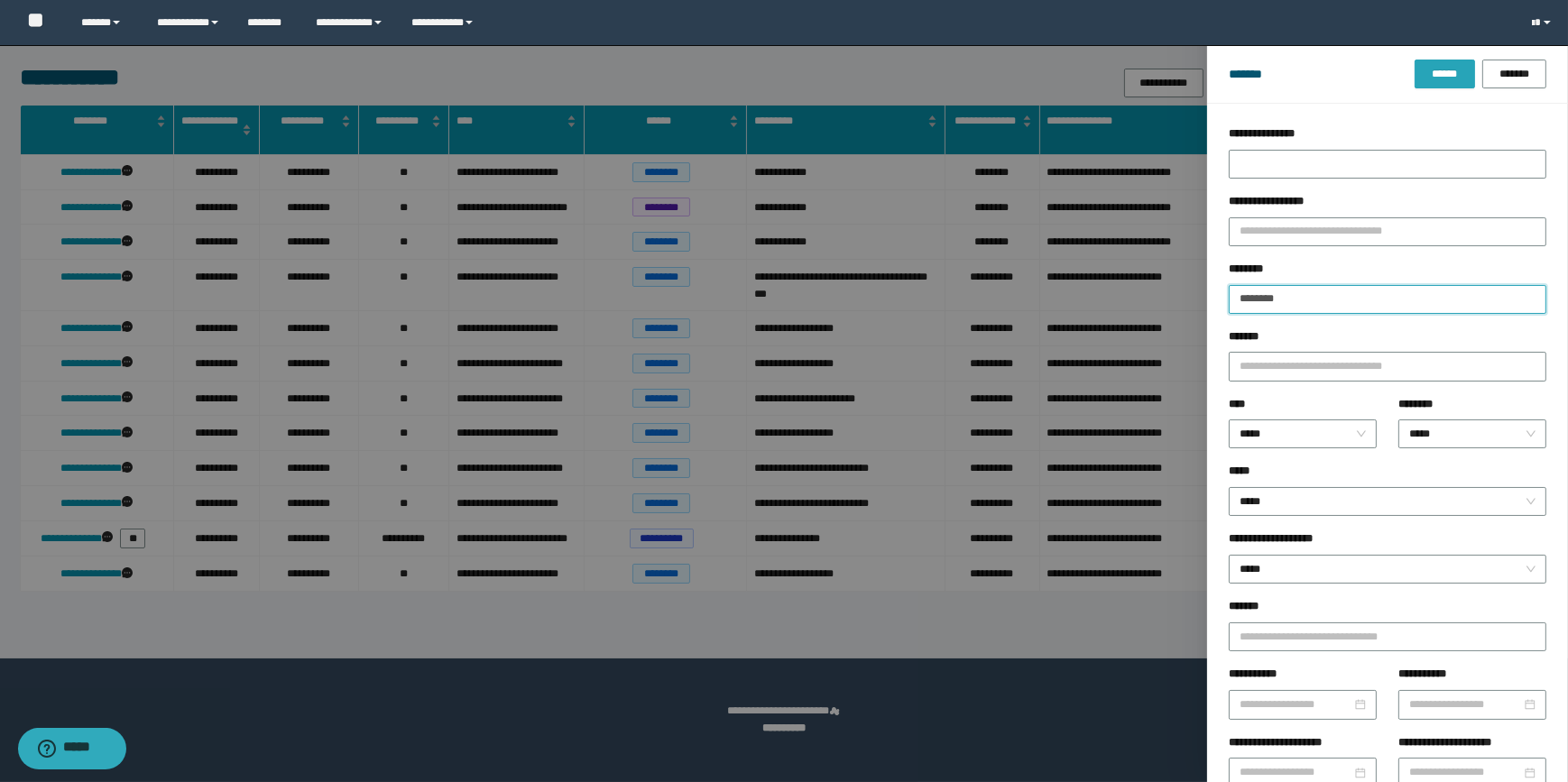 type on "********" 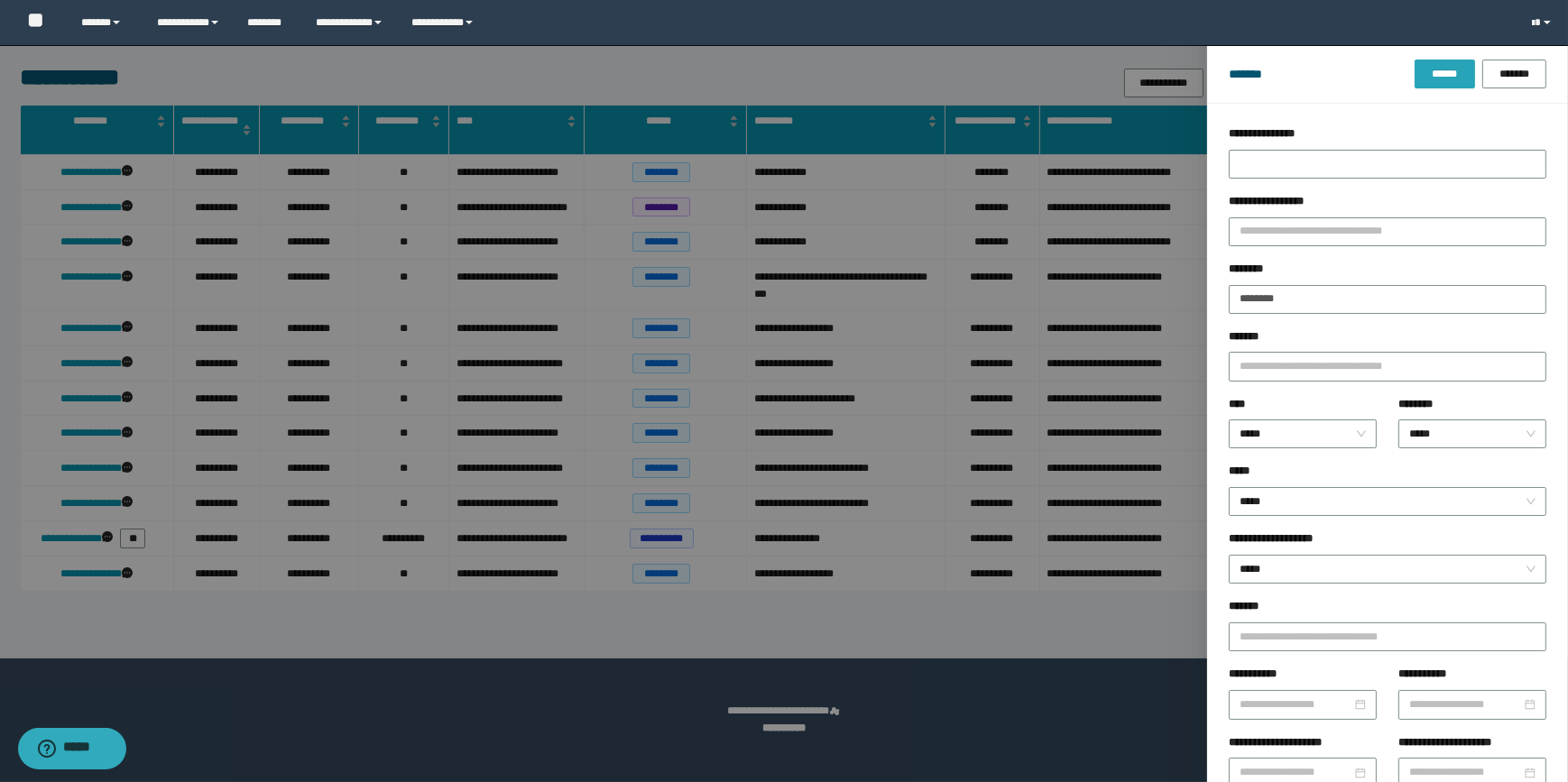 click on "******" at bounding box center [1444, 74] 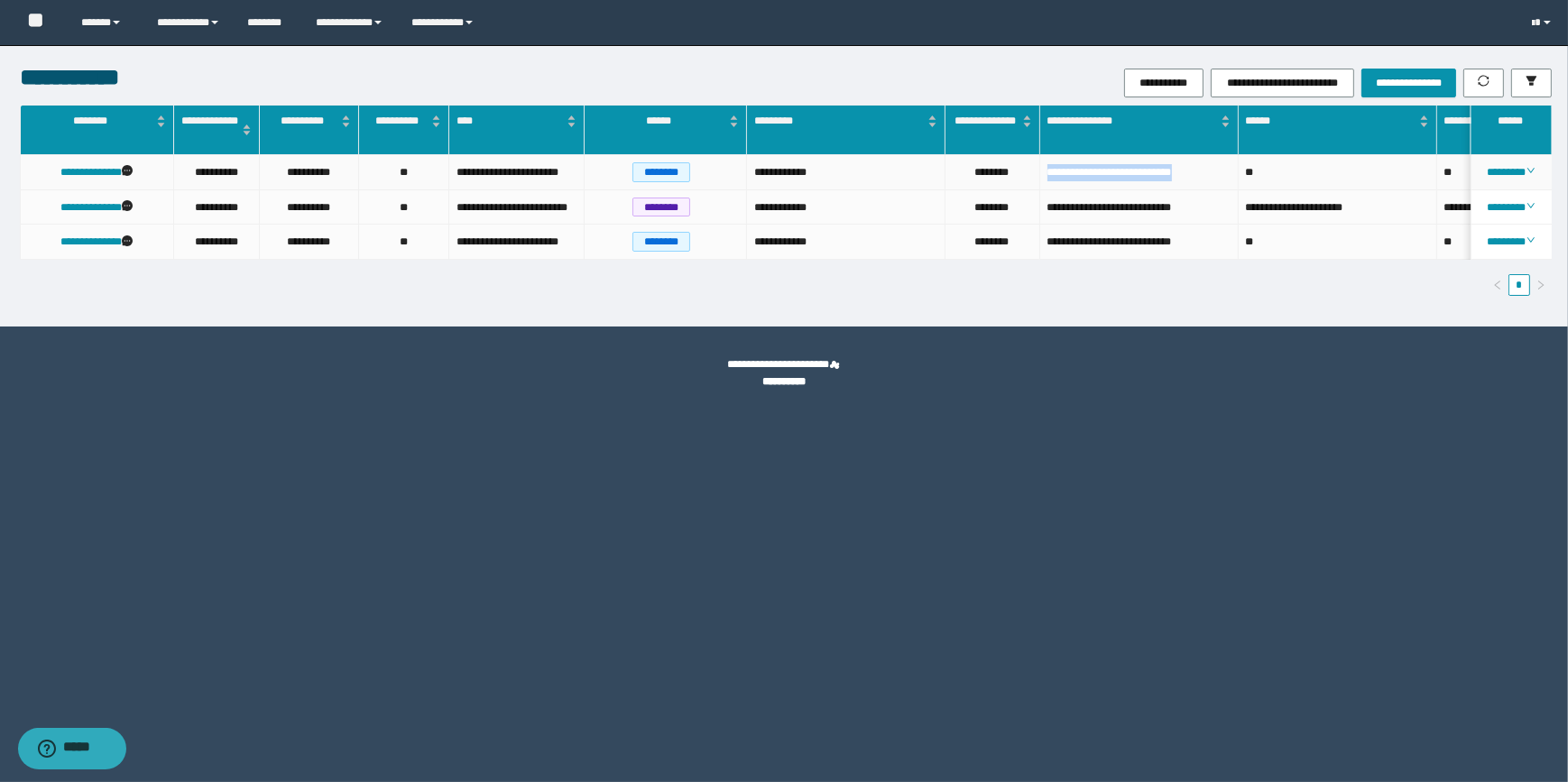 drag, startPoint x: 1204, startPoint y: 170, endPoint x: 1041, endPoint y: 163, distance: 163.15024 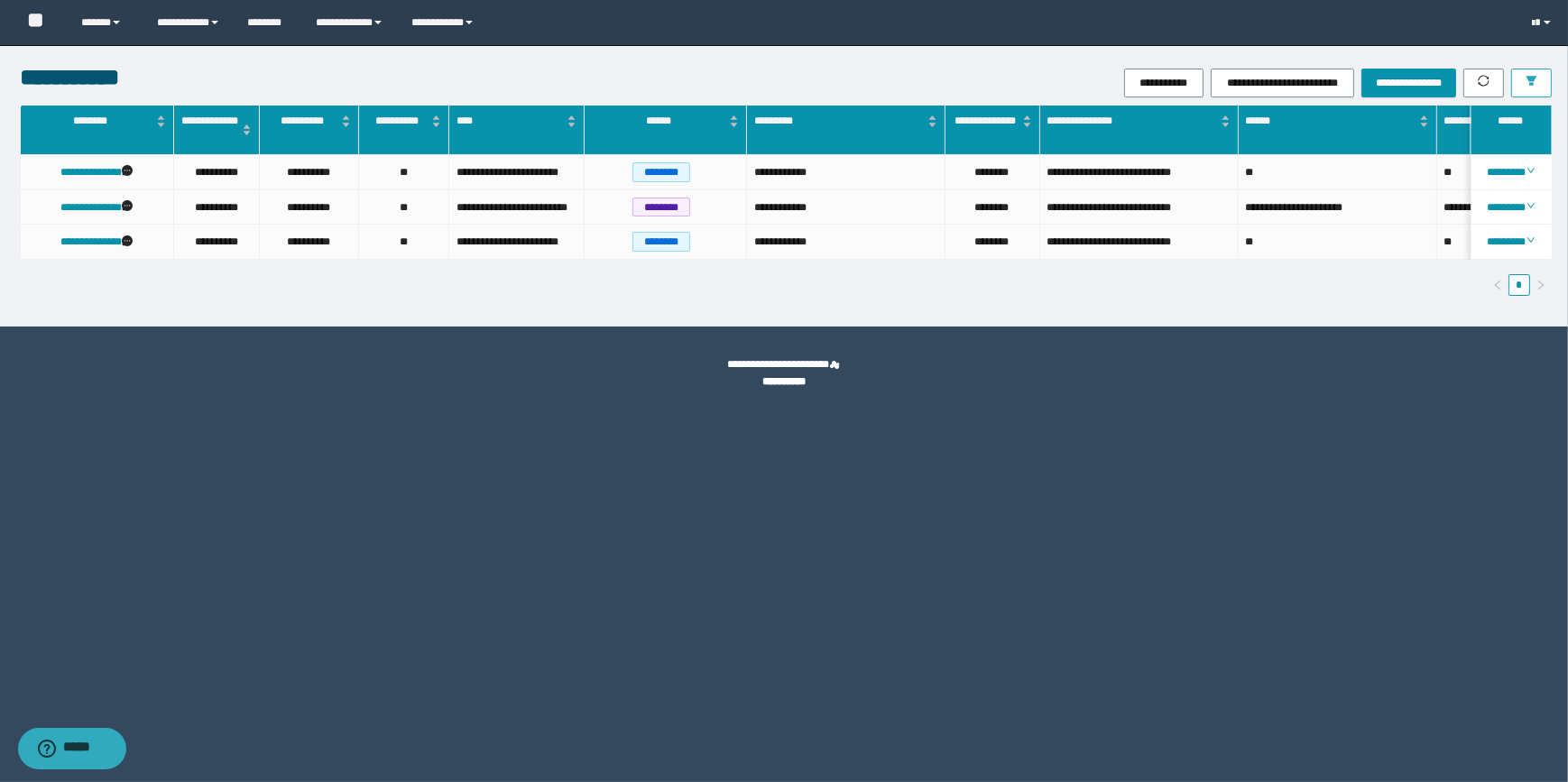 drag, startPoint x: 1564, startPoint y: 80, endPoint x: 1548, endPoint y: 78, distance: 16.124515 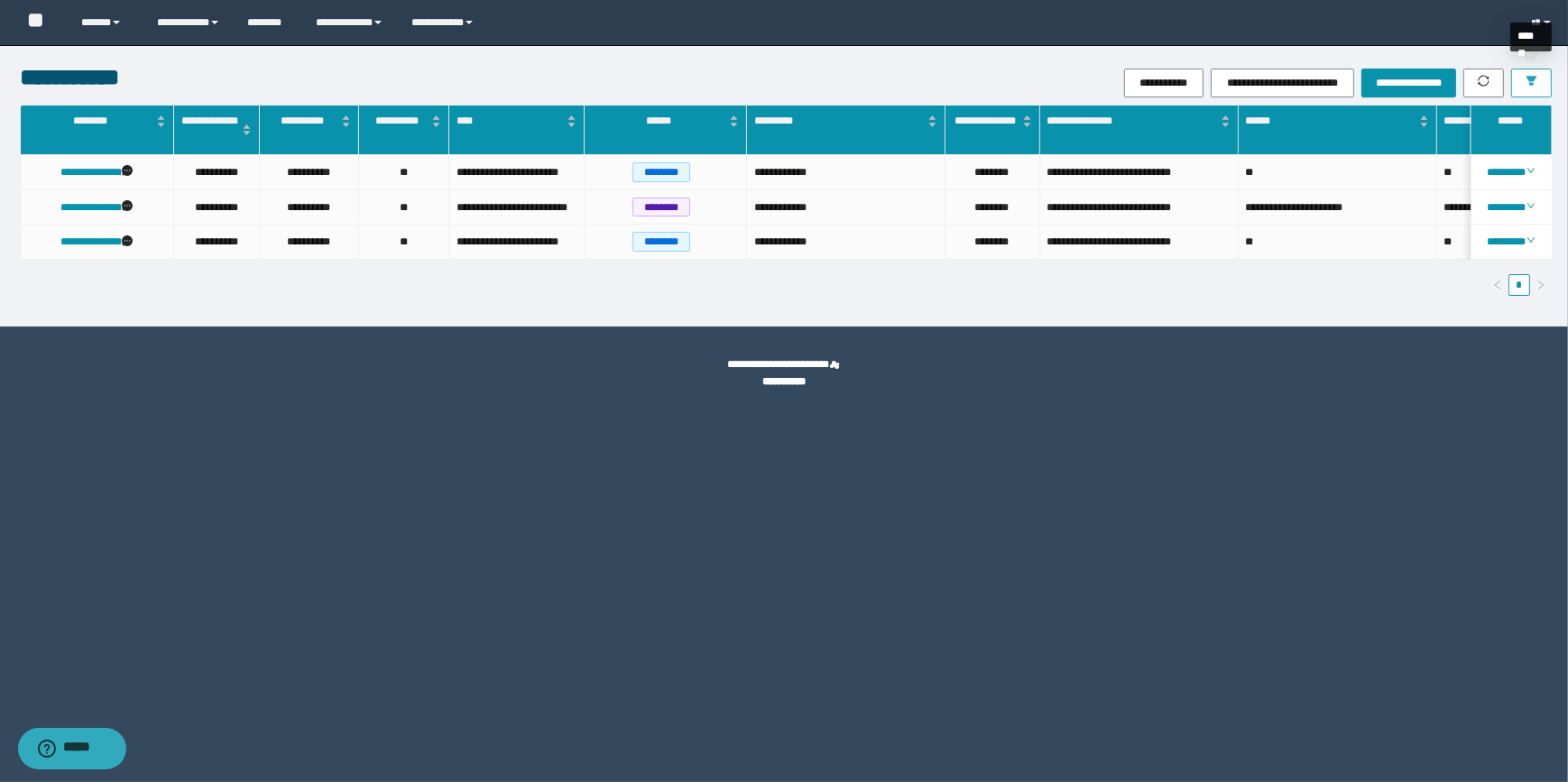 click at bounding box center (1531, 83) 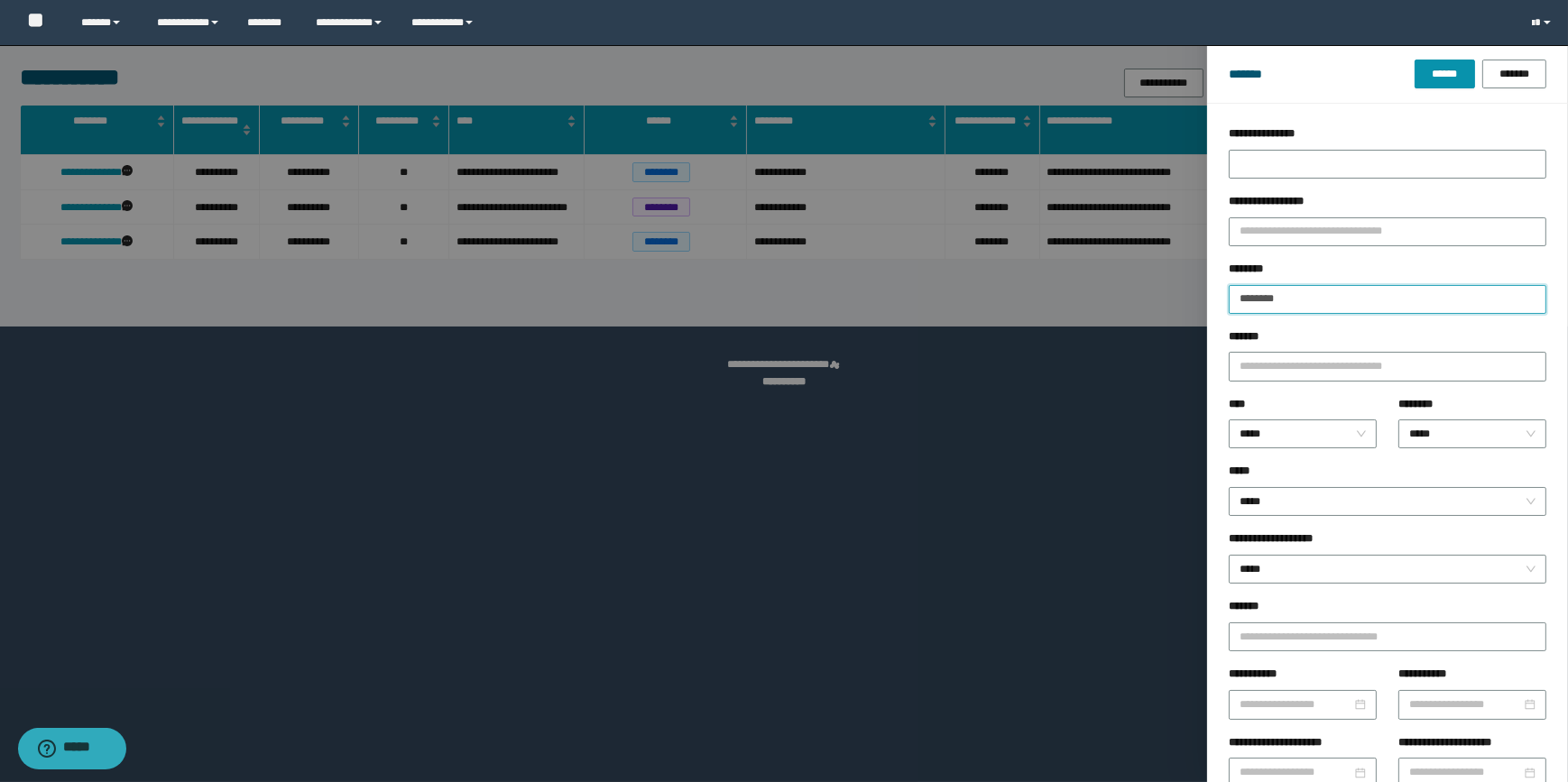 drag, startPoint x: 1281, startPoint y: 316, endPoint x: 1211, endPoint y: 317, distance: 70.007142 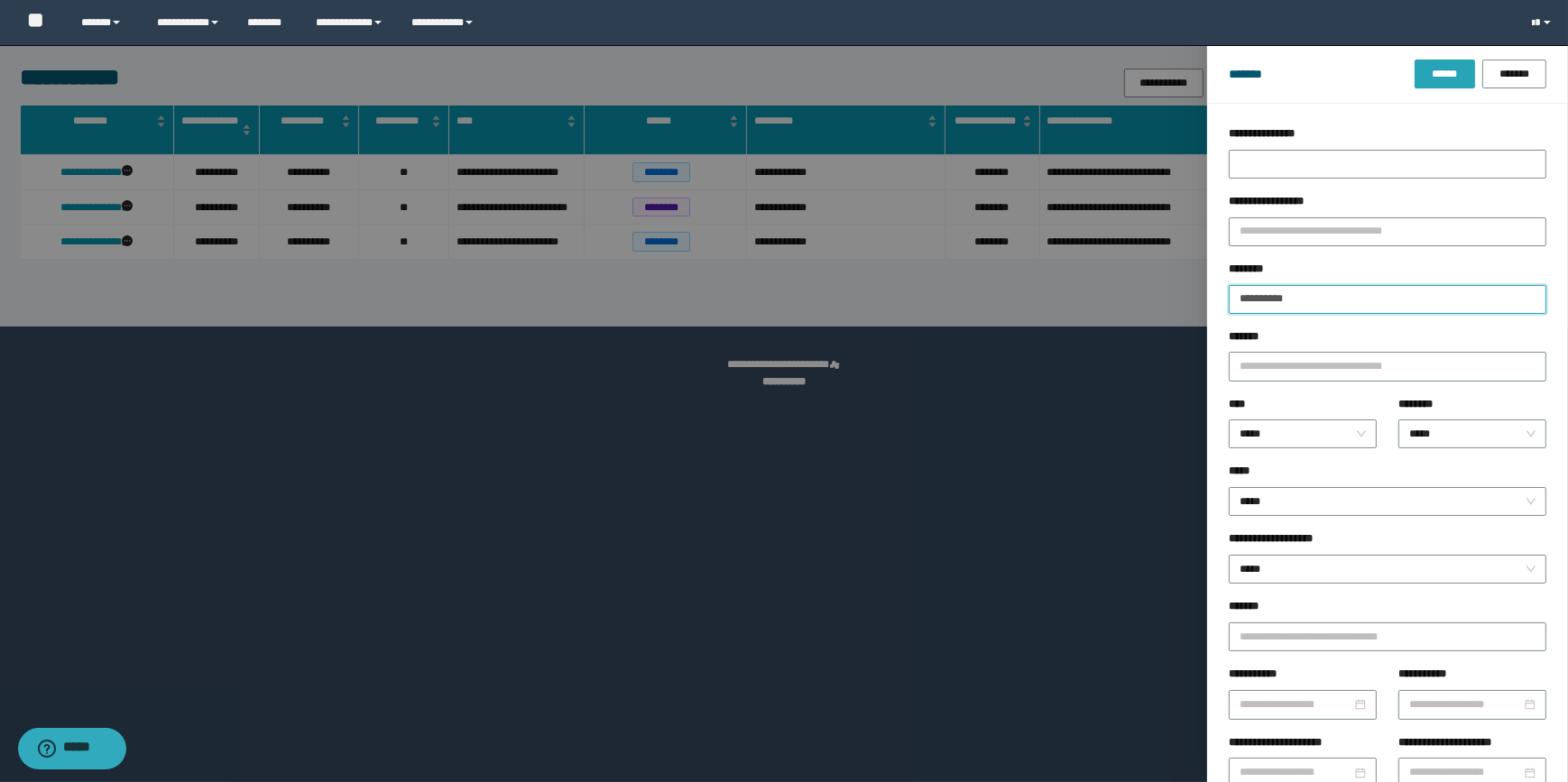 type on "**********" 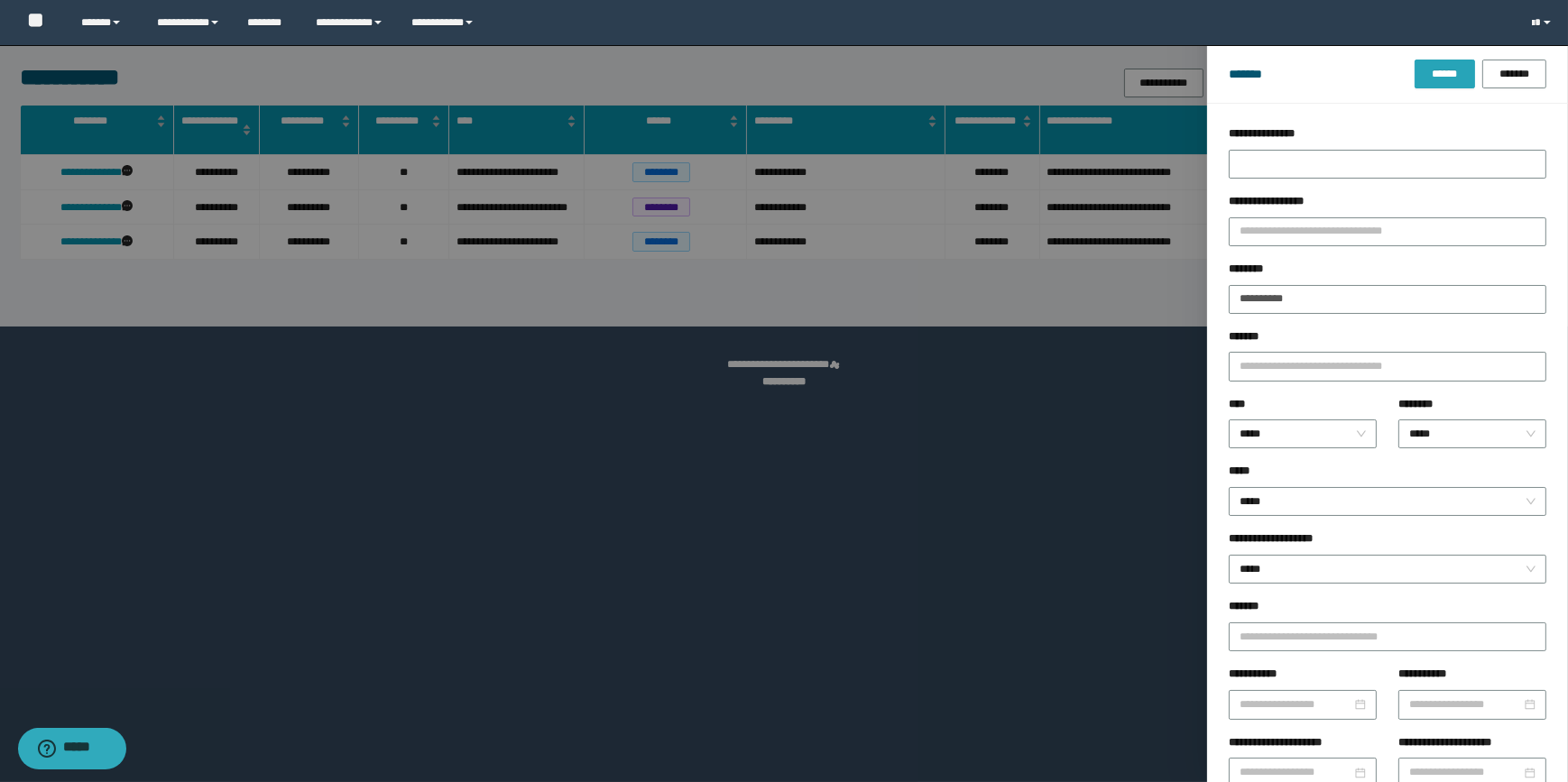 click on "******" at bounding box center (1444, 74) 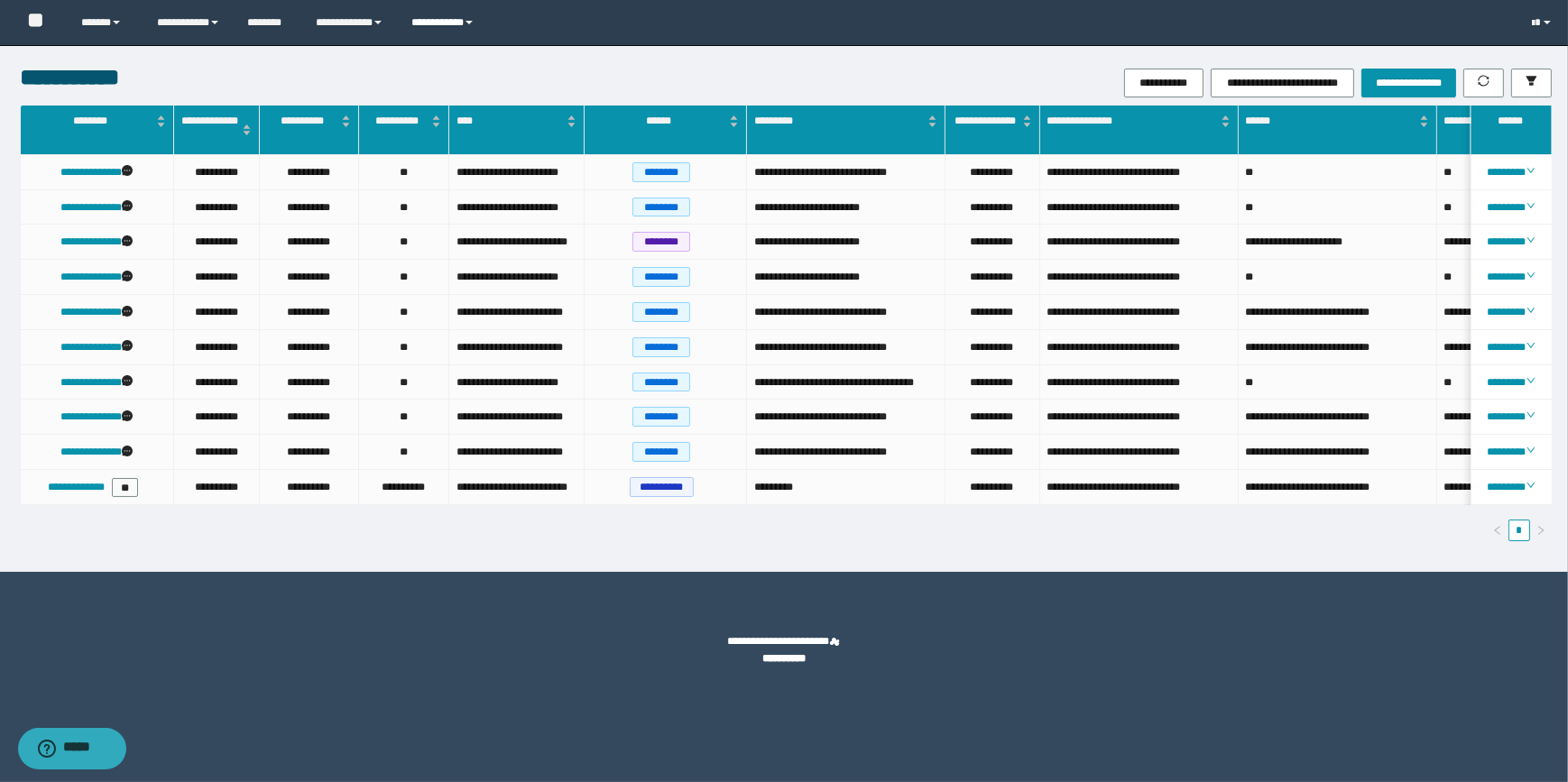 click on "**********" at bounding box center [445, 23] 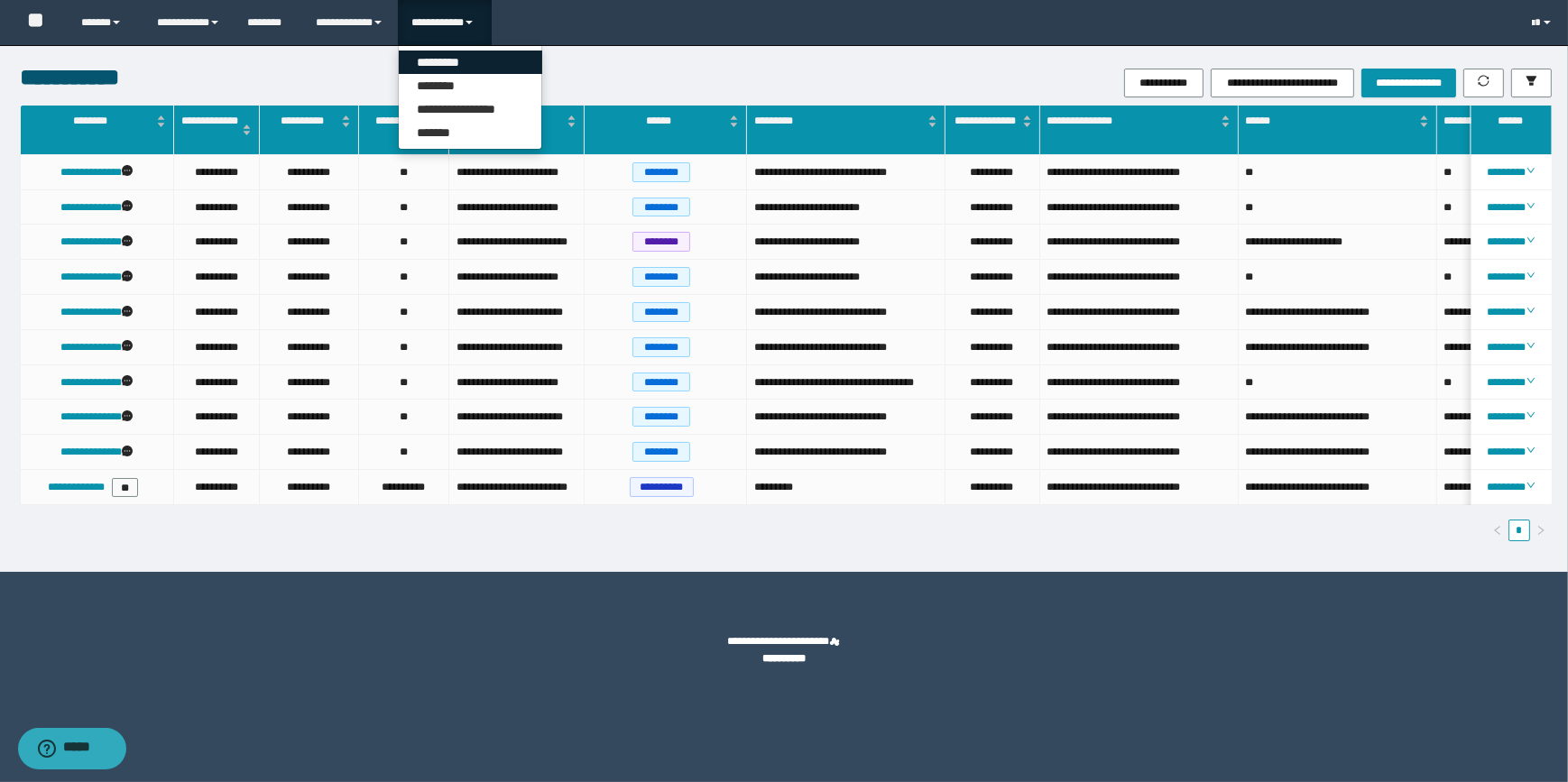 click on "*********" at bounding box center (470, 62) 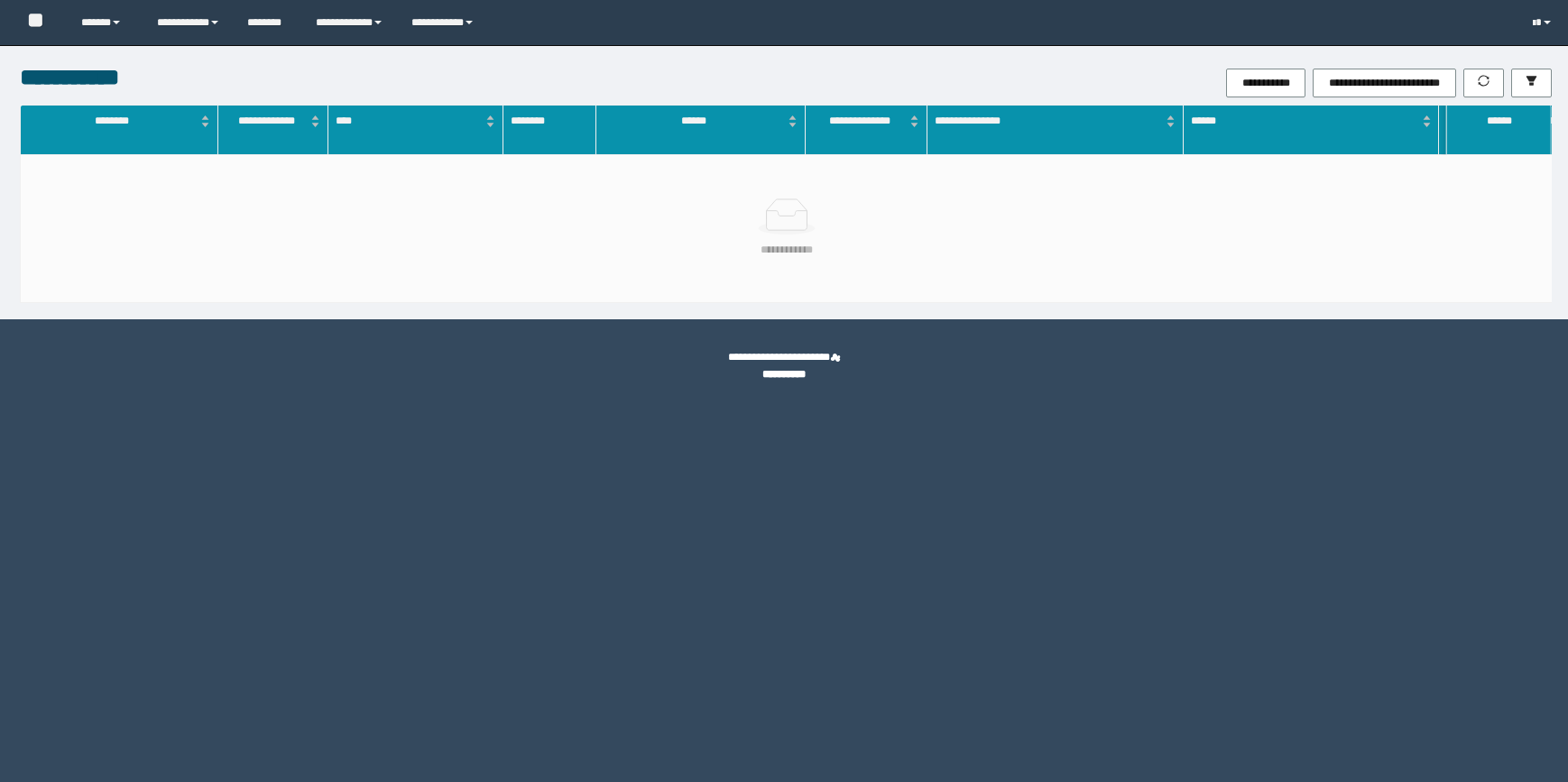 scroll, scrollTop: 0, scrollLeft: 0, axis: both 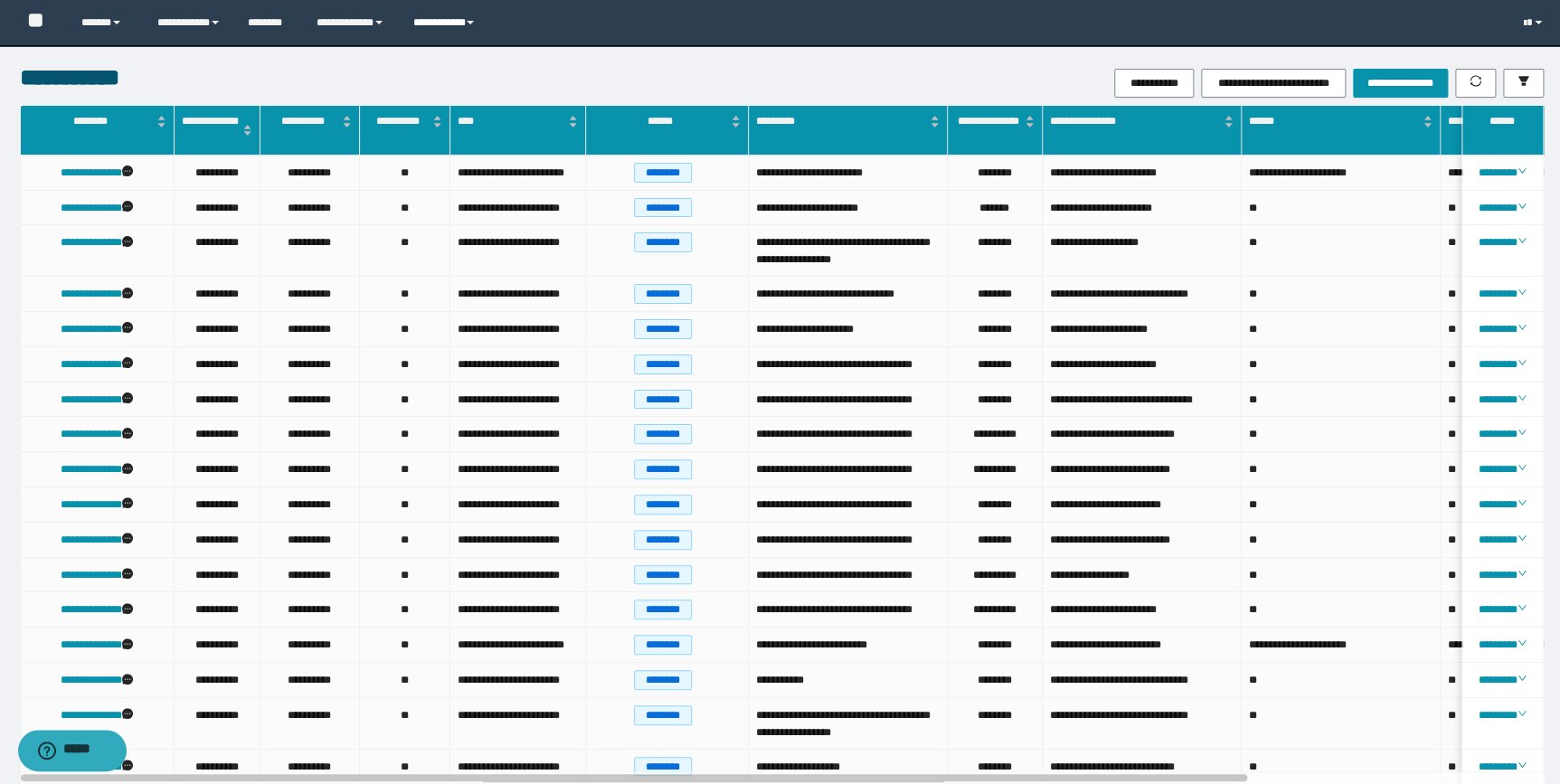 click on "**********" at bounding box center [446, 23] 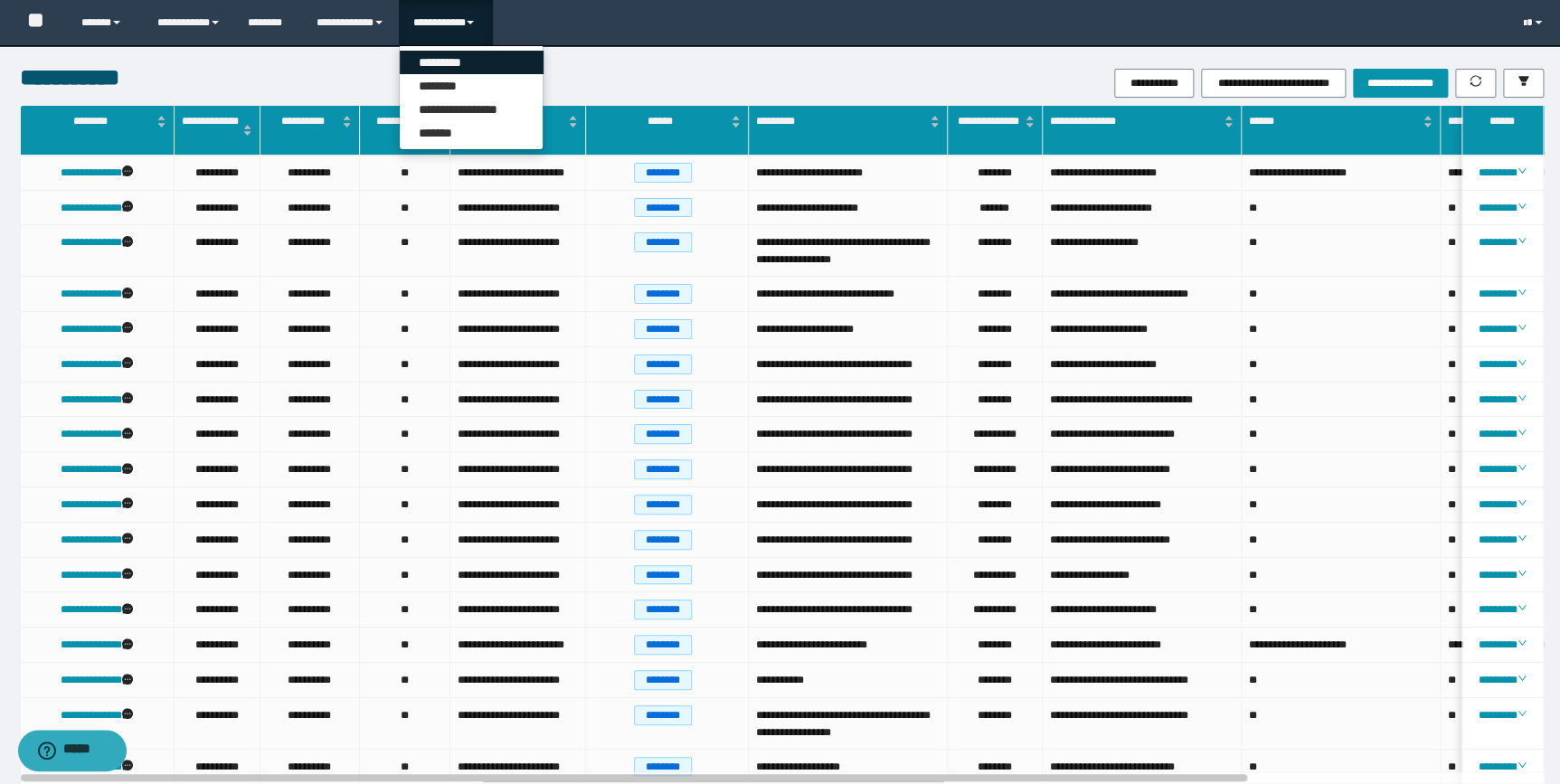 click on "*********" at bounding box center [471, 62] 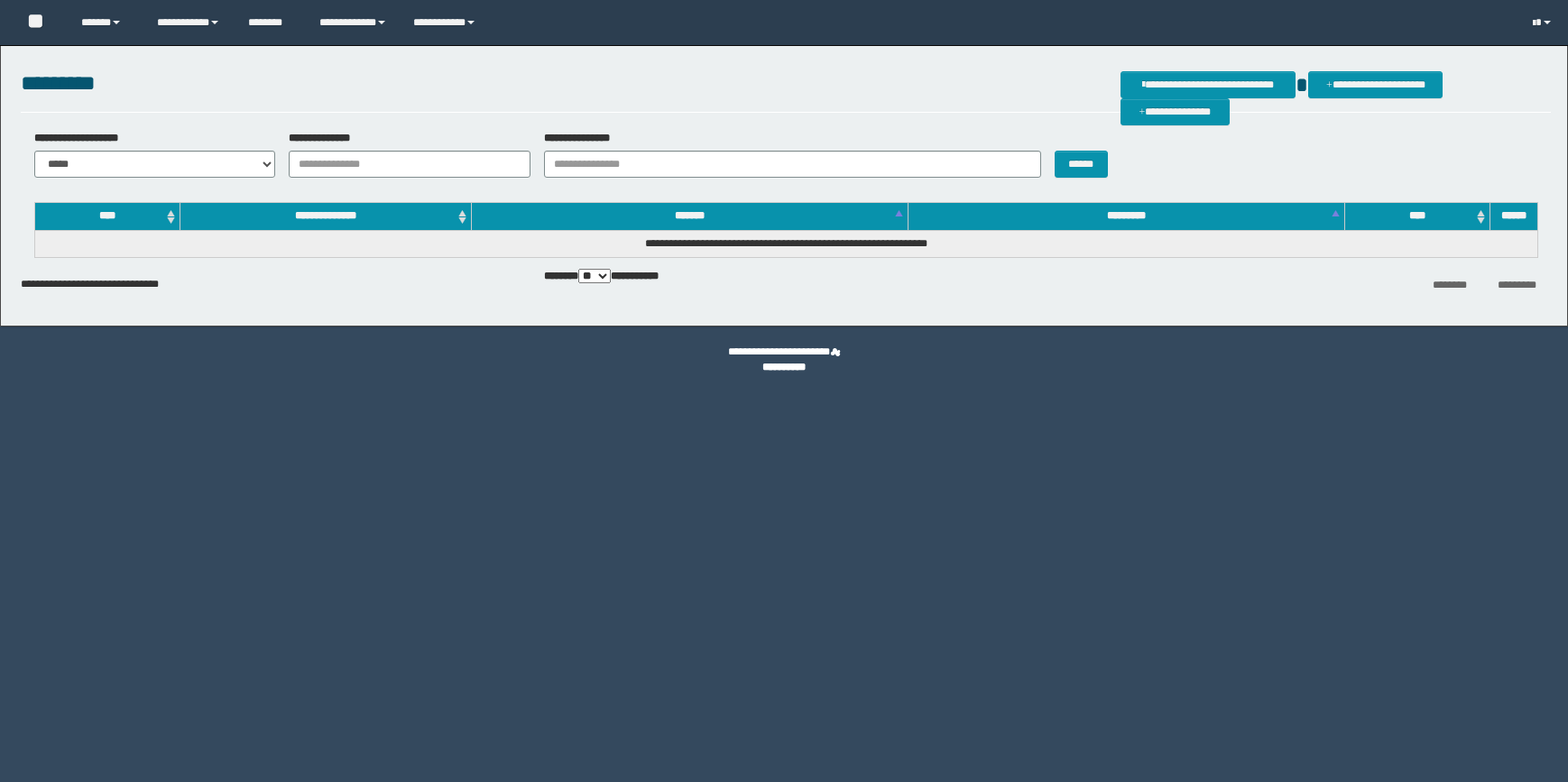 scroll, scrollTop: 0, scrollLeft: 0, axis: both 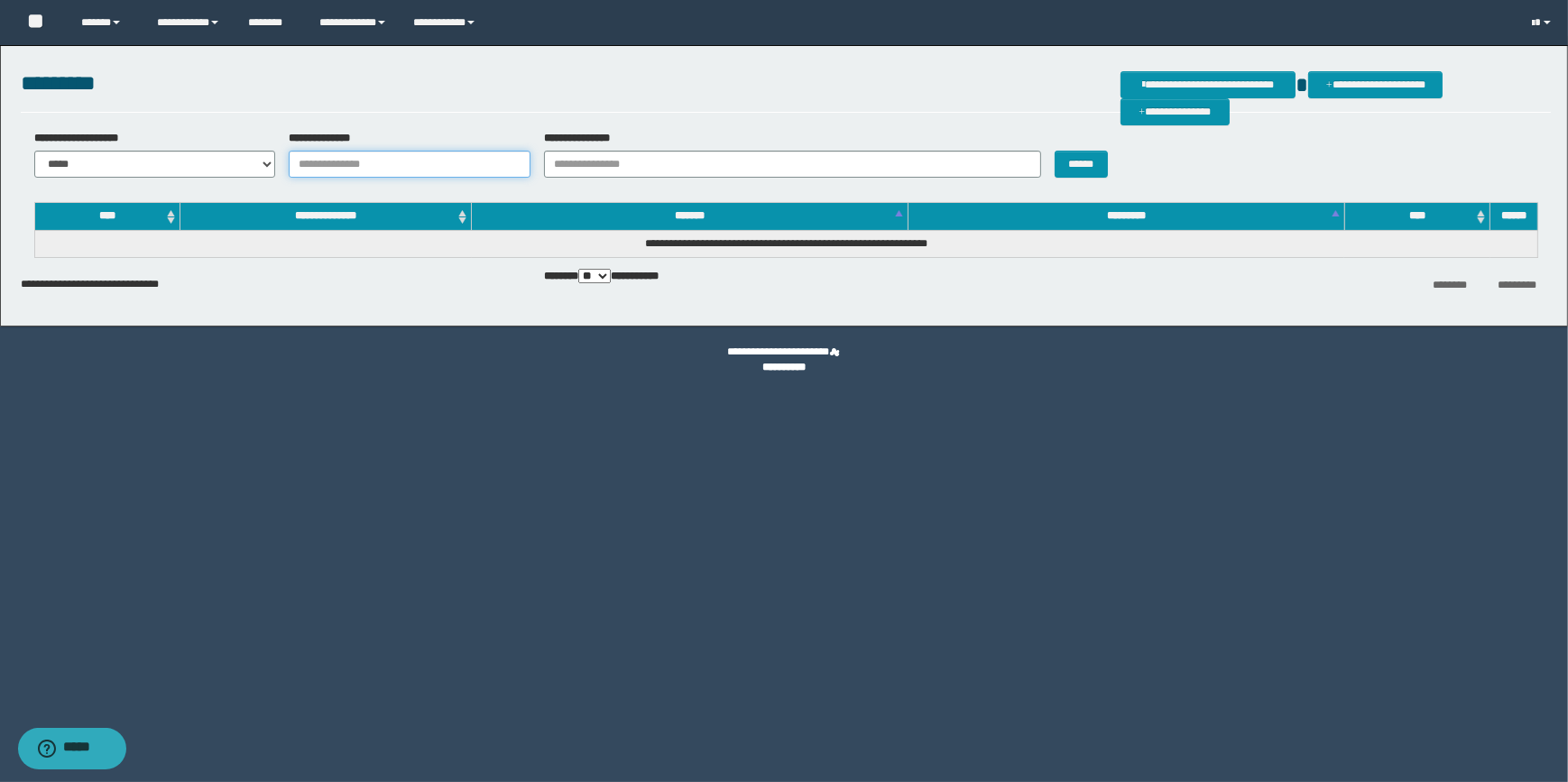 click on "**********" at bounding box center [410, 164] 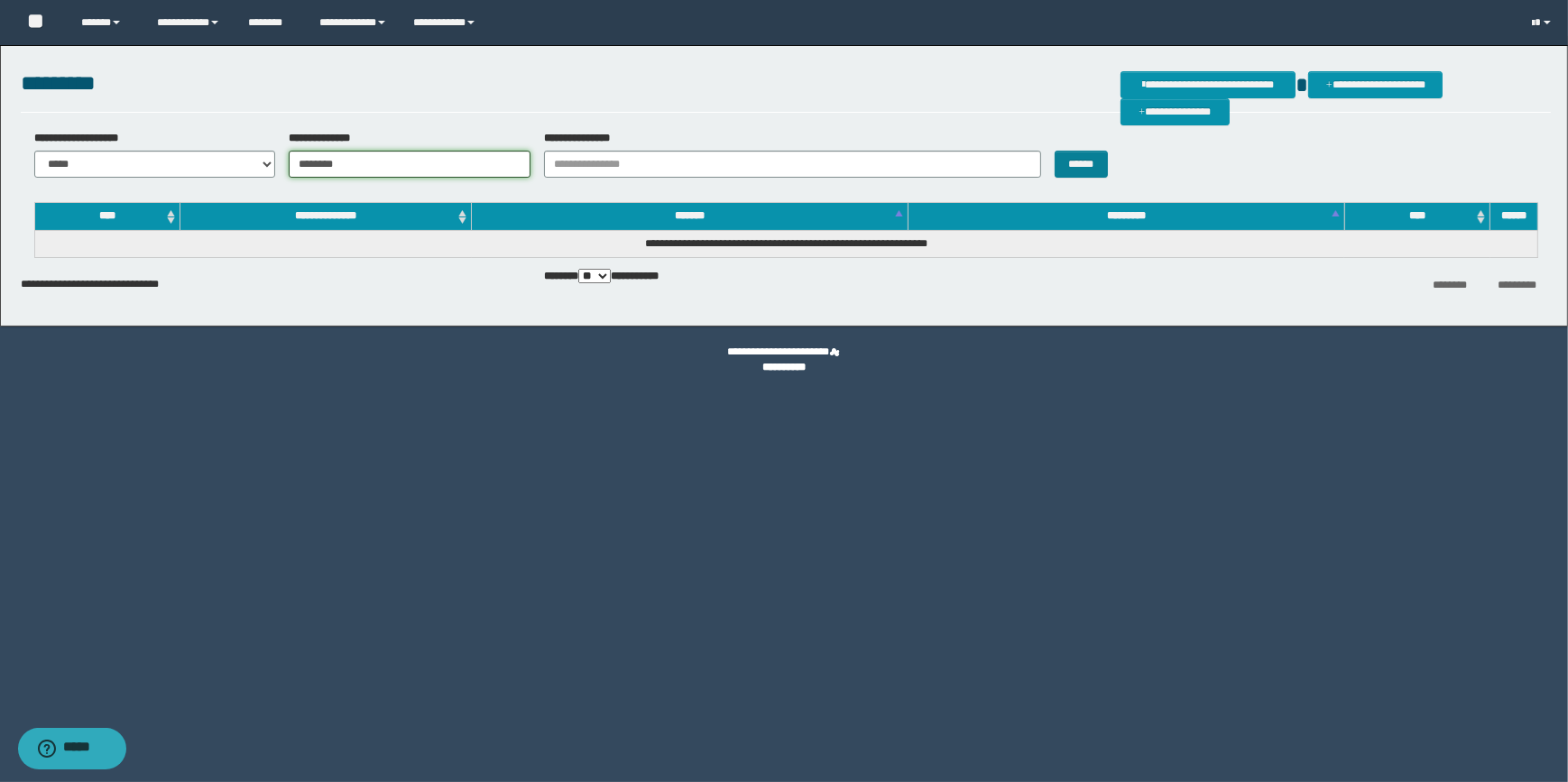 type on "********" 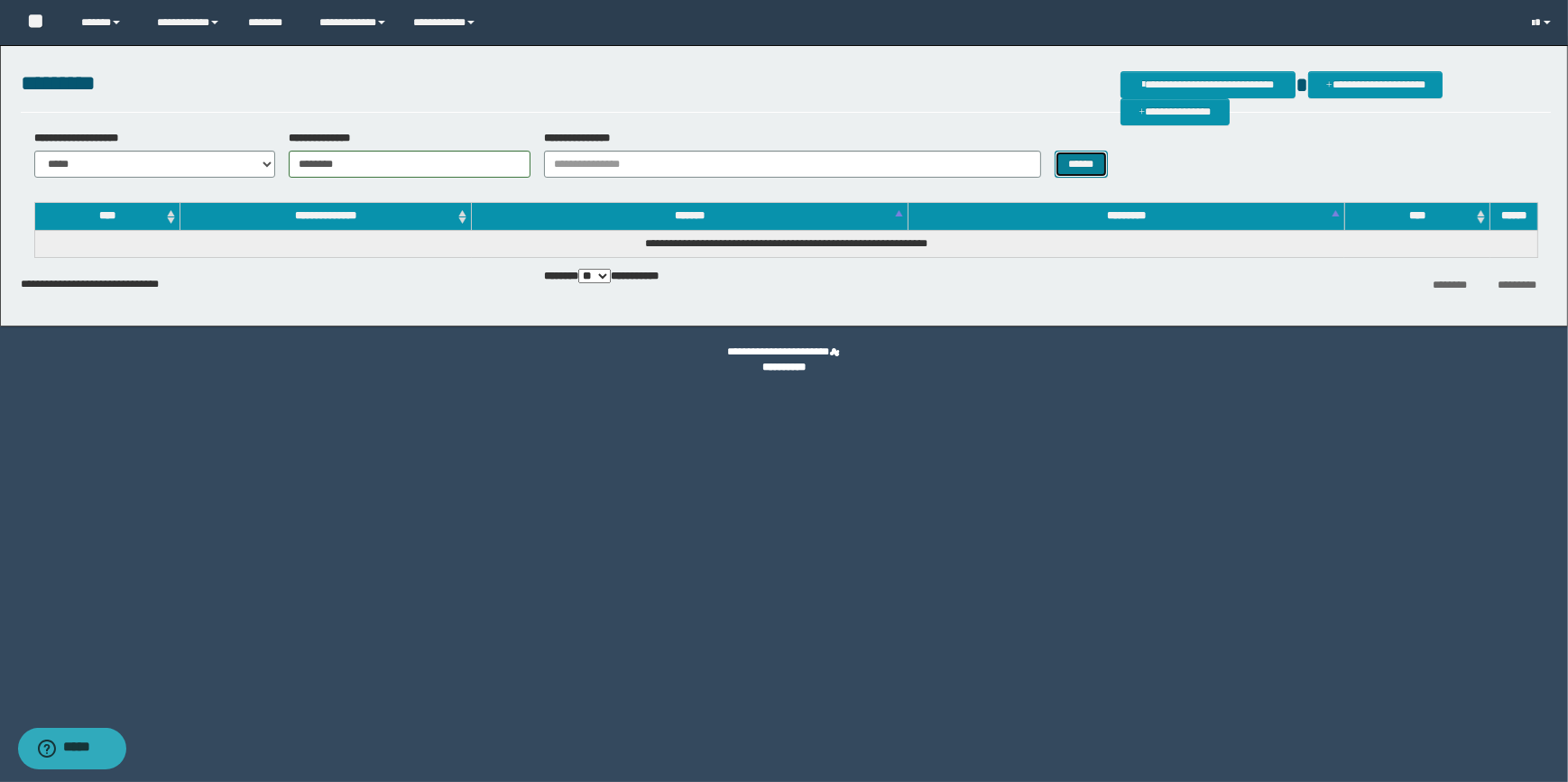 click on "******" at bounding box center [1081, 164] 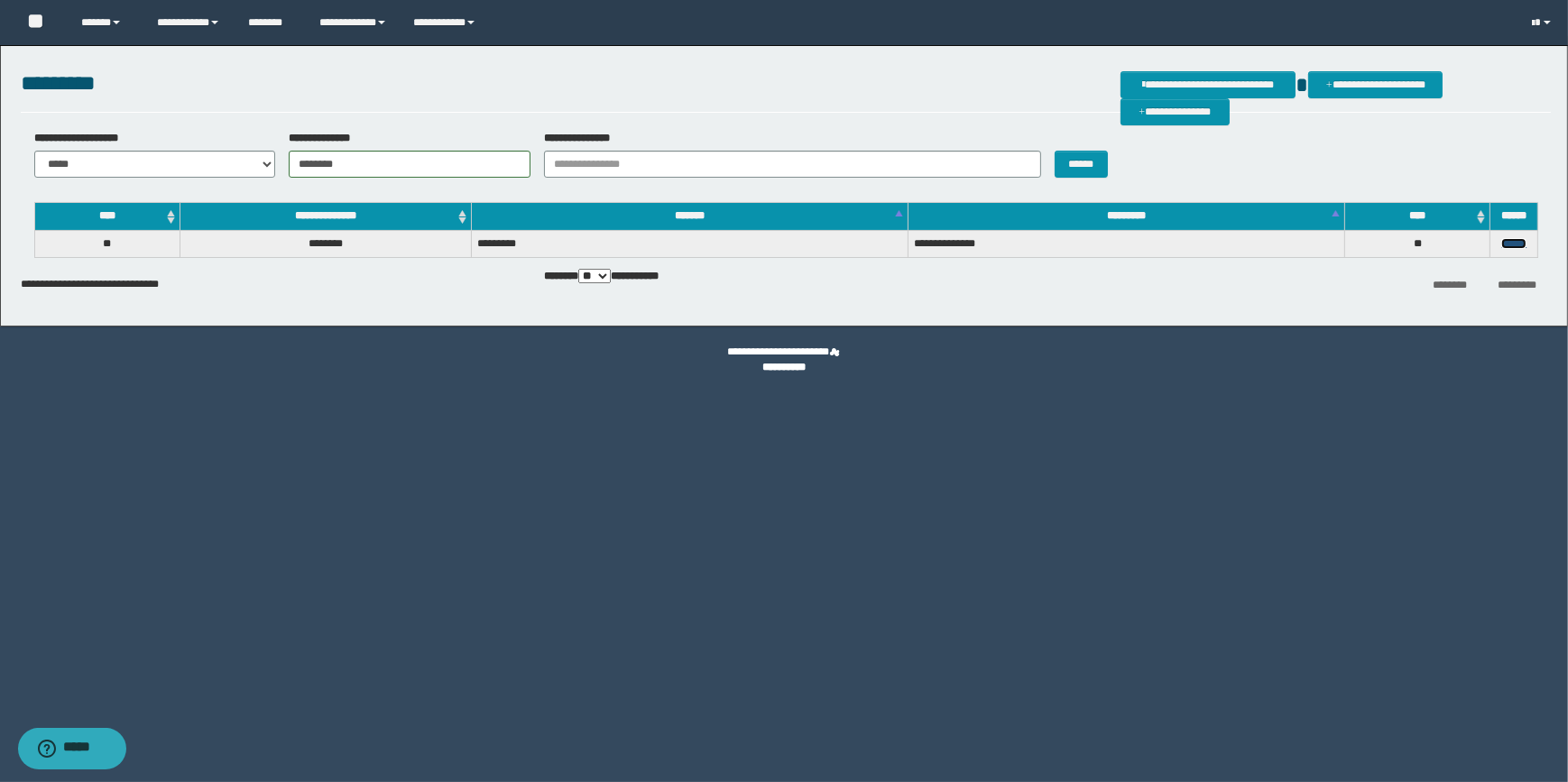 click on "******" at bounding box center [1514, 244] 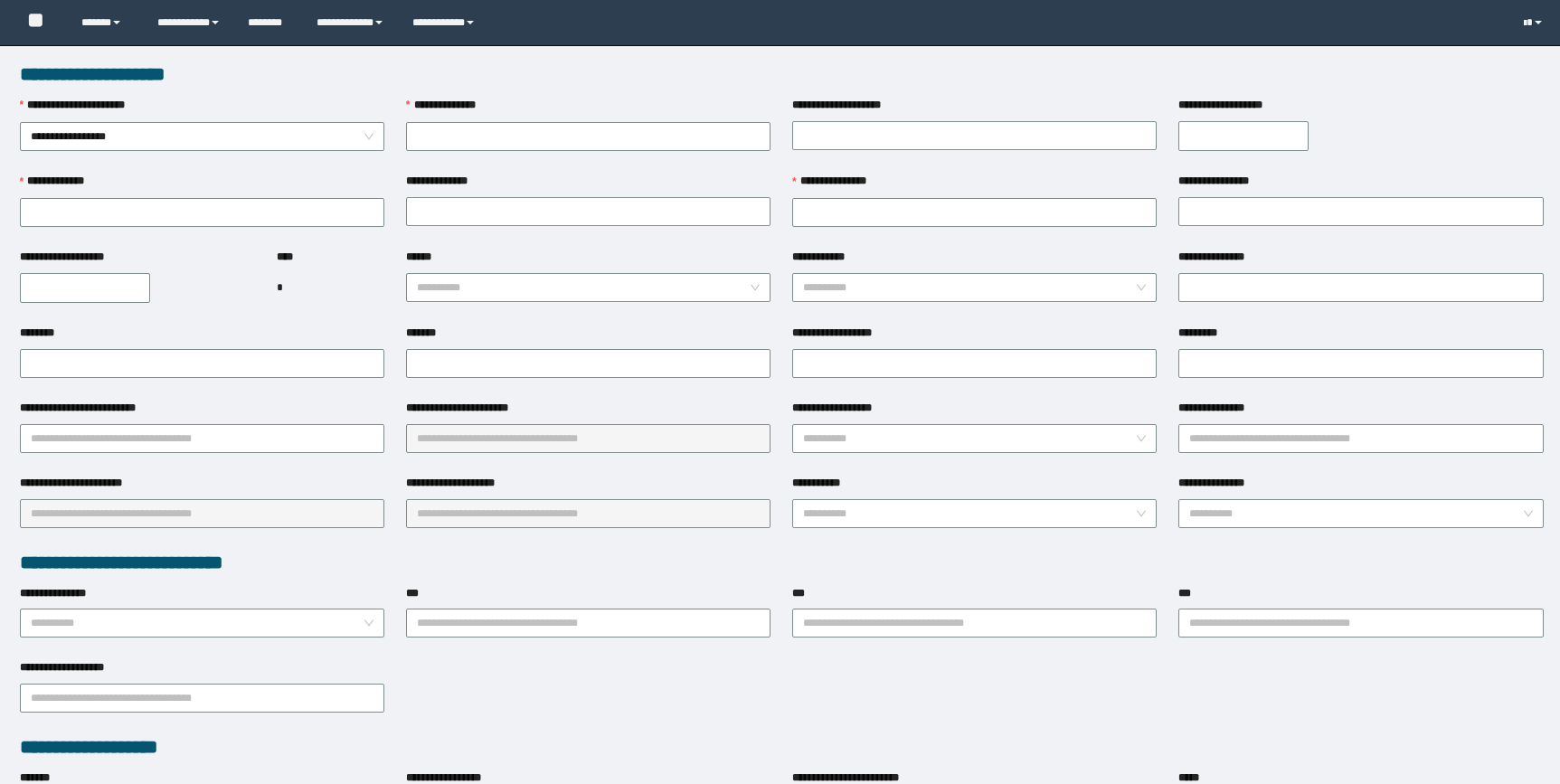 scroll, scrollTop: 0, scrollLeft: 0, axis: both 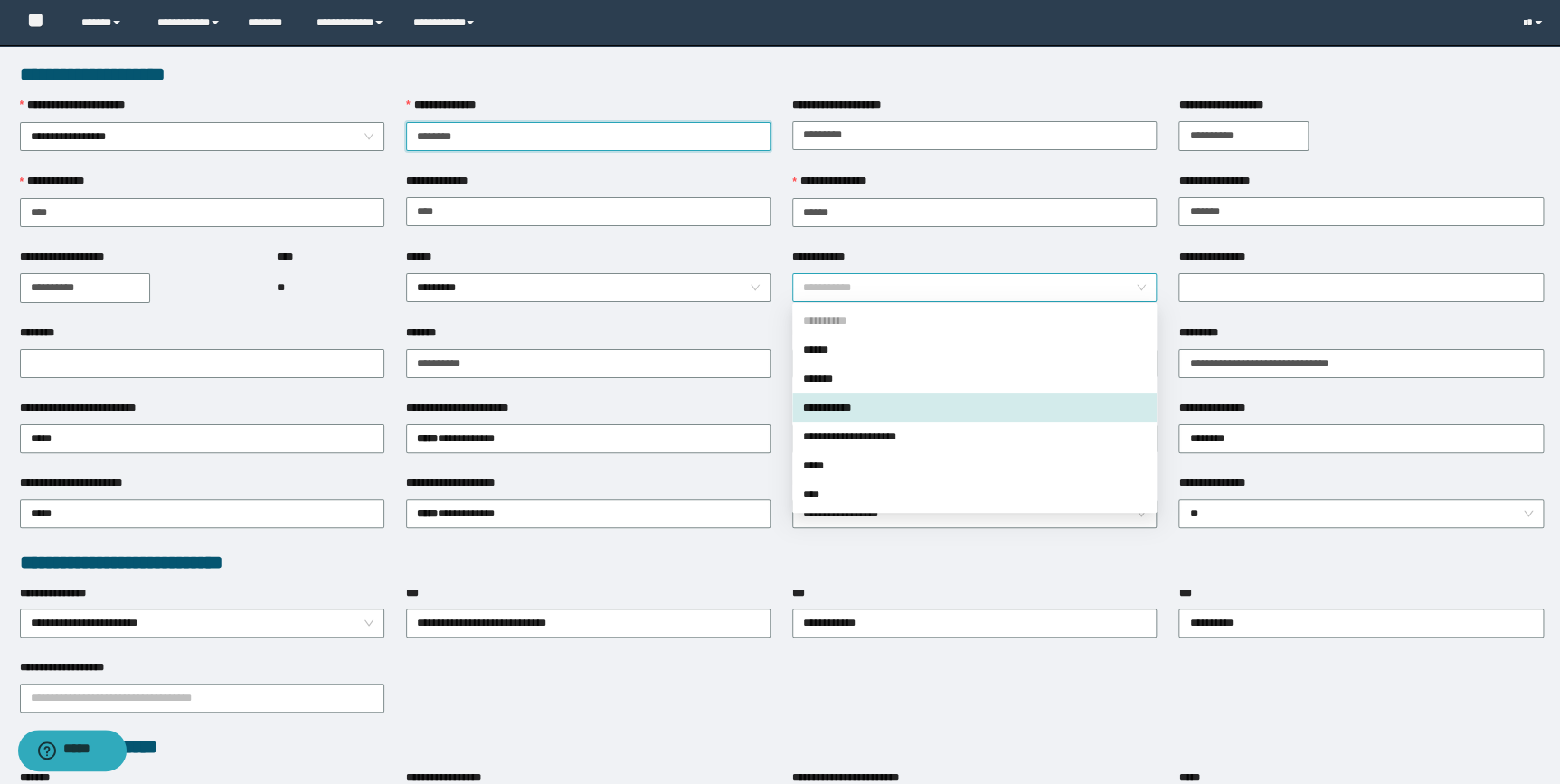 click on "**********" at bounding box center [974, 288] 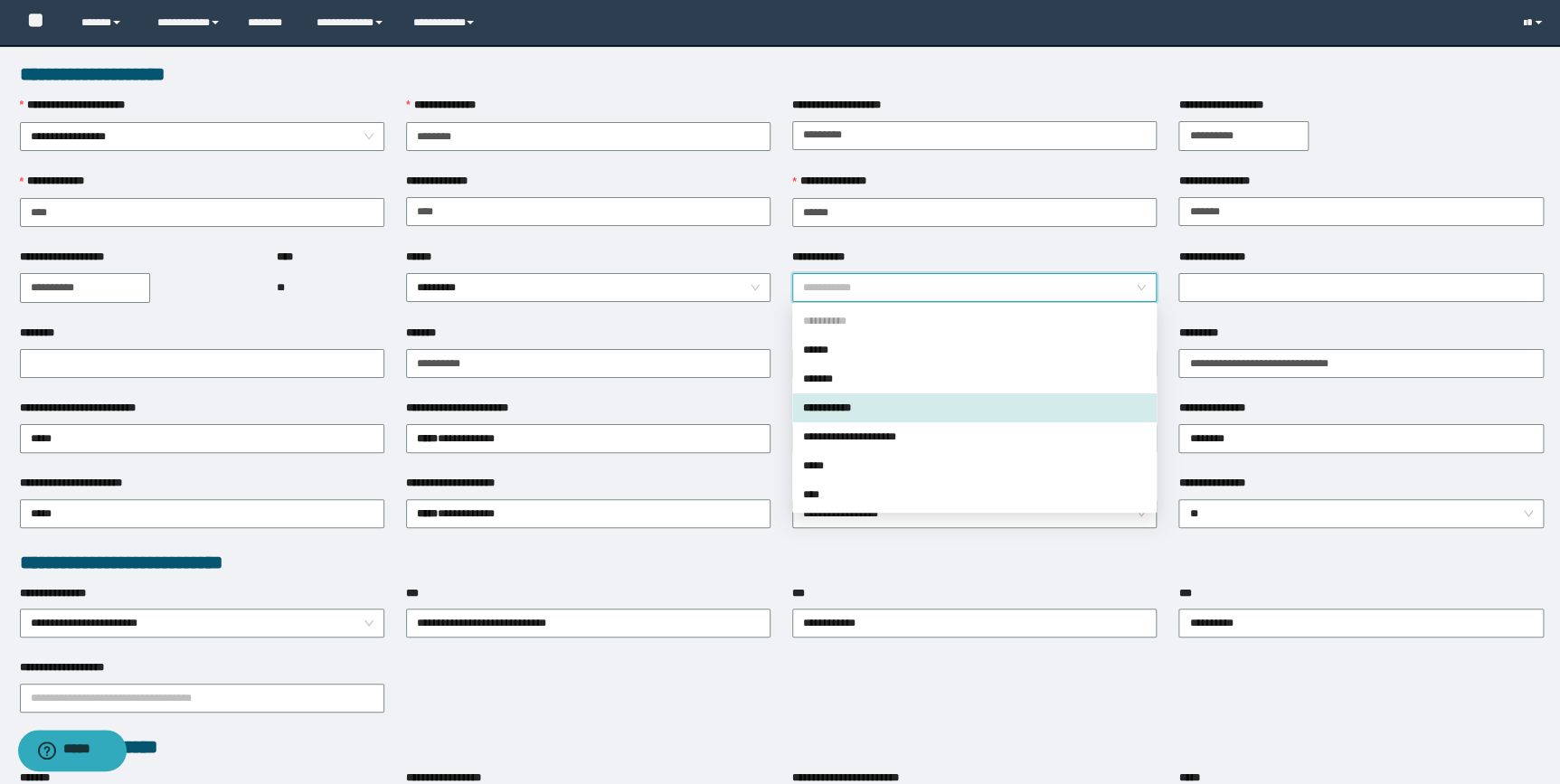 click on "**********" at bounding box center [974, 408] 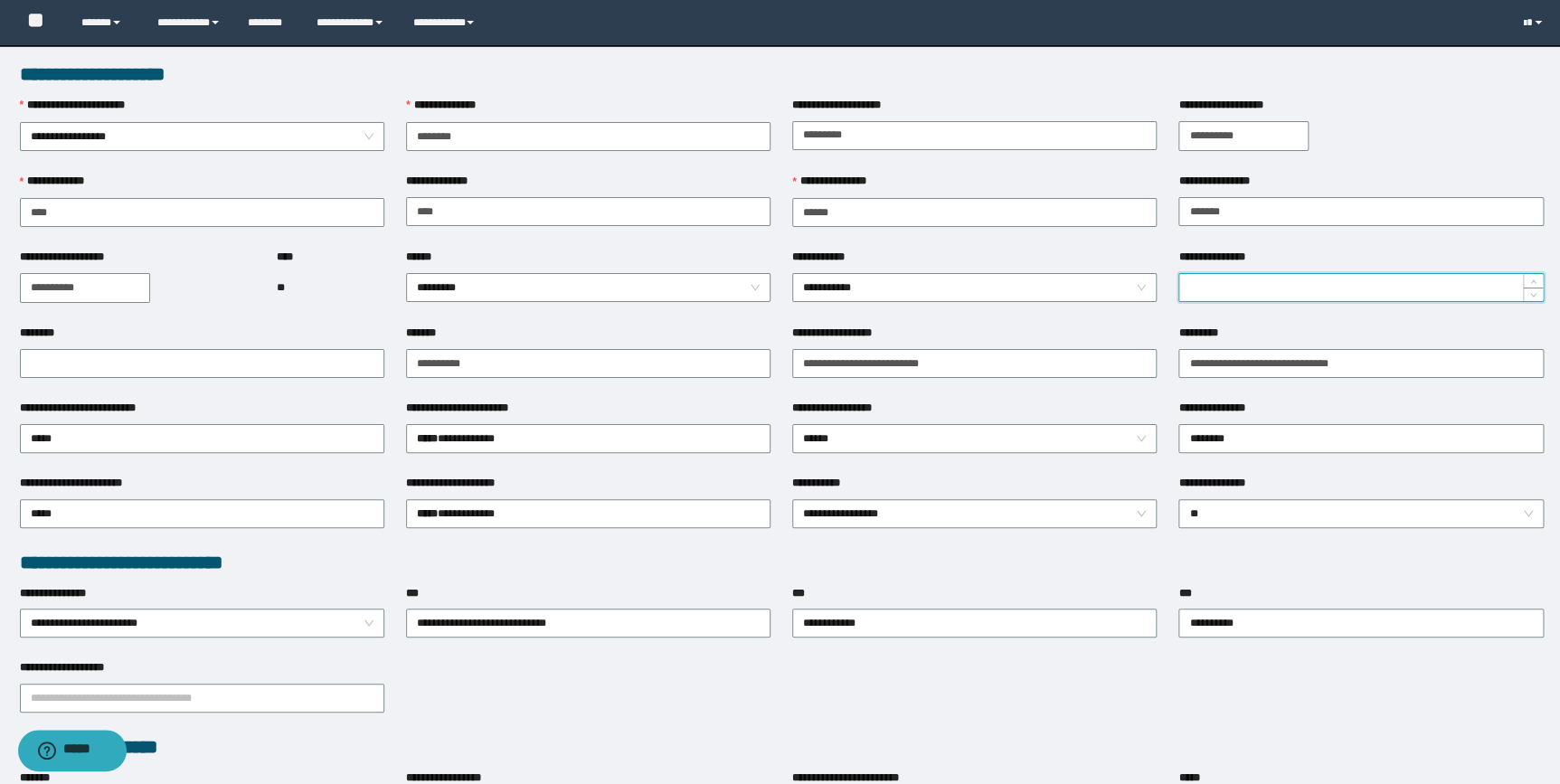click on "**********" at bounding box center [1360, 288] 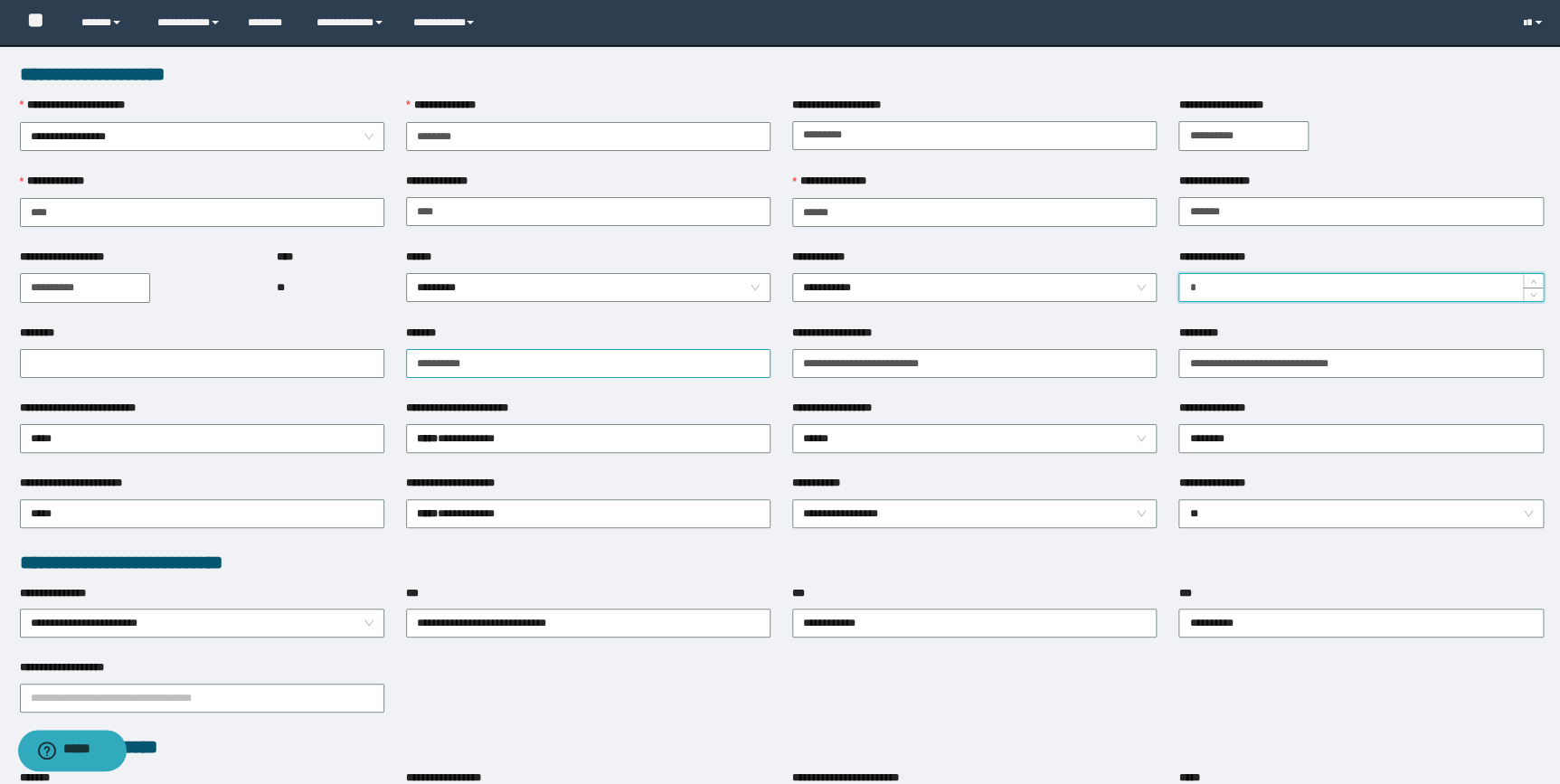 type on "*" 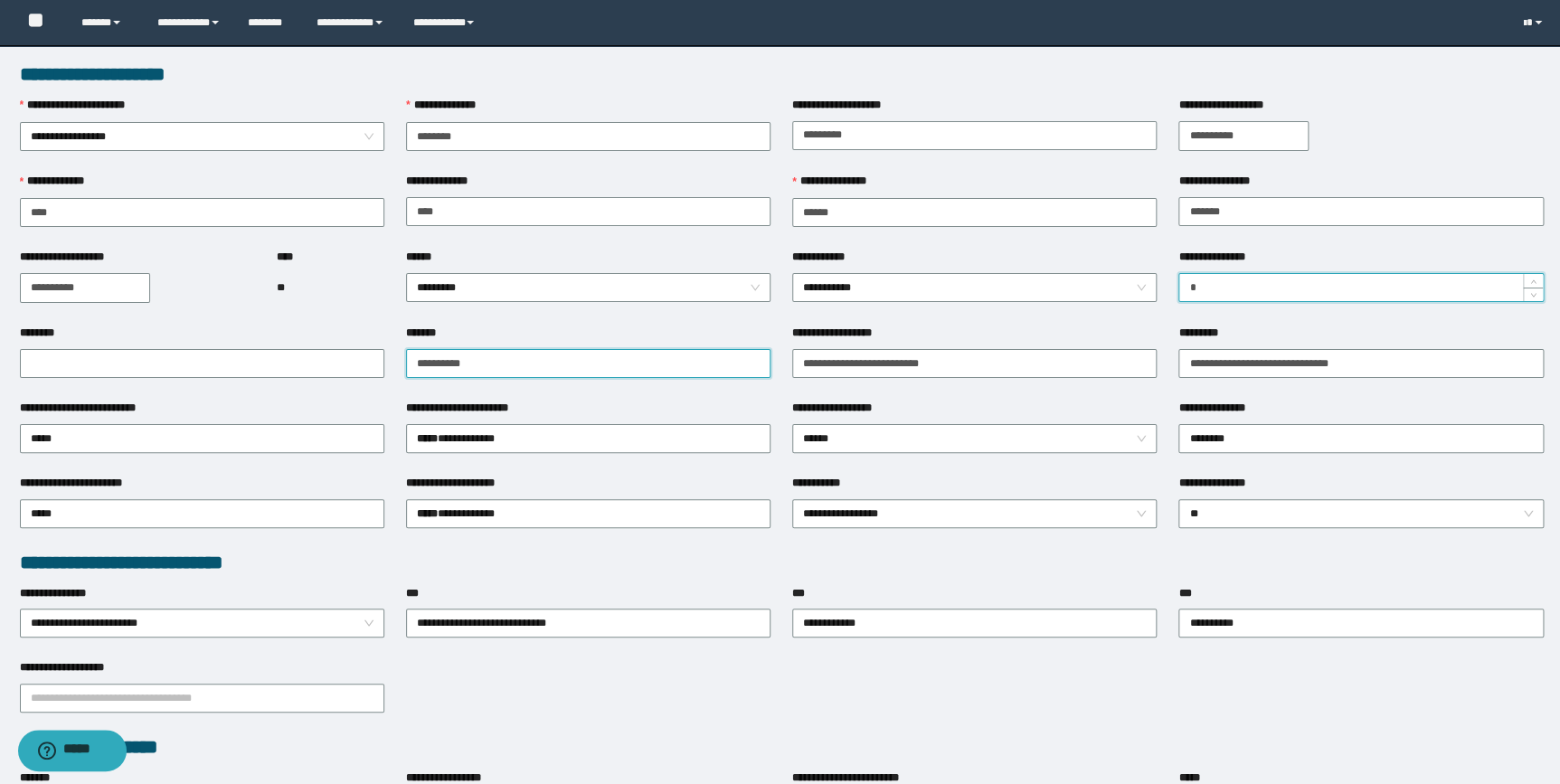 click on "*******" at bounding box center (588, 364) 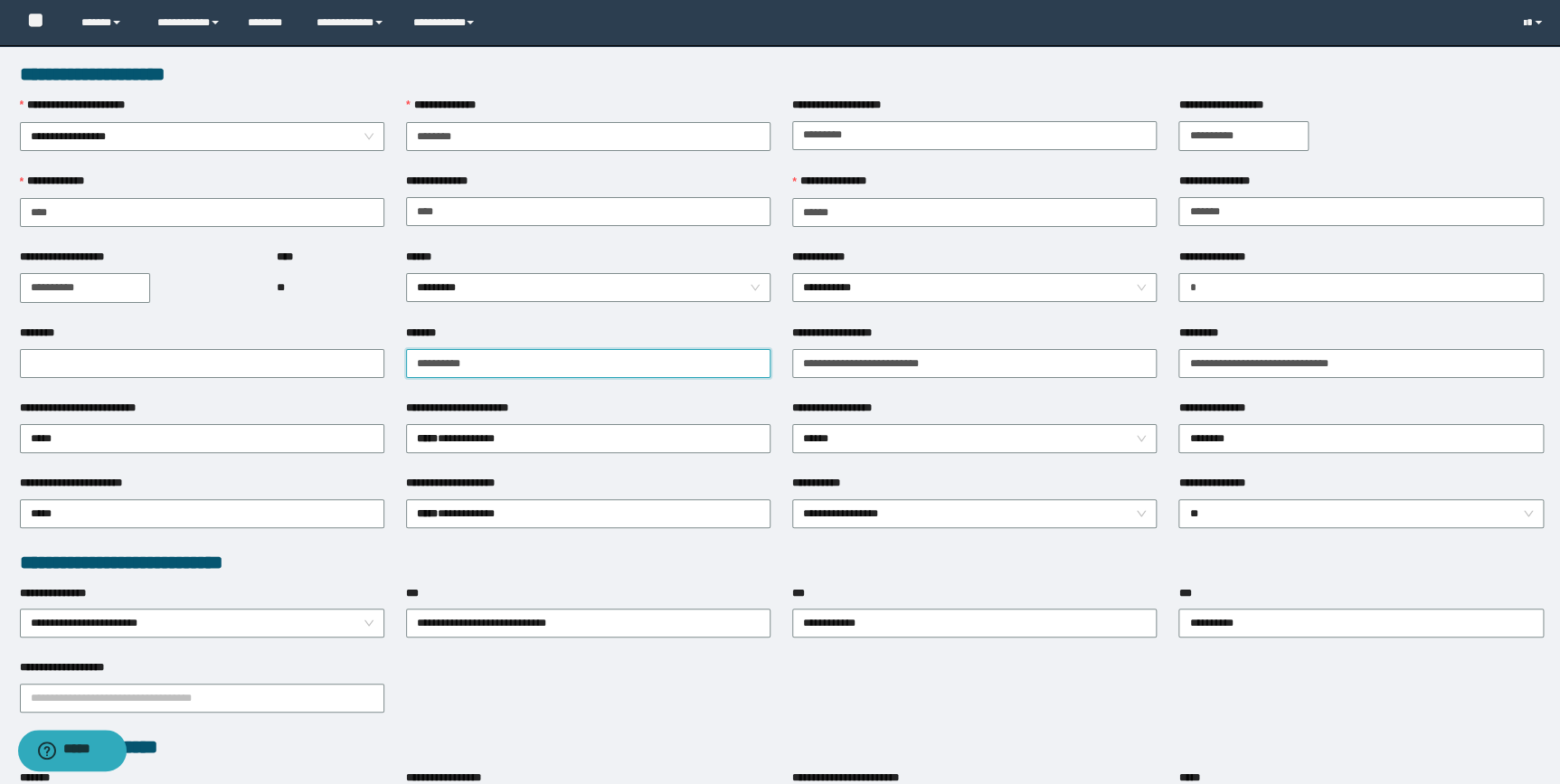 click on "*******" at bounding box center (588, 364) 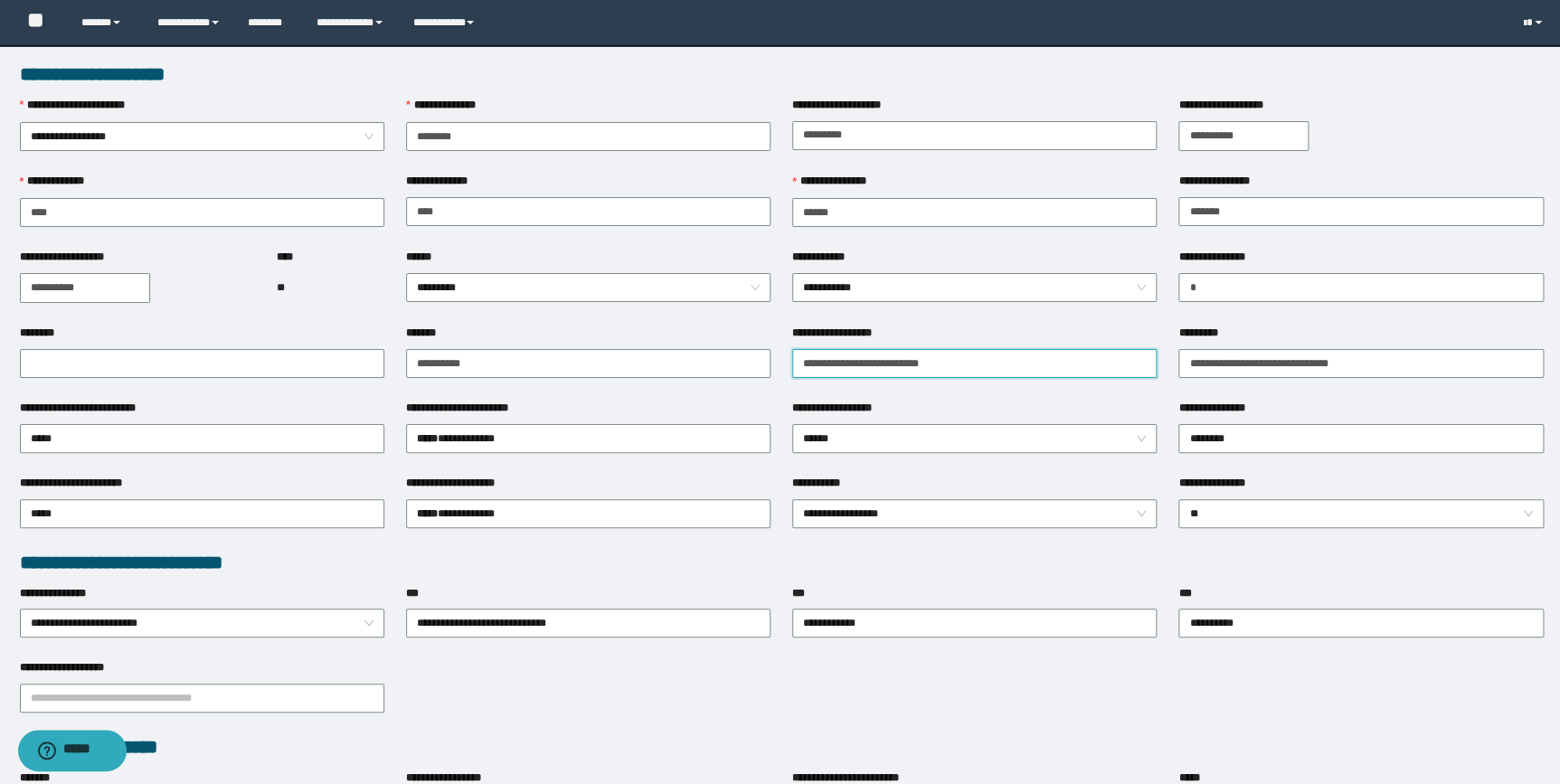 click on "**********" at bounding box center (974, 364) 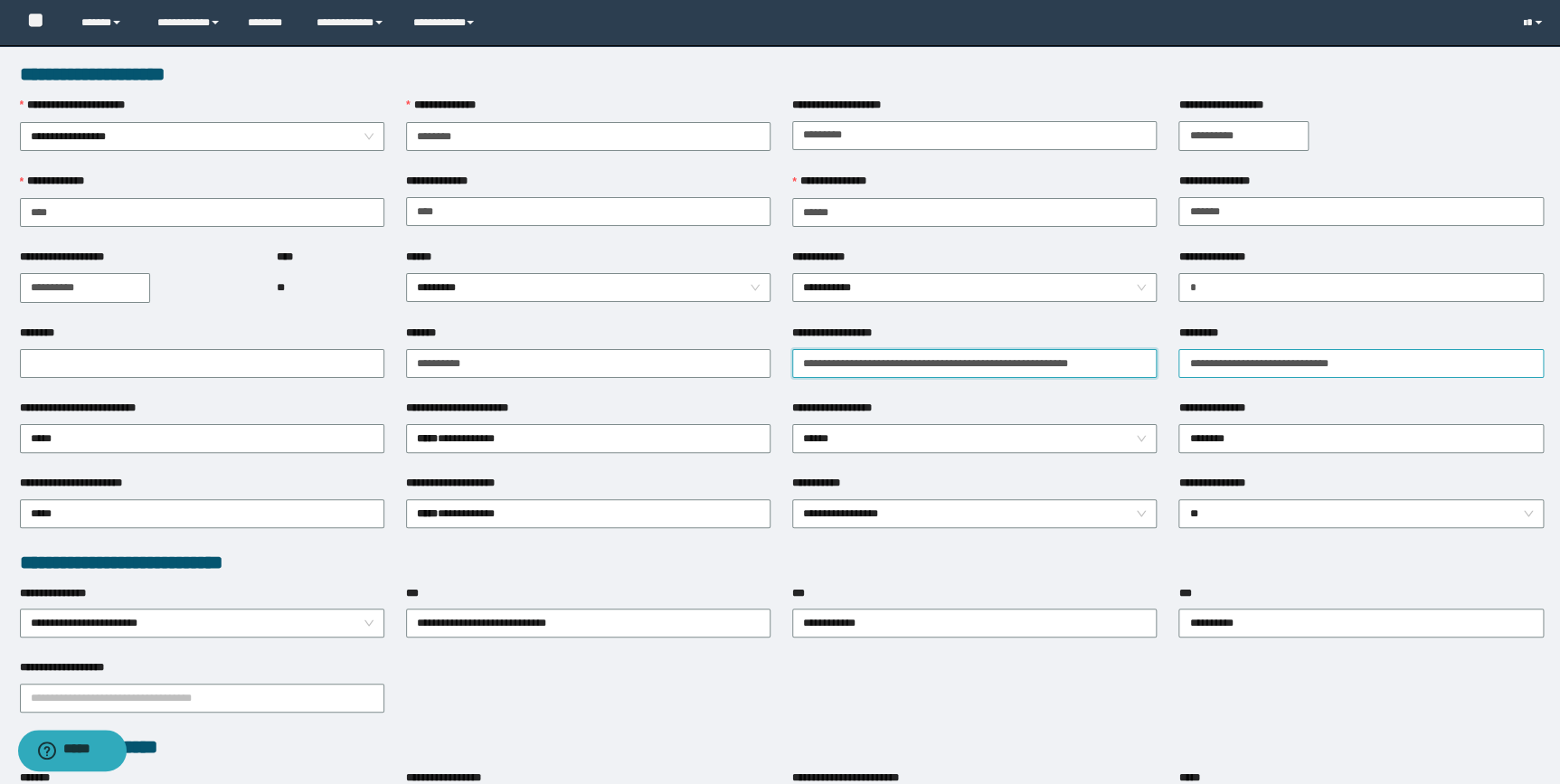 type on "**********" 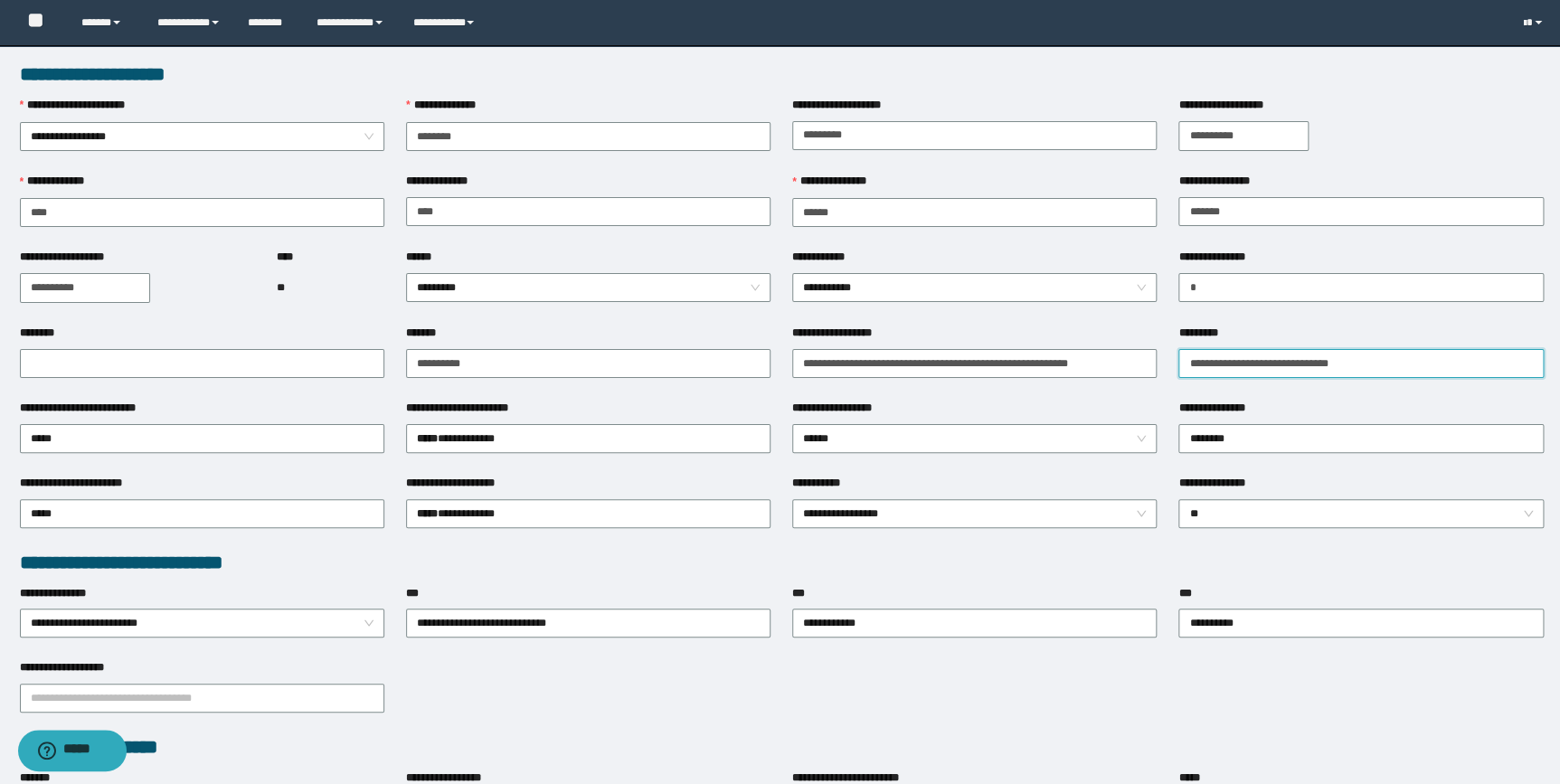 click on "*********" at bounding box center (1360, 364) 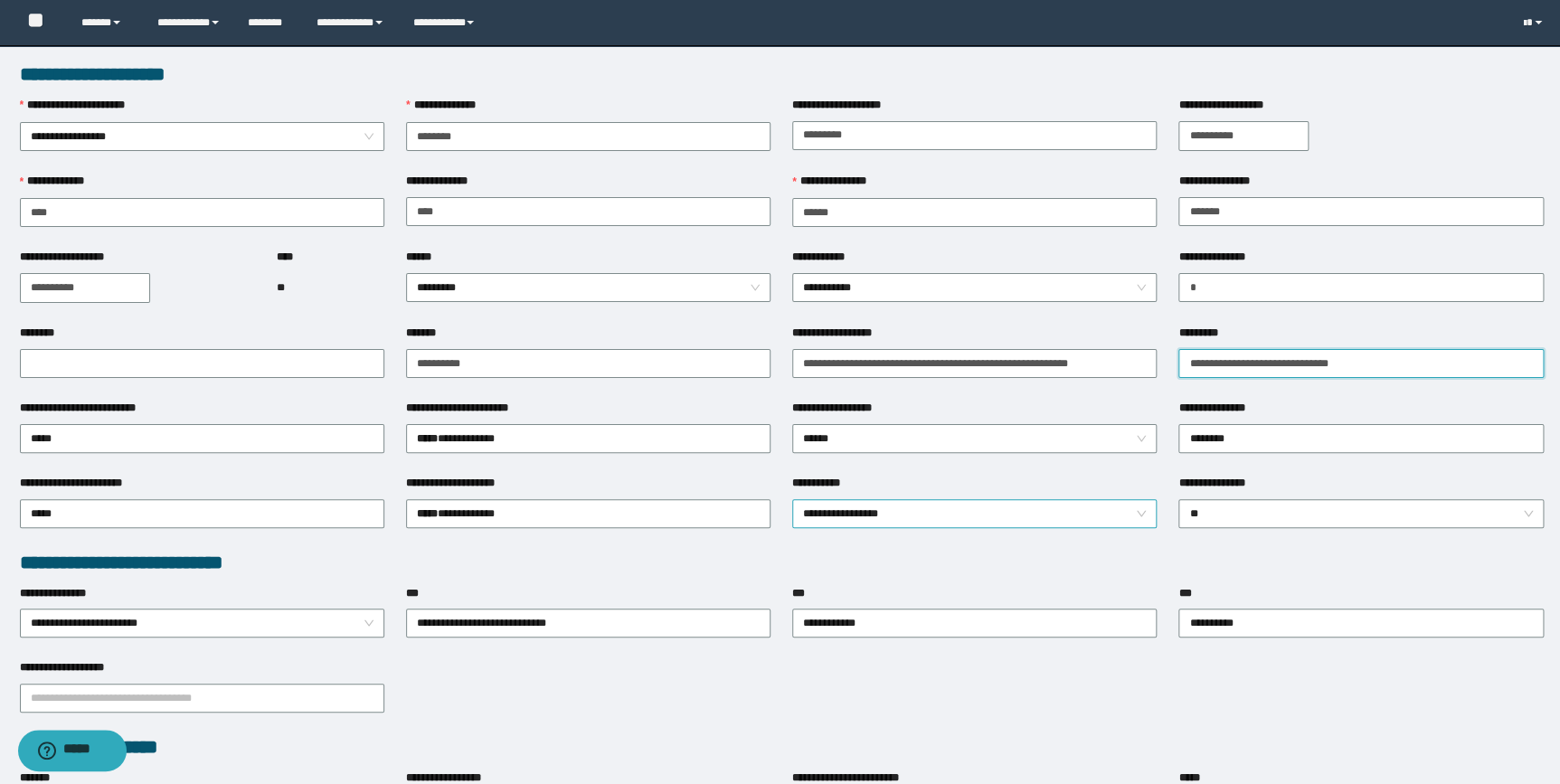 click on "**********" at bounding box center [974, 514] 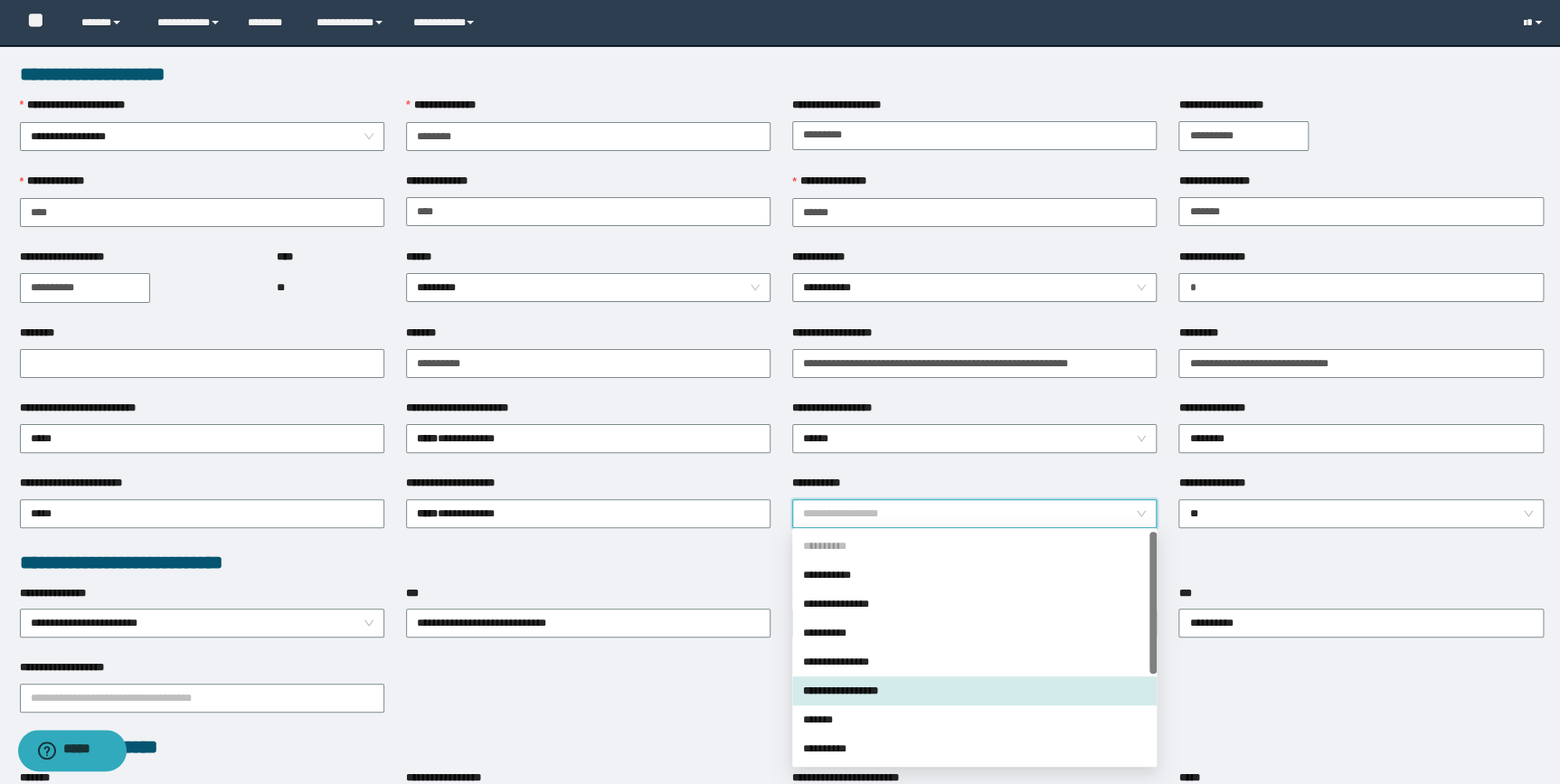 click on "**********" at bounding box center (974, 691) 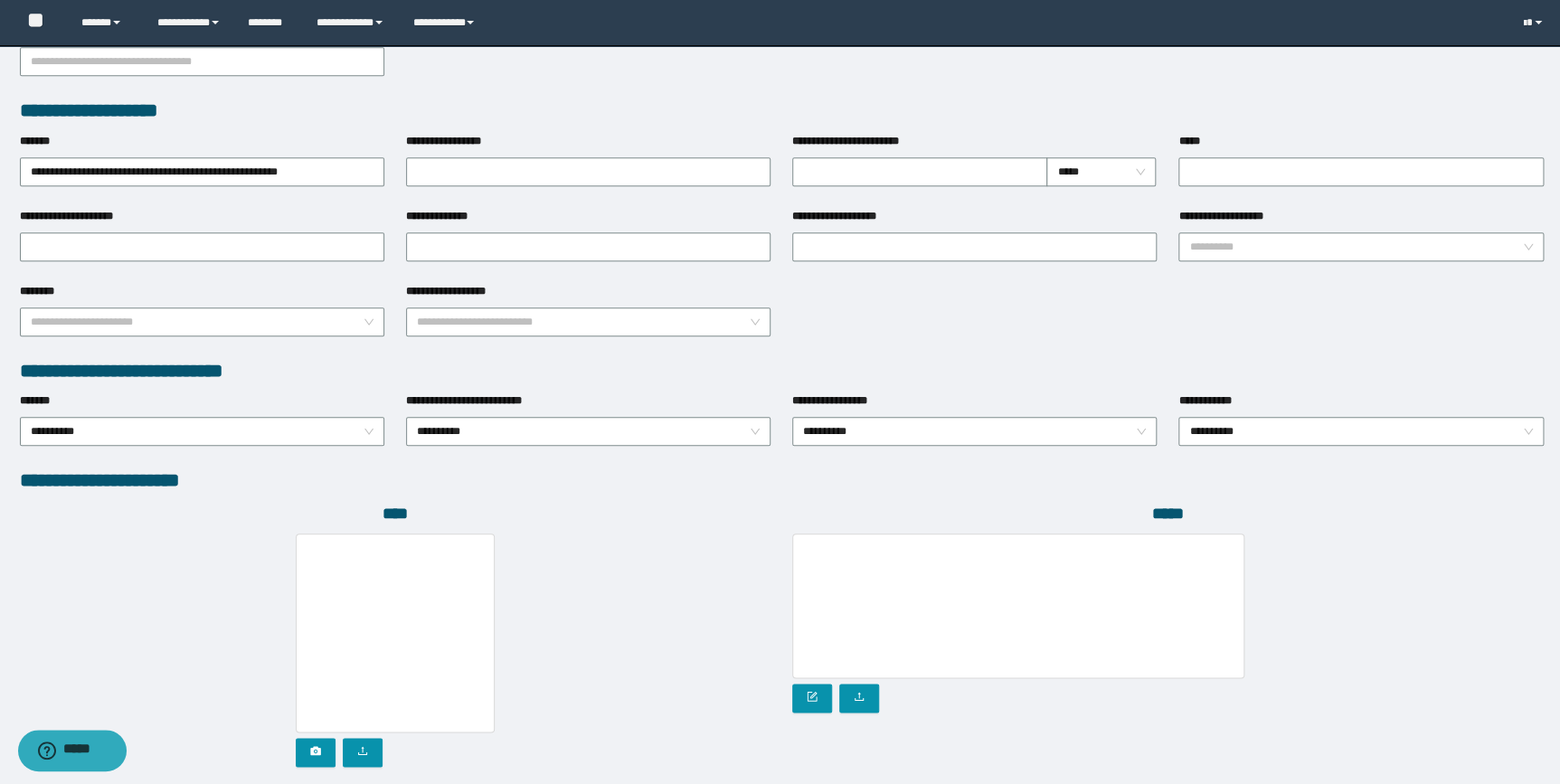 scroll, scrollTop: 754, scrollLeft: 0, axis: vertical 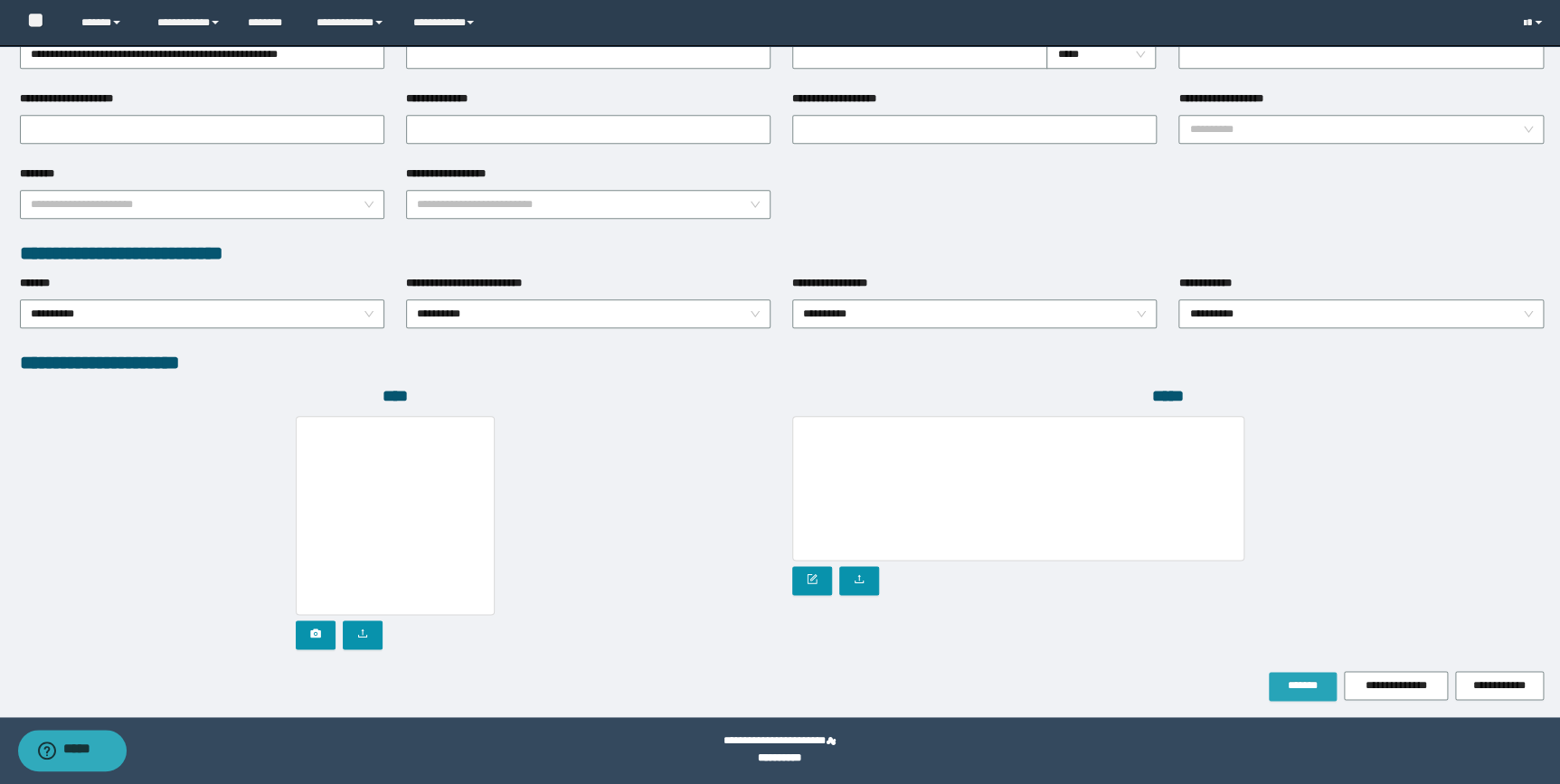 click on "*******" at bounding box center (1302, 685) 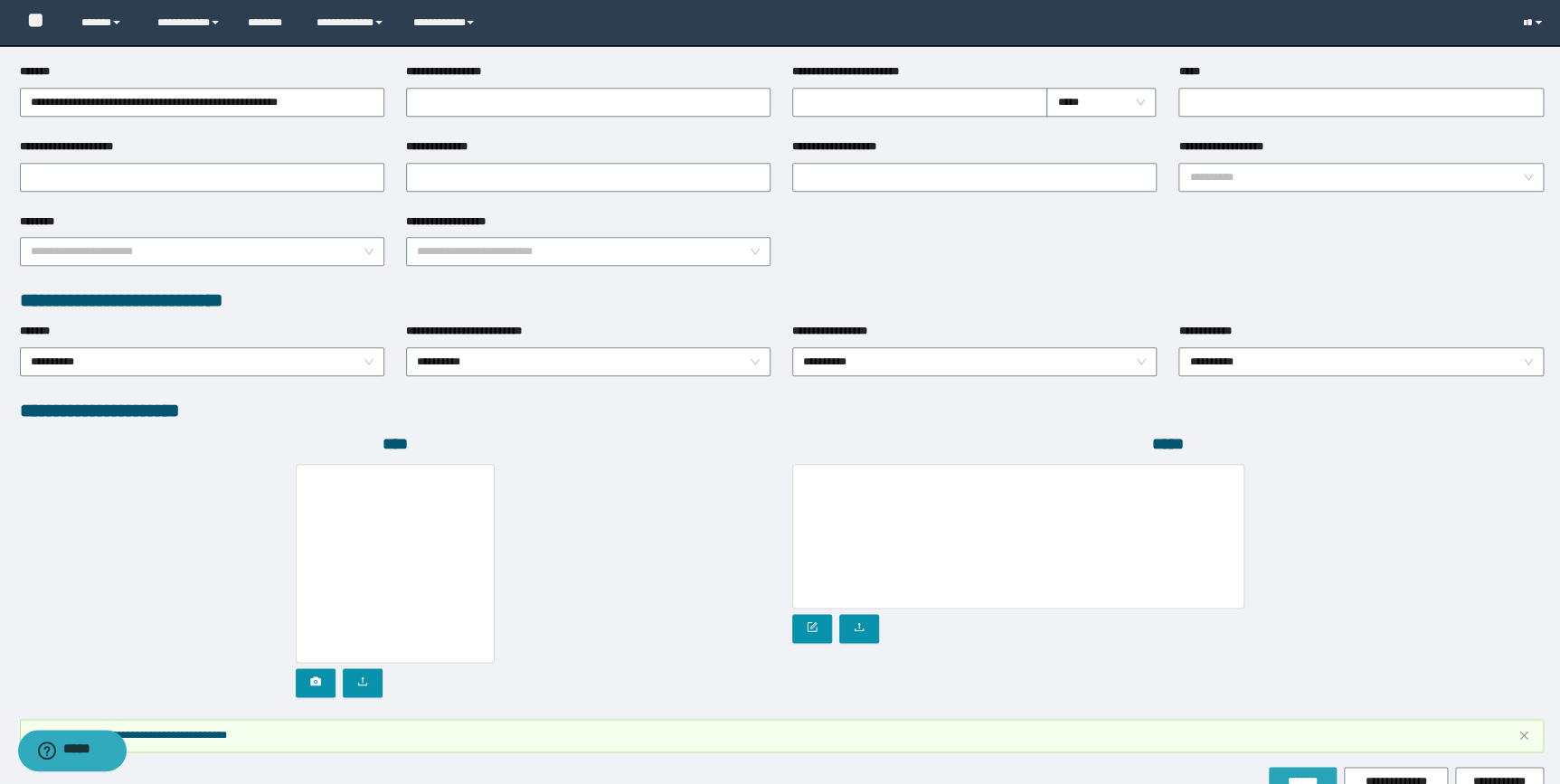 scroll, scrollTop: 802, scrollLeft: 0, axis: vertical 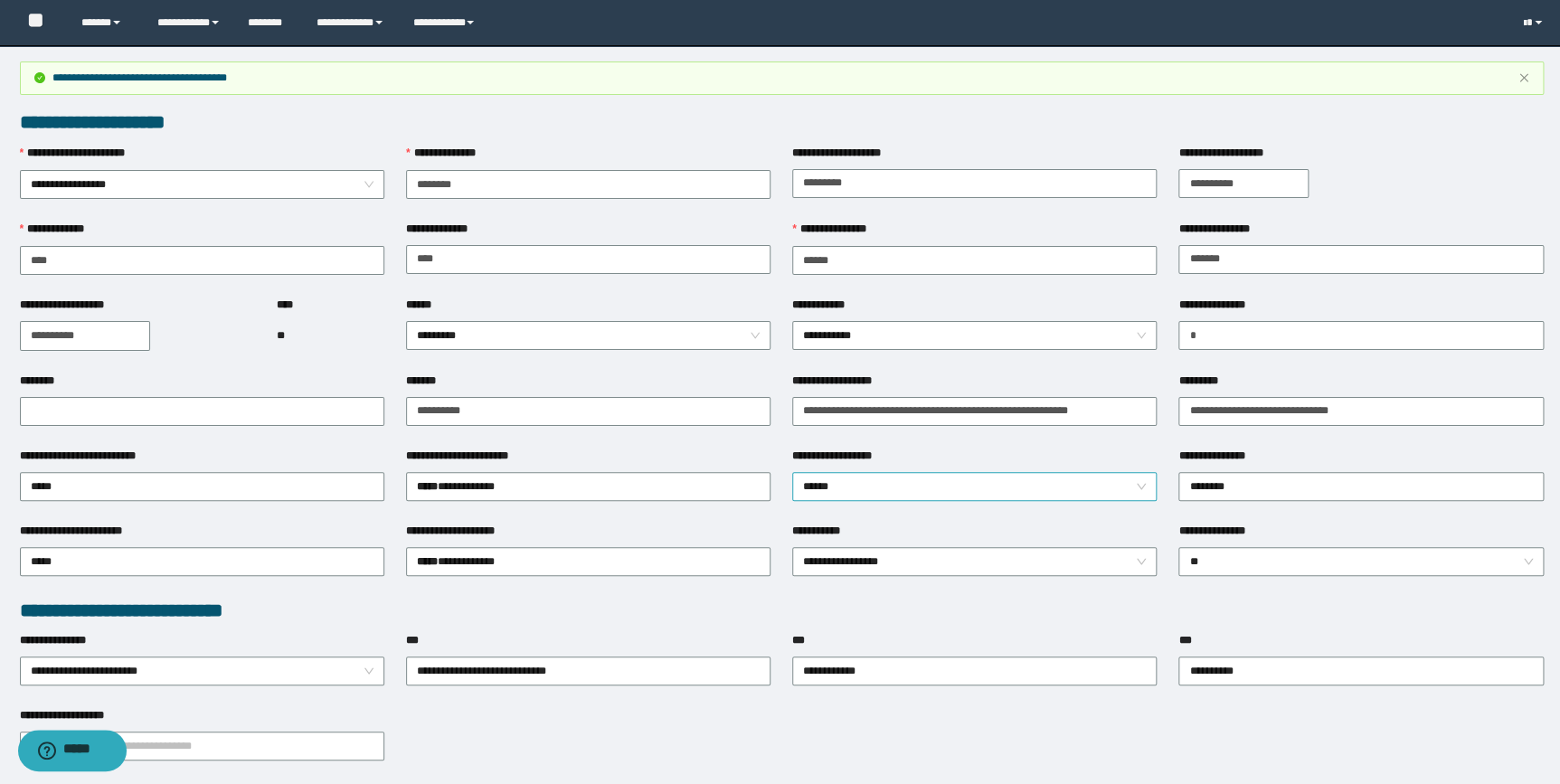 type 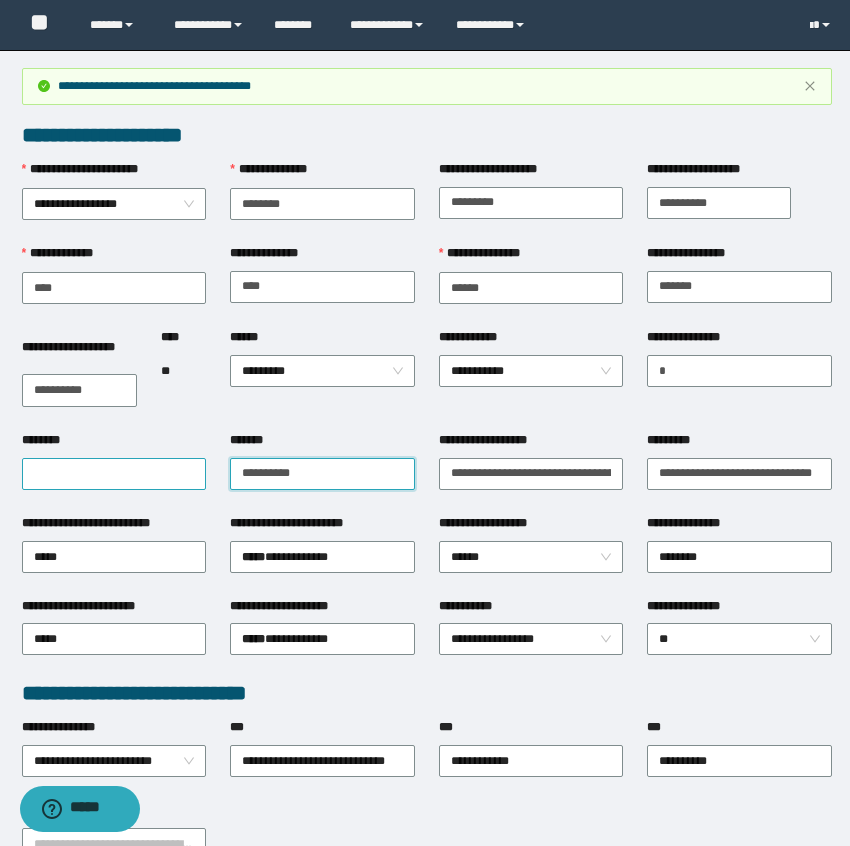 drag, startPoint x: 325, startPoint y: 463, endPoint x: 162, endPoint y: 463, distance: 163 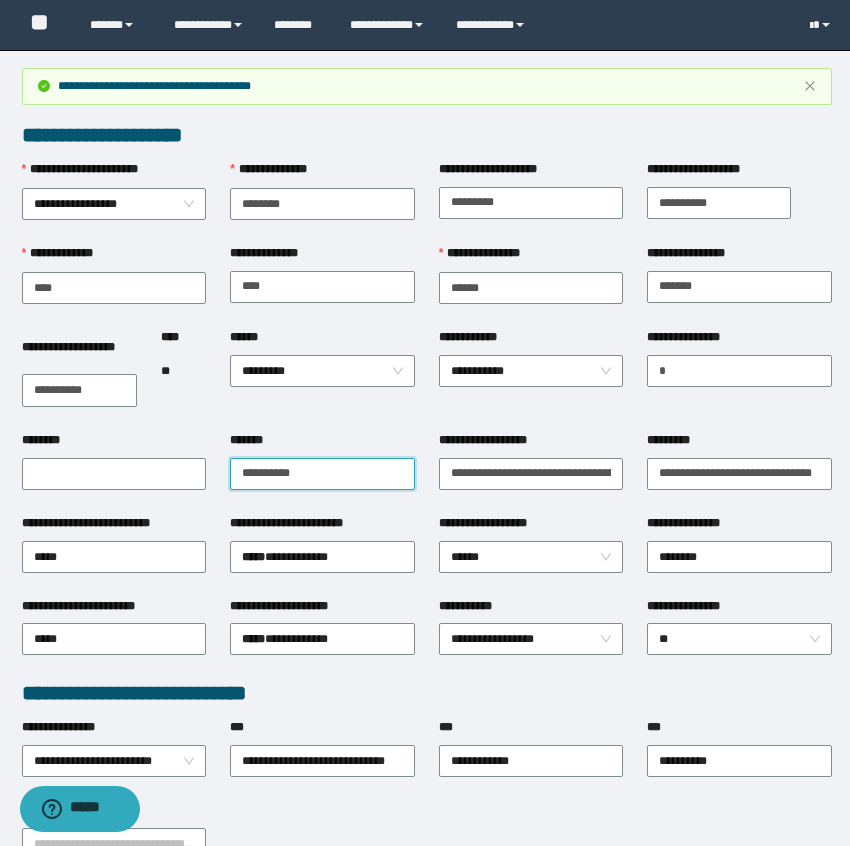 type on "**********" 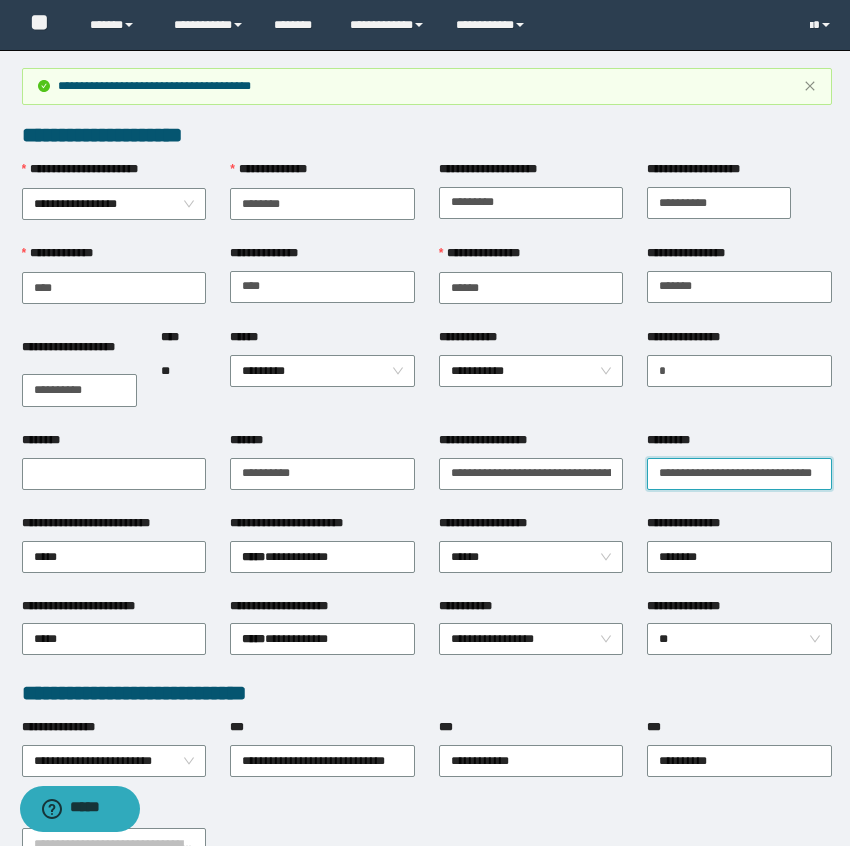 scroll, scrollTop: 0, scrollLeft: 4, axis: horizontal 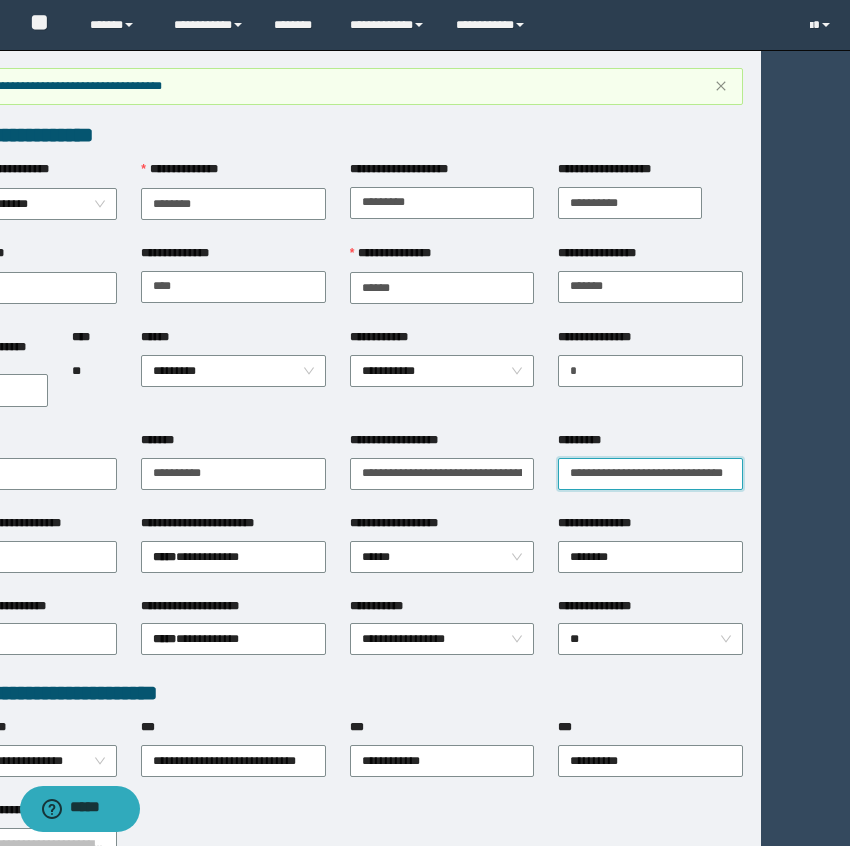 drag, startPoint x: 659, startPoint y: 459, endPoint x: 940, endPoint y: 490, distance: 282.7048 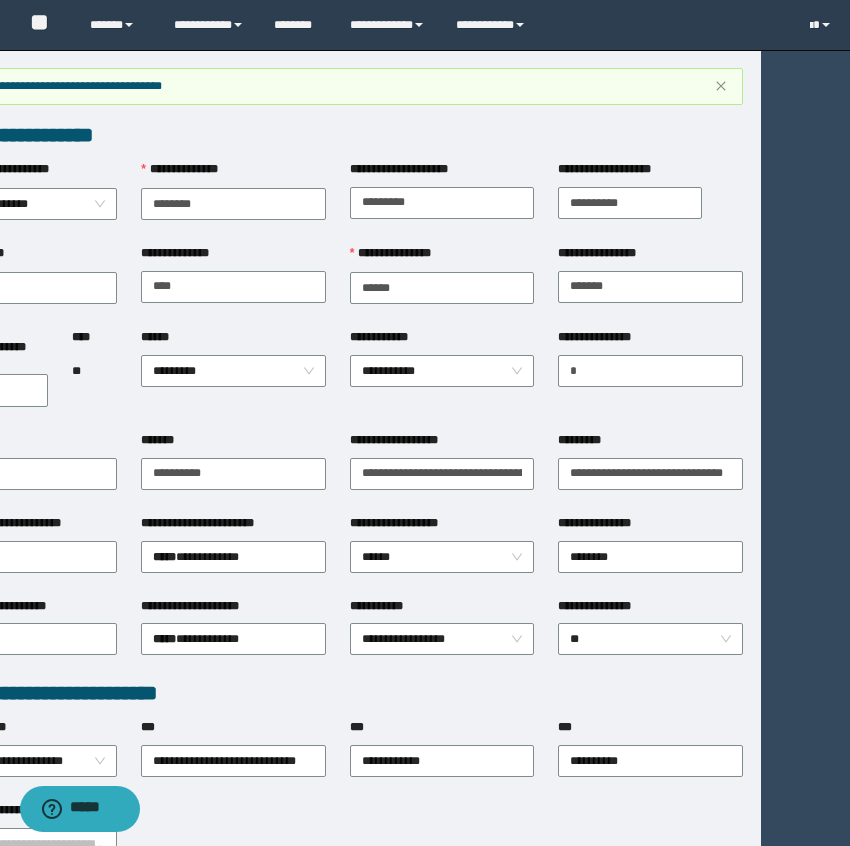 scroll, scrollTop: 0, scrollLeft: 0, axis: both 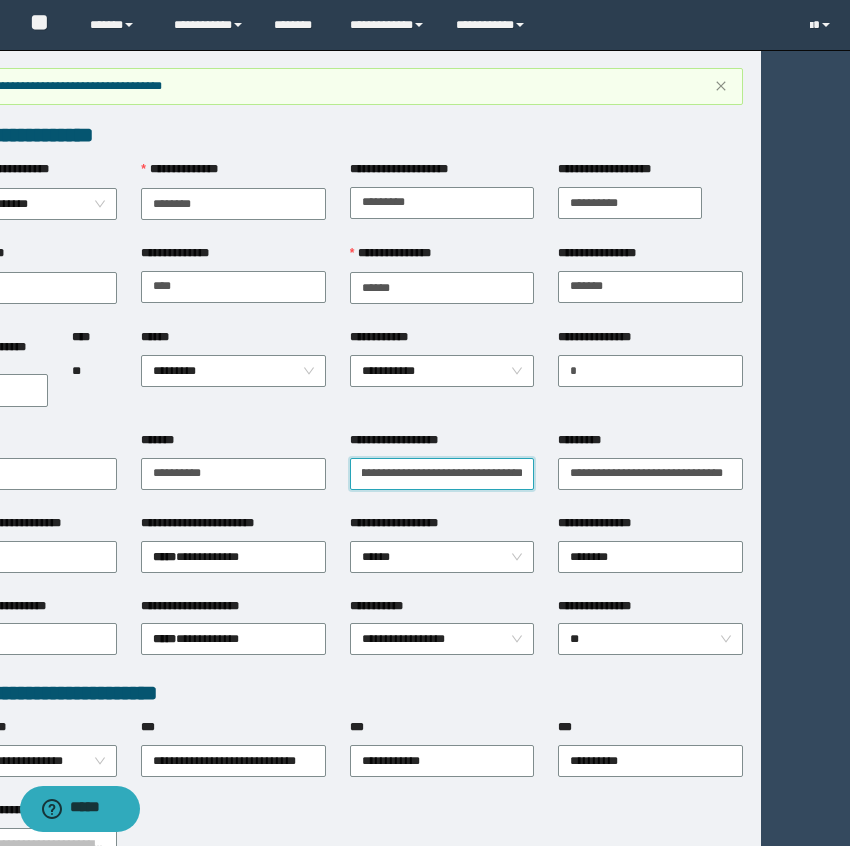 drag, startPoint x: 354, startPoint y: 468, endPoint x: 779, endPoint y: 580, distance: 439.50995 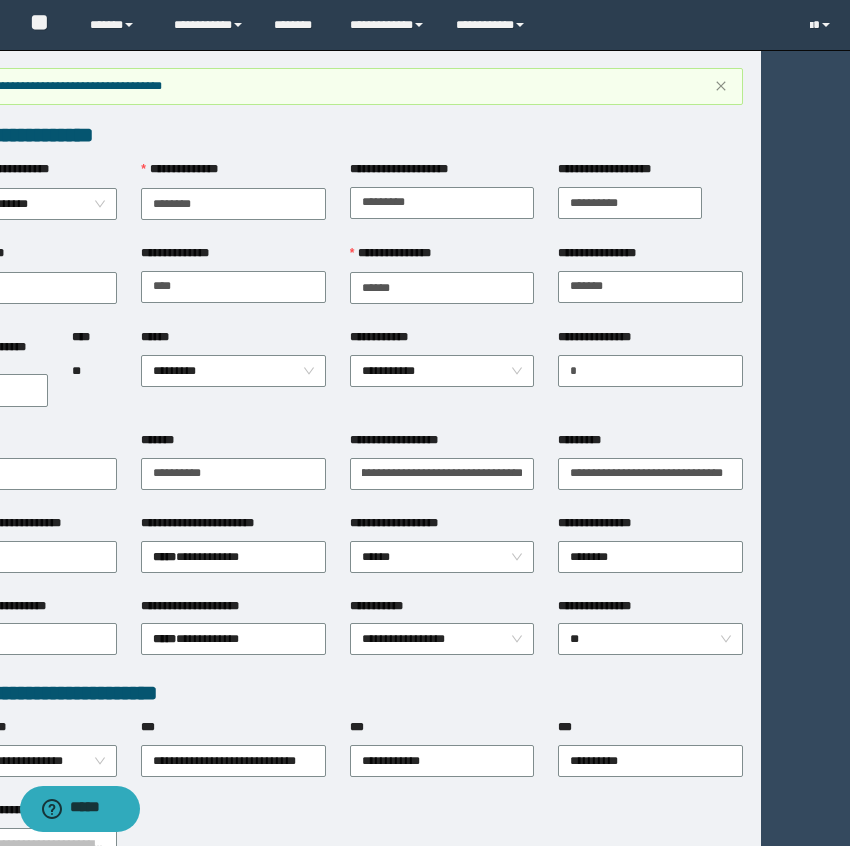 scroll, scrollTop: 0, scrollLeft: 0, axis: both 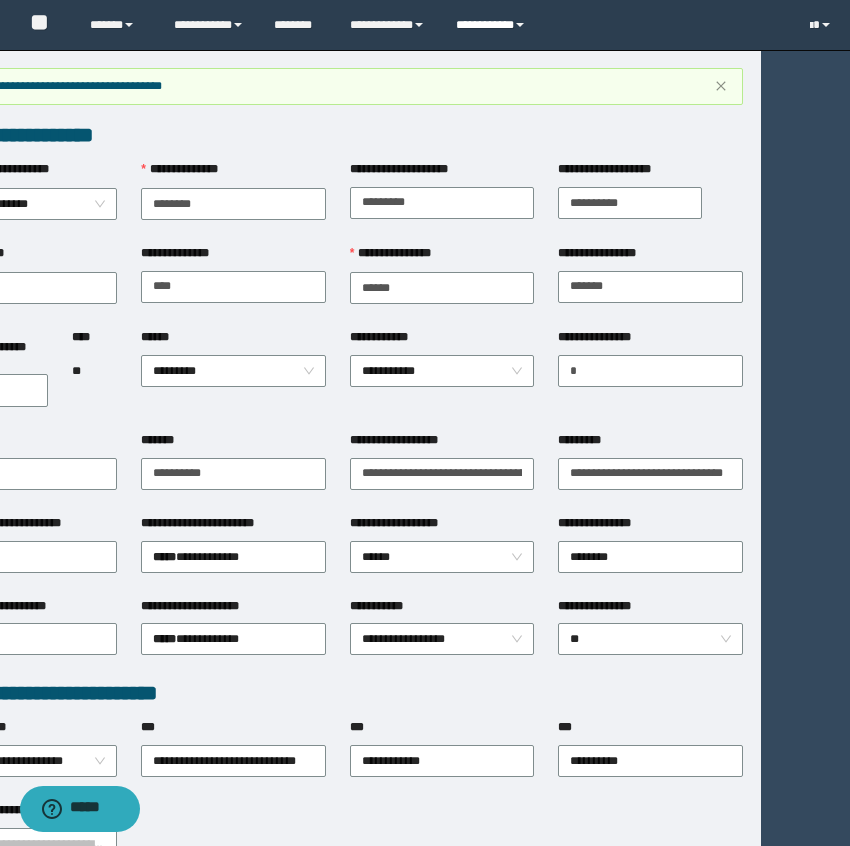 click on "**********" at bounding box center (493, 25) 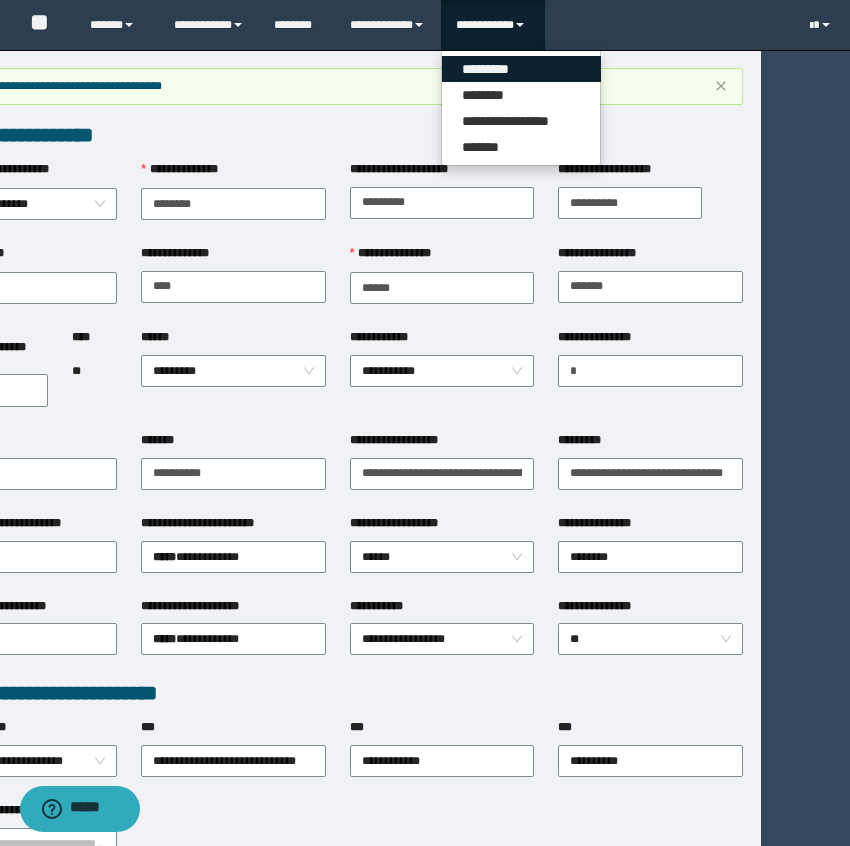 click on "*********" at bounding box center [521, 69] 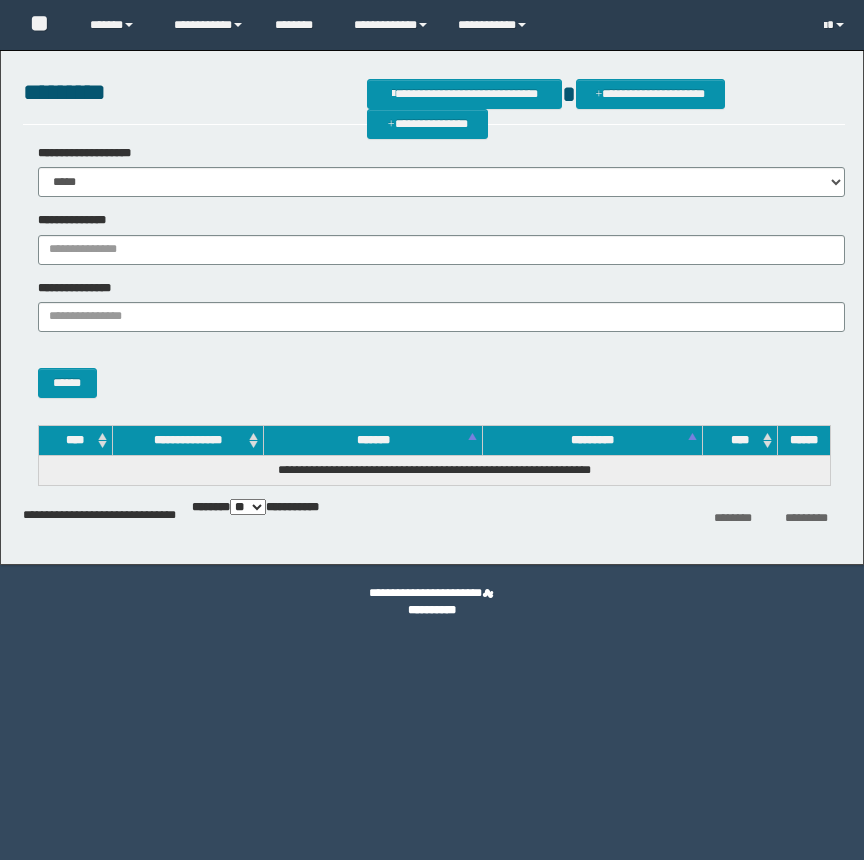 scroll, scrollTop: 0, scrollLeft: 0, axis: both 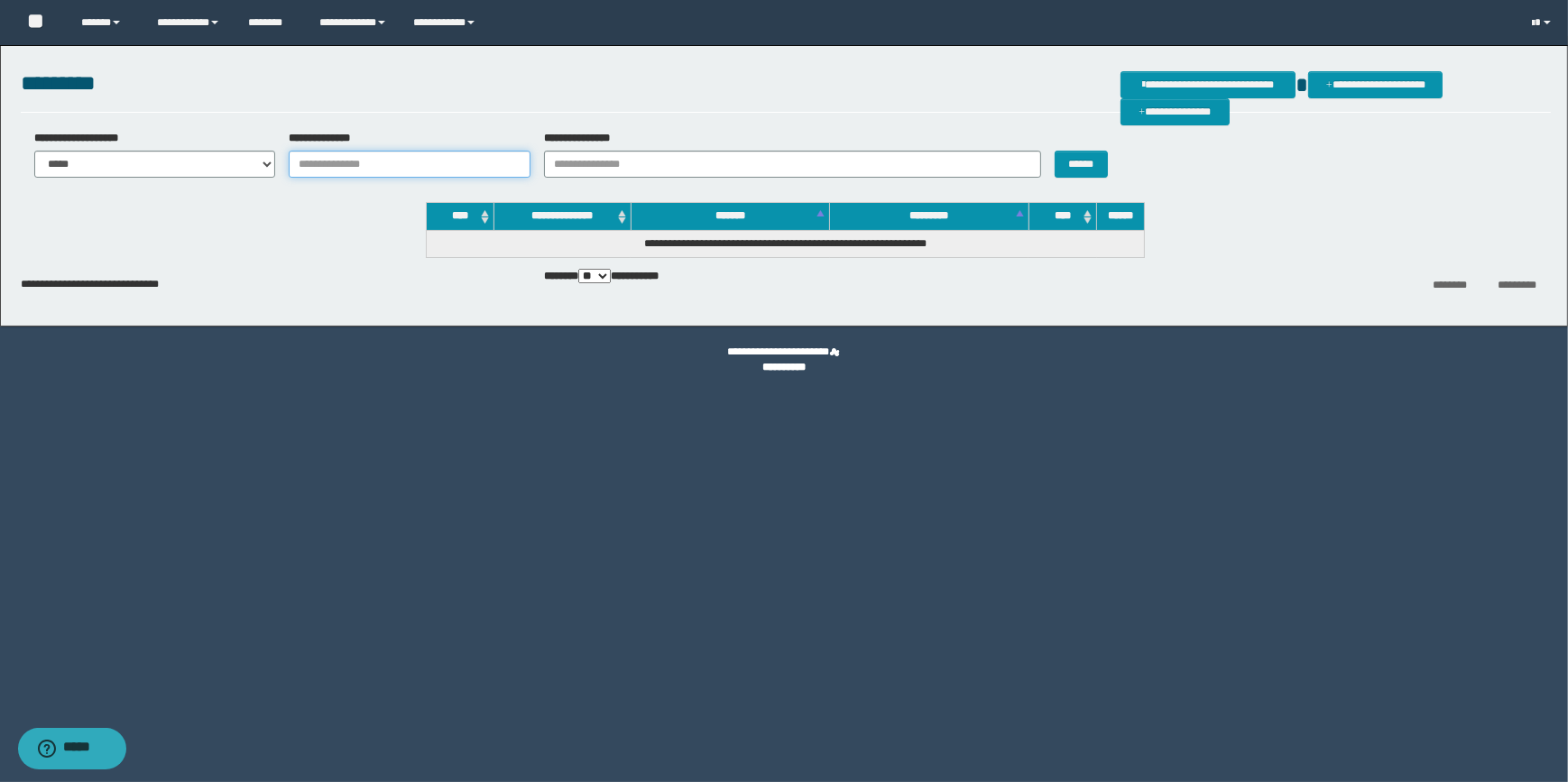 click on "**********" at bounding box center [410, 164] 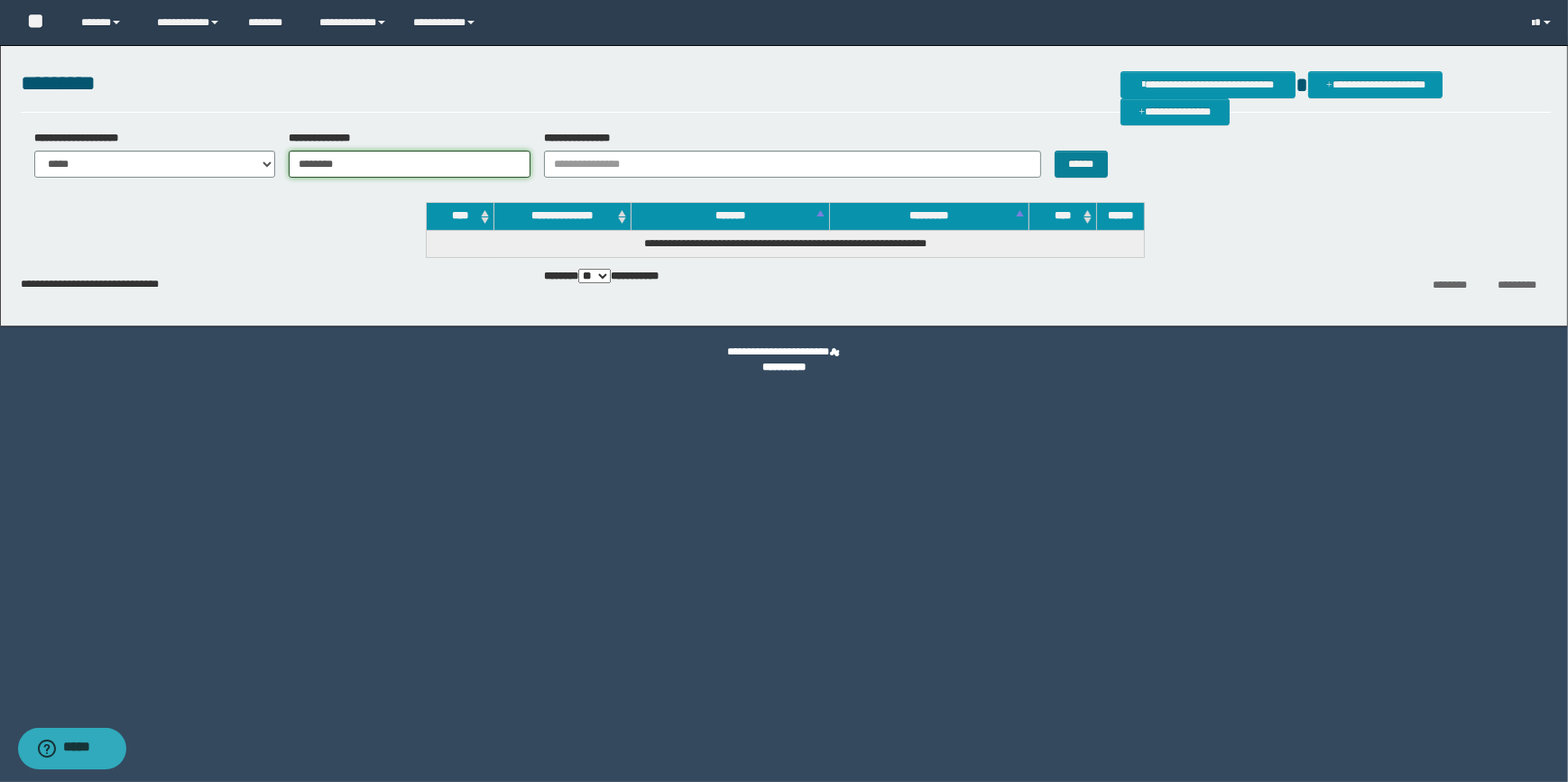 type on "********" 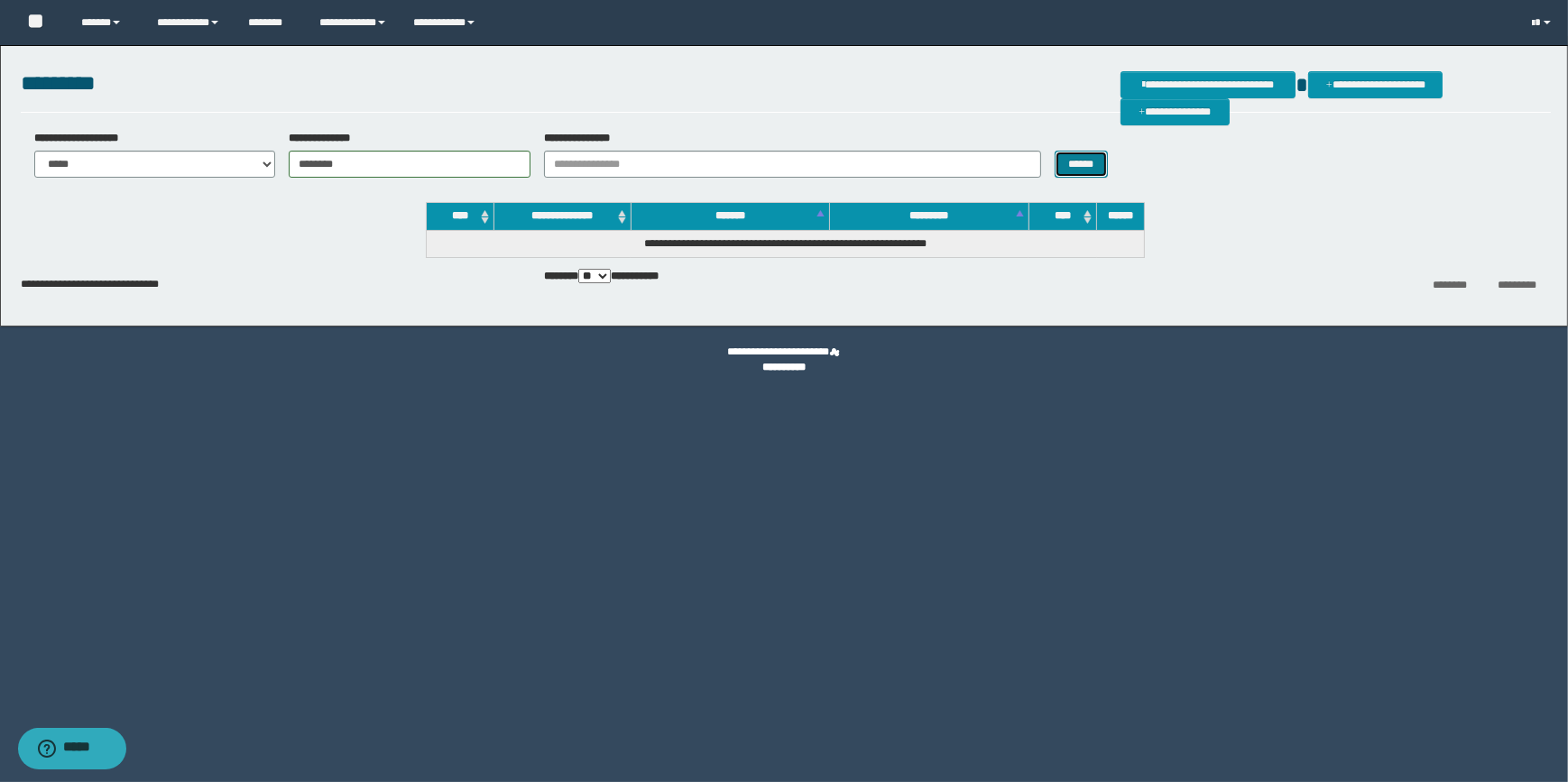click on "******" at bounding box center (1081, 164) 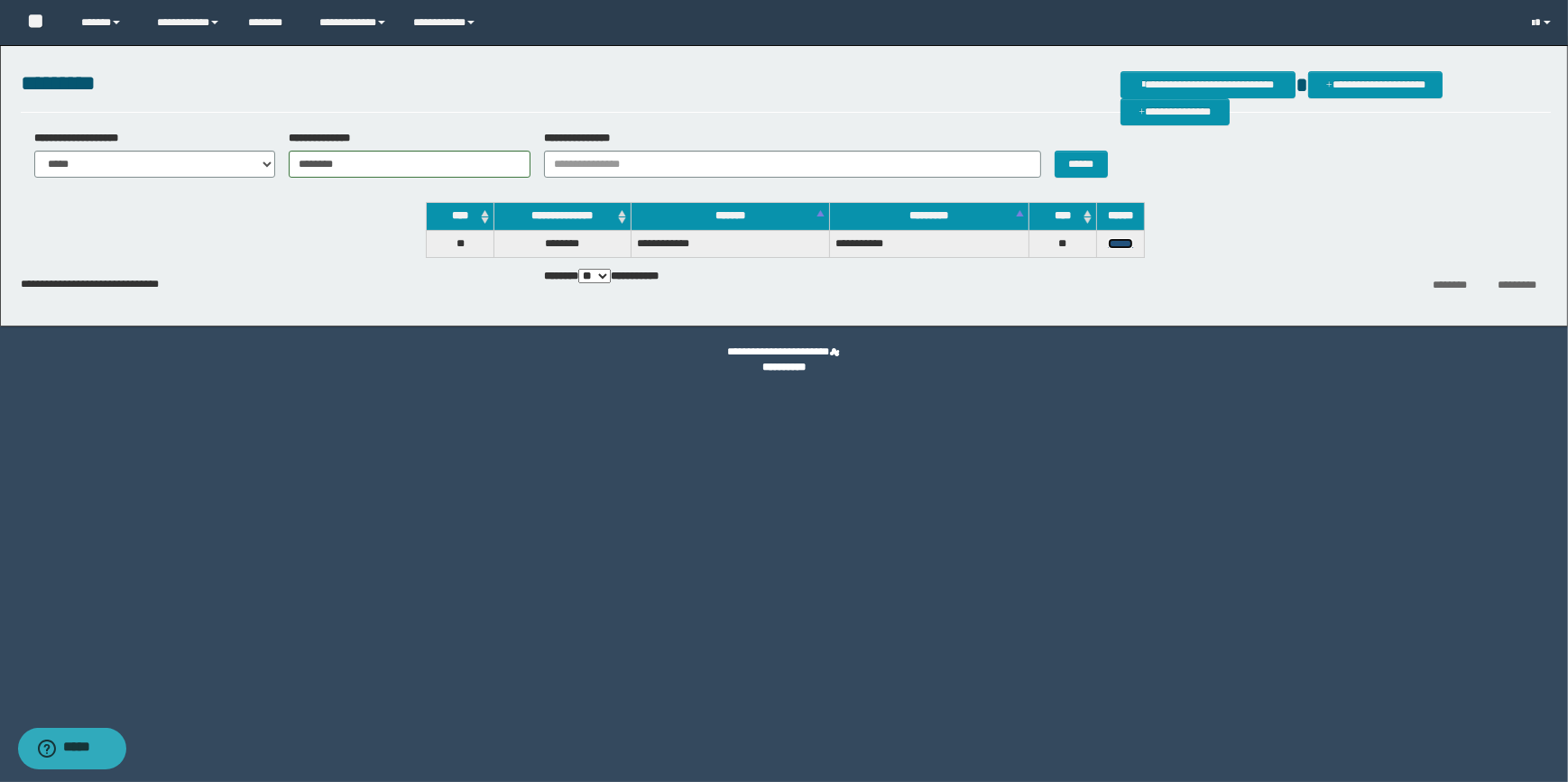 click on "******" at bounding box center (1121, 244) 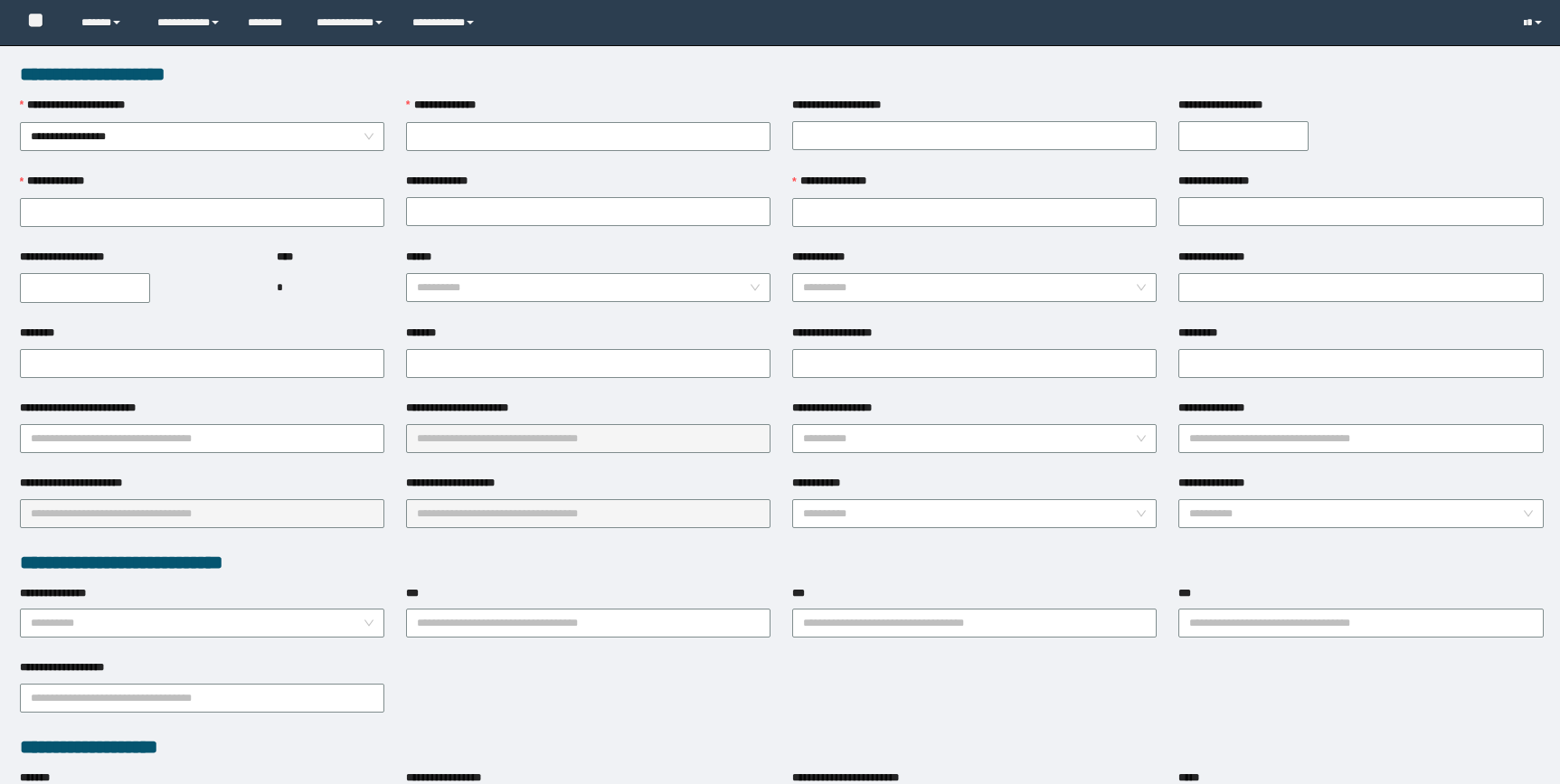 scroll, scrollTop: 0, scrollLeft: 0, axis: both 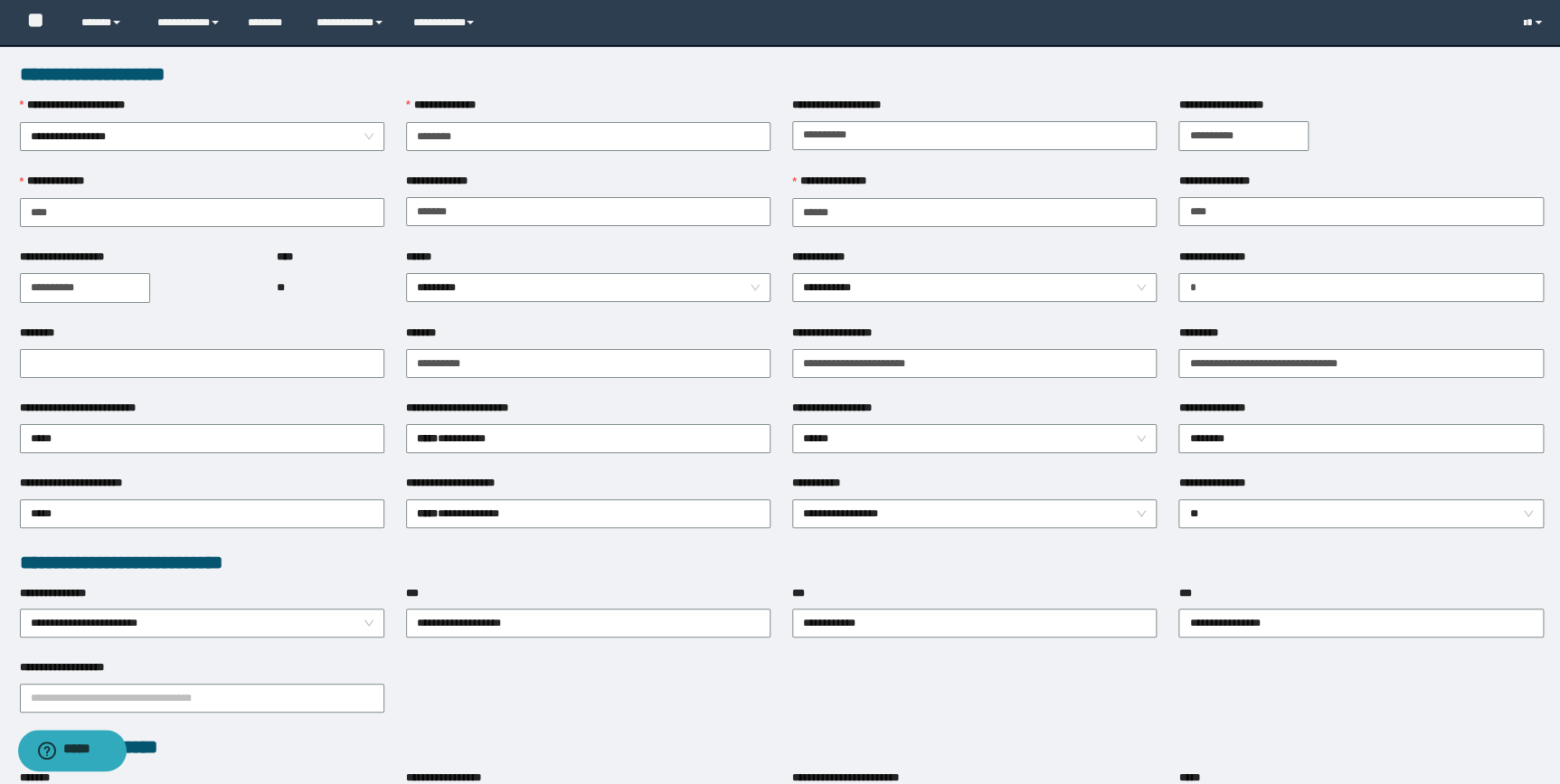 click on "**********" at bounding box center (1243, 136) 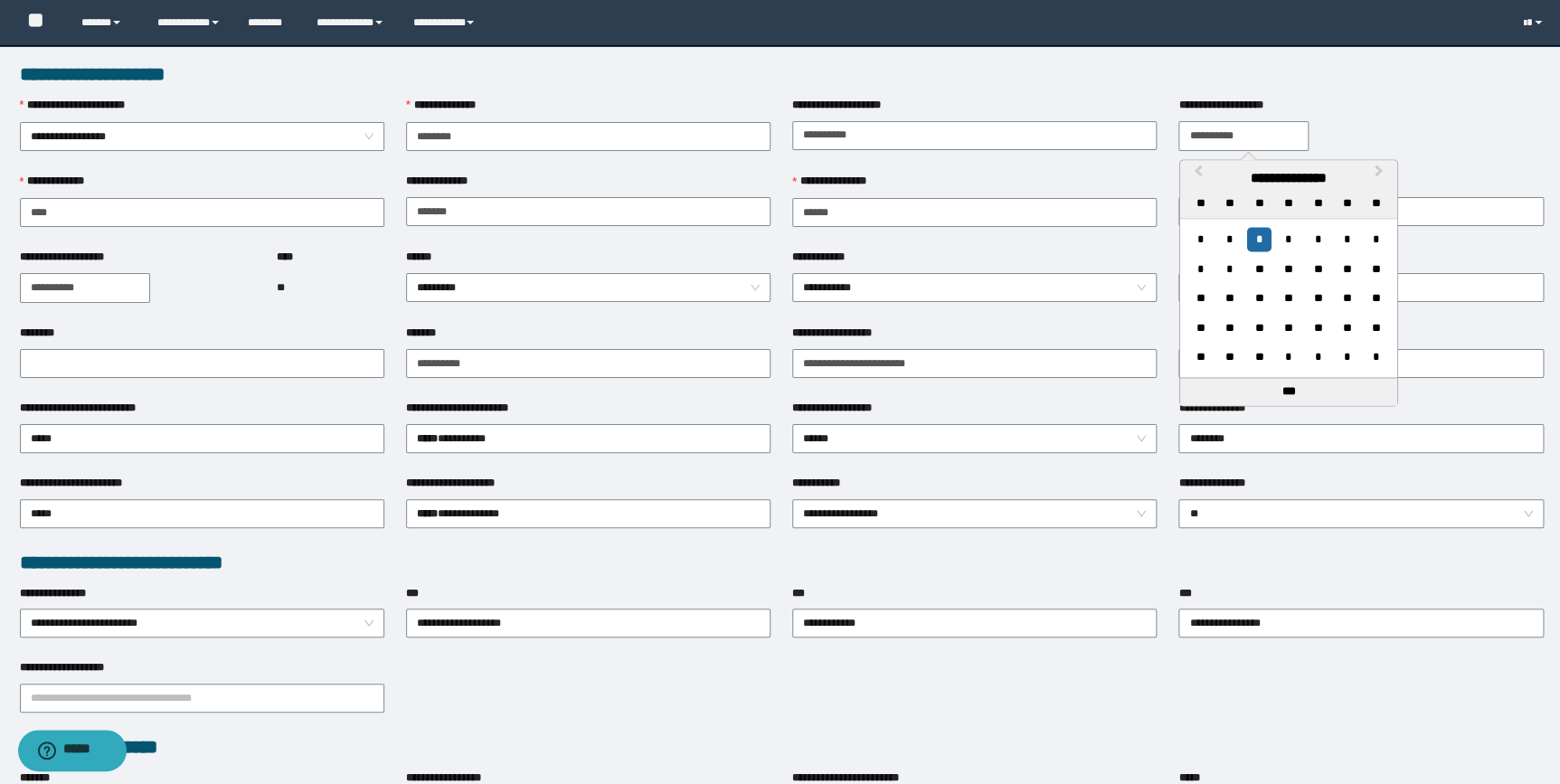click on "**********" at bounding box center [974, 260] 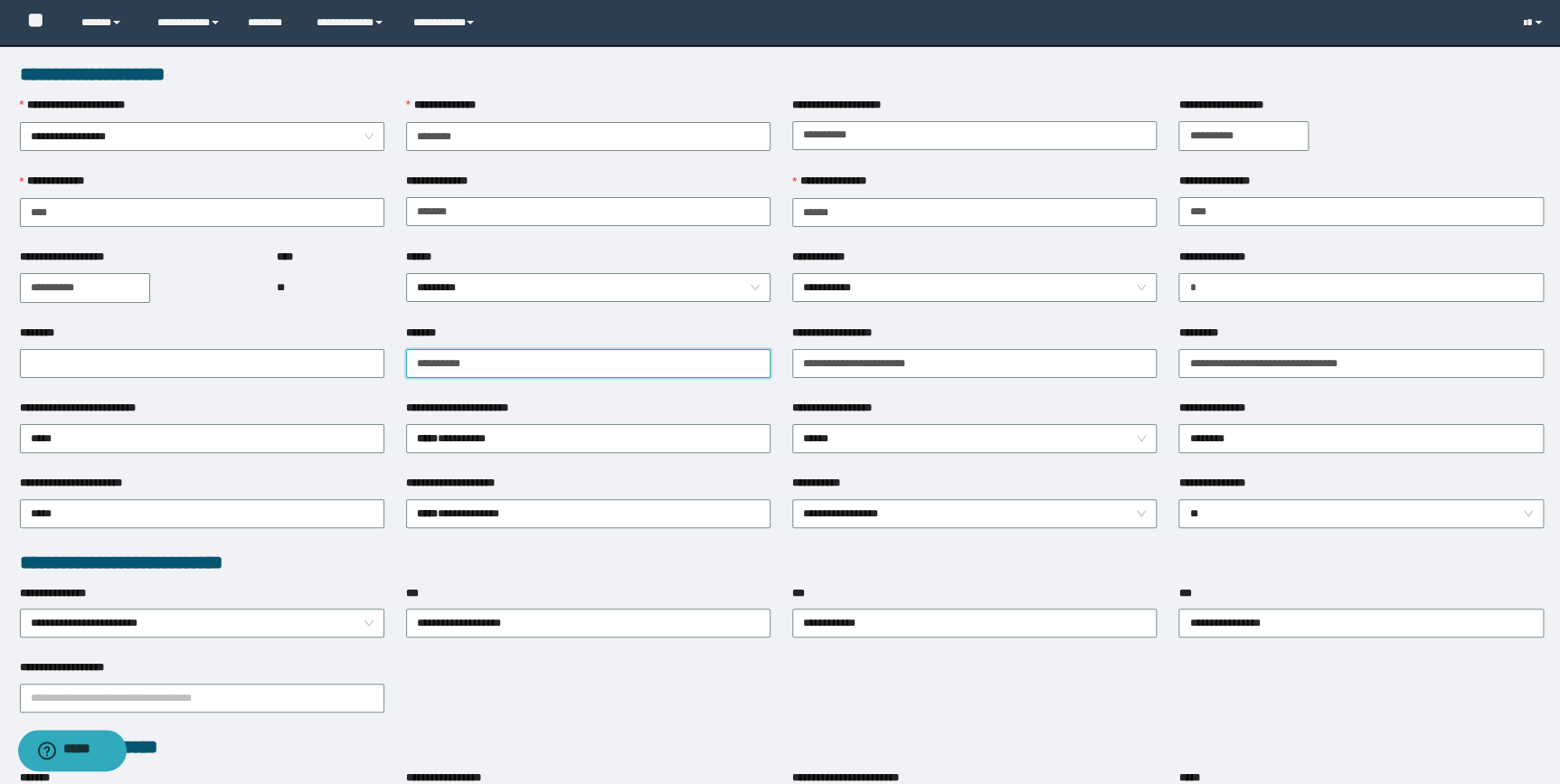 click on "*******" at bounding box center (588, 364) 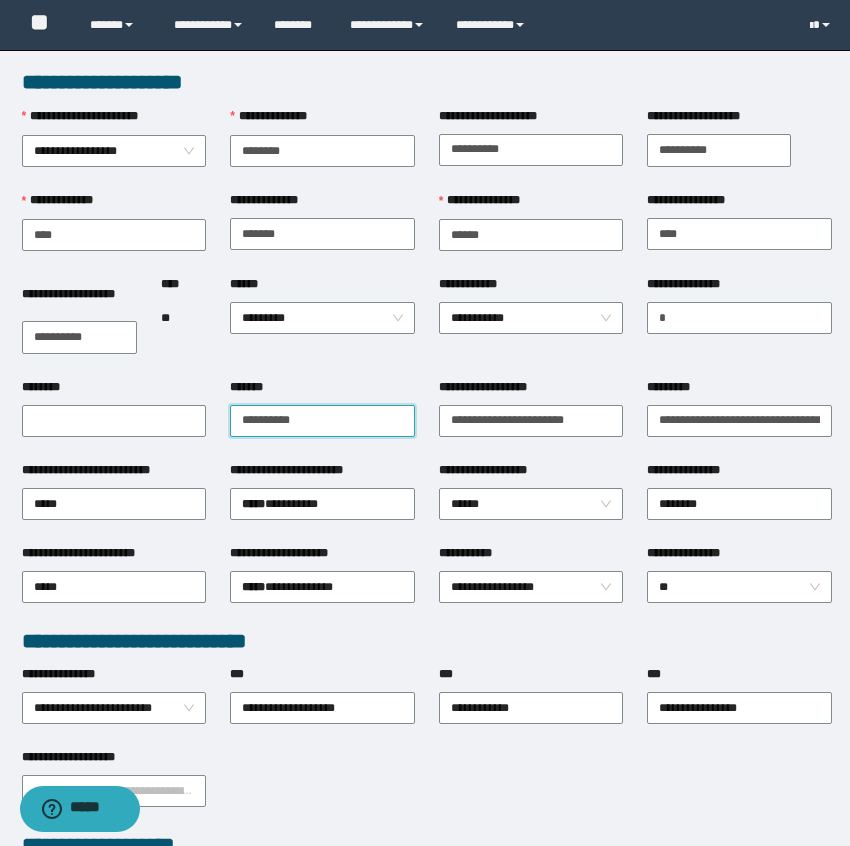 drag, startPoint x: 359, startPoint y: 429, endPoint x: 234, endPoint y: 429, distance: 125 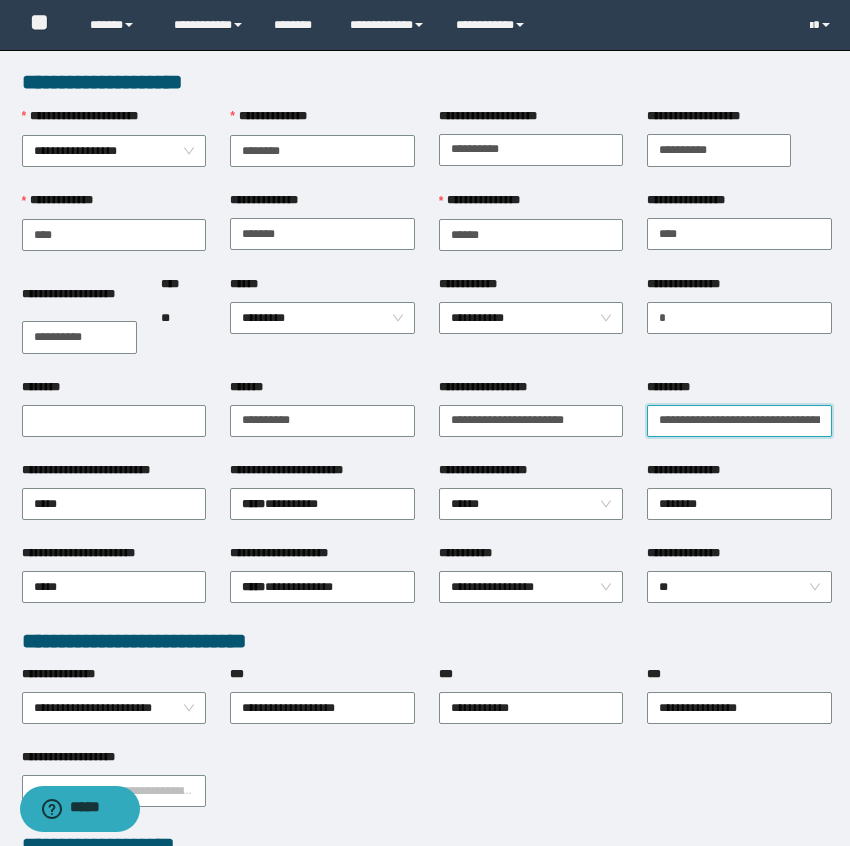 scroll, scrollTop: 0, scrollLeft: 16, axis: horizontal 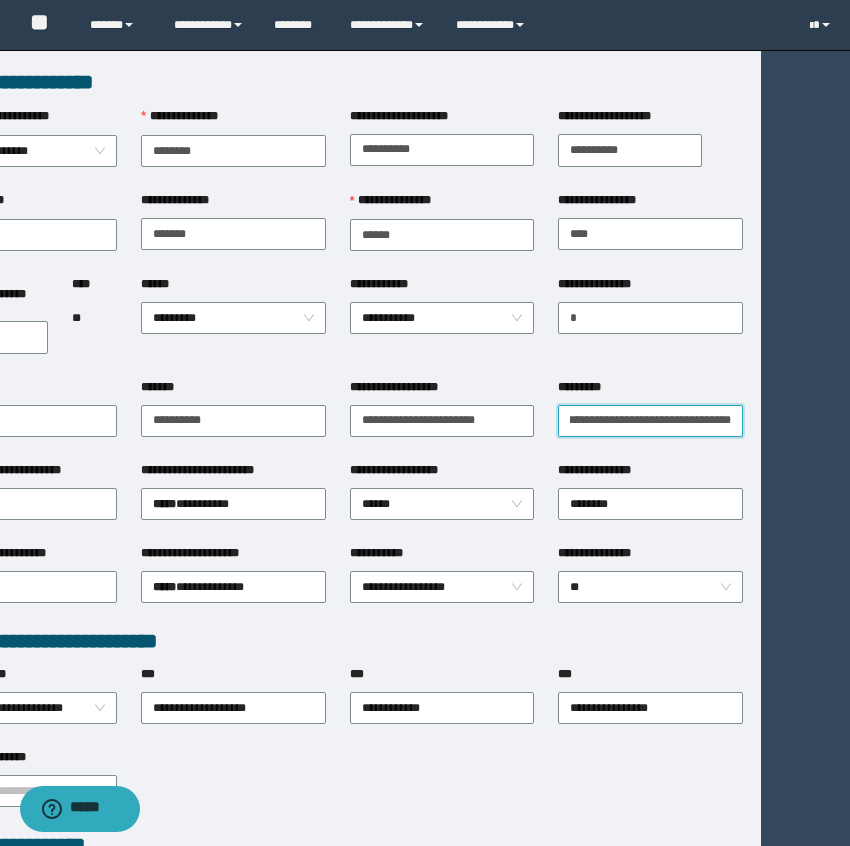 drag, startPoint x: 657, startPoint y: 419, endPoint x: 935, endPoint y: 439, distance: 278.7185 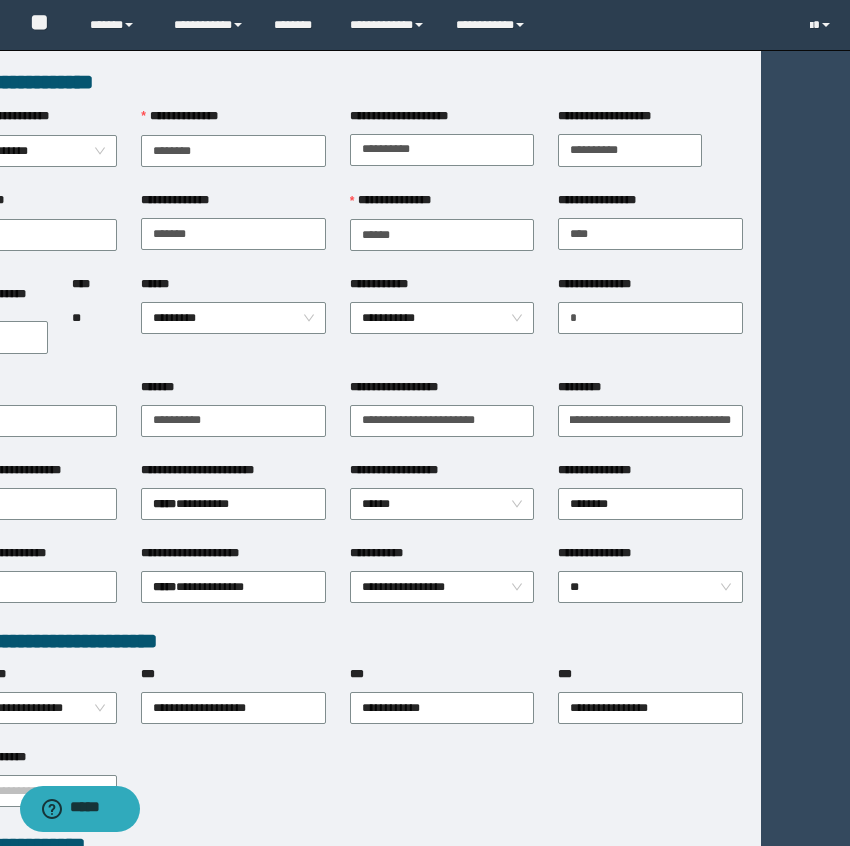 scroll, scrollTop: 0, scrollLeft: 0, axis: both 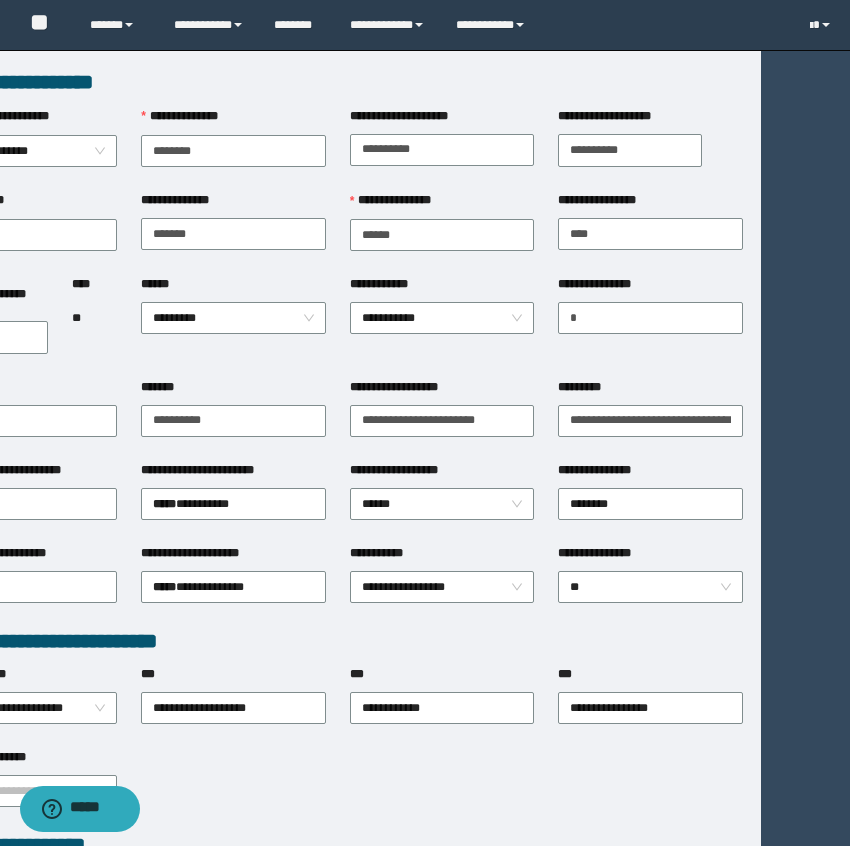 click on "**********" at bounding box center (442, 419) 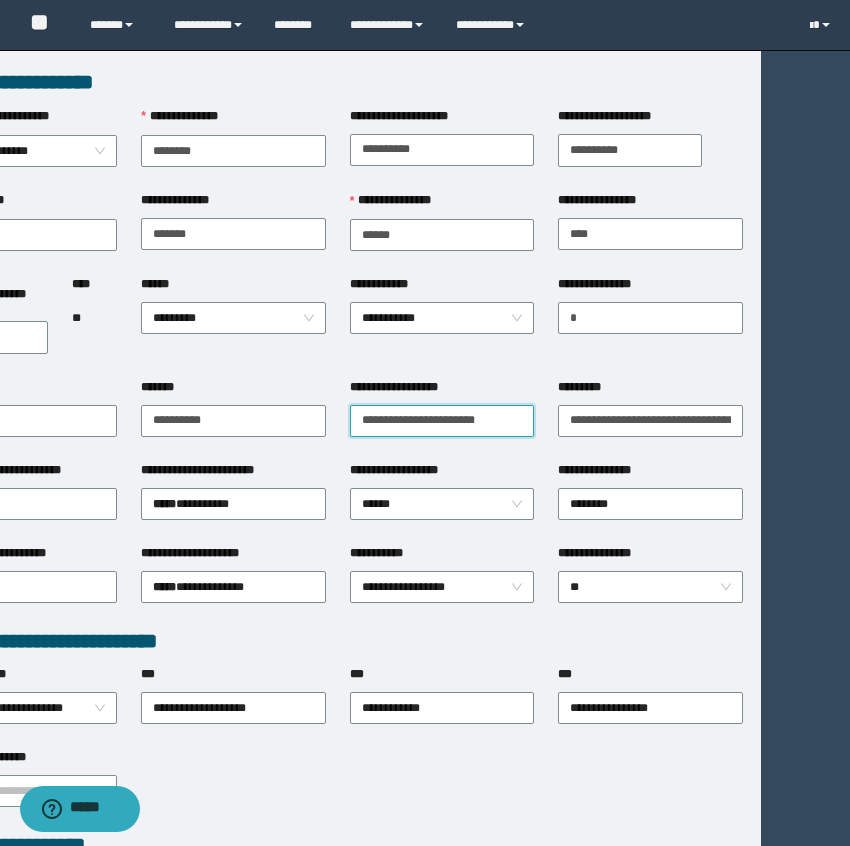 type on "**********" 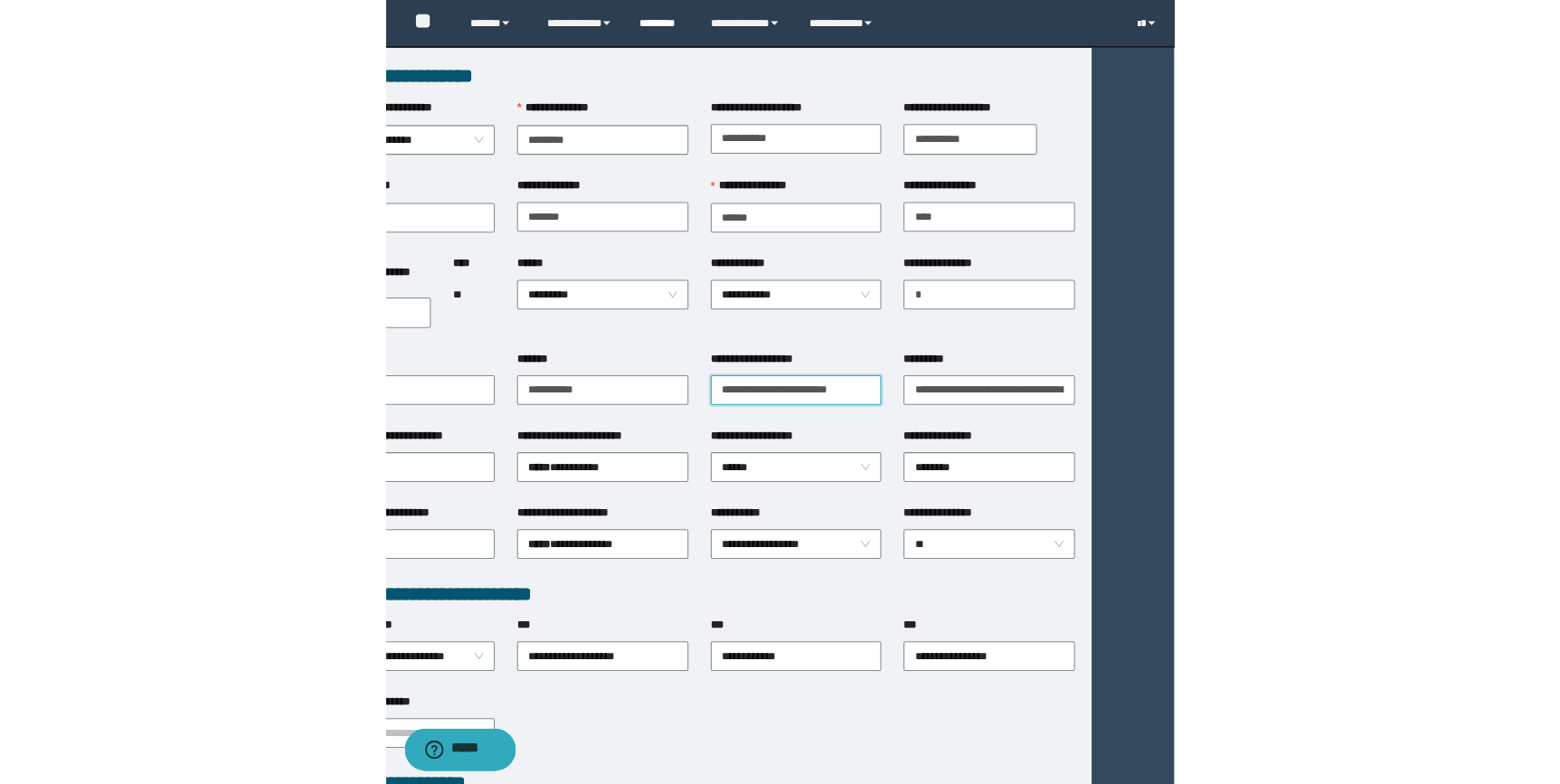 scroll, scrollTop: 0, scrollLeft: 0, axis: both 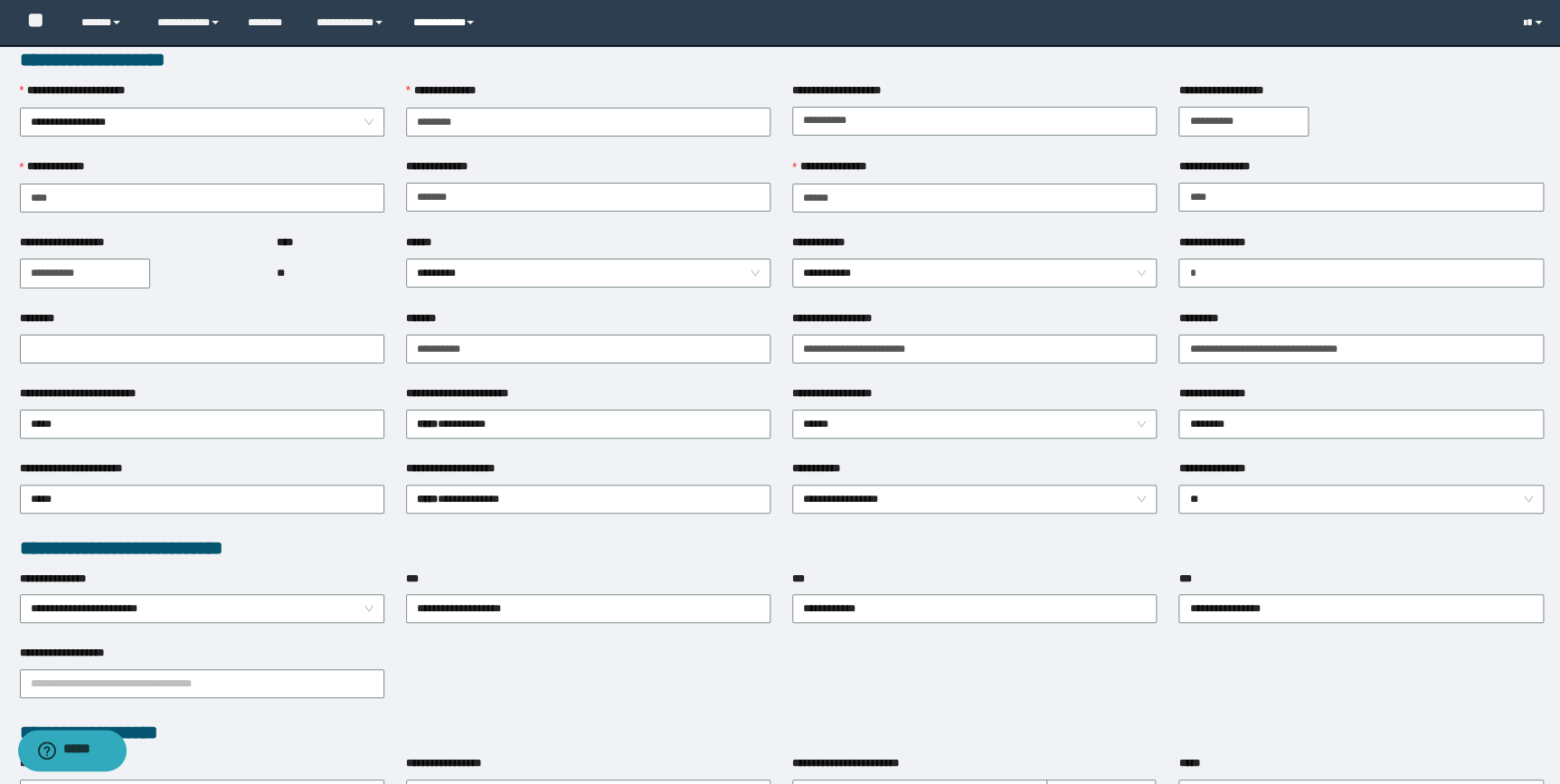 click on "**********" at bounding box center (446, 23) 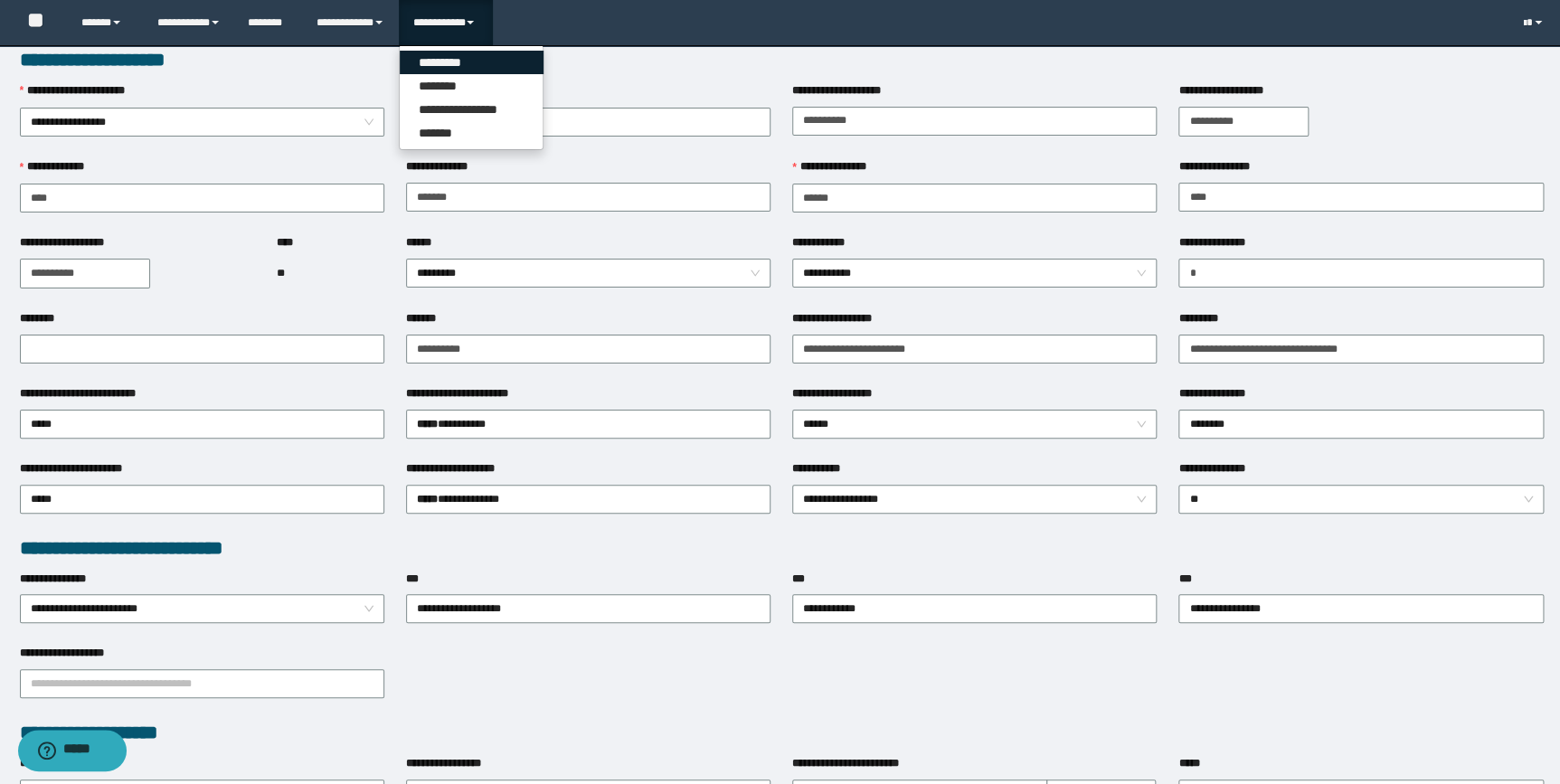 click on "*********" at bounding box center [471, 62] 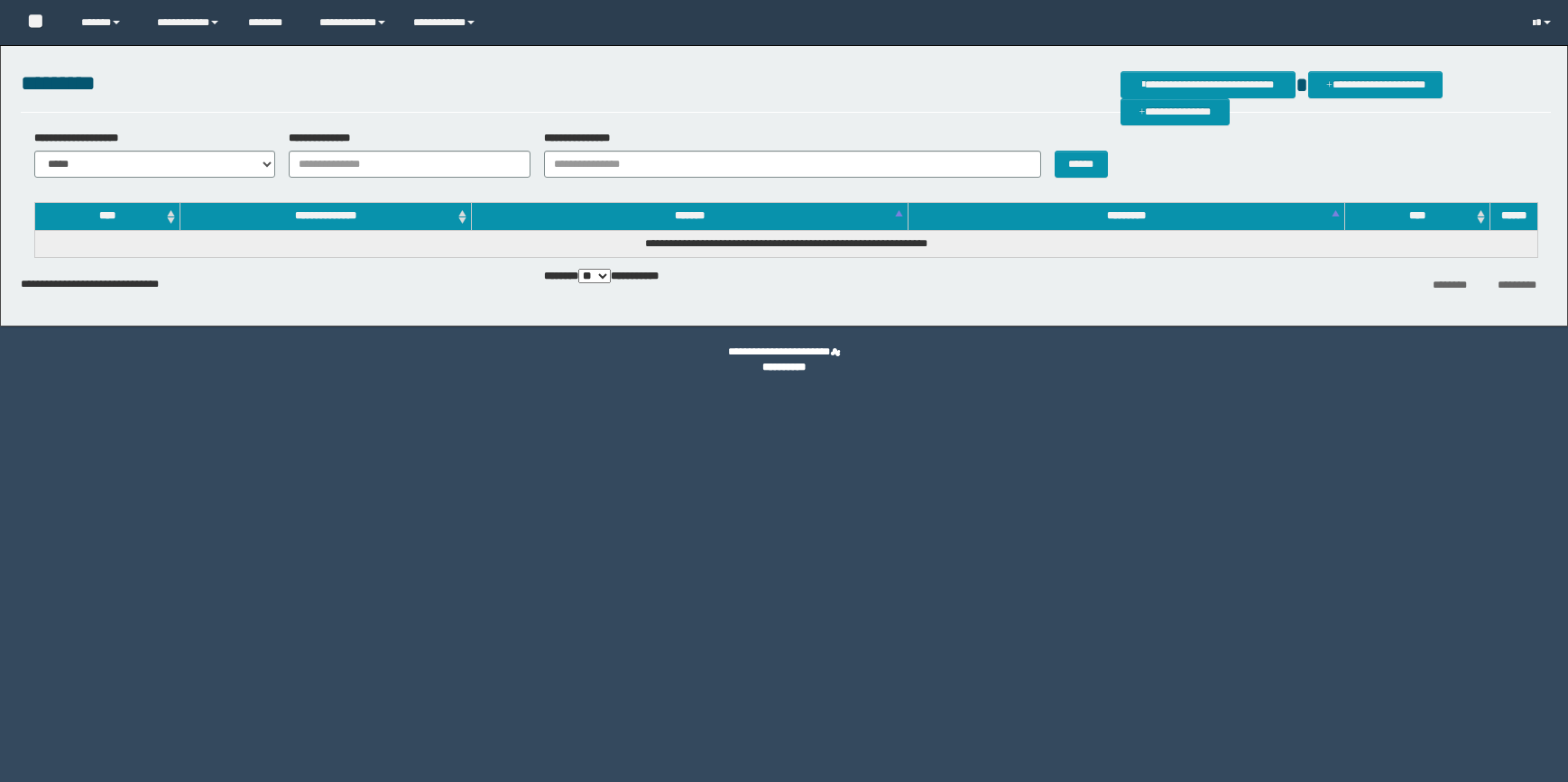 scroll, scrollTop: 0, scrollLeft: 0, axis: both 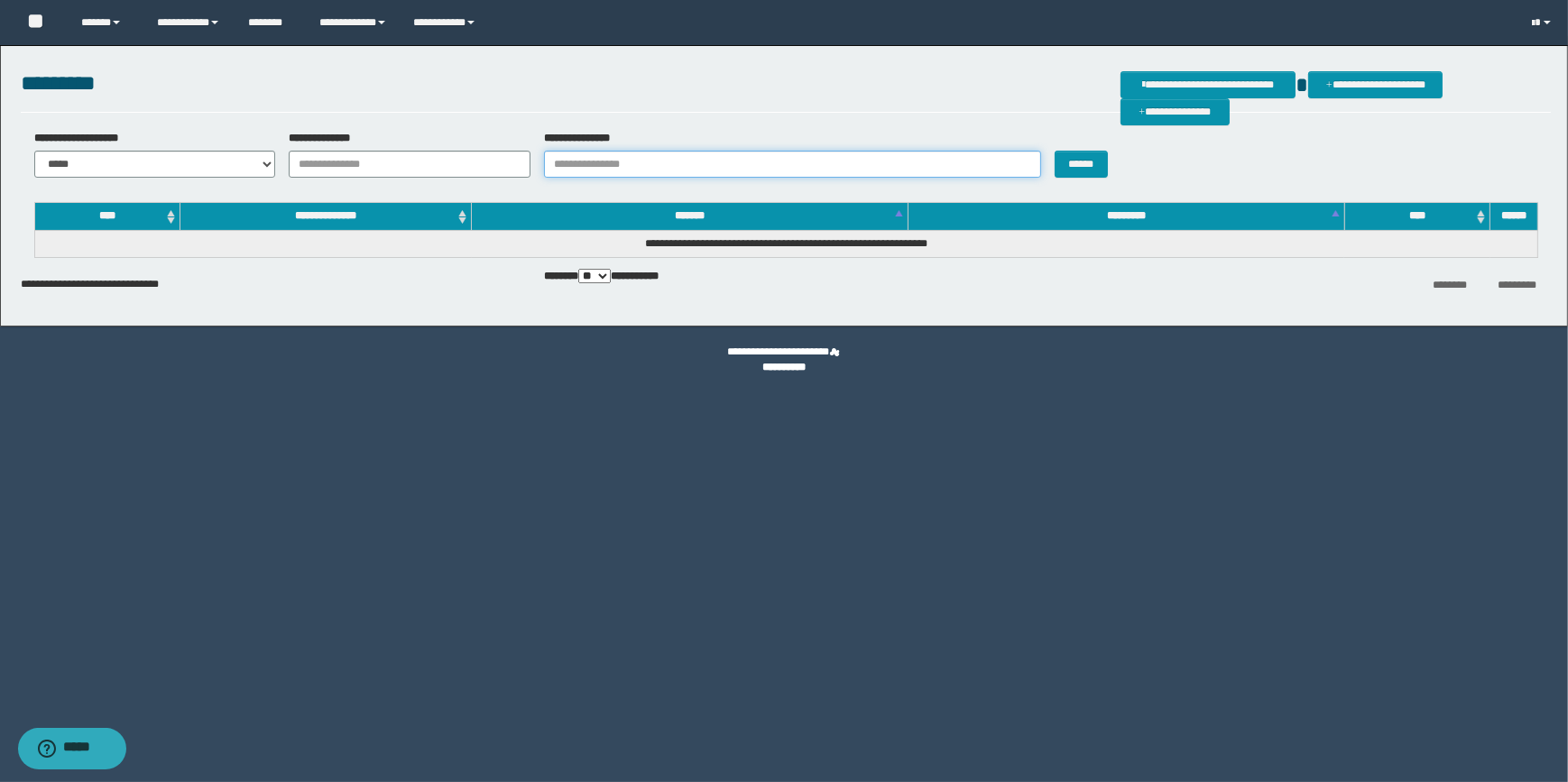 click on "**********" at bounding box center (792, 164) 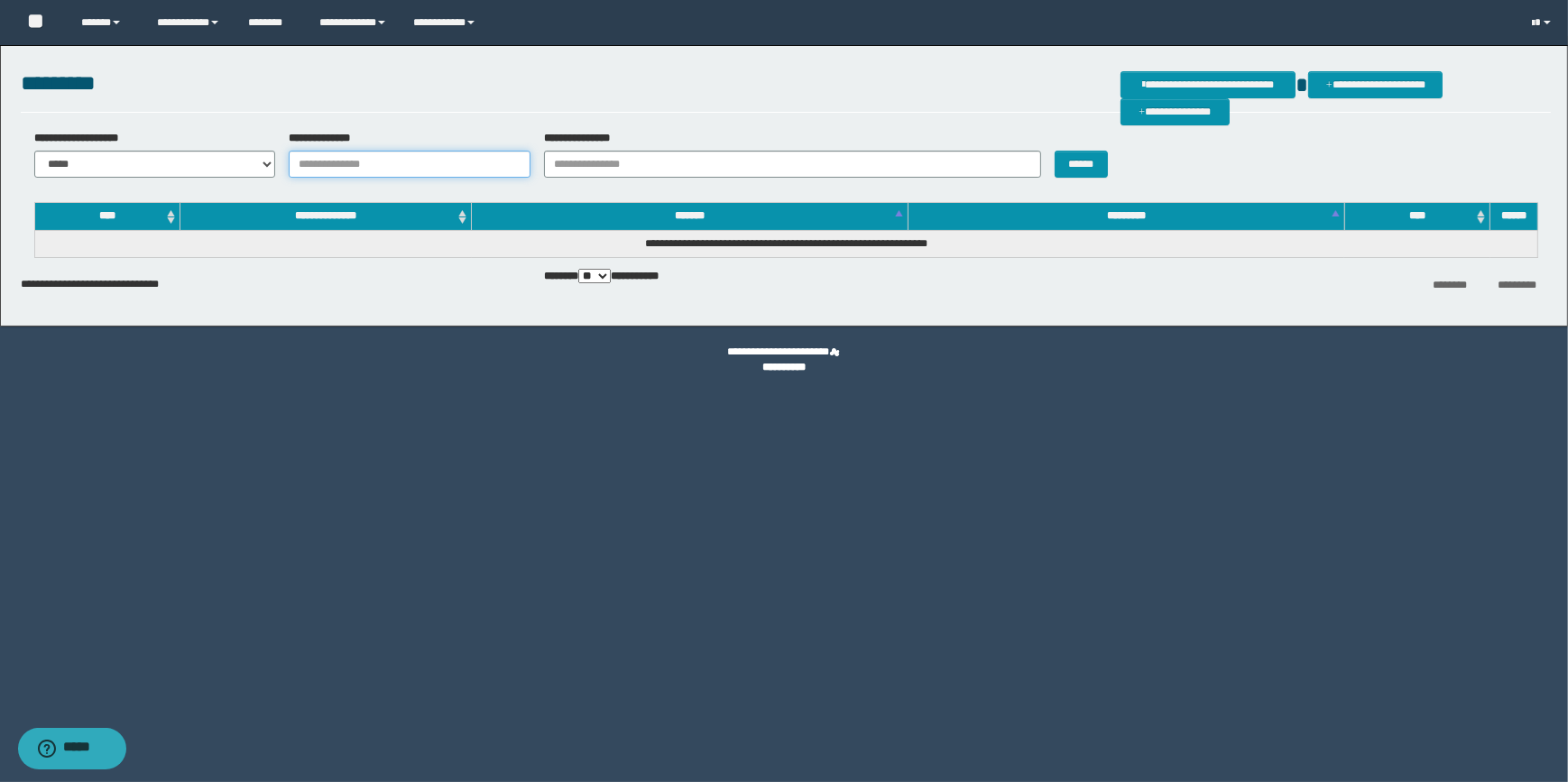 click on "**********" at bounding box center (410, 164) 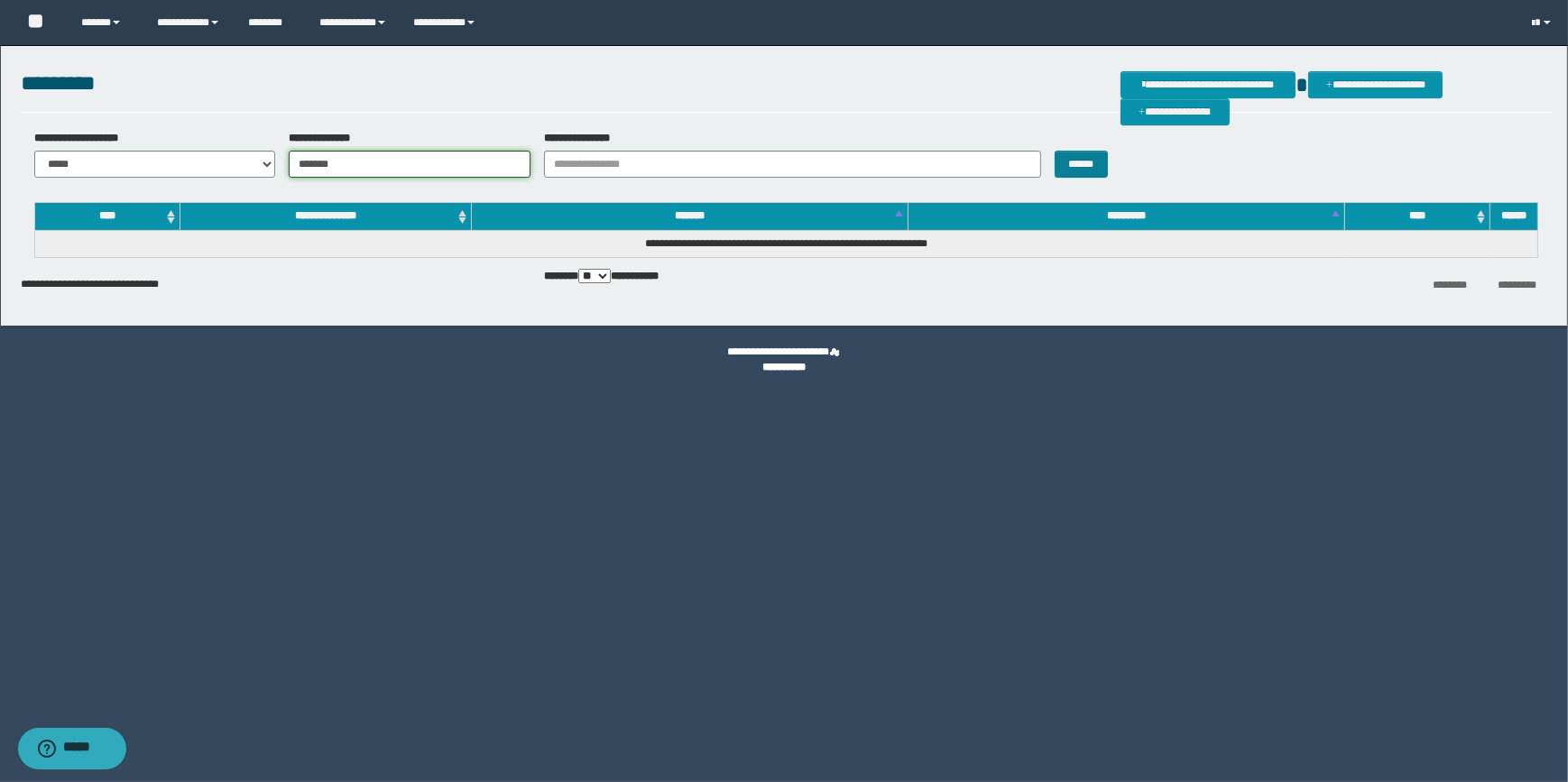 type on "*******" 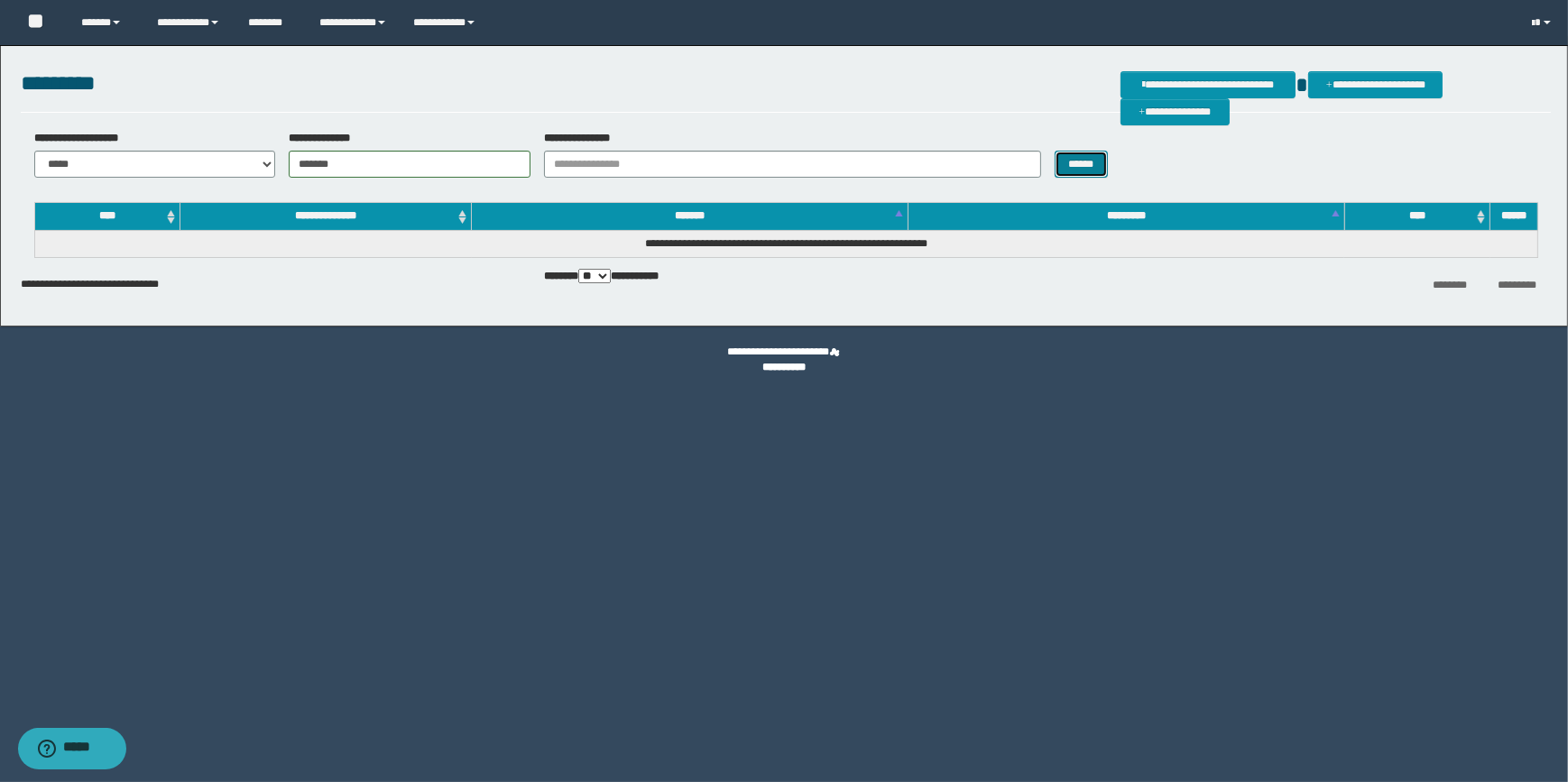 click on "******" at bounding box center (1081, 164) 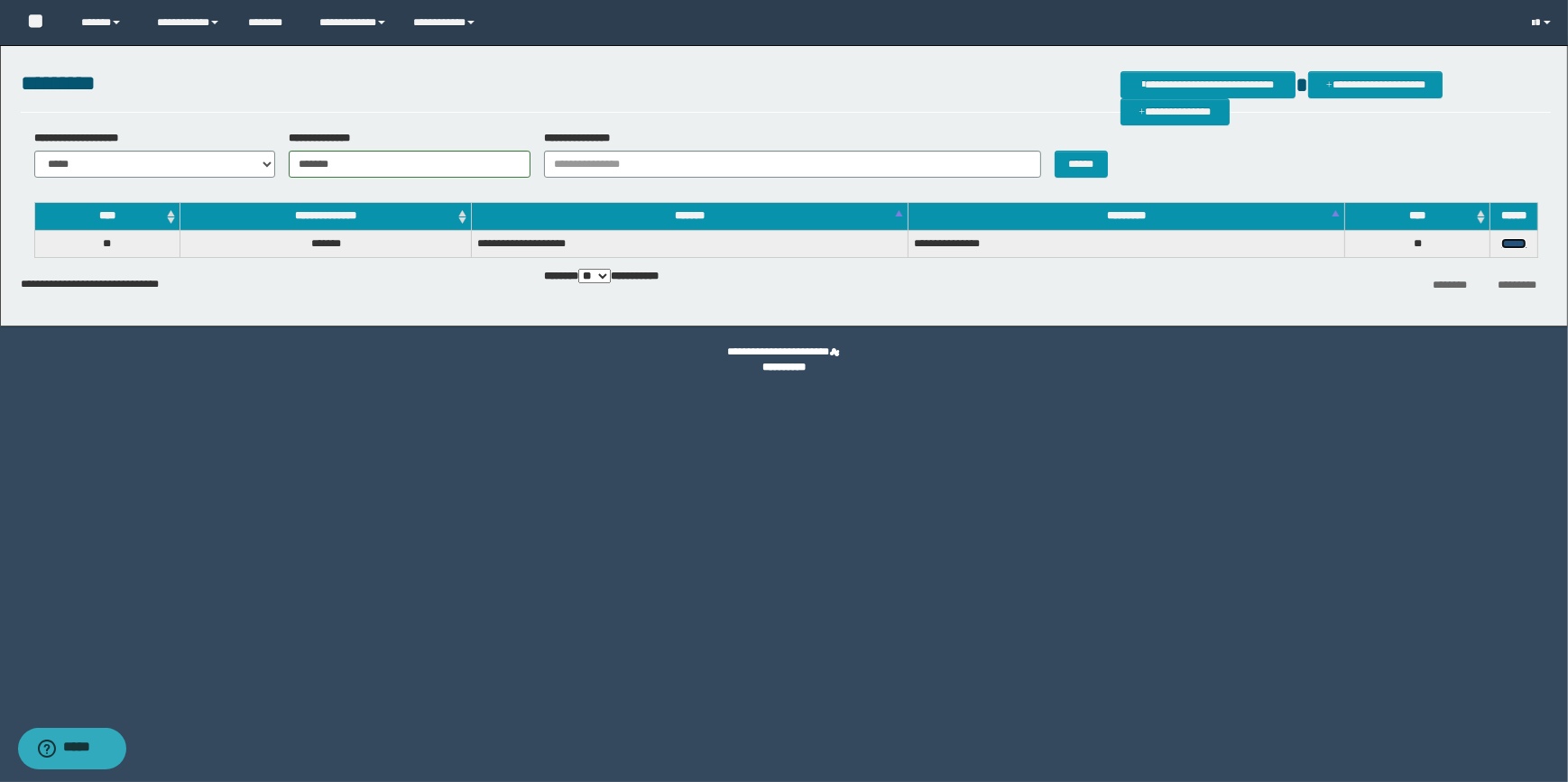 click on "******" at bounding box center (1514, 244) 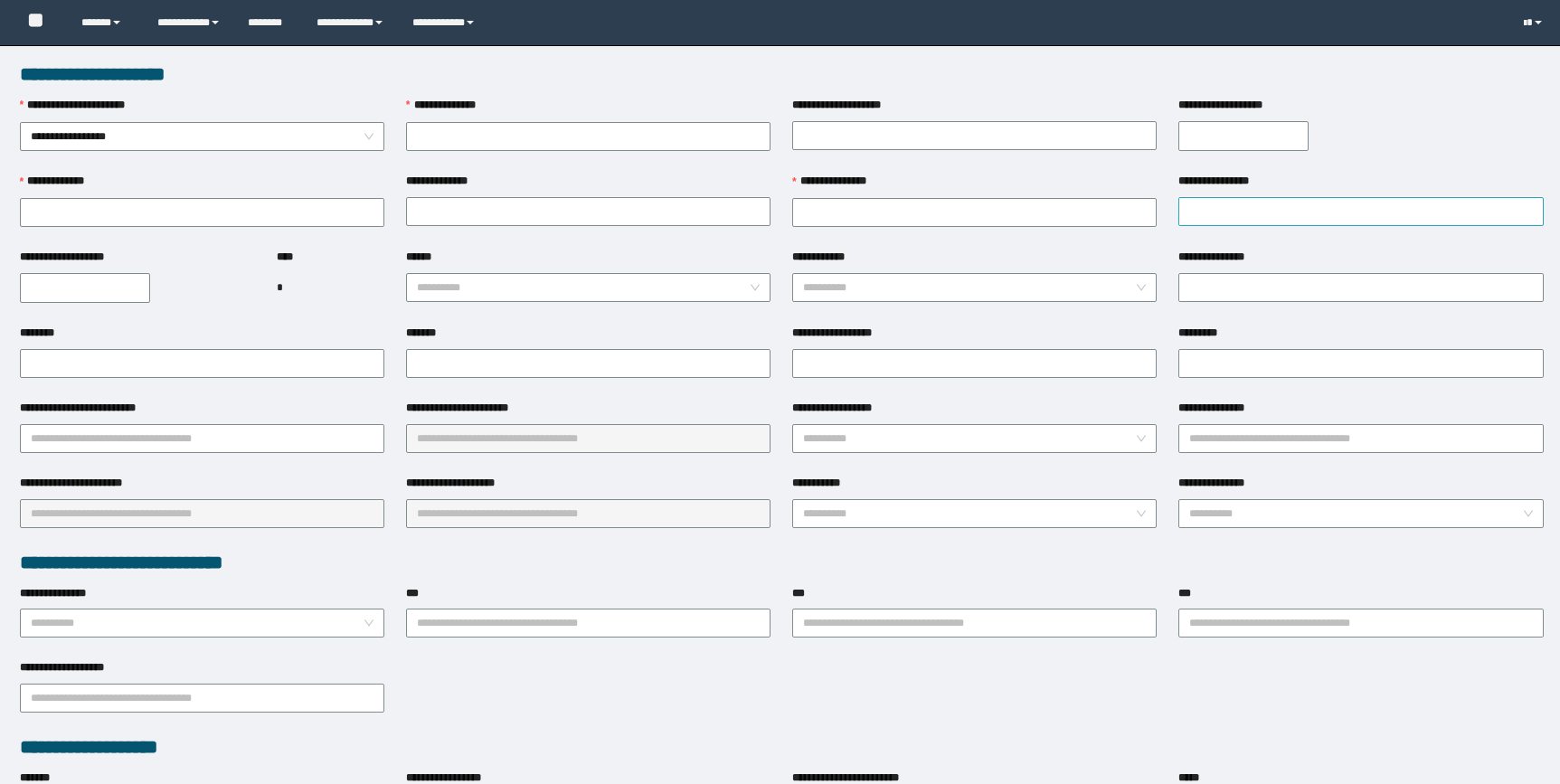 scroll, scrollTop: 0, scrollLeft: 0, axis: both 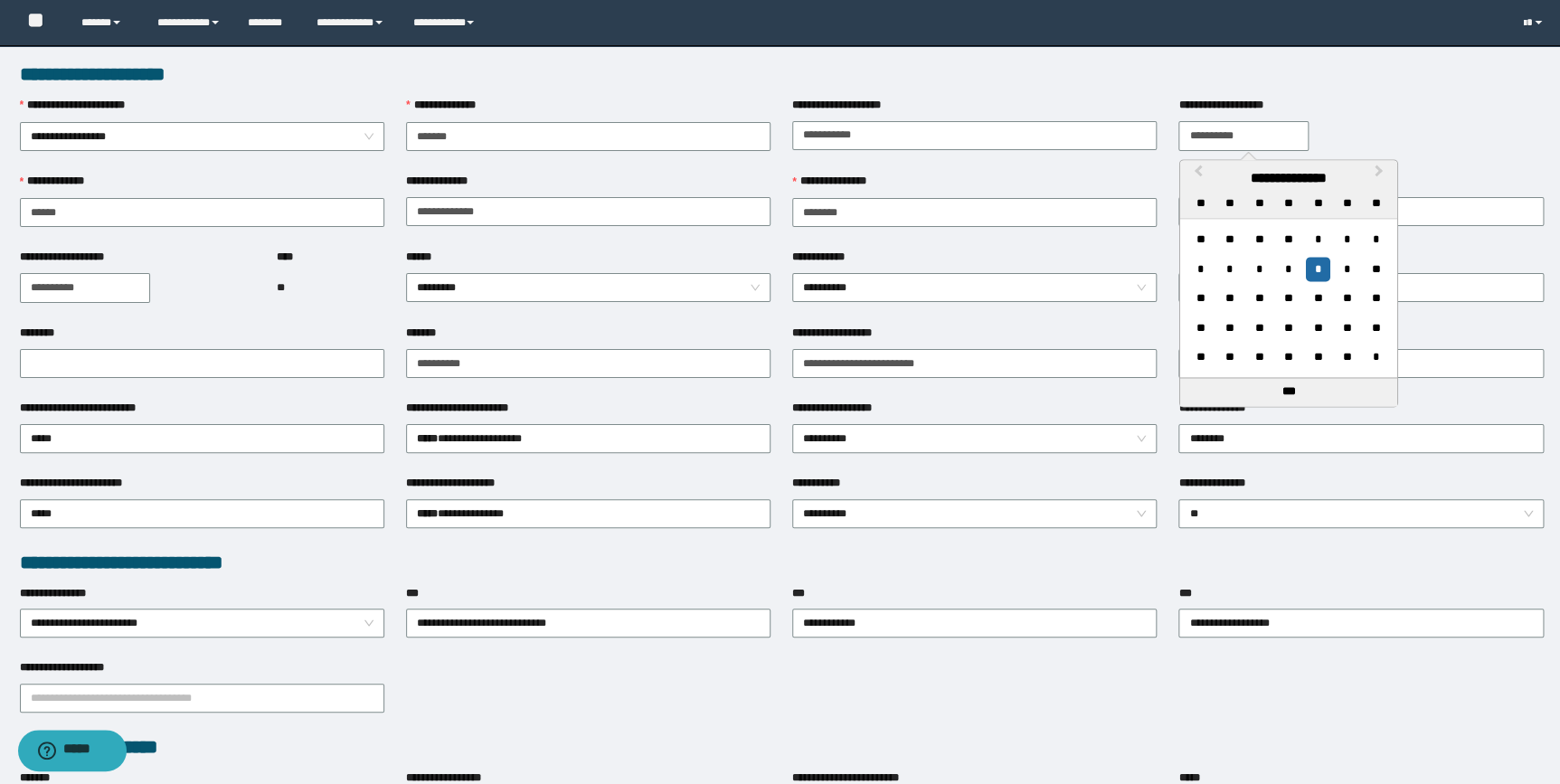 click on "**********" at bounding box center (1243, 136) 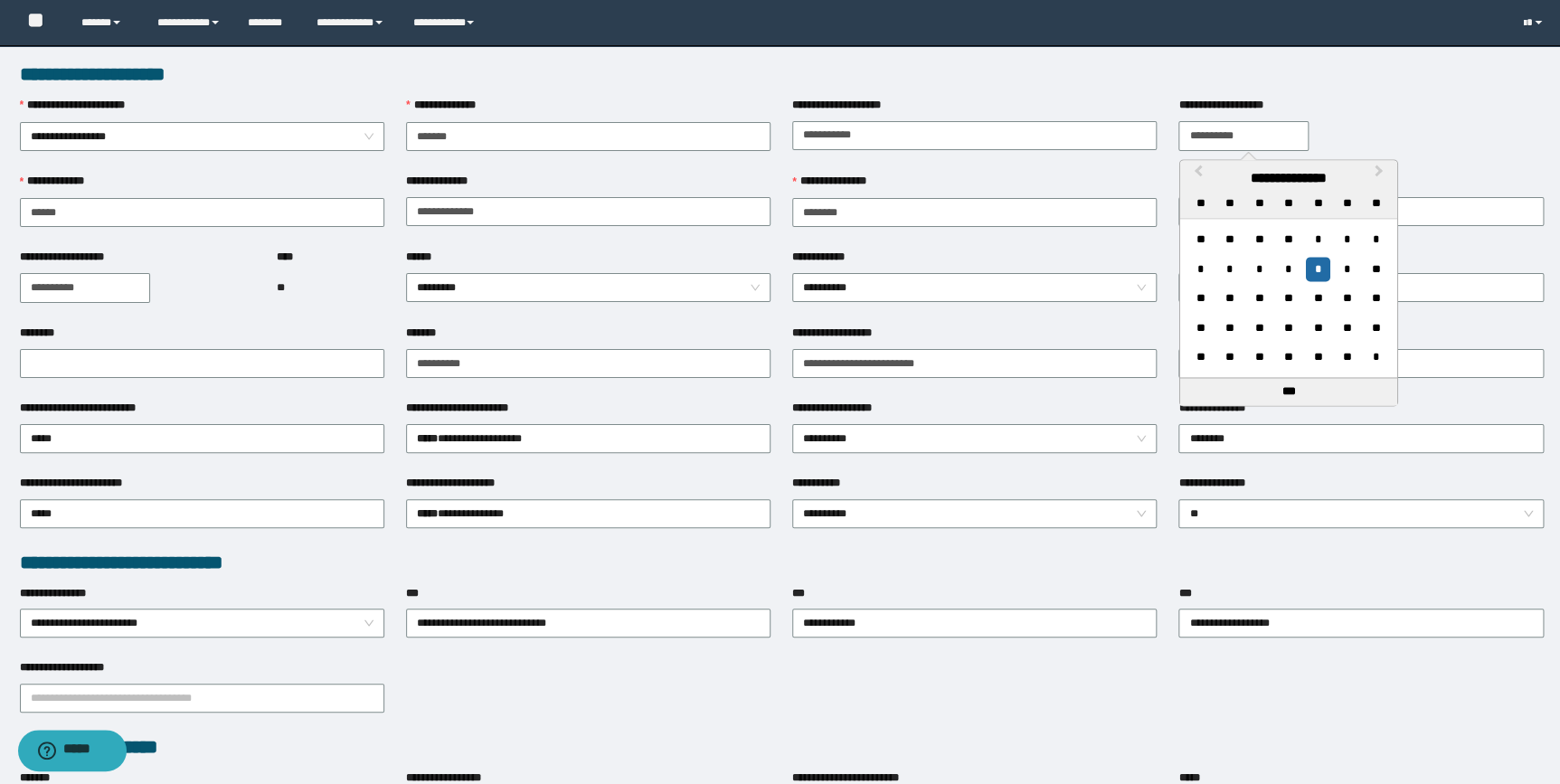 click on "**********" at bounding box center [1243, 136] 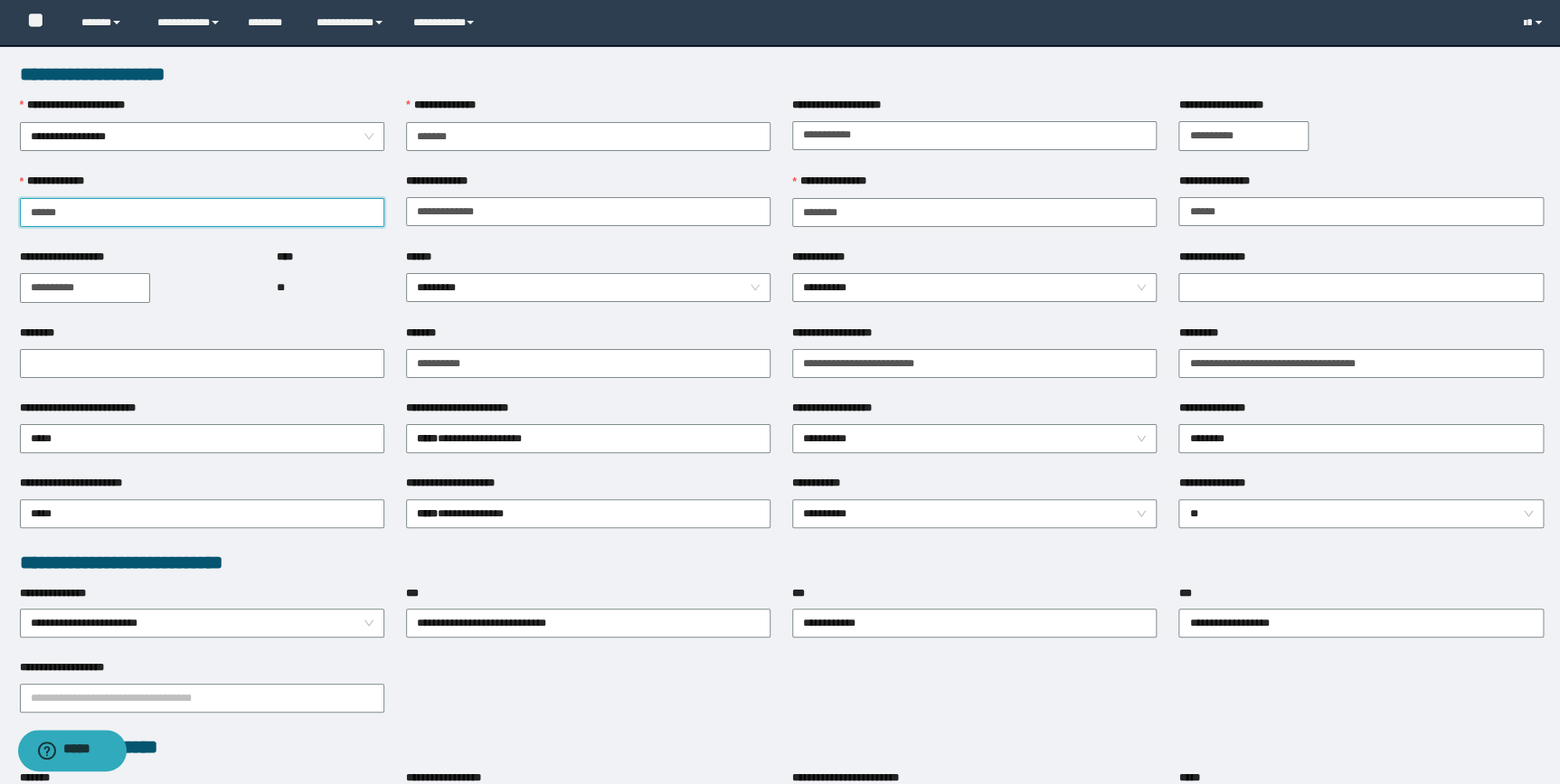 click on "**********" at bounding box center [202, 213] 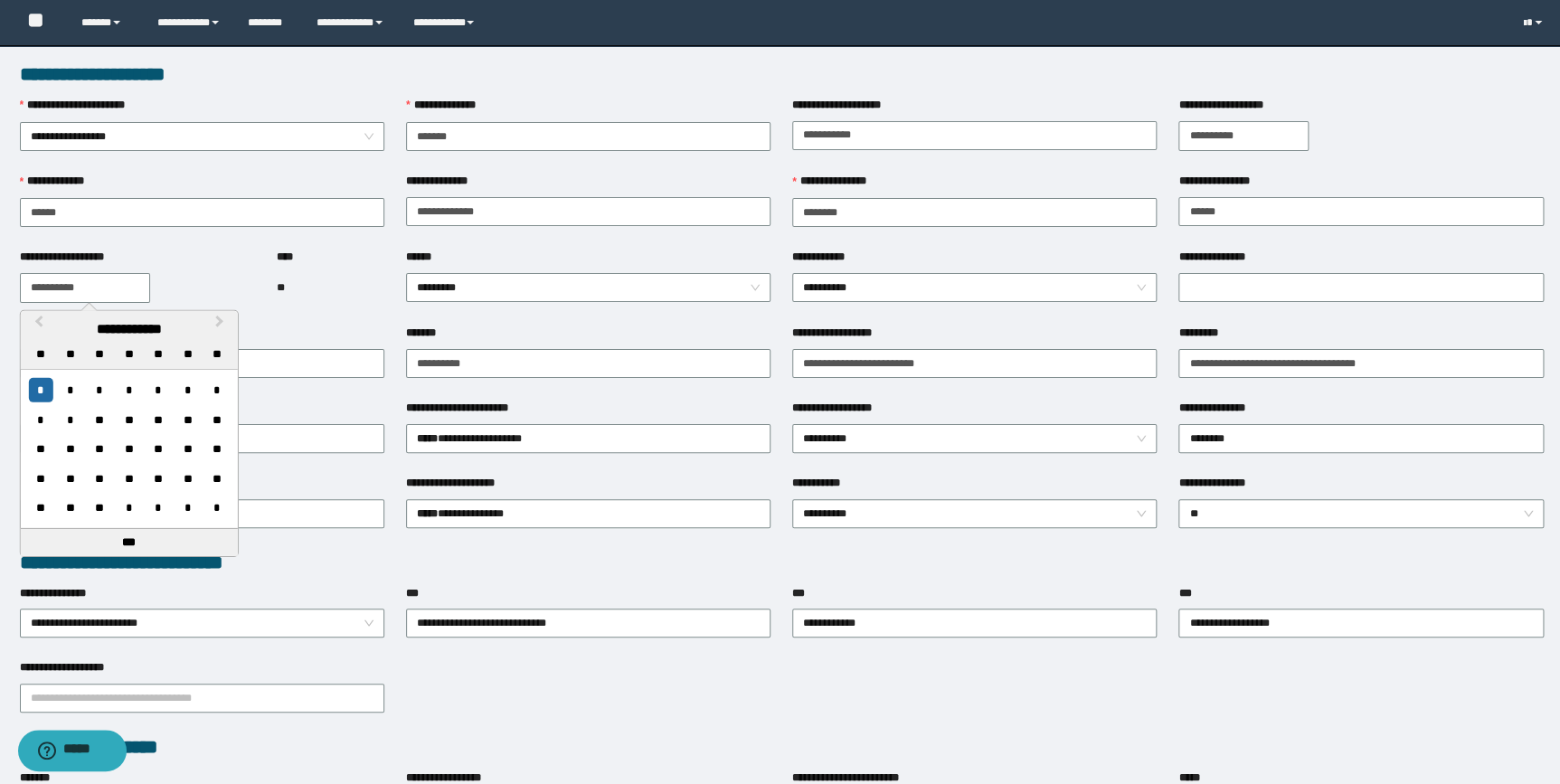 click on "**********" at bounding box center [85, 288] 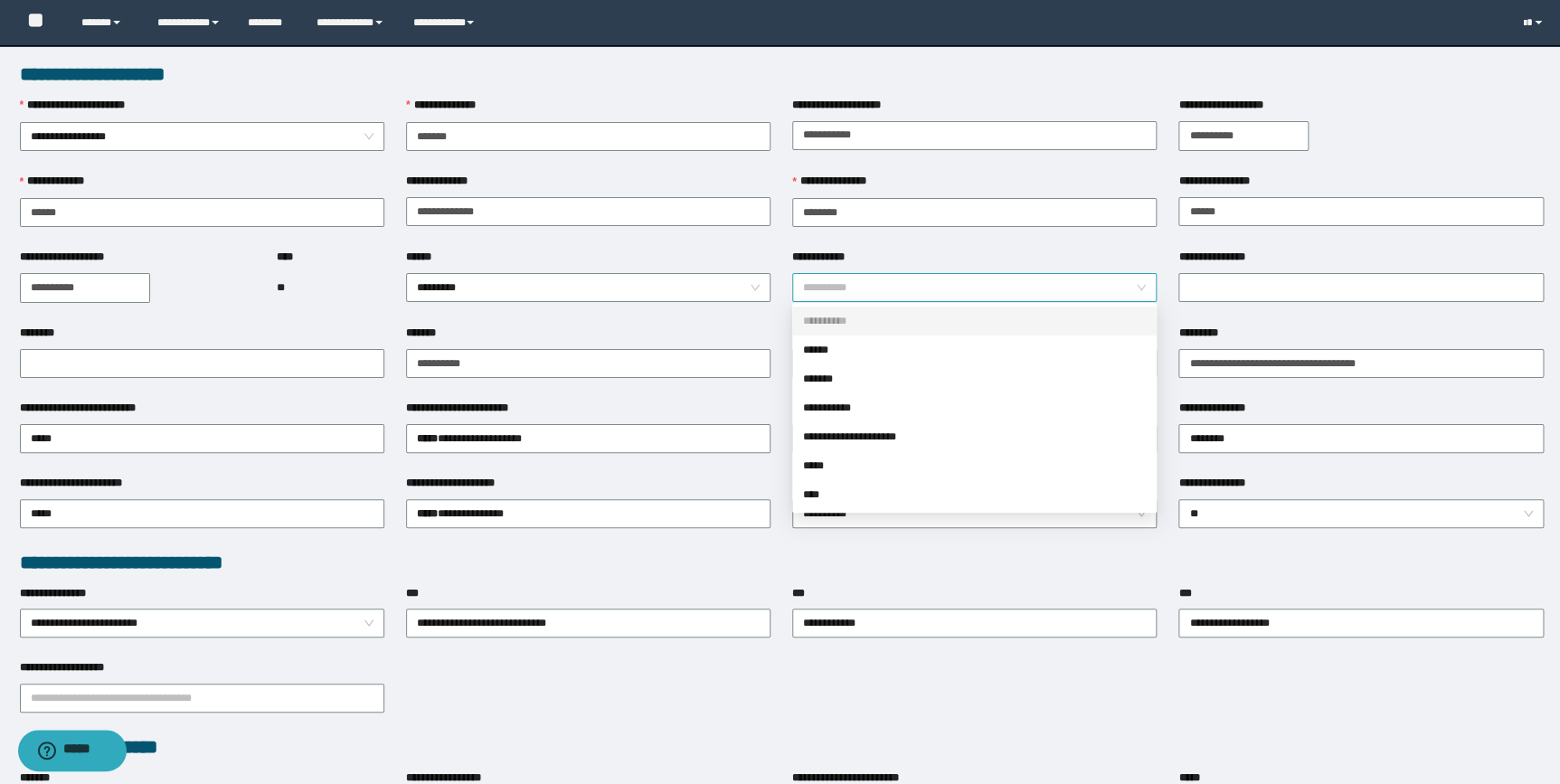 click on "**********" at bounding box center [974, 288] 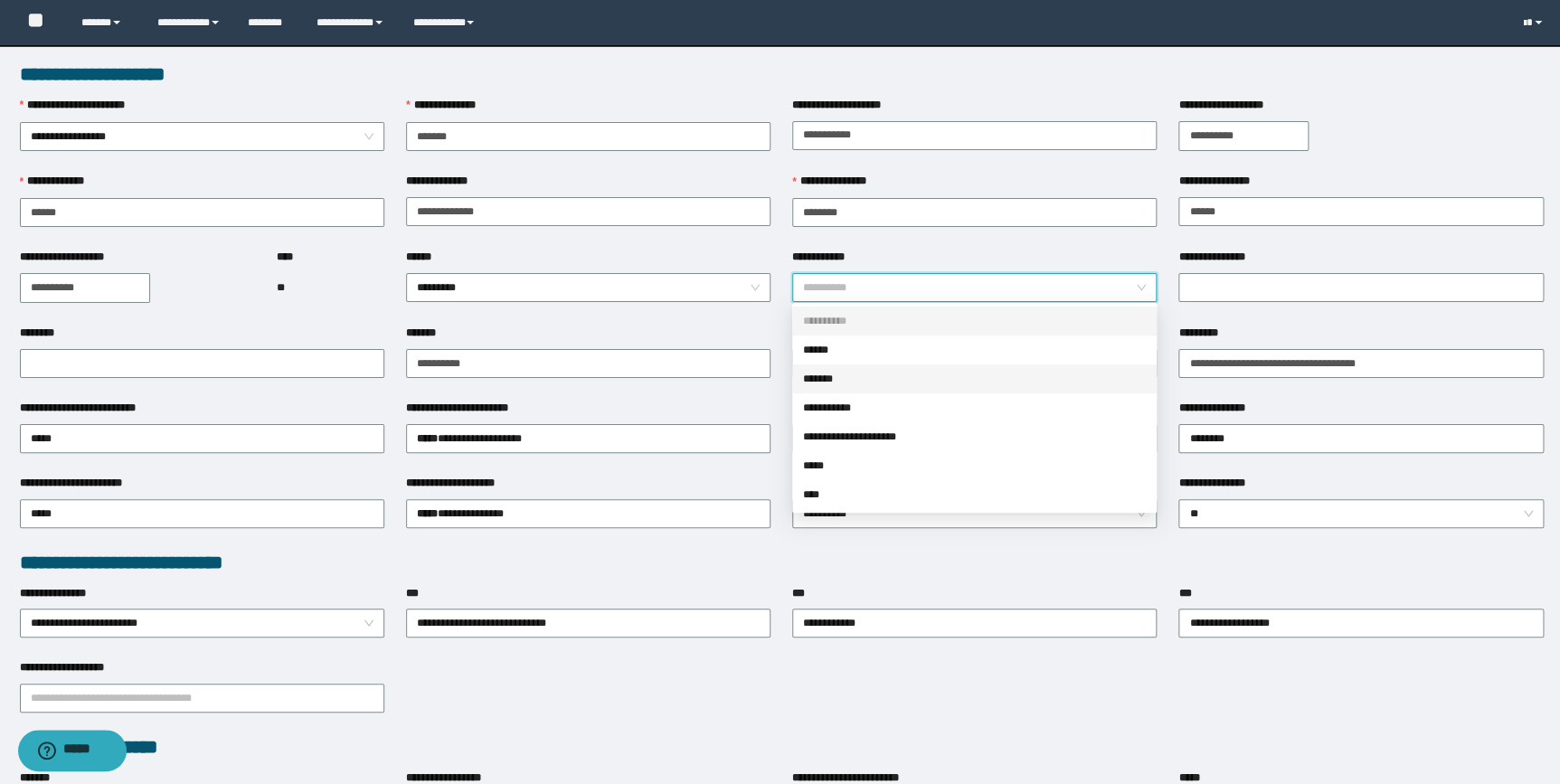 click on "*******" at bounding box center [974, 379] 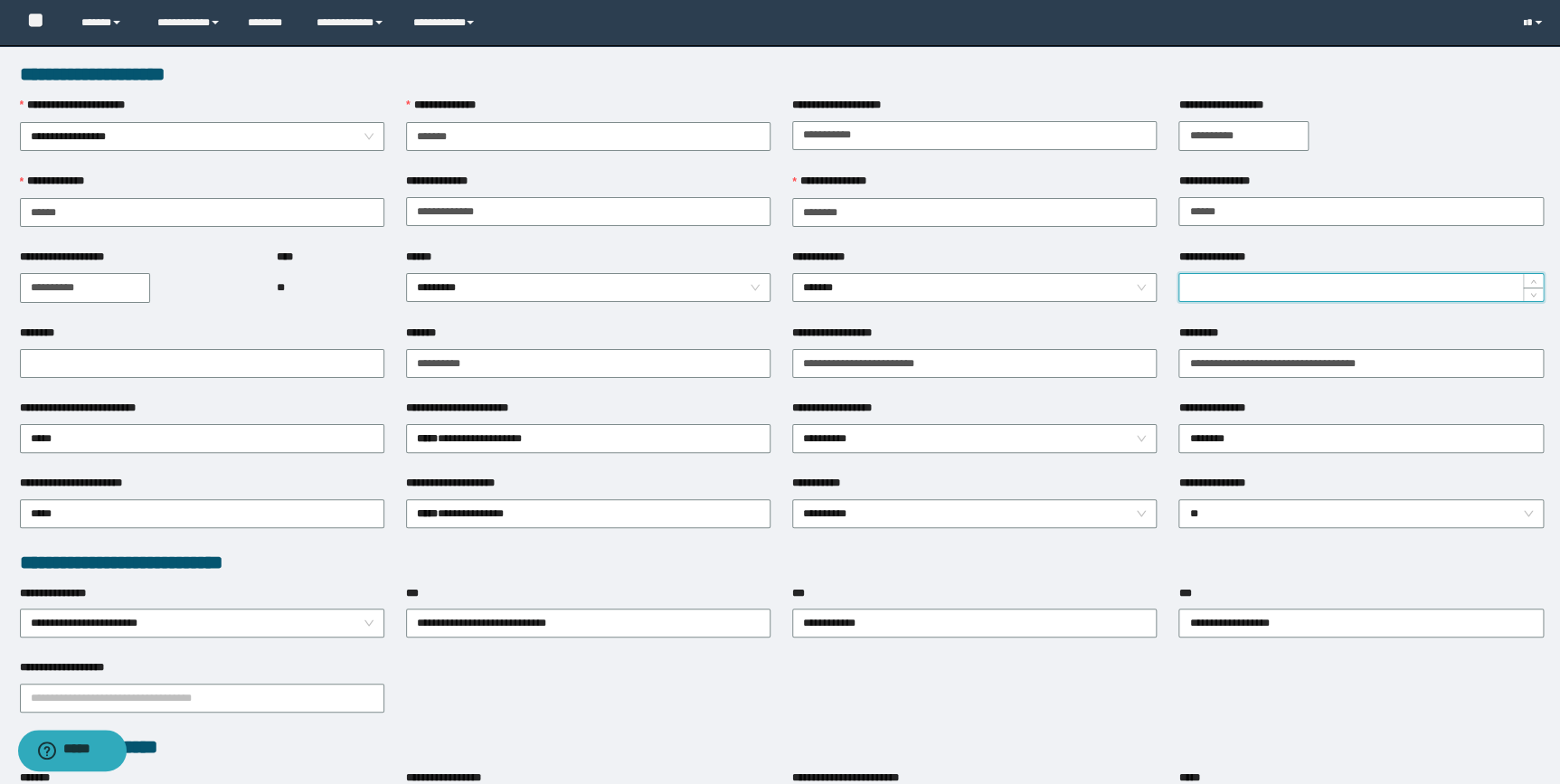 click on "**********" at bounding box center [1360, 288] 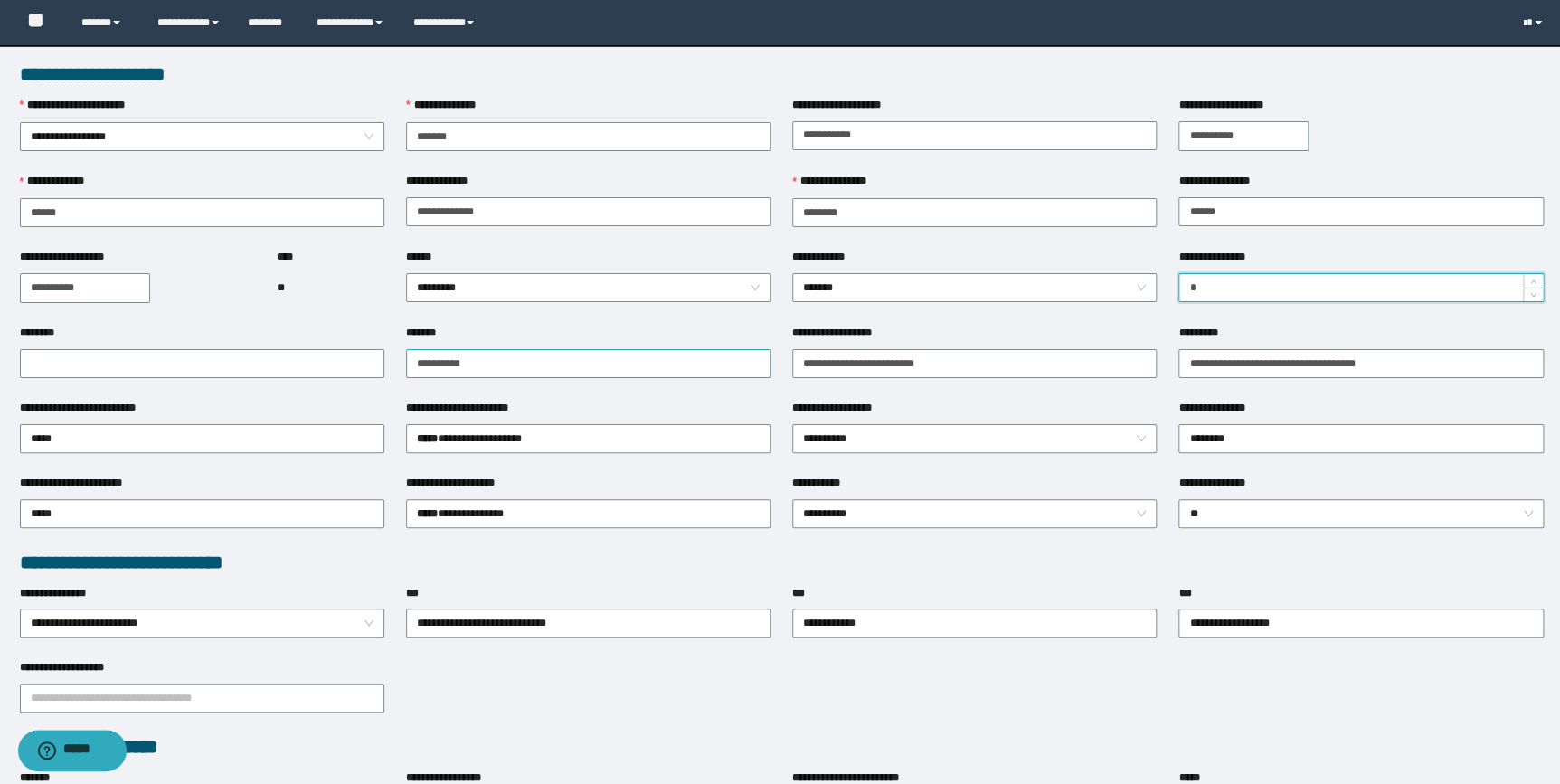 type on "*" 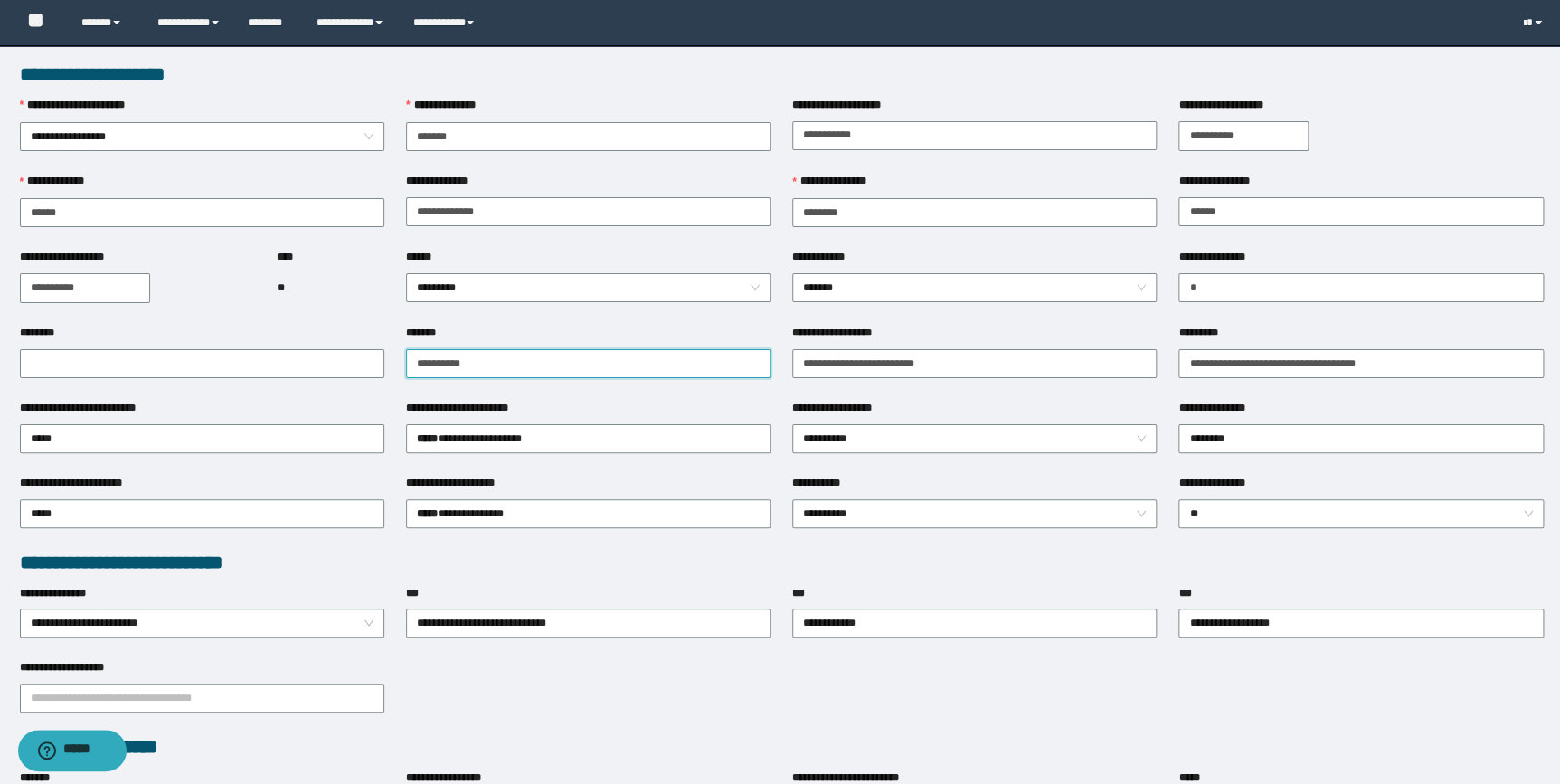 click on "*******" at bounding box center [588, 364] 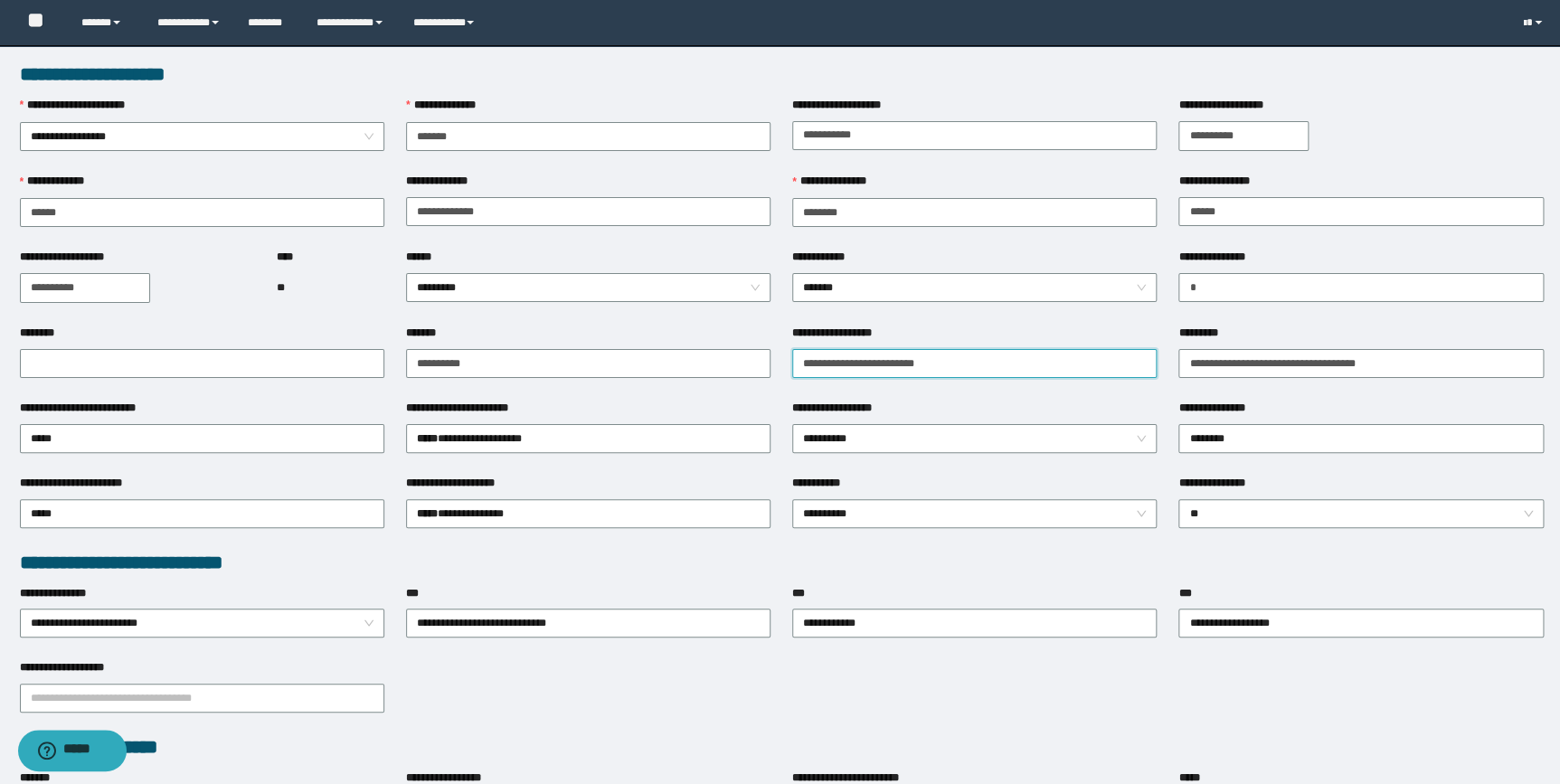 click on "**********" at bounding box center (974, 364) 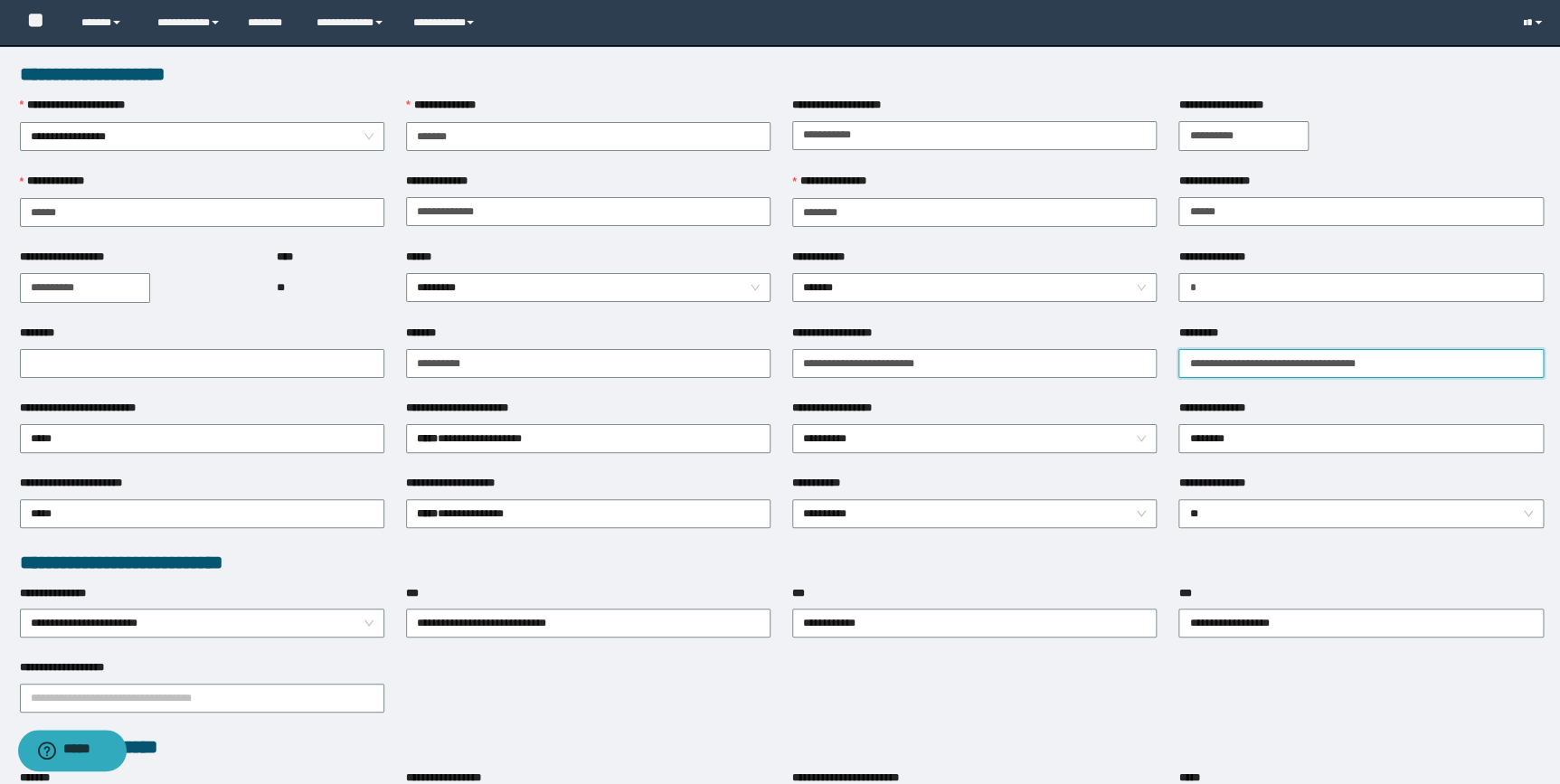 click on "*********" at bounding box center (1360, 364) 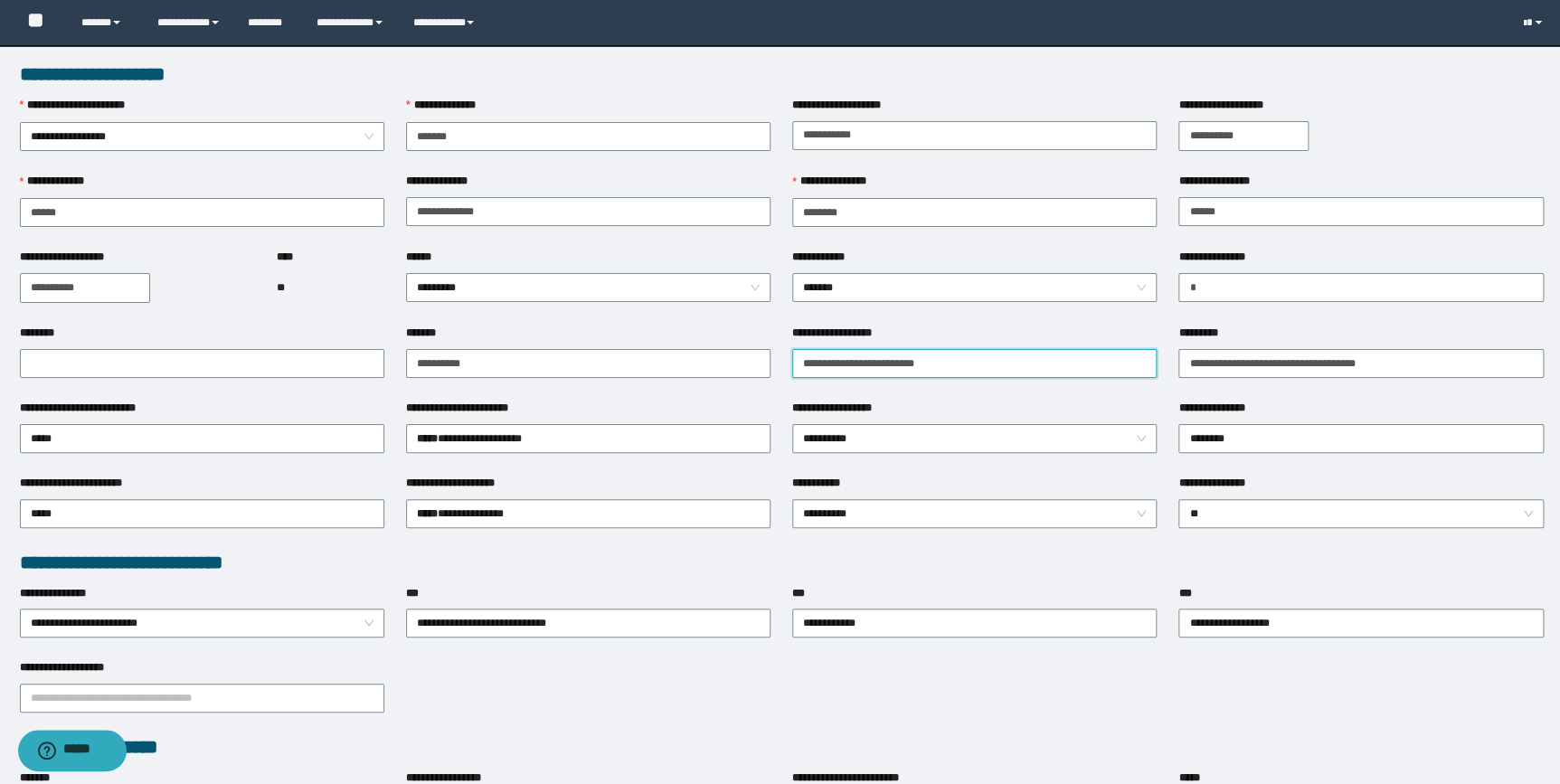 click on "**********" at bounding box center (974, 364) 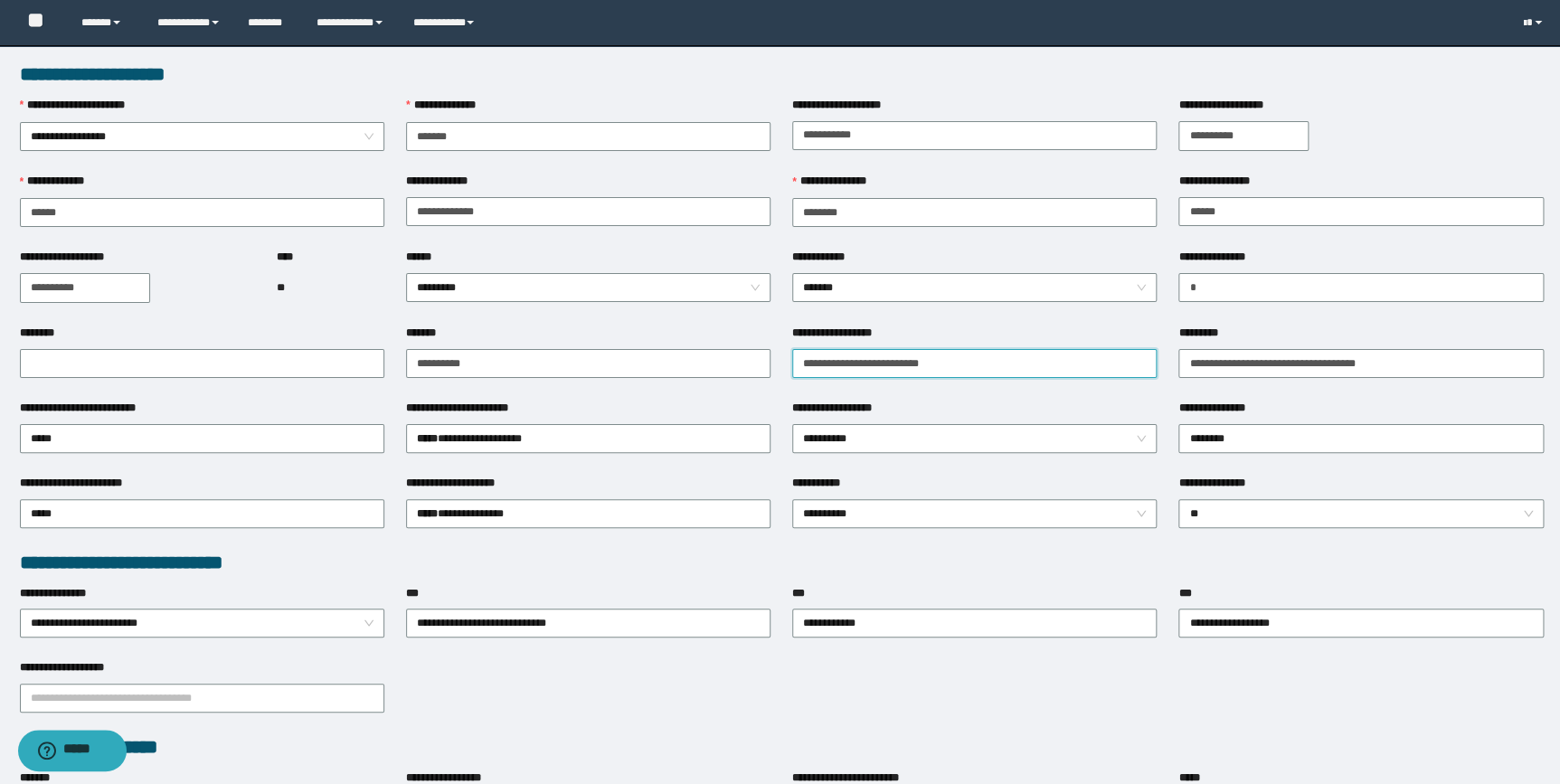 type on "**********" 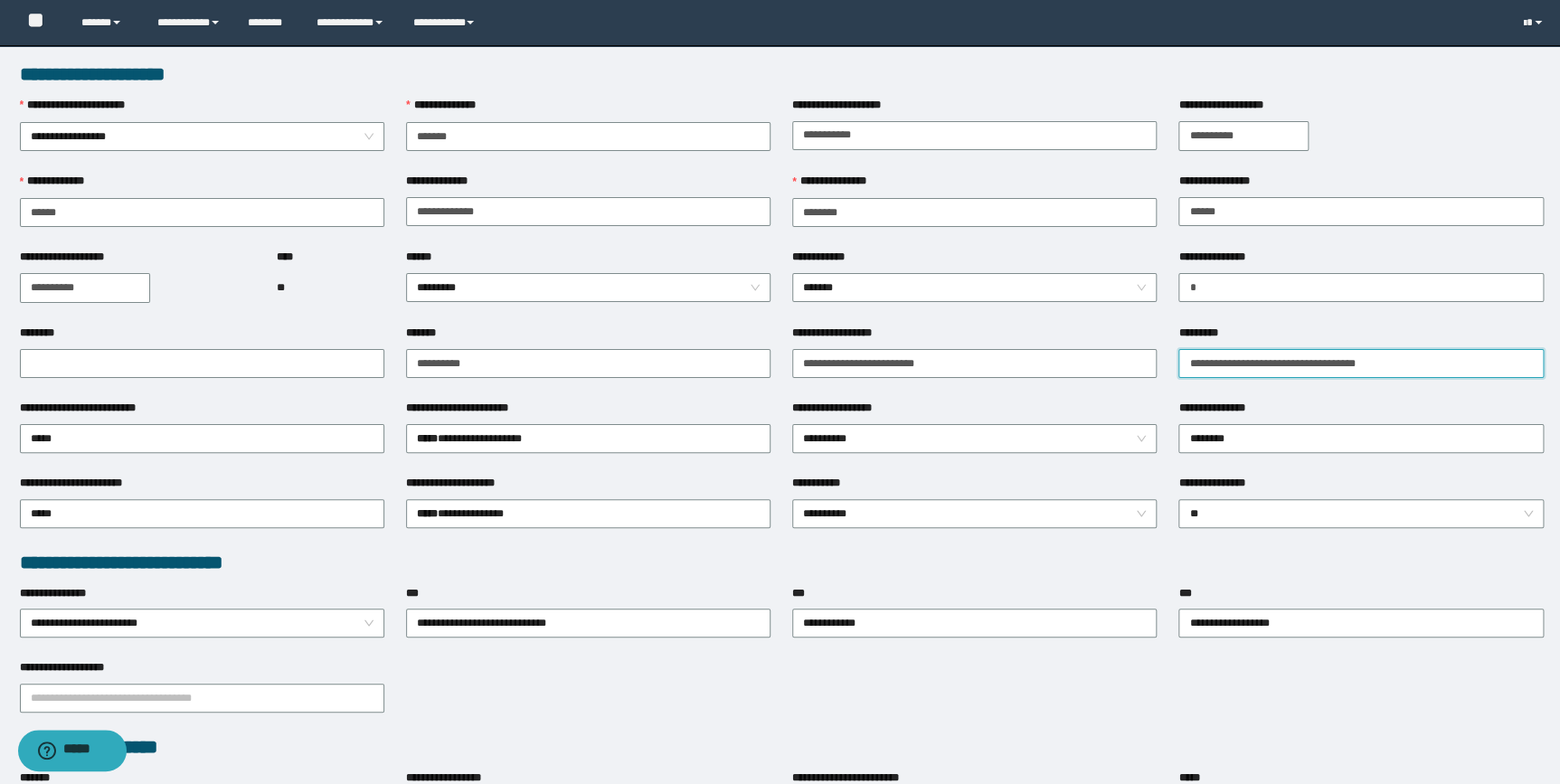 click on "*********" at bounding box center [1360, 364] 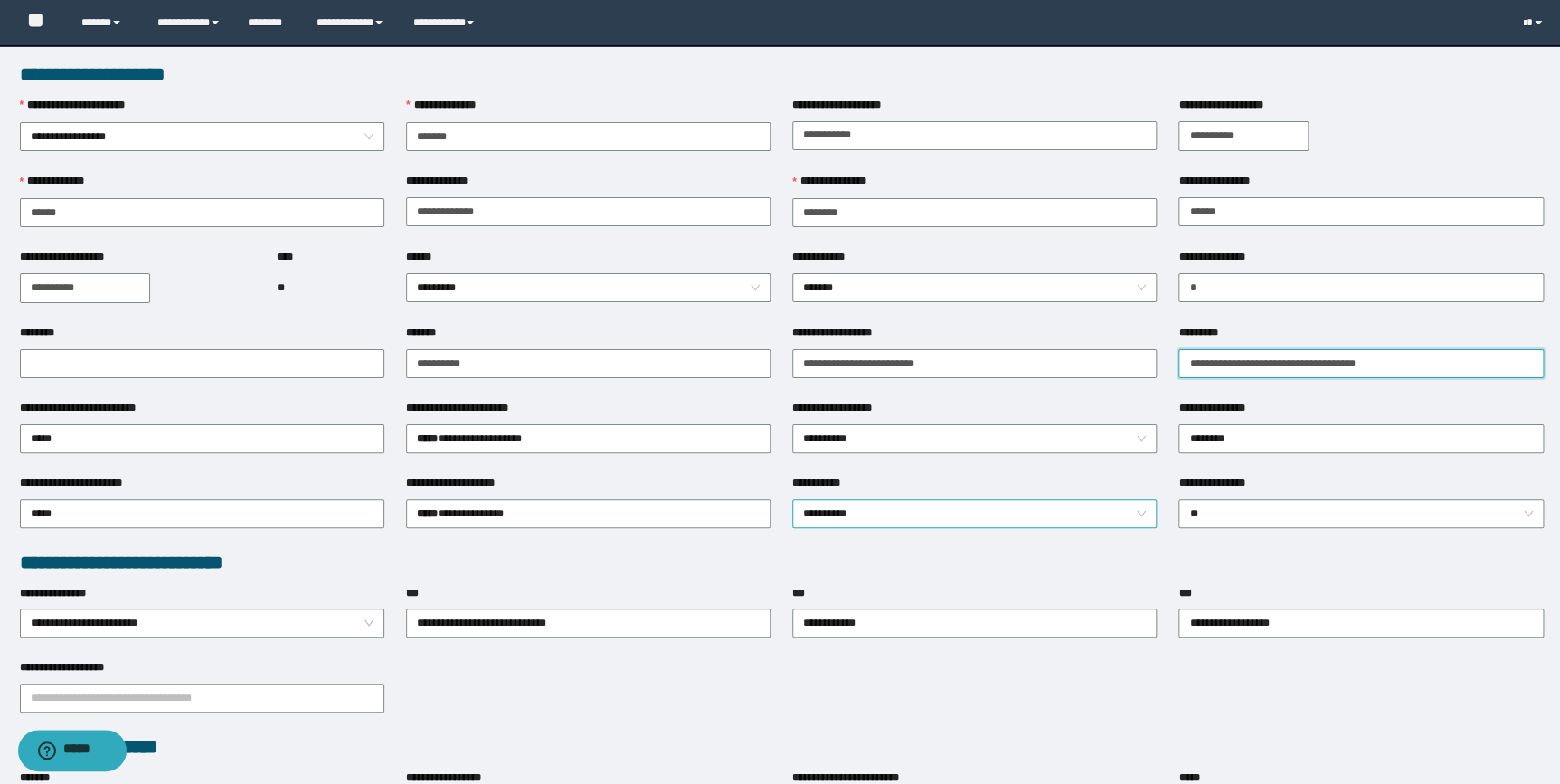 click on "**********" at bounding box center [974, 514] 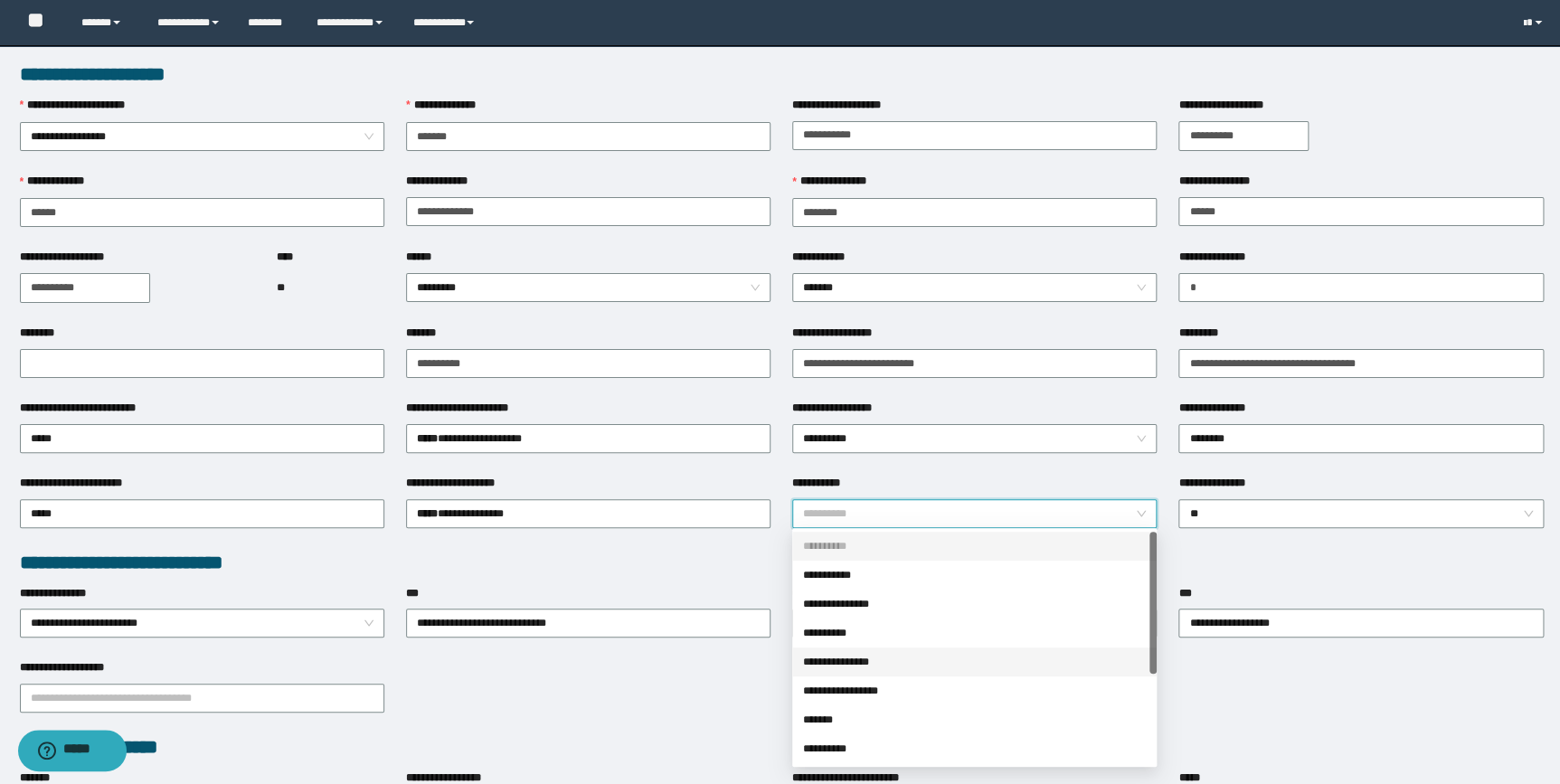 click on "**********" at bounding box center [974, 662] 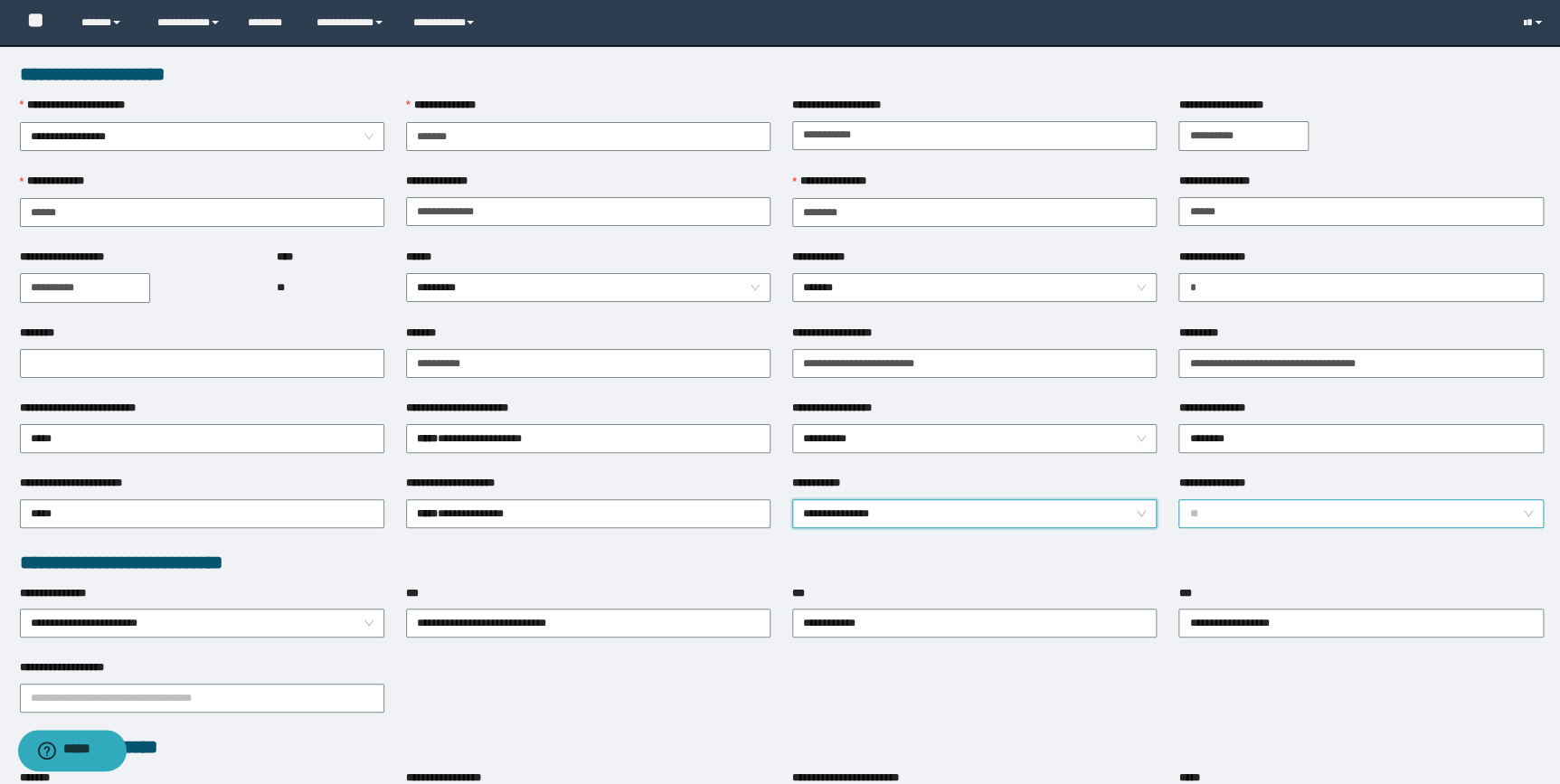 click on "**" at bounding box center (1360, 514) 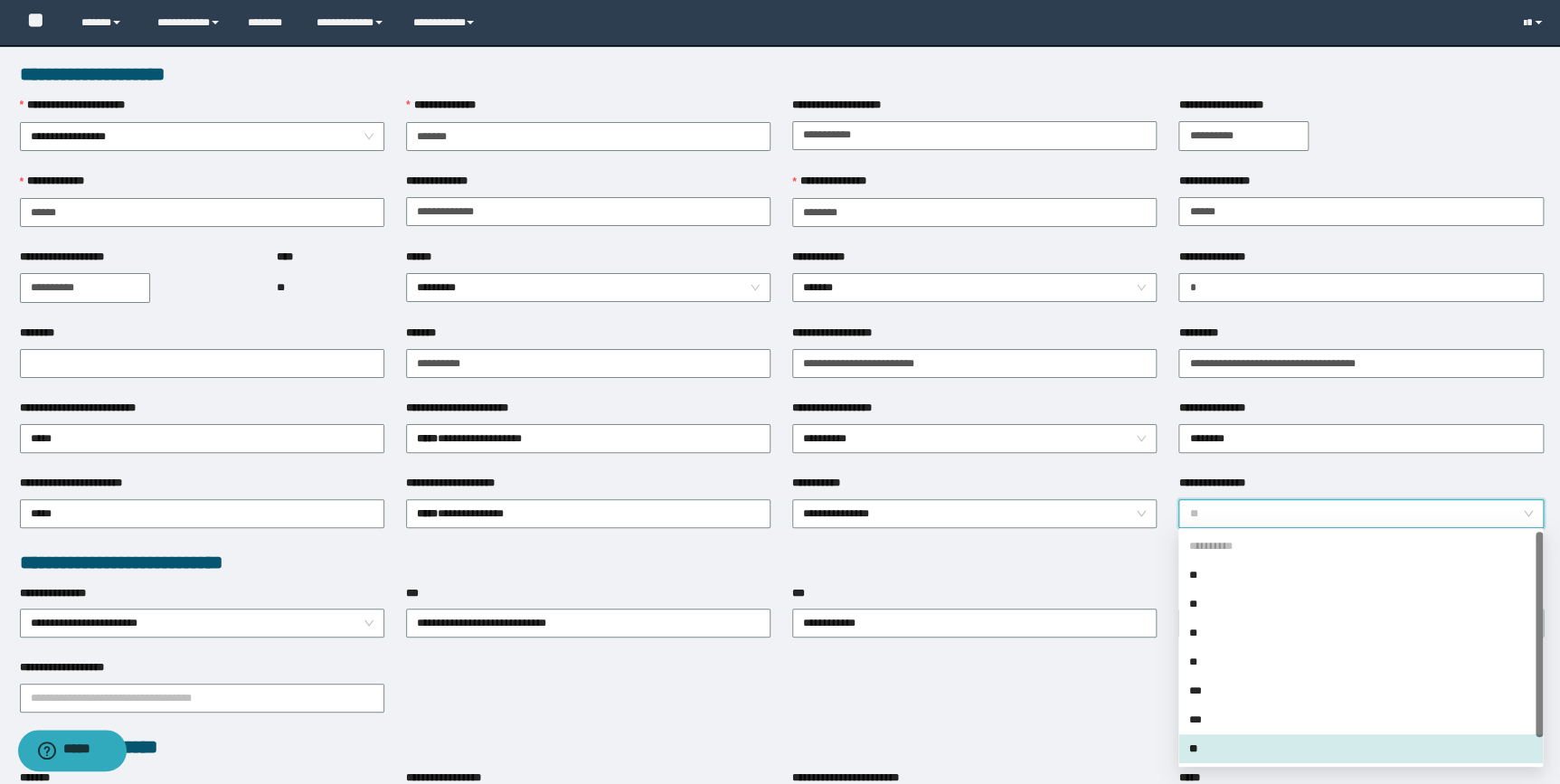 click on "**" at bounding box center (1360, 749) 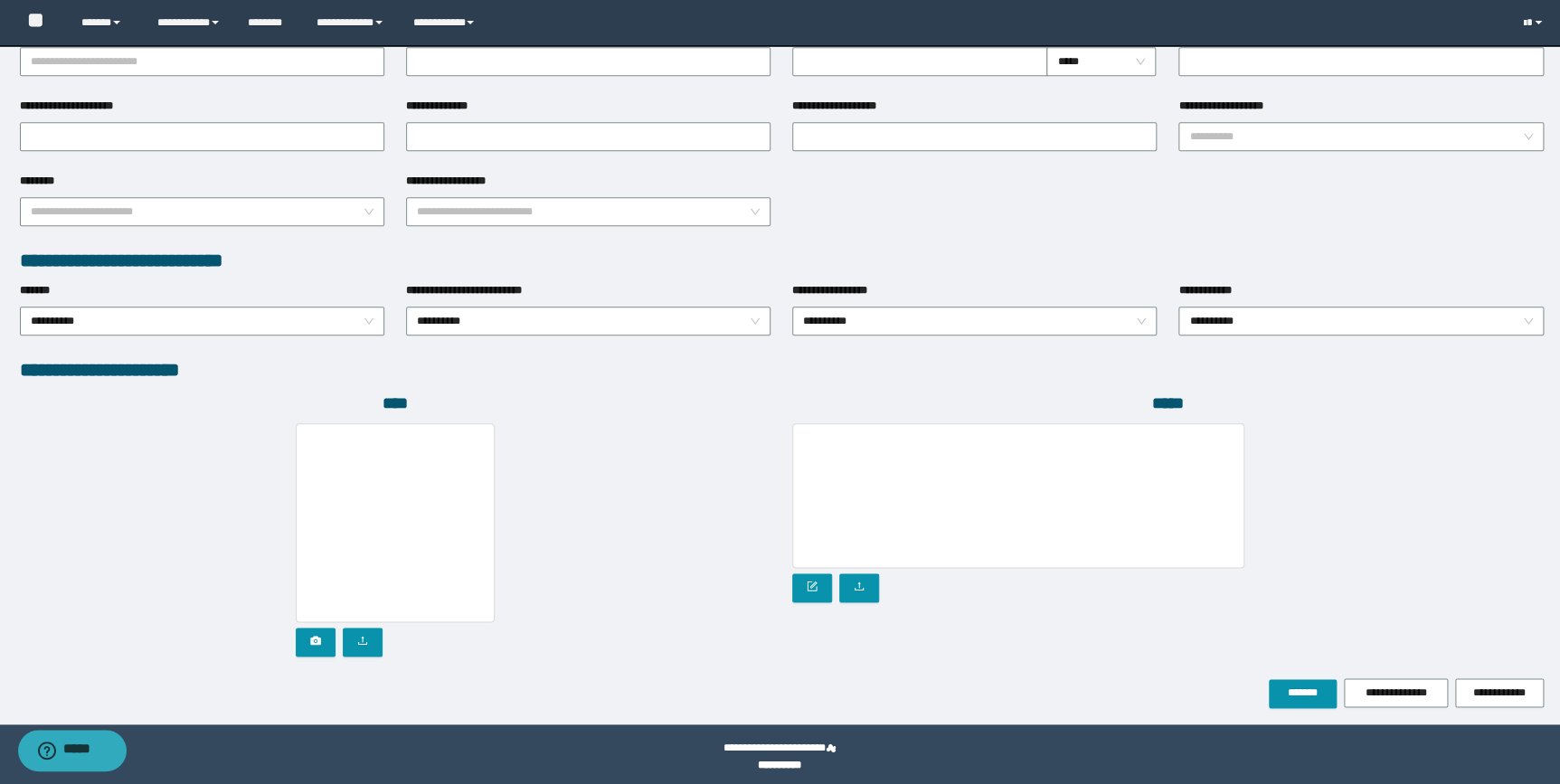 scroll, scrollTop: 754, scrollLeft: 0, axis: vertical 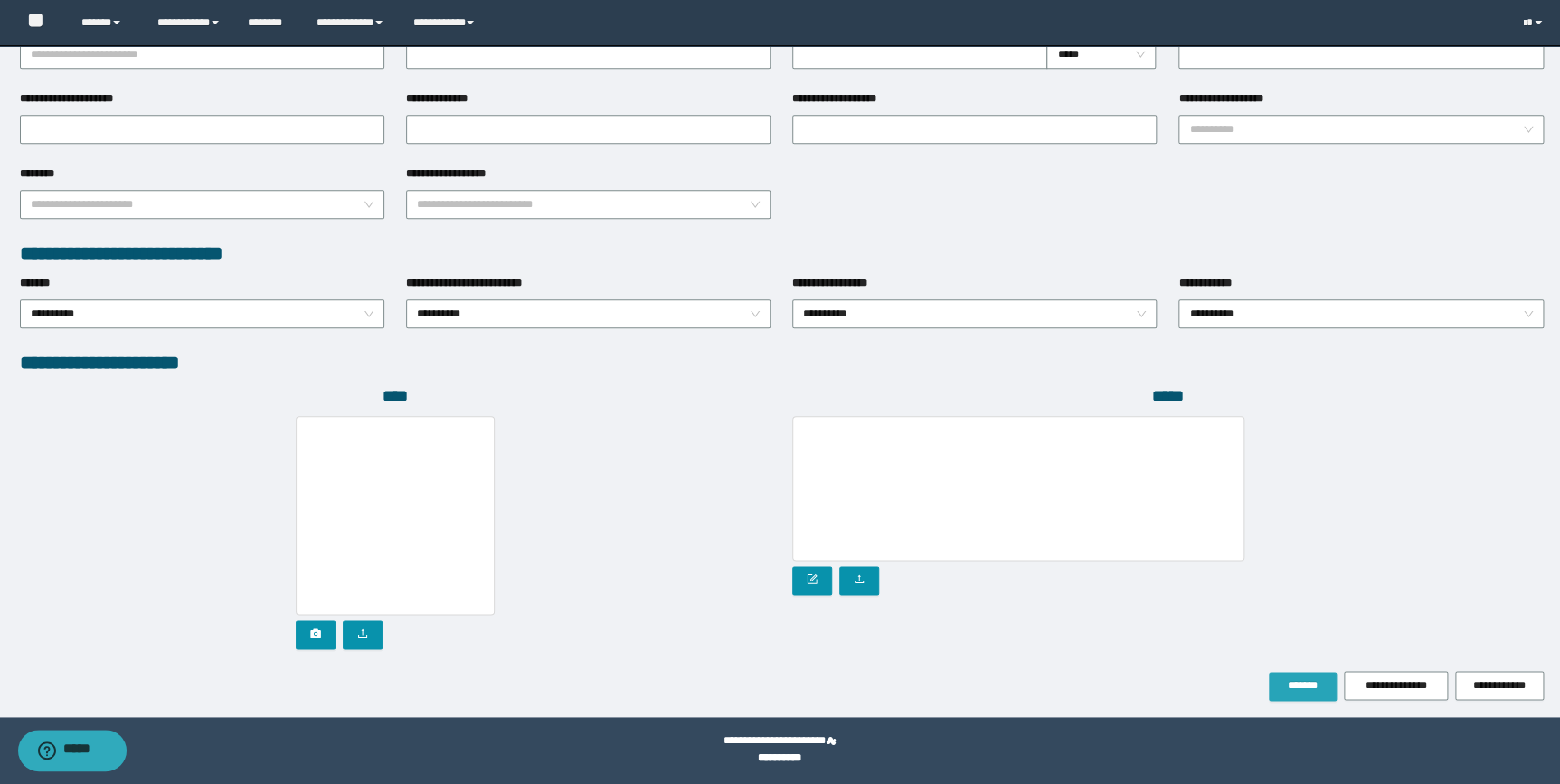 click on "*******" at bounding box center (1302, 685) 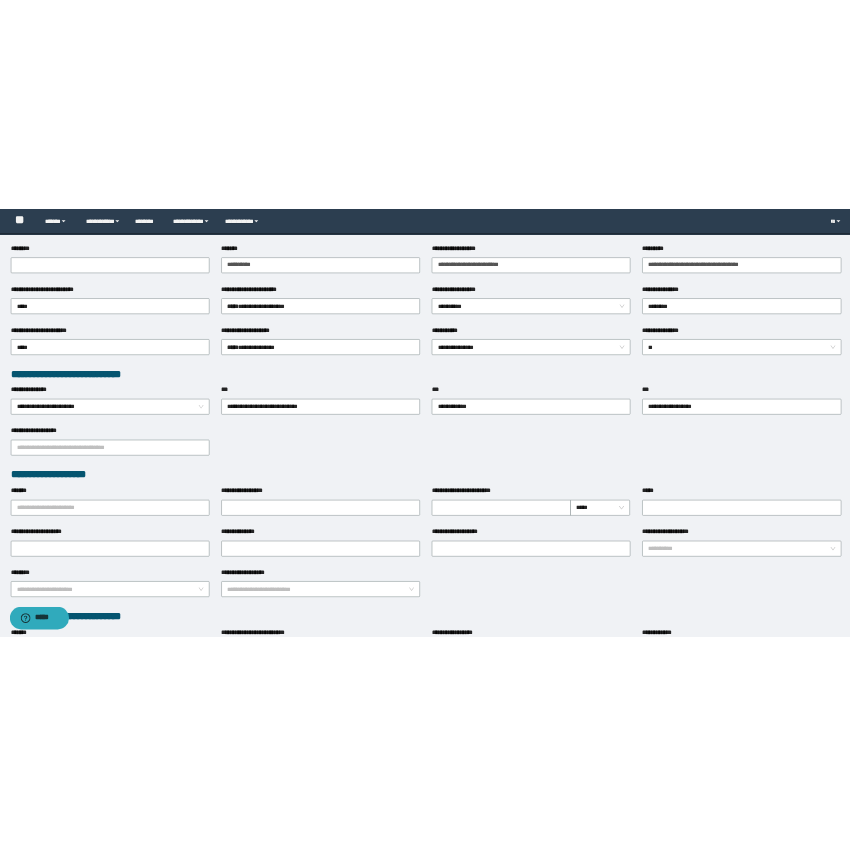 scroll, scrollTop: 0, scrollLeft: 0, axis: both 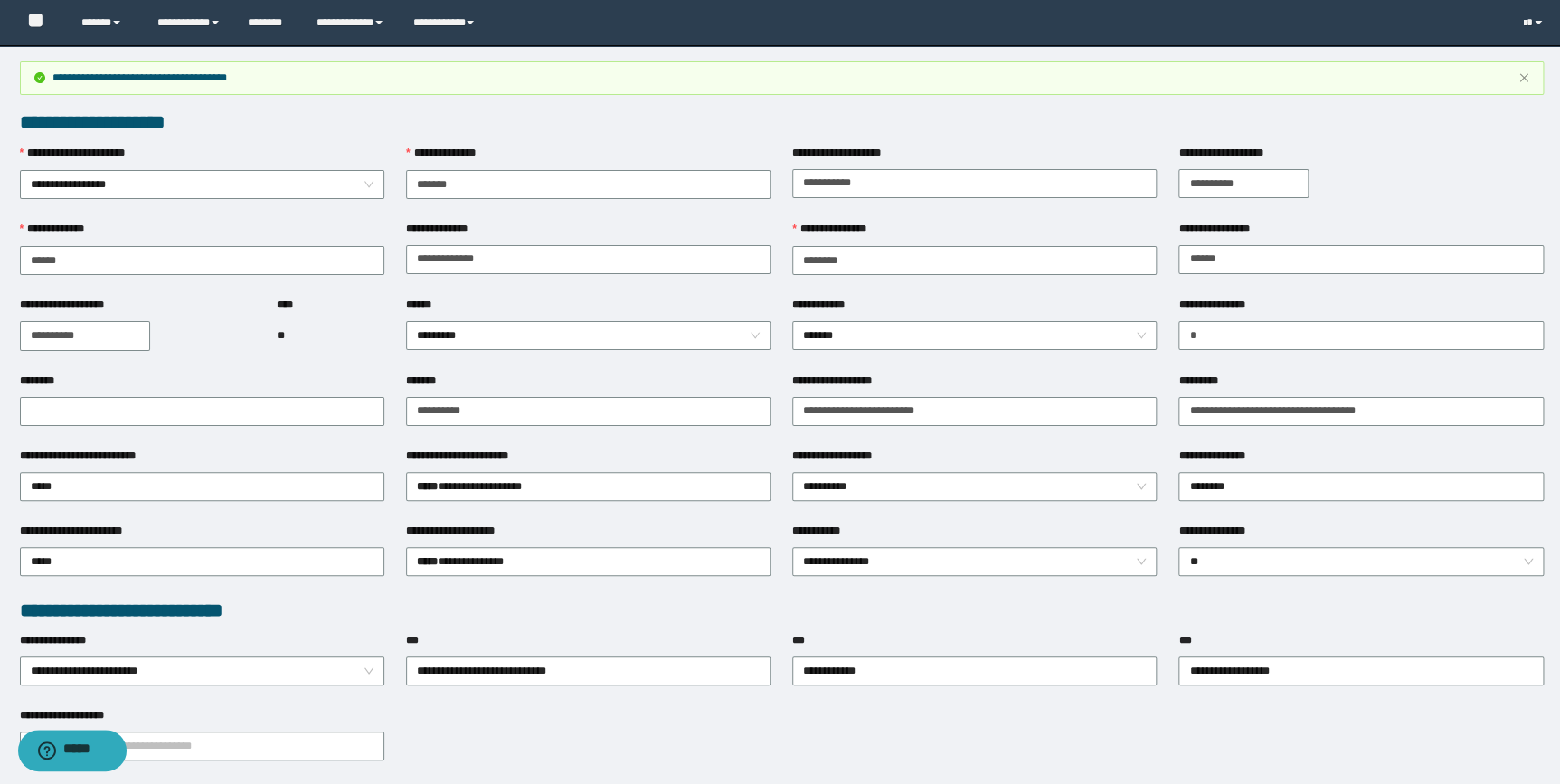 type 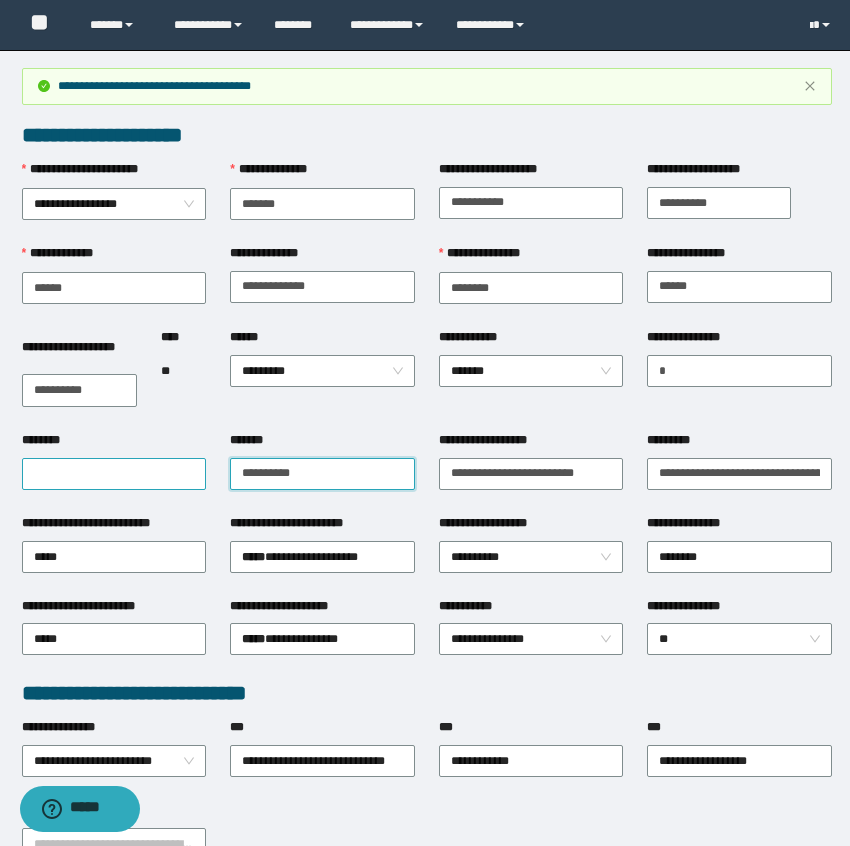 drag, startPoint x: 324, startPoint y: 459, endPoint x: 281, endPoint y: 463, distance: 43.185646 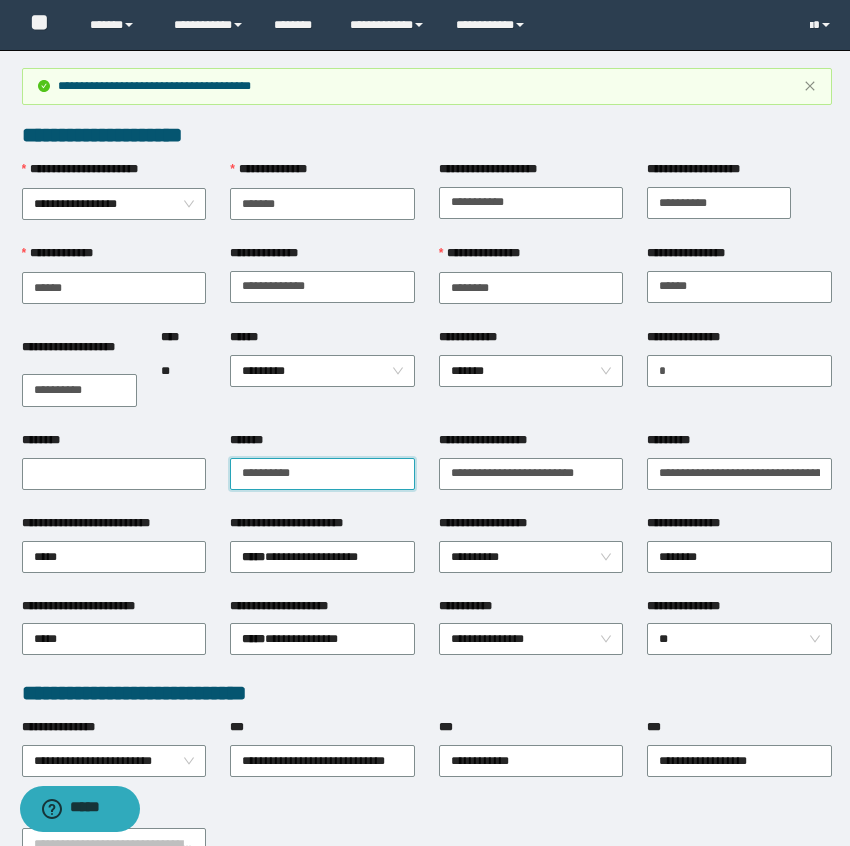 click on "**********" at bounding box center (427, 472) 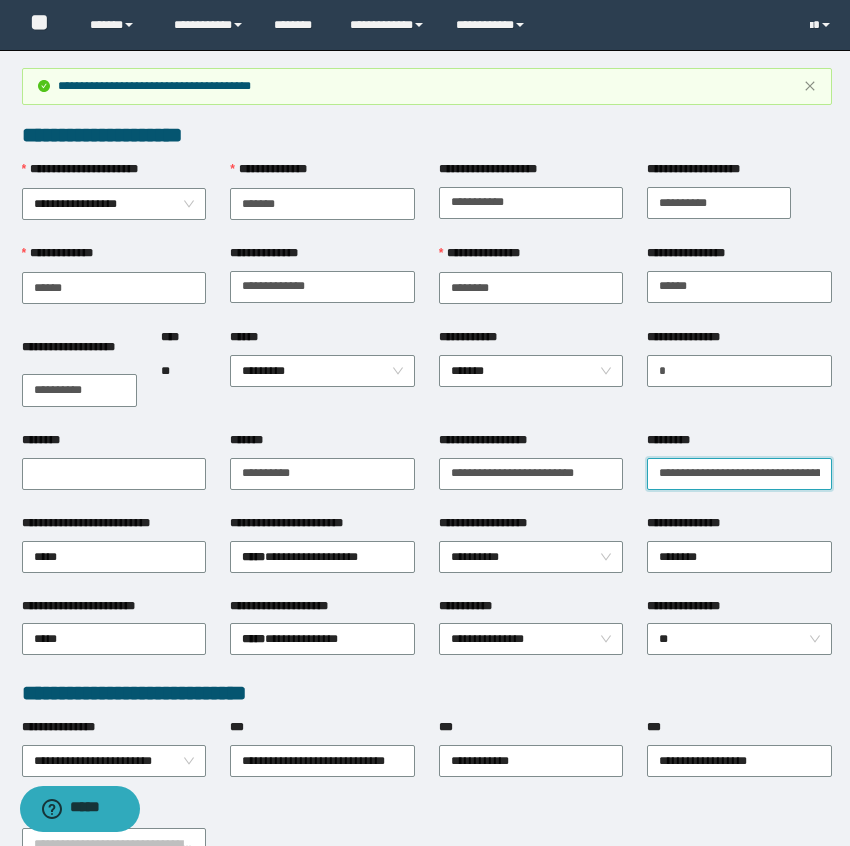 scroll, scrollTop: 0, scrollLeft: 29, axis: horizontal 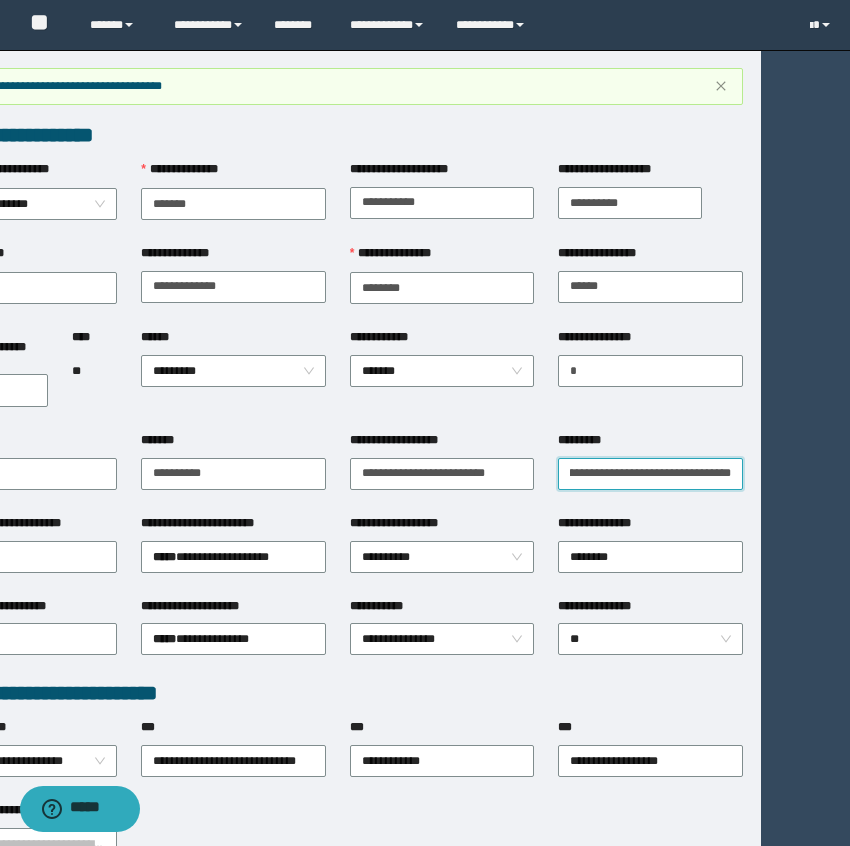 drag, startPoint x: 648, startPoint y: 468, endPoint x: 957, endPoint y: 513, distance: 312.25952 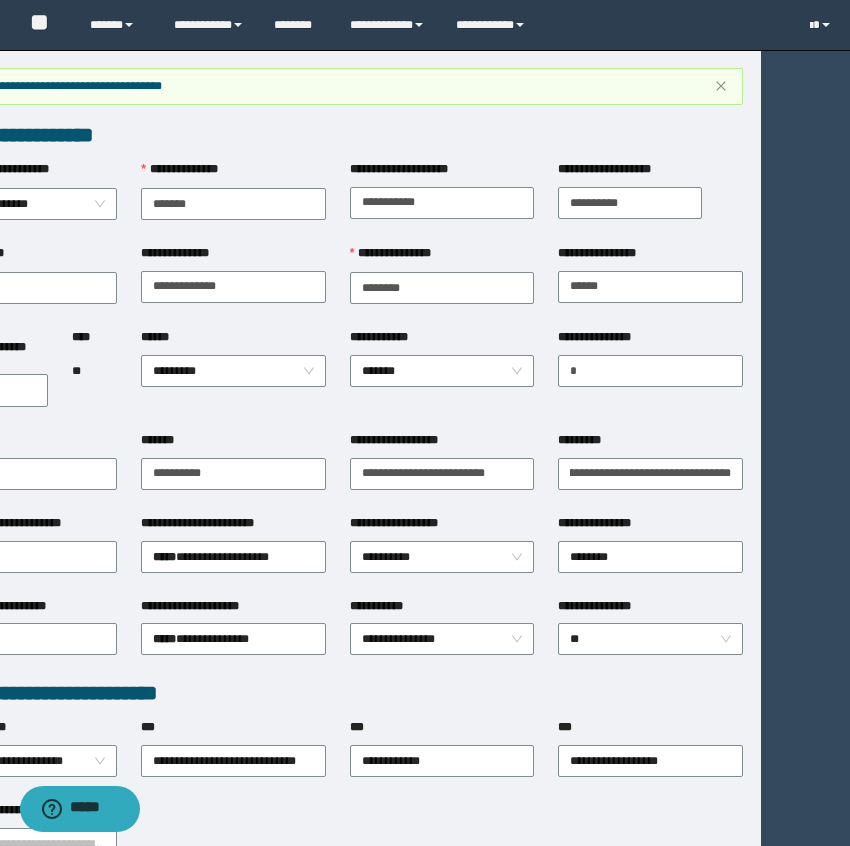 scroll, scrollTop: 0, scrollLeft: 0, axis: both 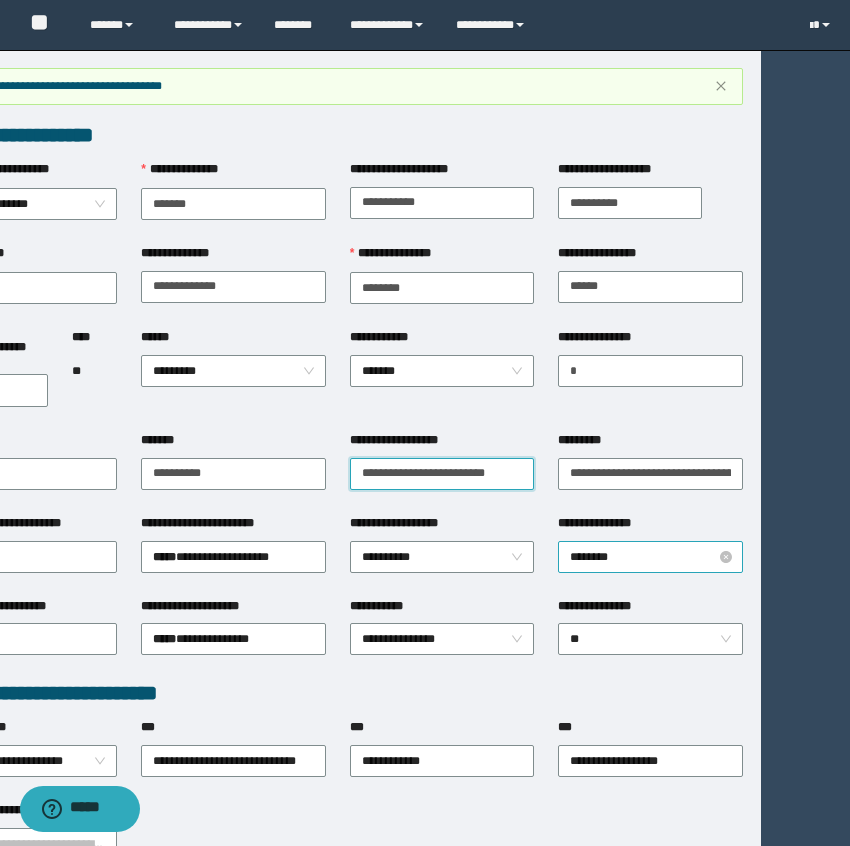 drag, startPoint x: 359, startPoint y: 466, endPoint x: 739, endPoint y: 541, distance: 387.3306 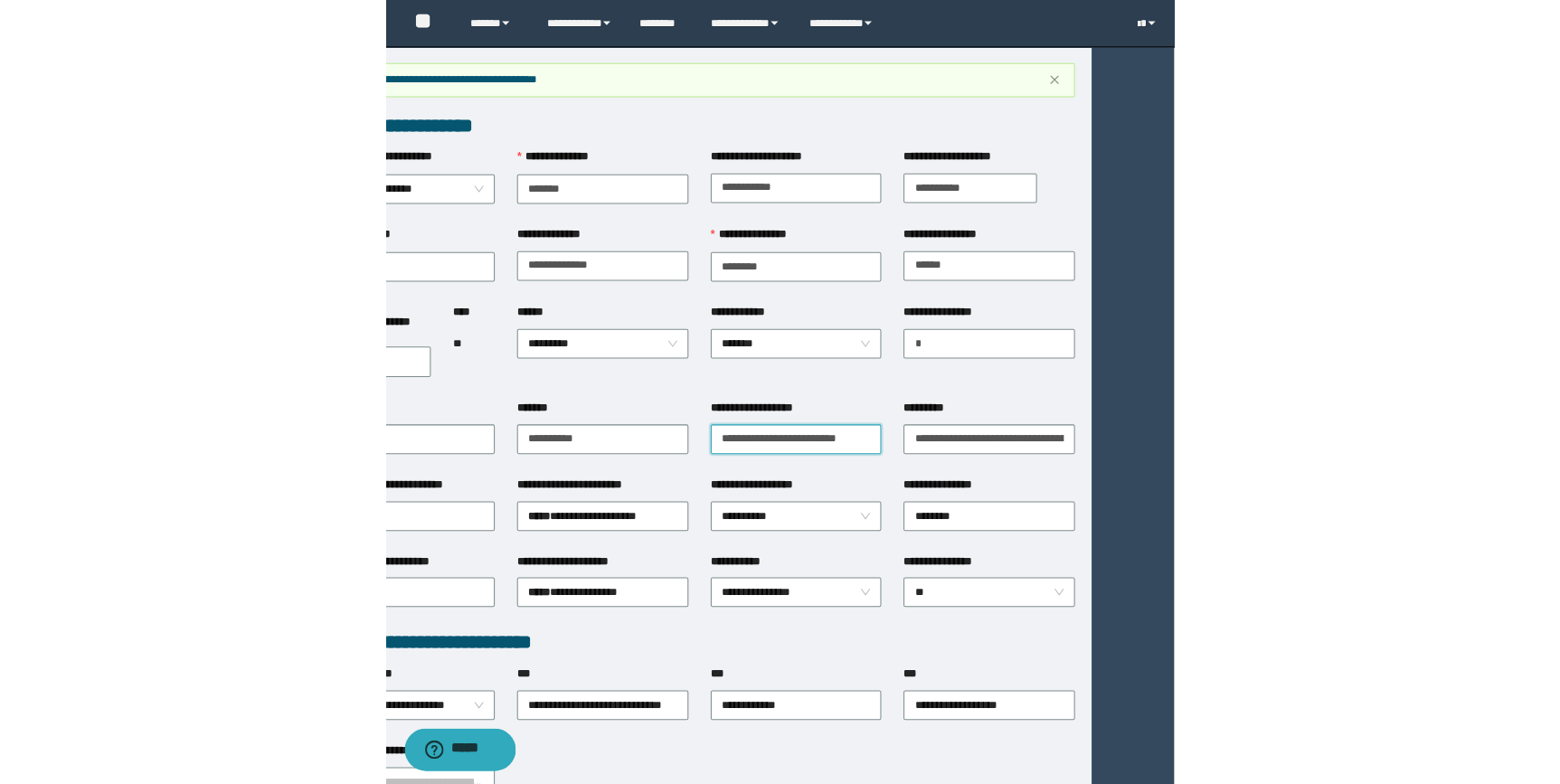 scroll, scrollTop: 0, scrollLeft: 0, axis: both 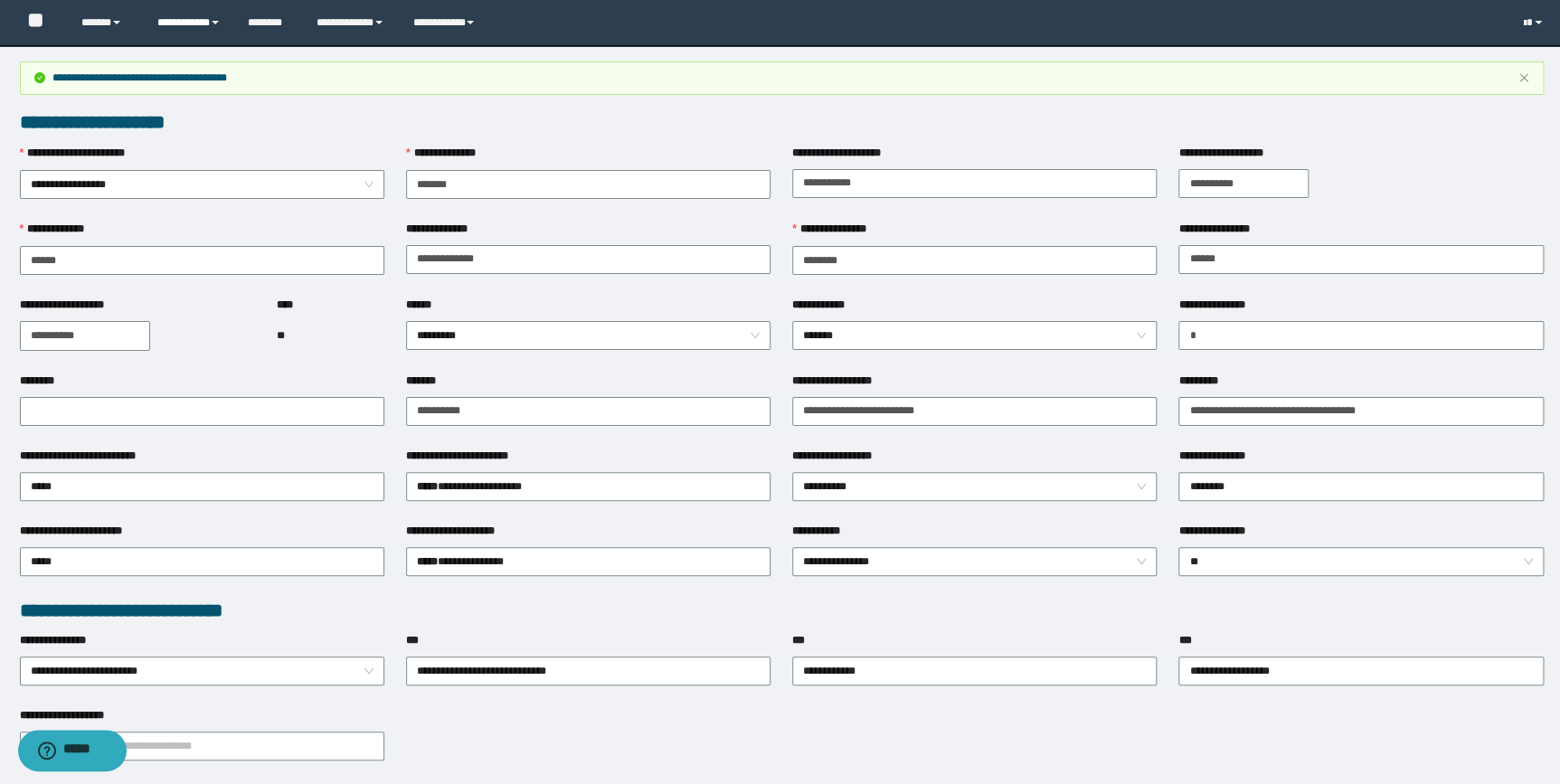 click on "**********" at bounding box center (189, 23) 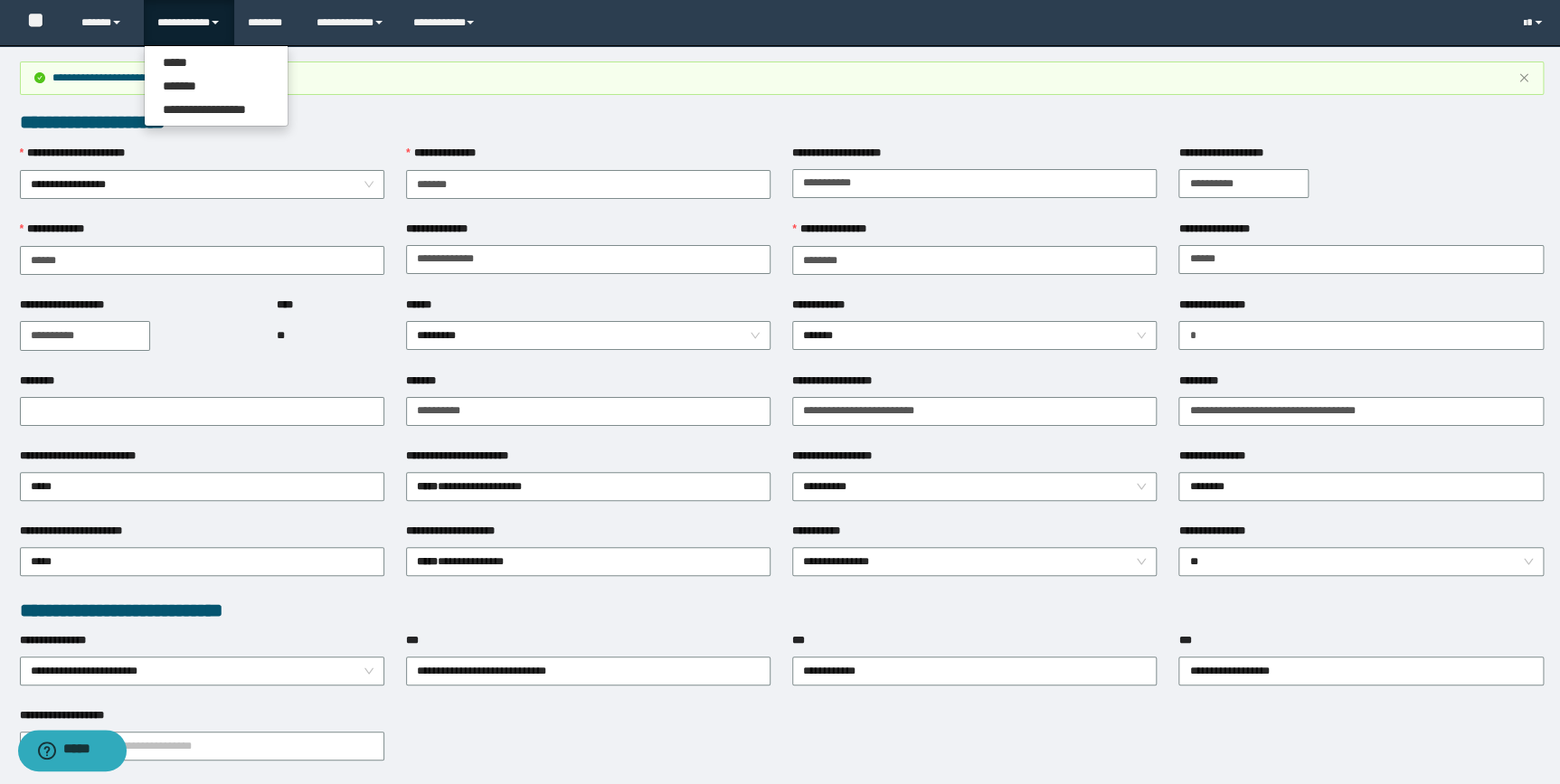 click on "**********" at bounding box center (780, 806) 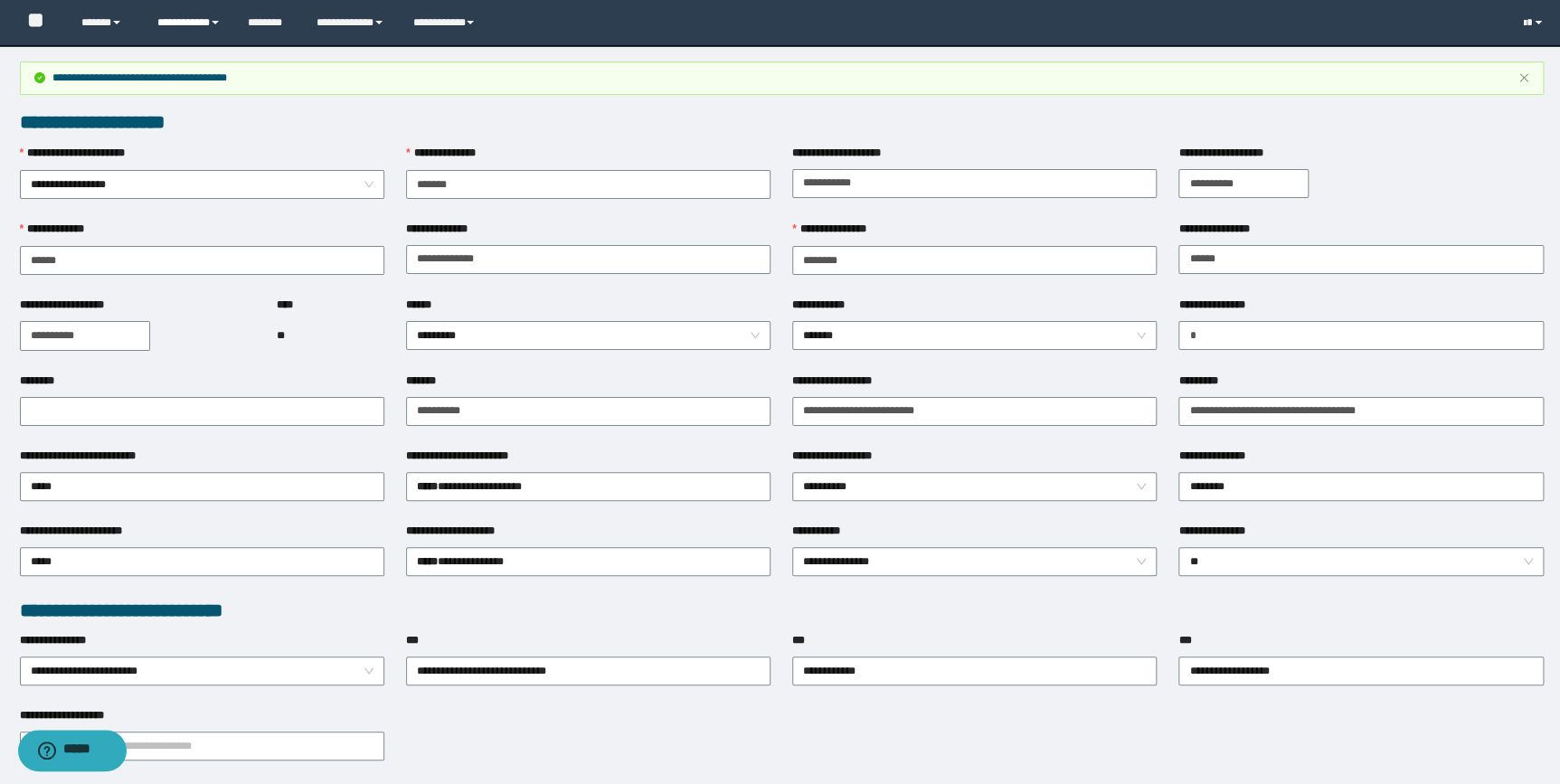 click on "**********" at bounding box center (189, 23) 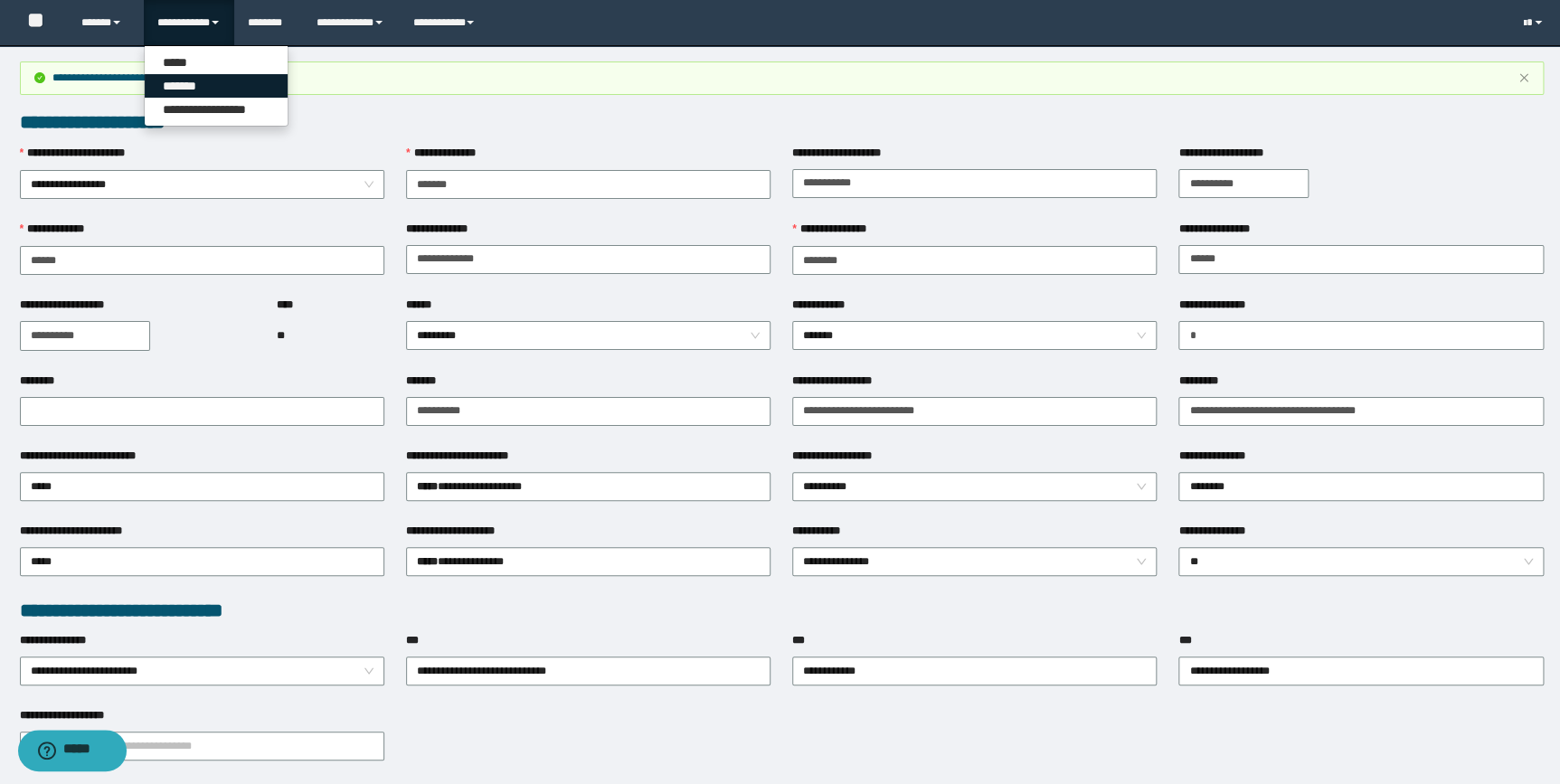click on "*******" at bounding box center (216, 86) 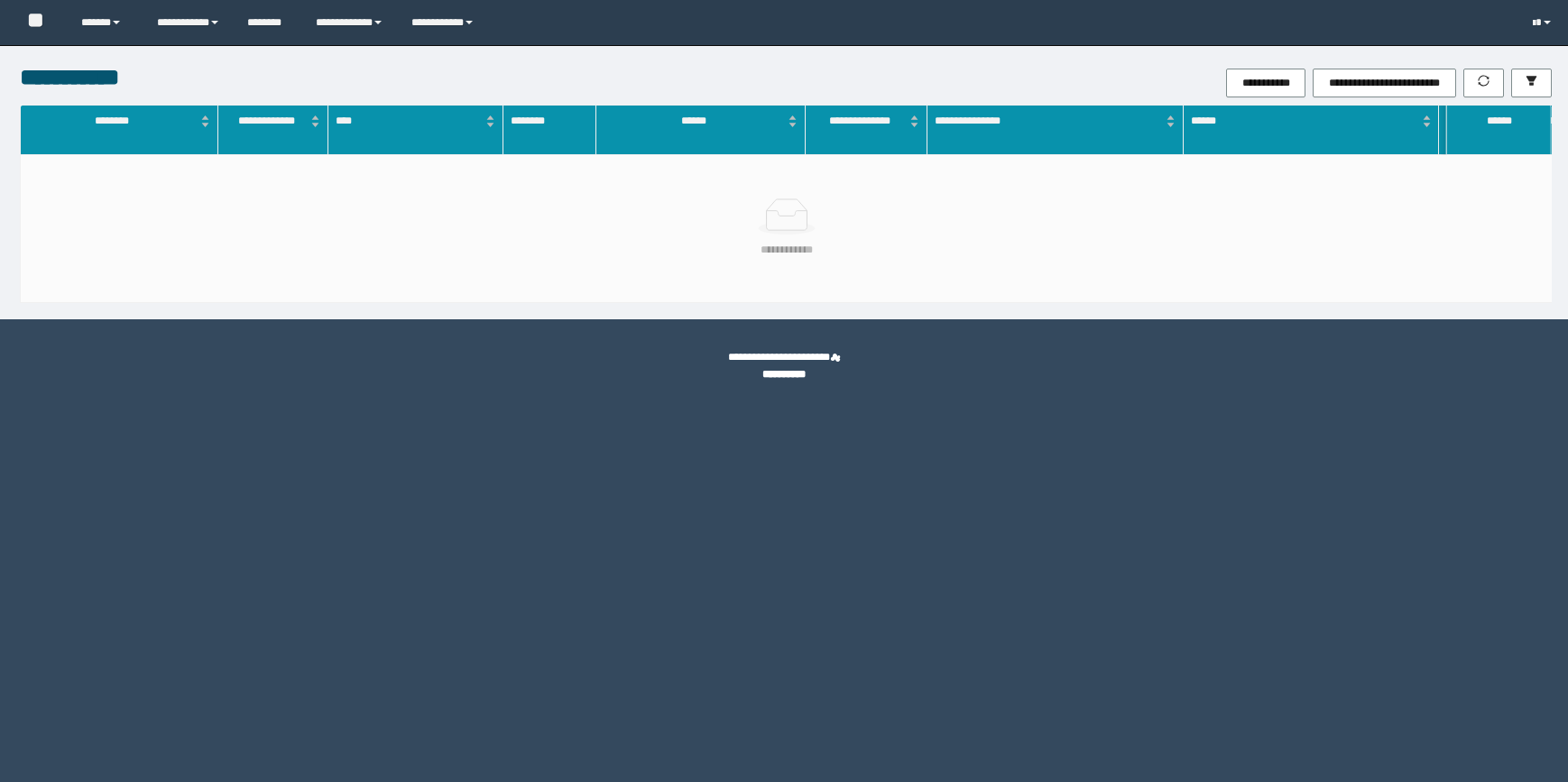 scroll, scrollTop: 0, scrollLeft: 0, axis: both 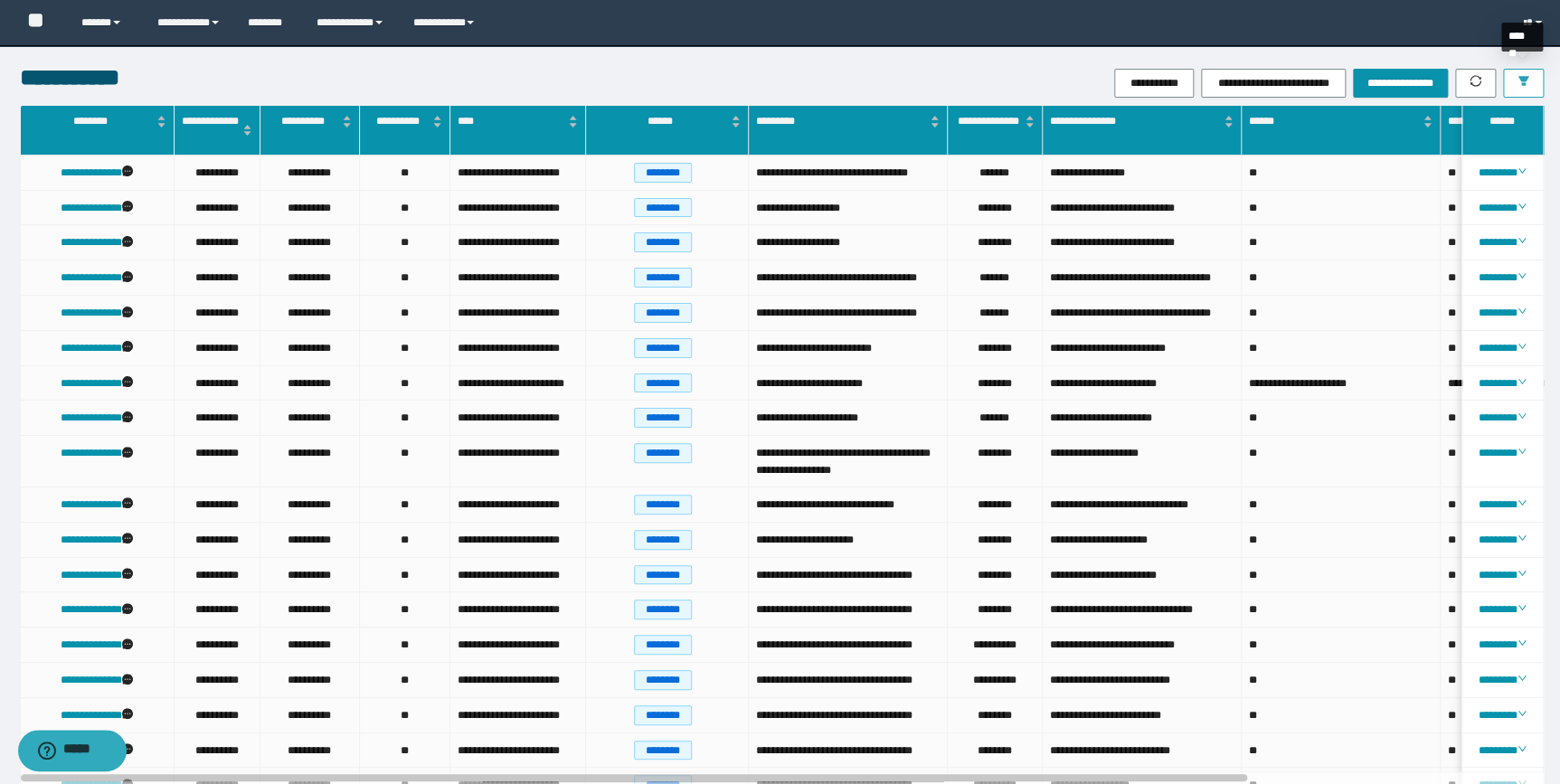 click at bounding box center (1523, 83) 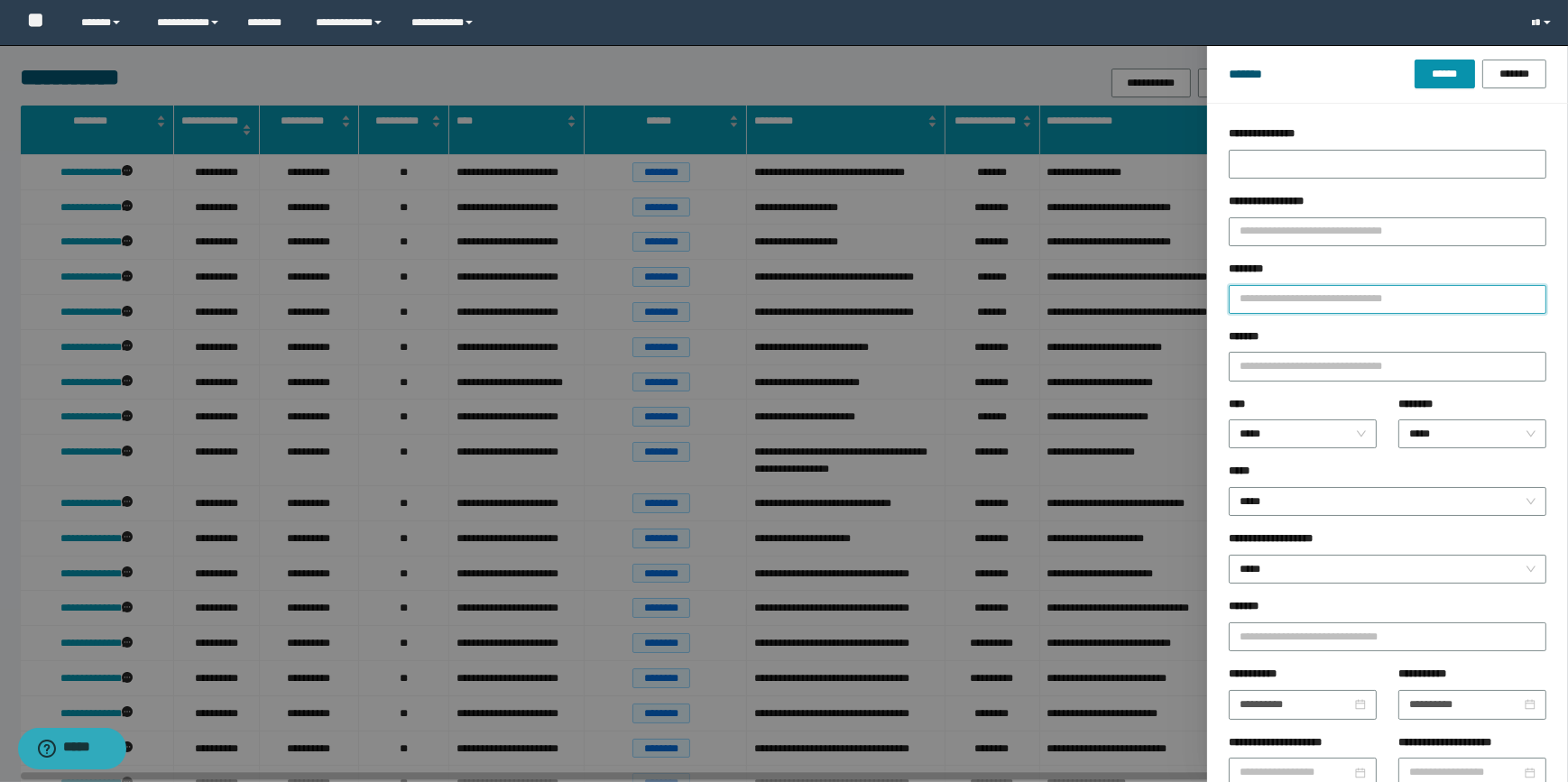 click on "********" at bounding box center [1388, 299] 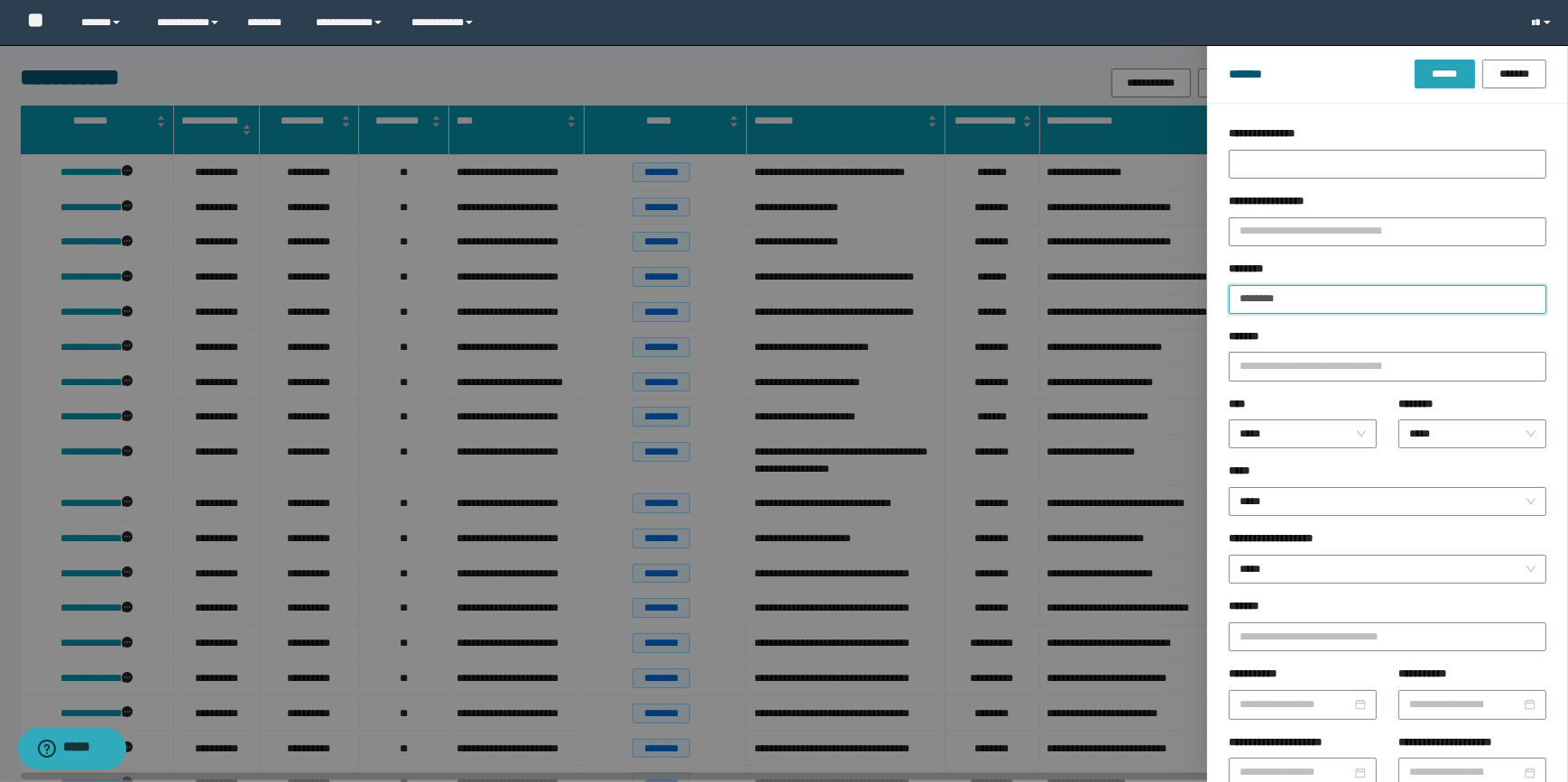 type on "********" 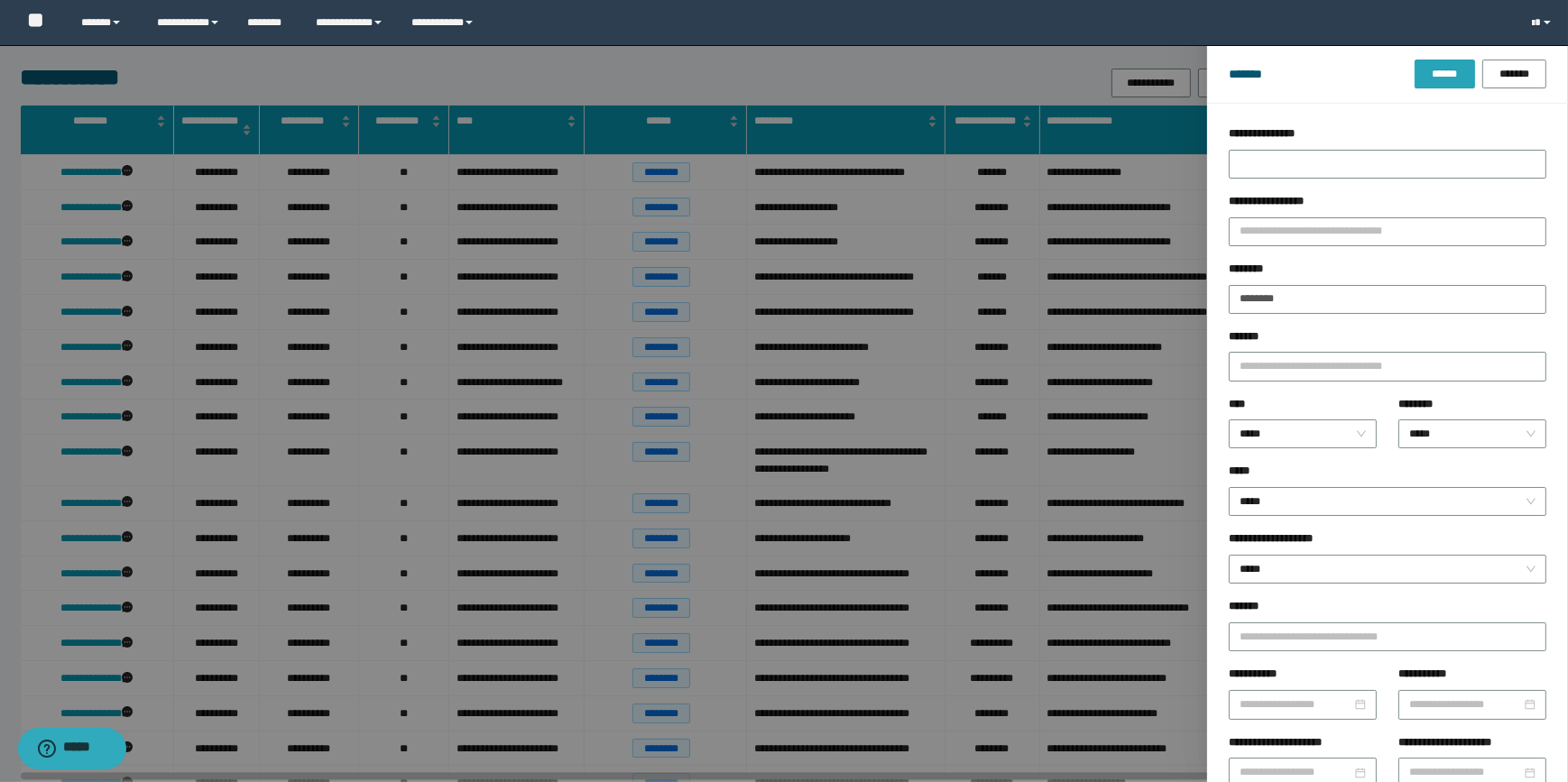 click on "******" at bounding box center [1444, 74] 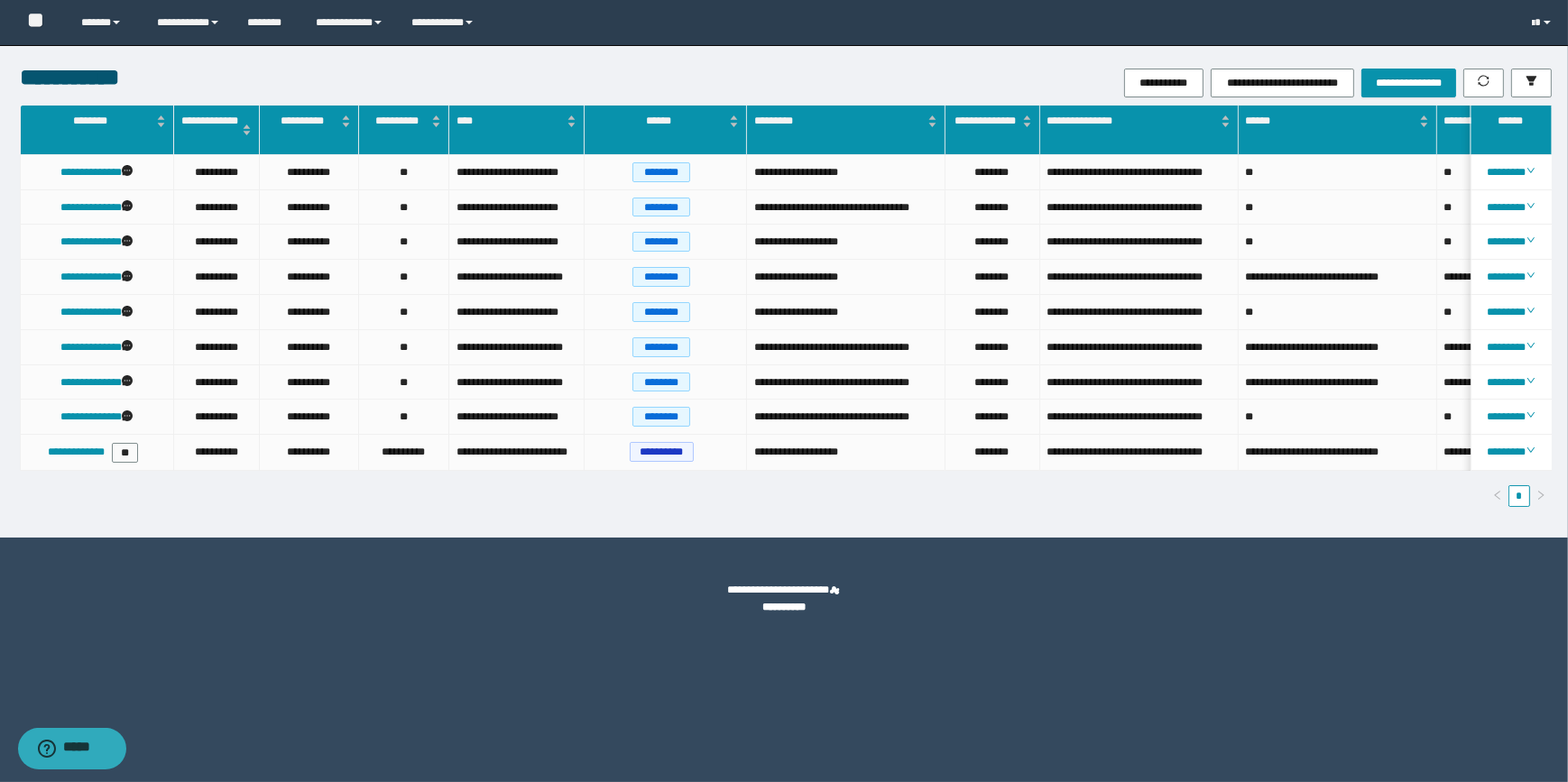 click on "**********" at bounding box center (1041, 83) 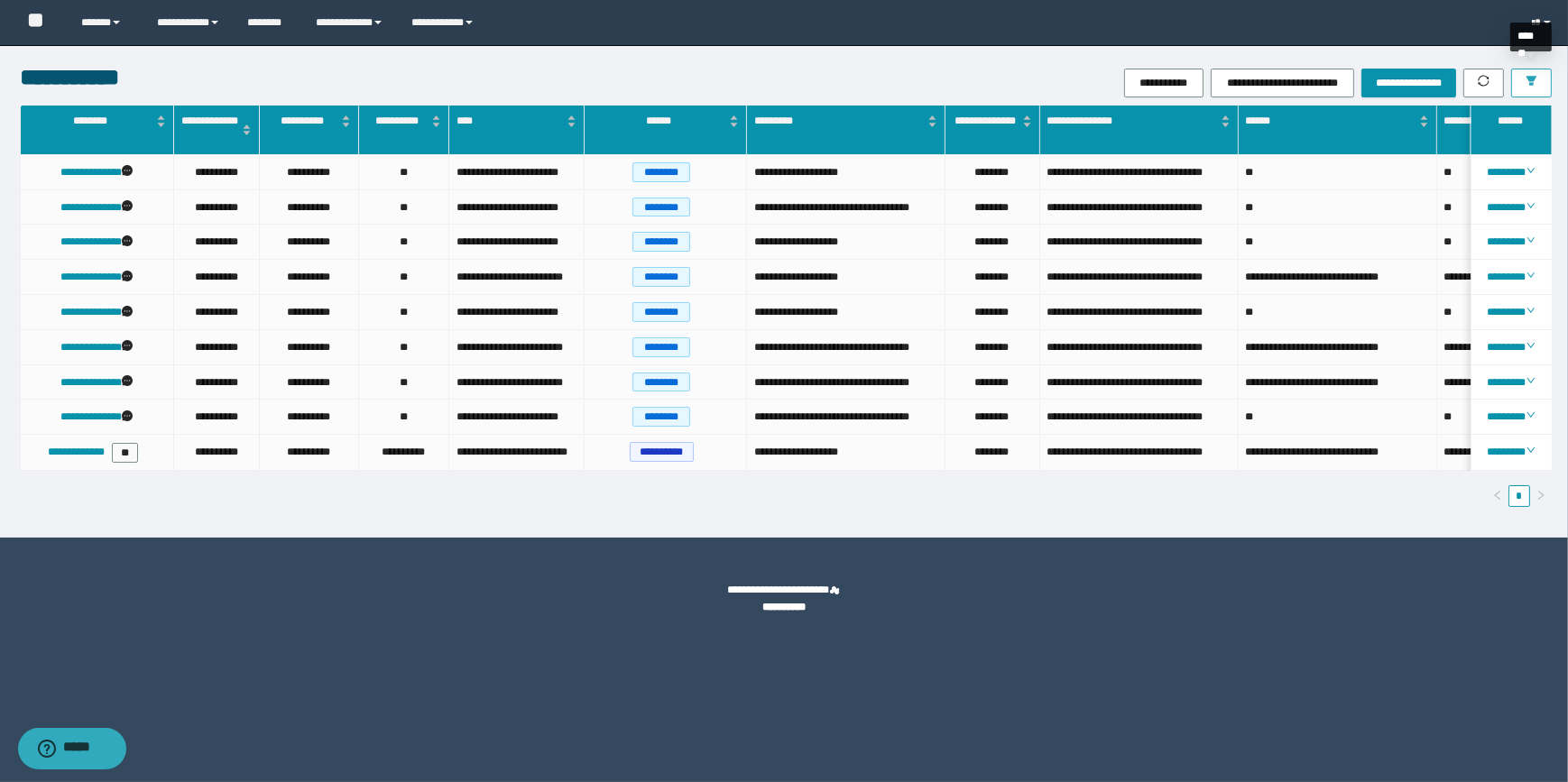 click at bounding box center [1531, 82] 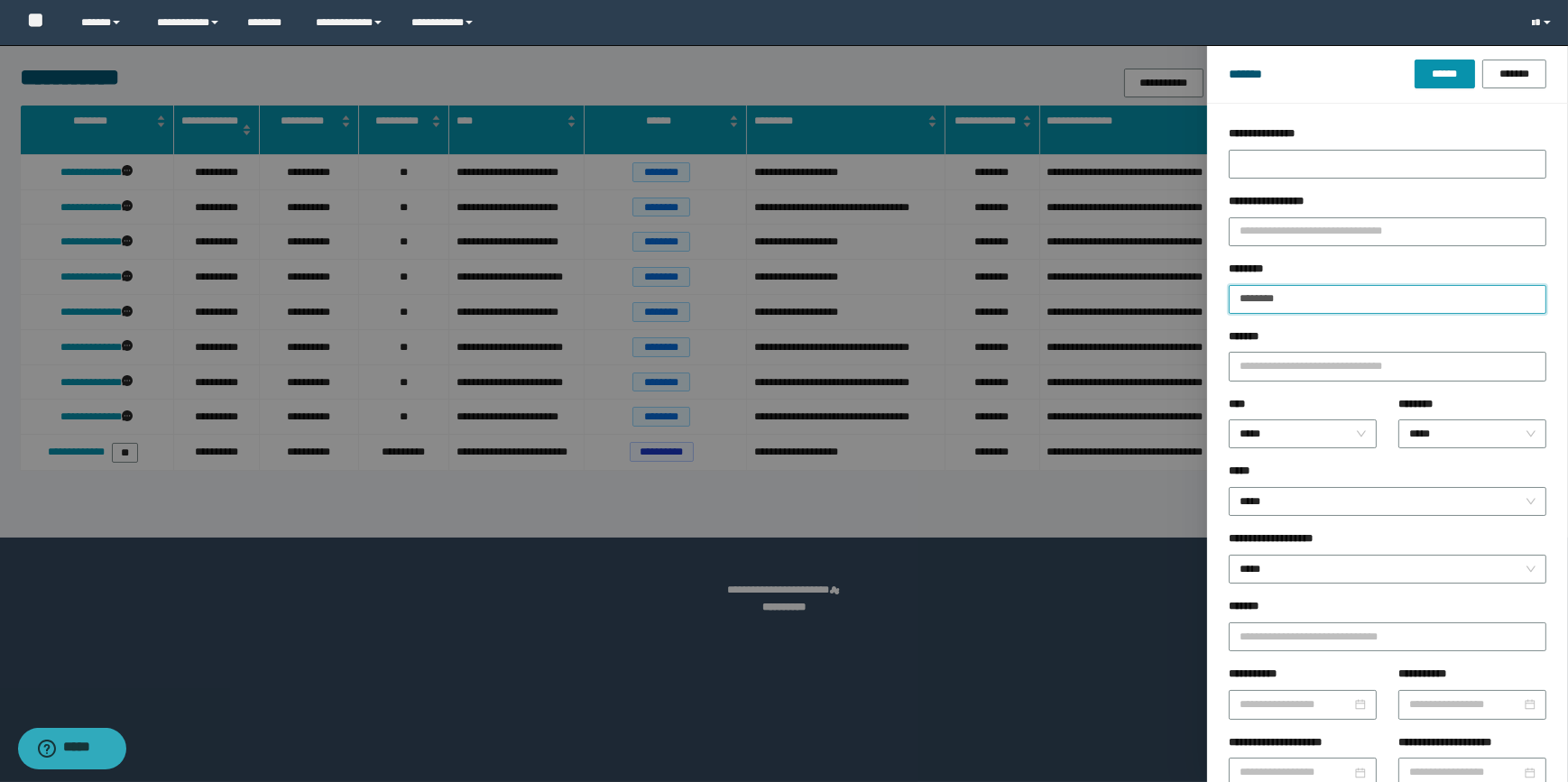 drag, startPoint x: 1288, startPoint y: 292, endPoint x: 1182, endPoint y: 293, distance: 106.004717 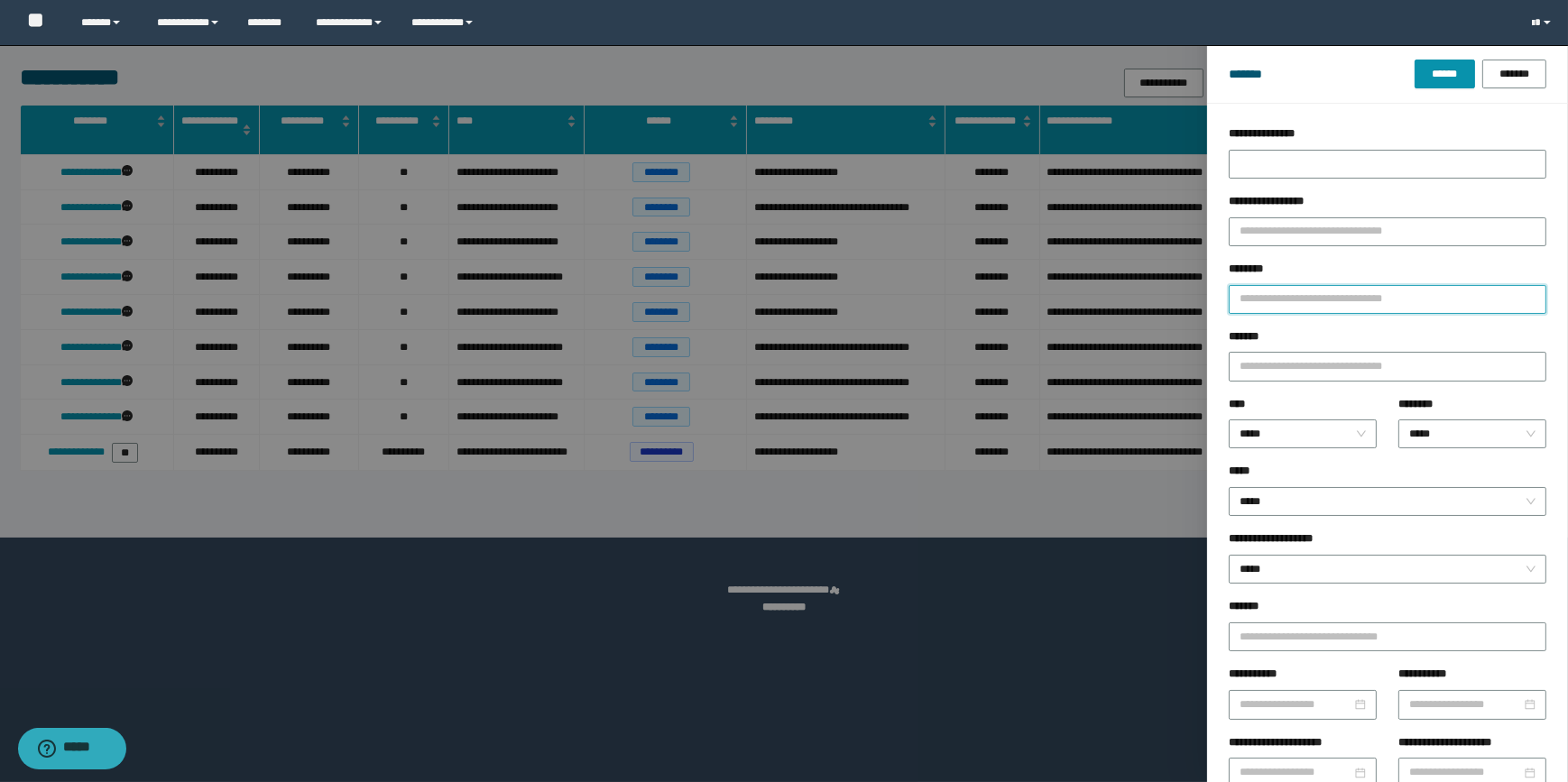 click on "********" at bounding box center (1388, 299) 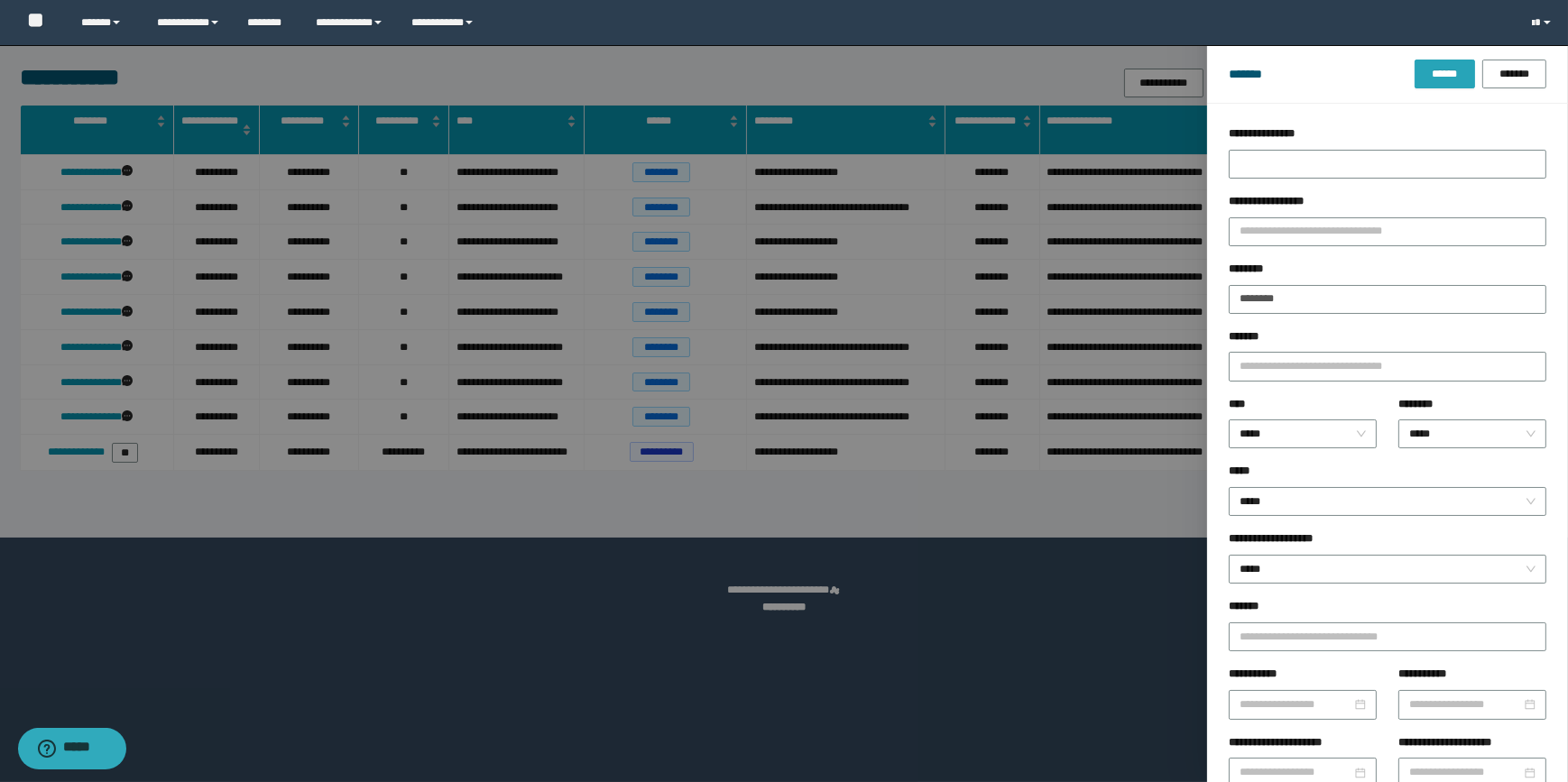 click on "******" at bounding box center (1444, 74) 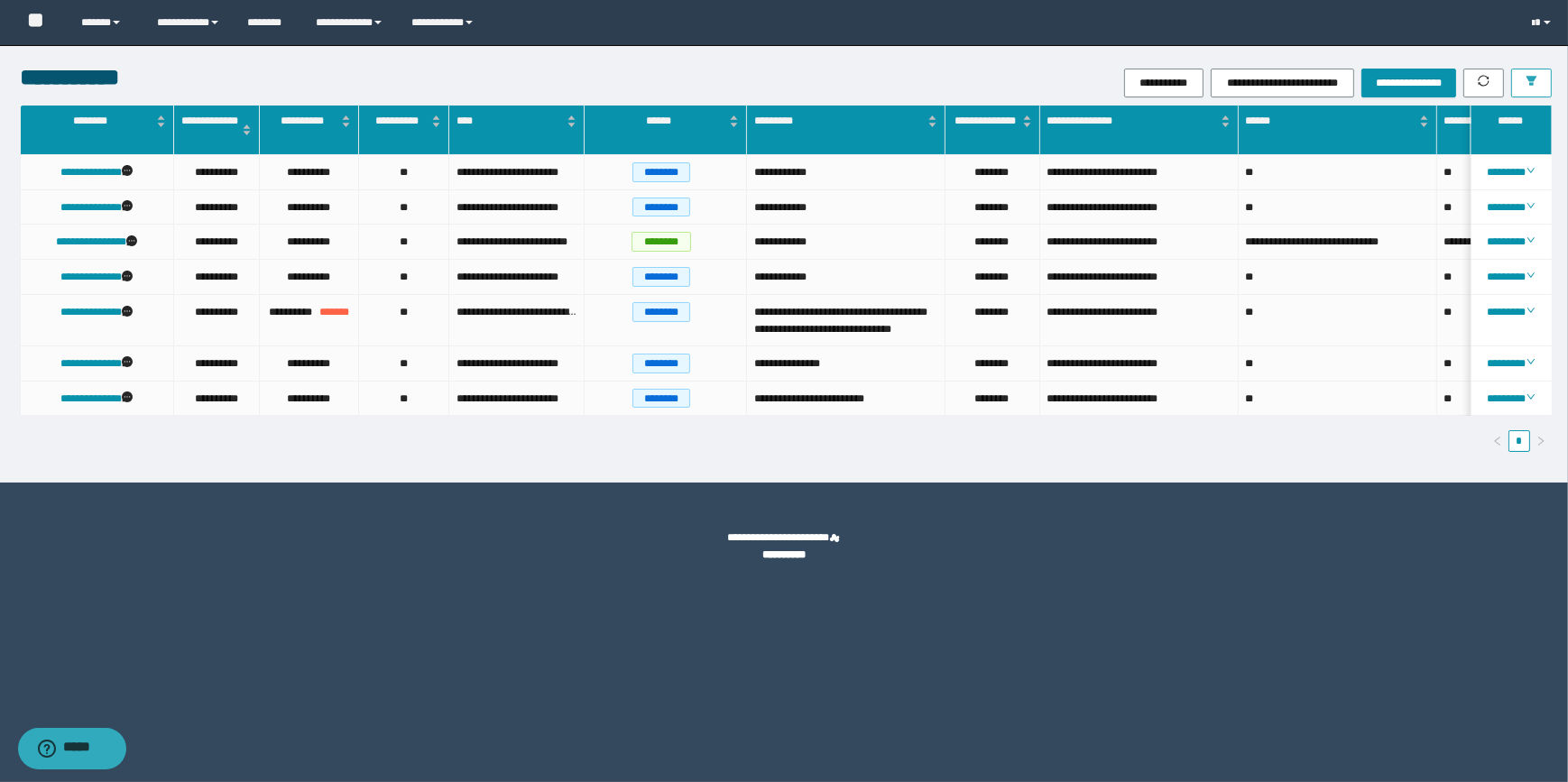 click at bounding box center [1531, 83] 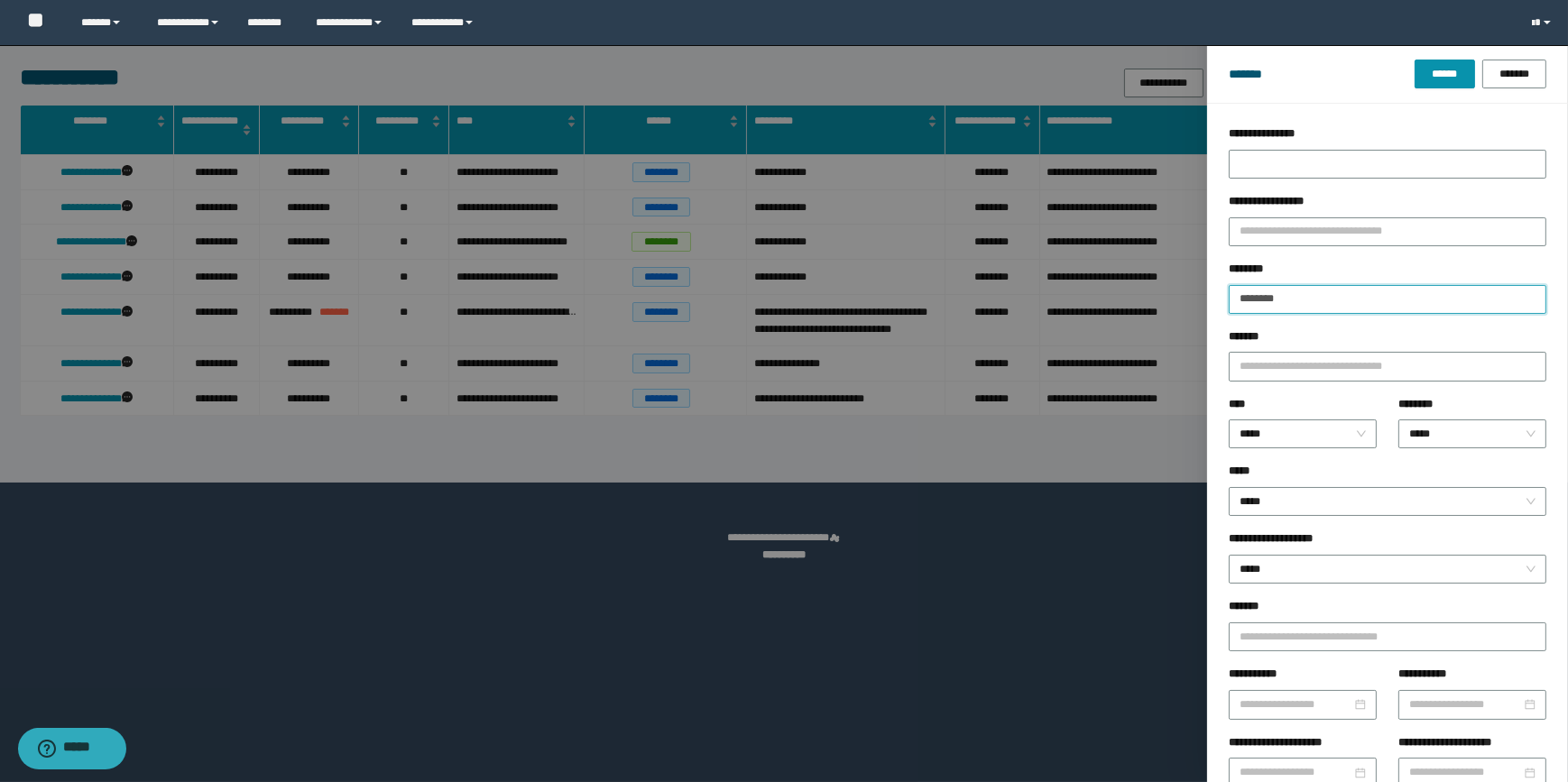 drag, startPoint x: 1352, startPoint y: 298, endPoint x: 1183, endPoint y: 306, distance: 169.1892 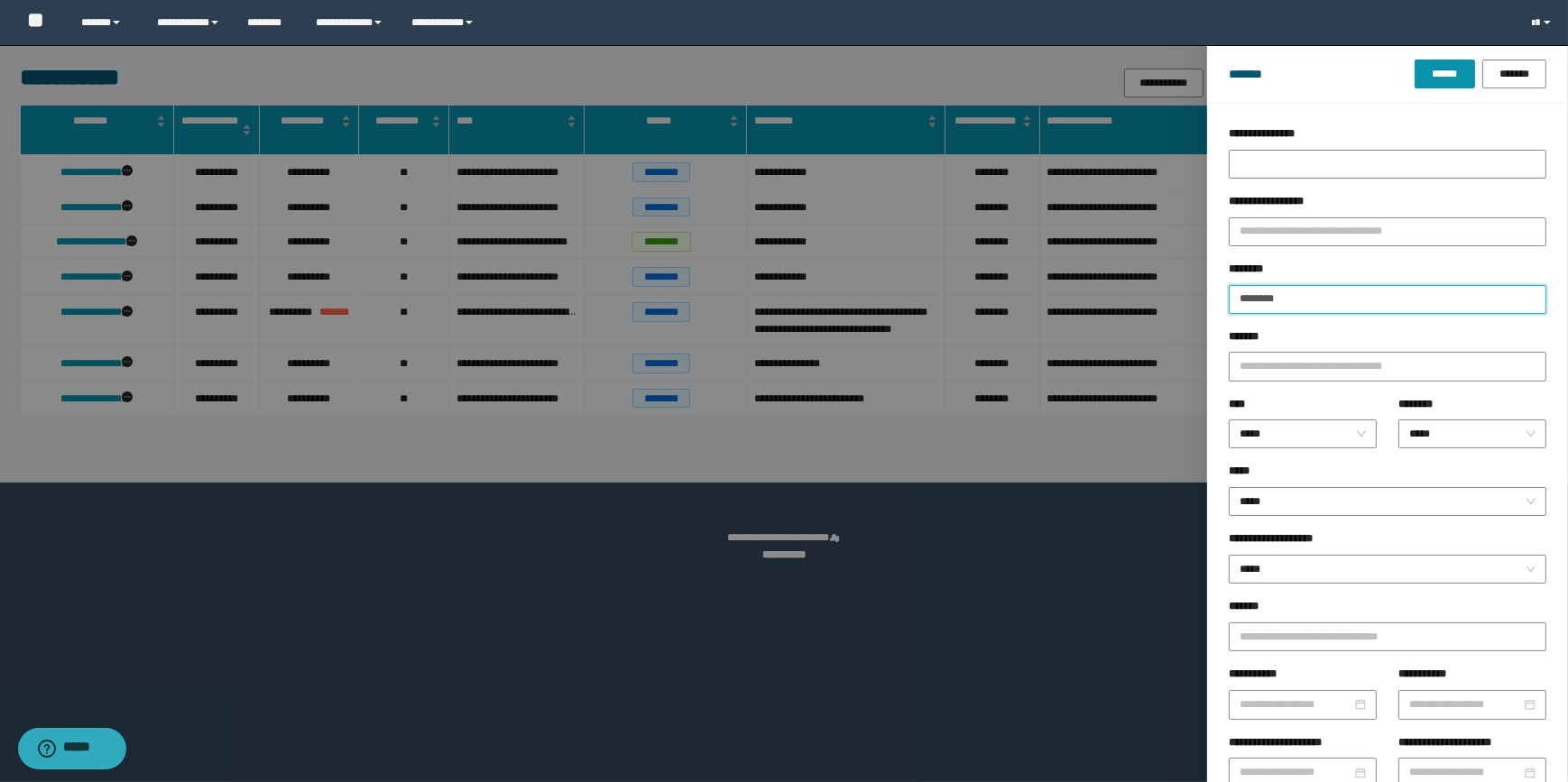 paste 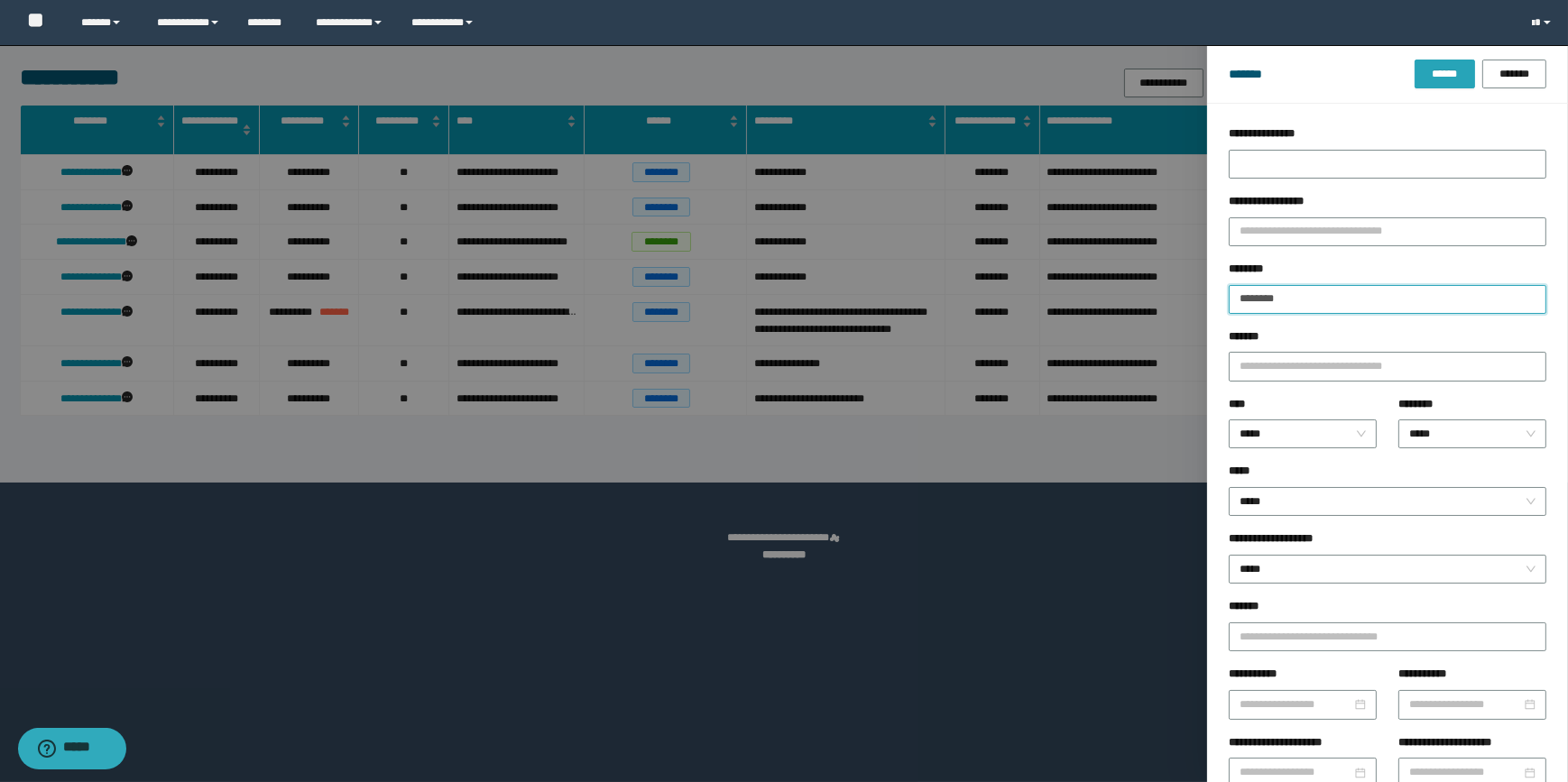 type on "********" 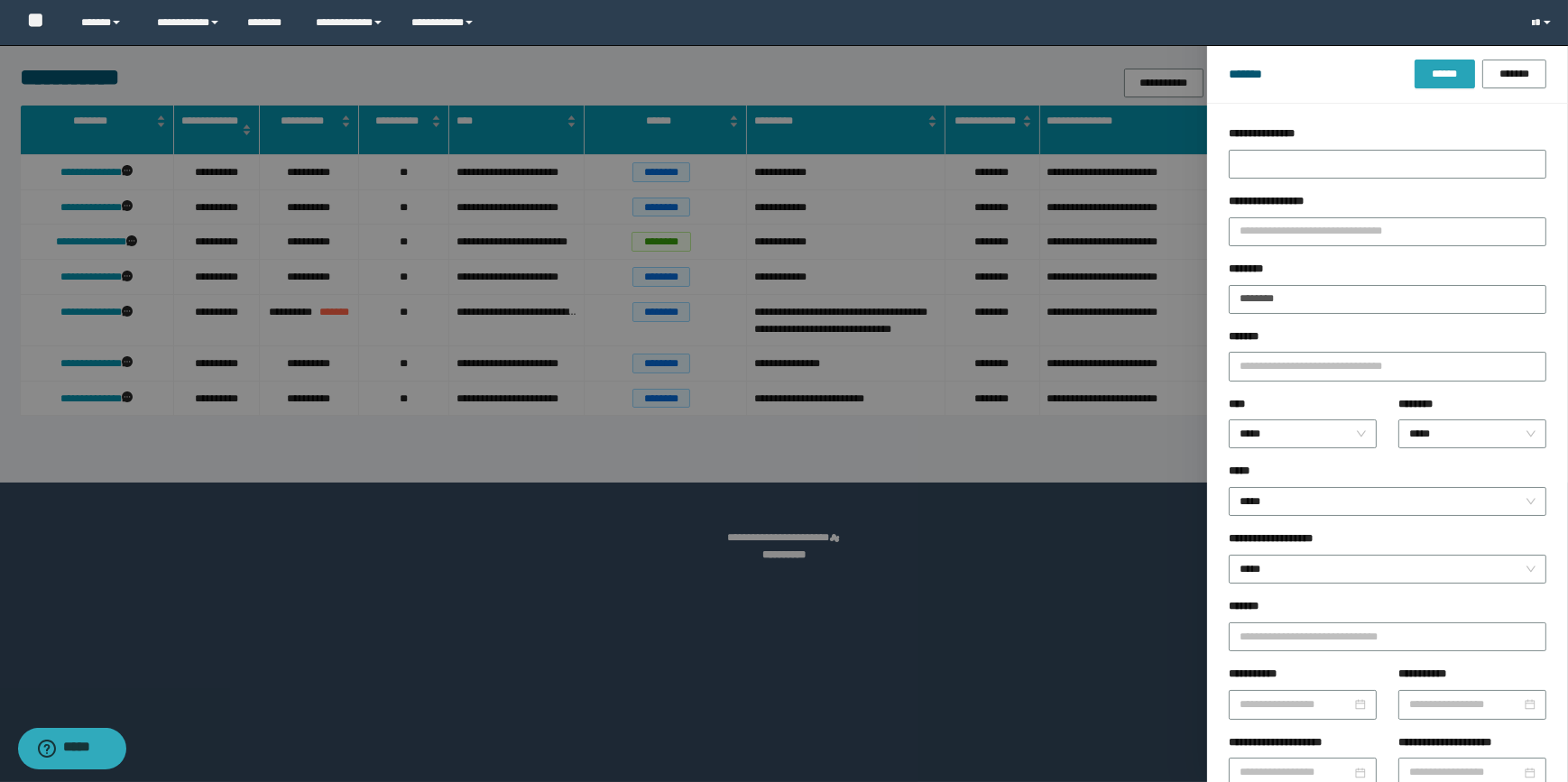 click on "******" at bounding box center (1444, 74) 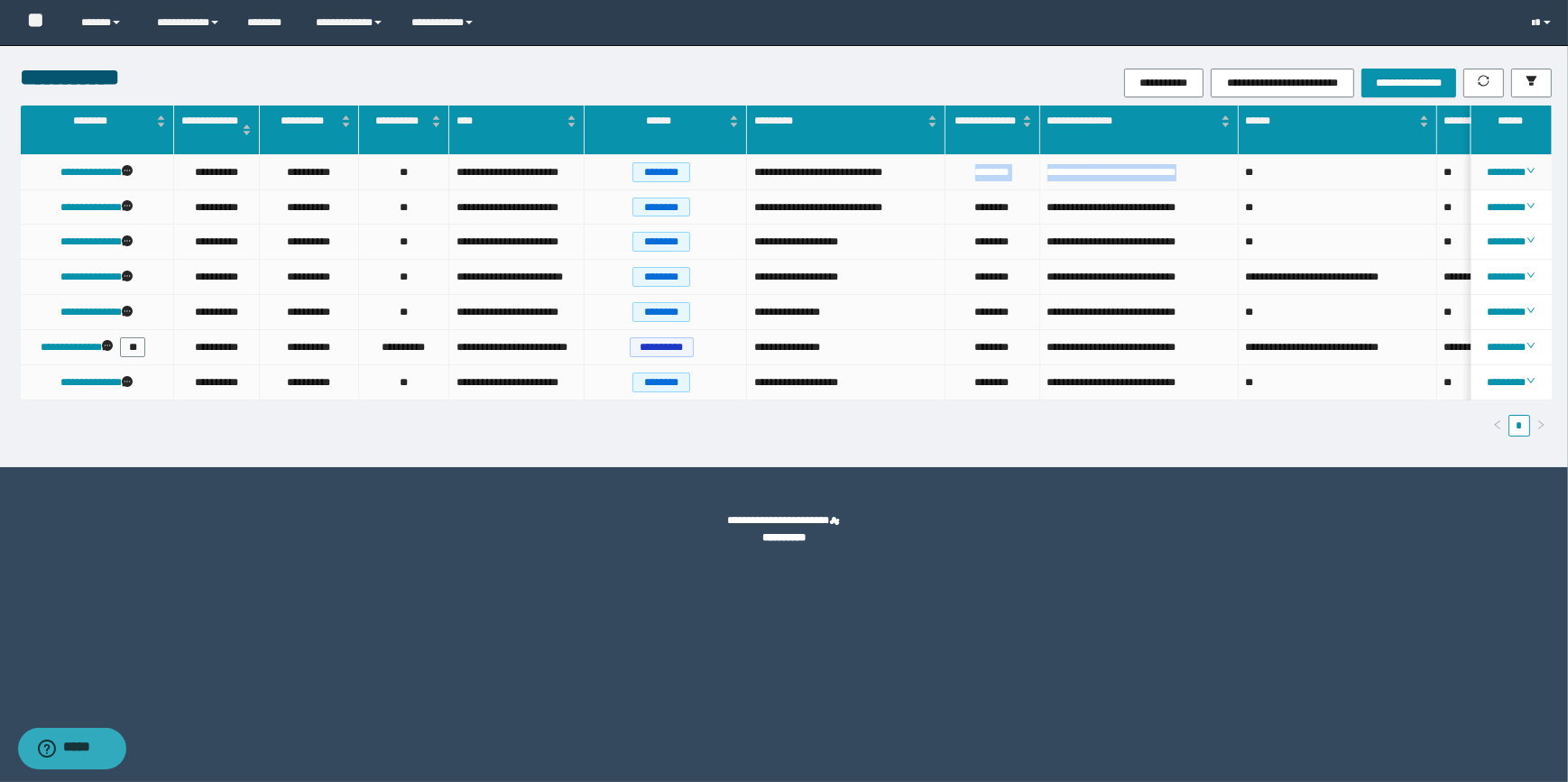 drag, startPoint x: 1200, startPoint y: 166, endPoint x: 969, endPoint y: 166, distance: 231 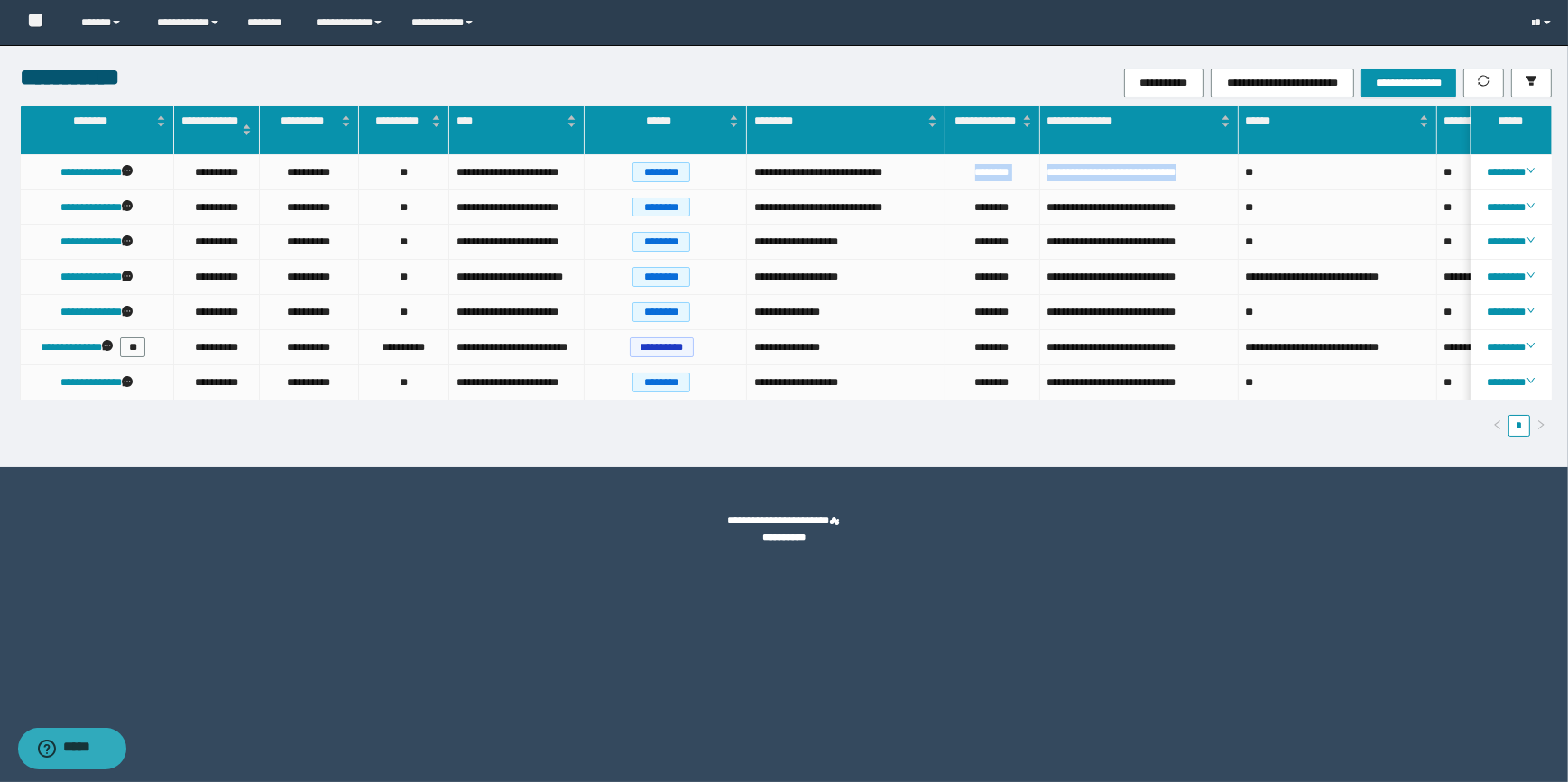 scroll, scrollTop: 0, scrollLeft: 216, axis: horizontal 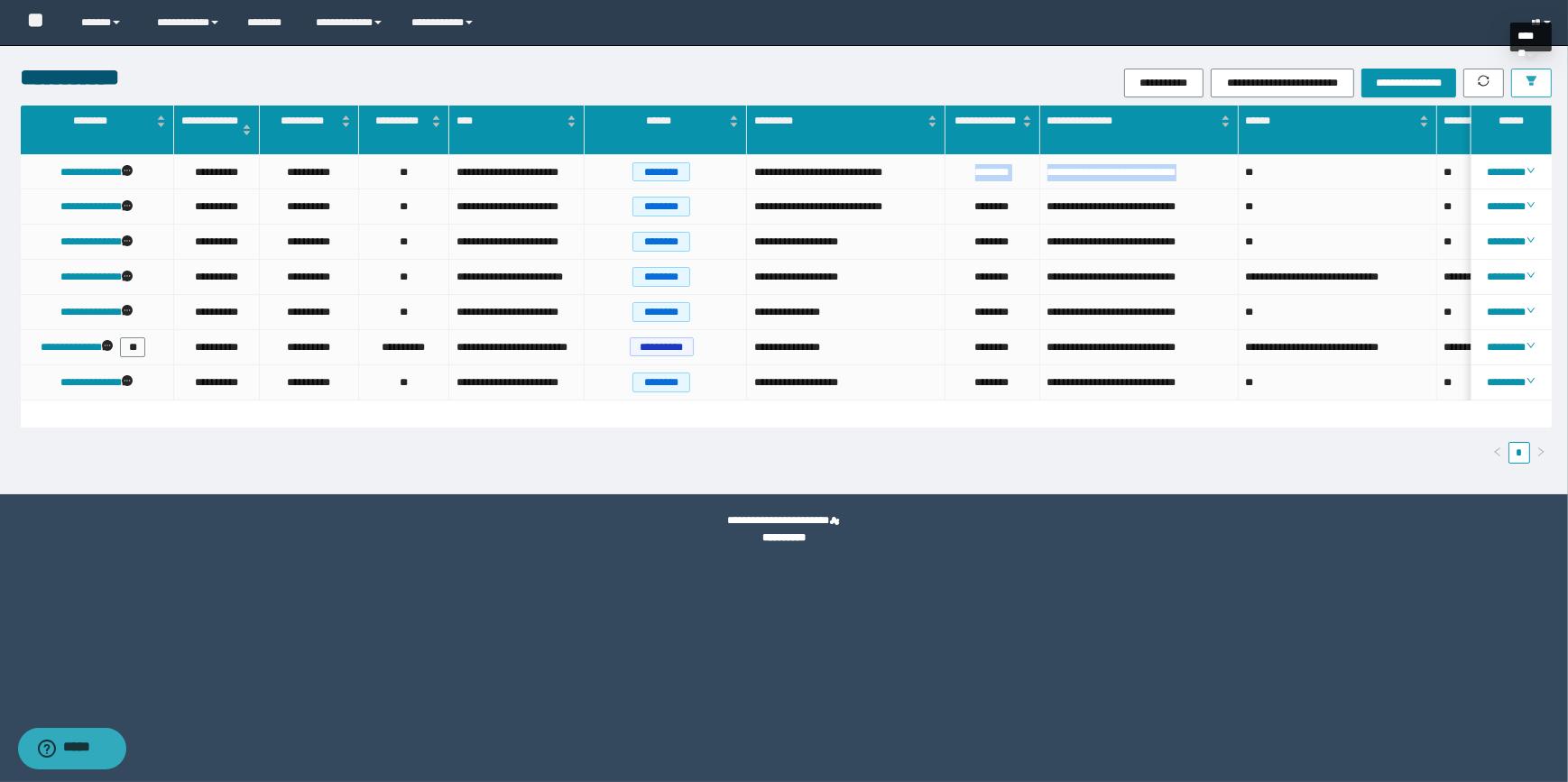 click 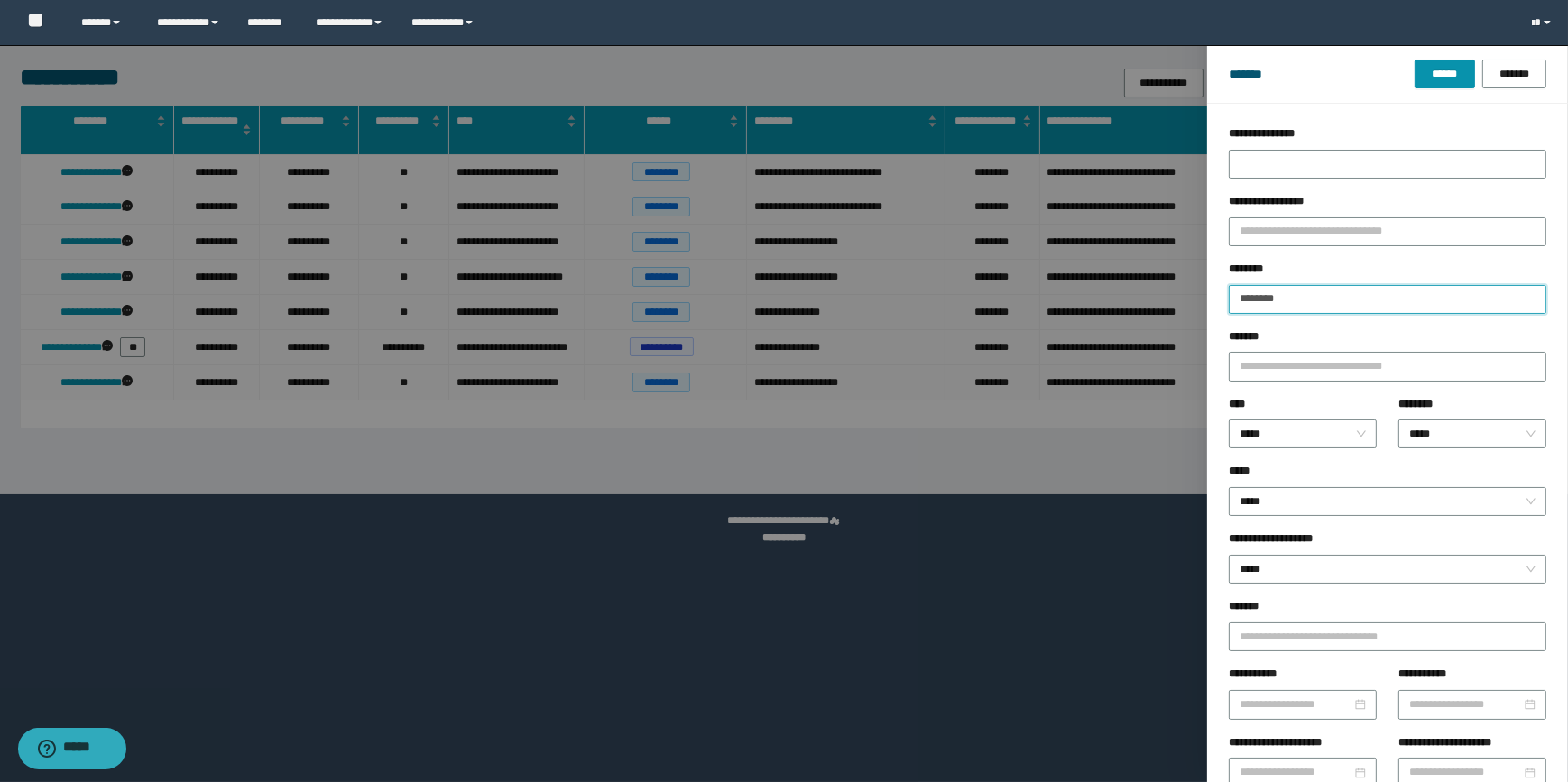drag, startPoint x: 1344, startPoint y: 302, endPoint x: 1211, endPoint y: 306, distance: 133.06014 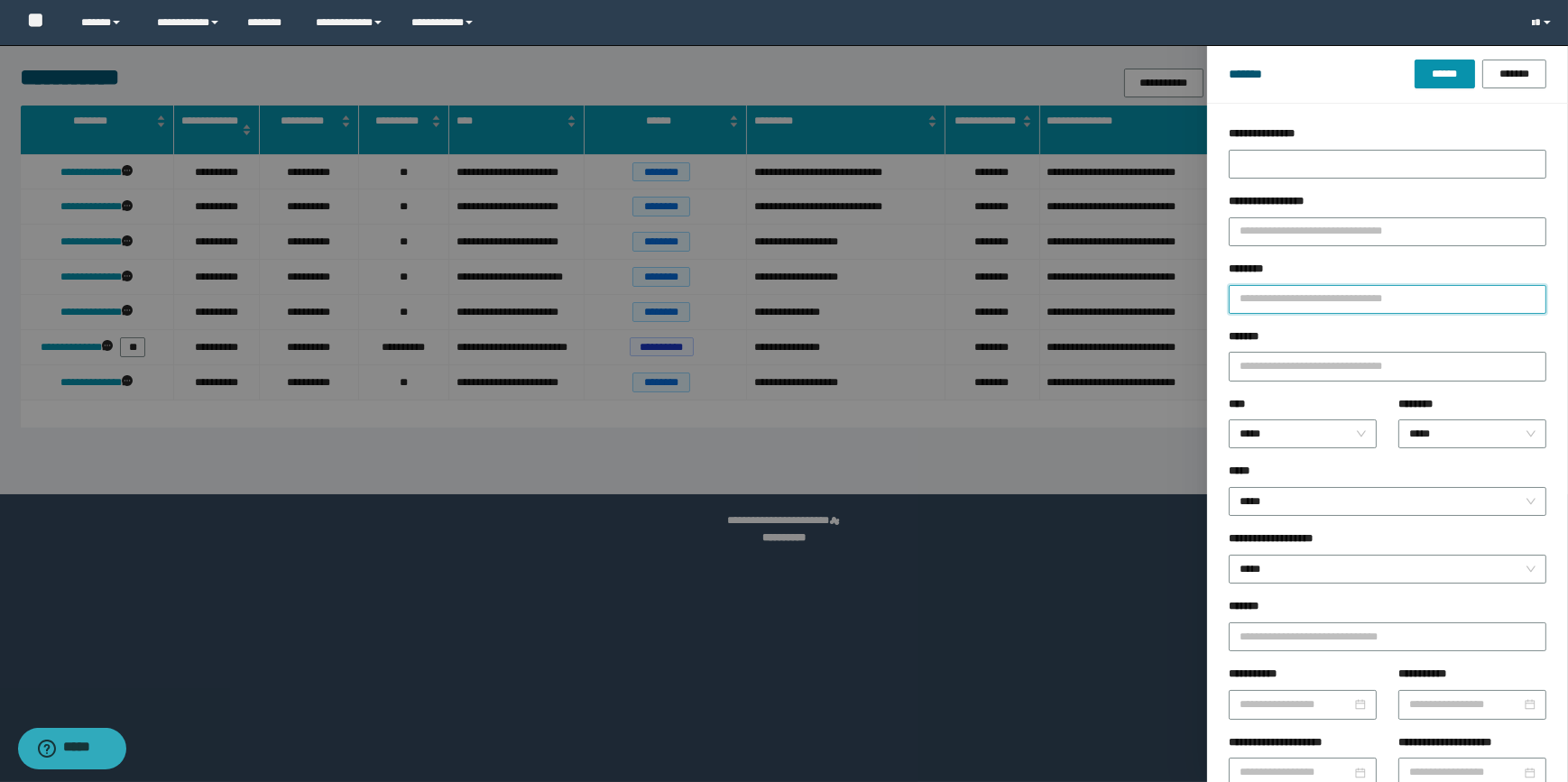 click on "********" at bounding box center (1388, 299) 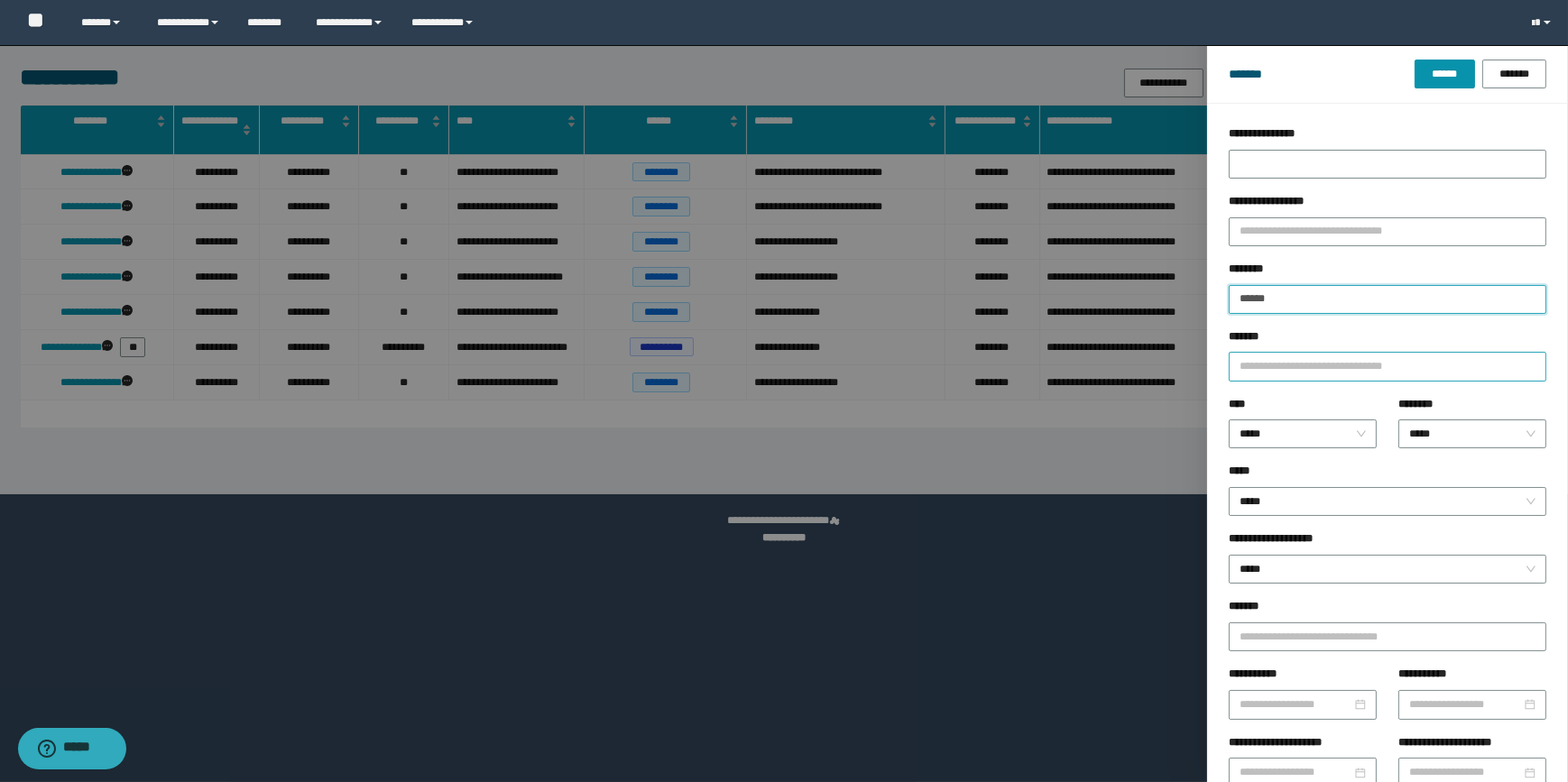 type on "********" 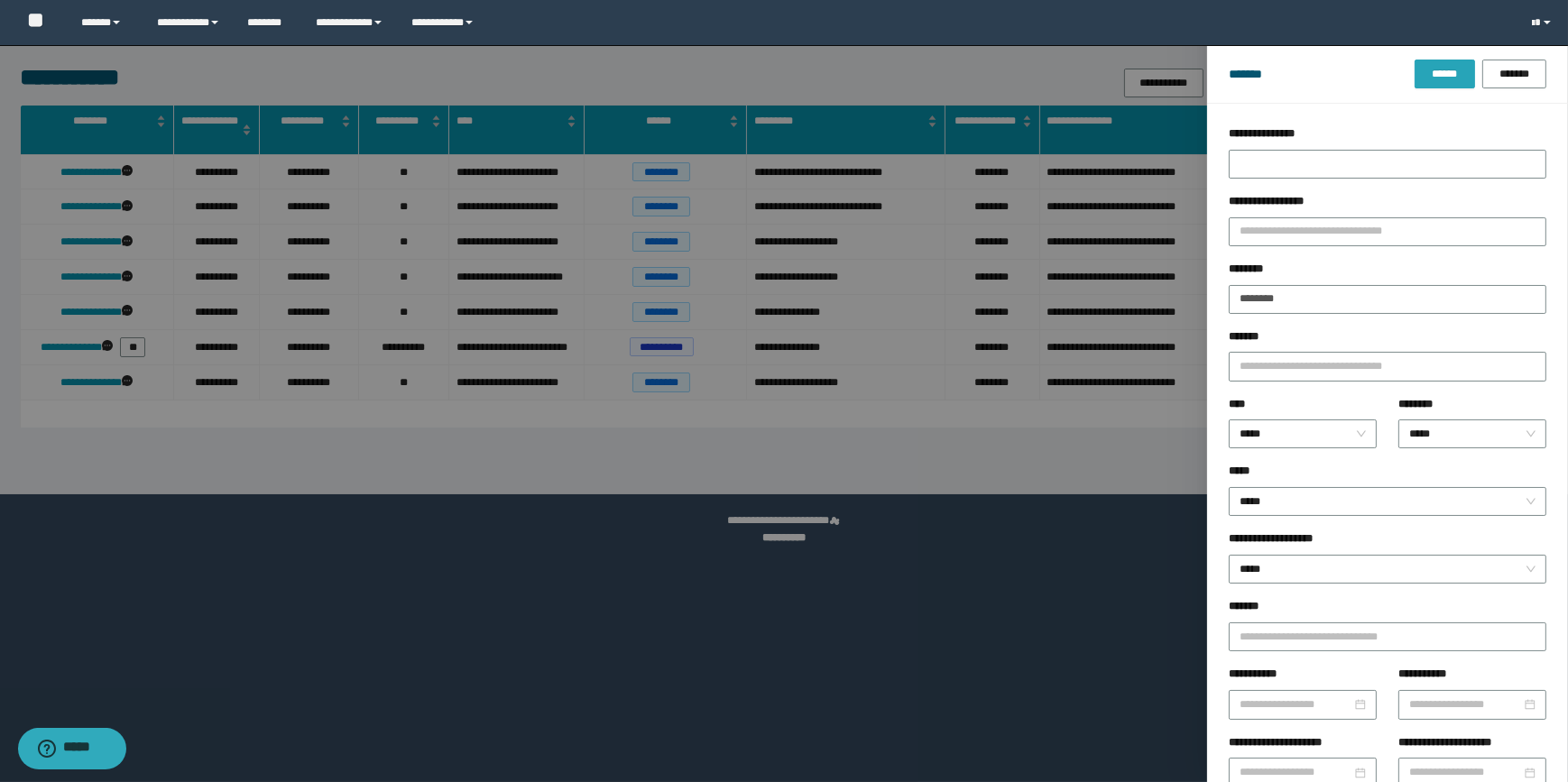 click on "******" at bounding box center (1444, 74) 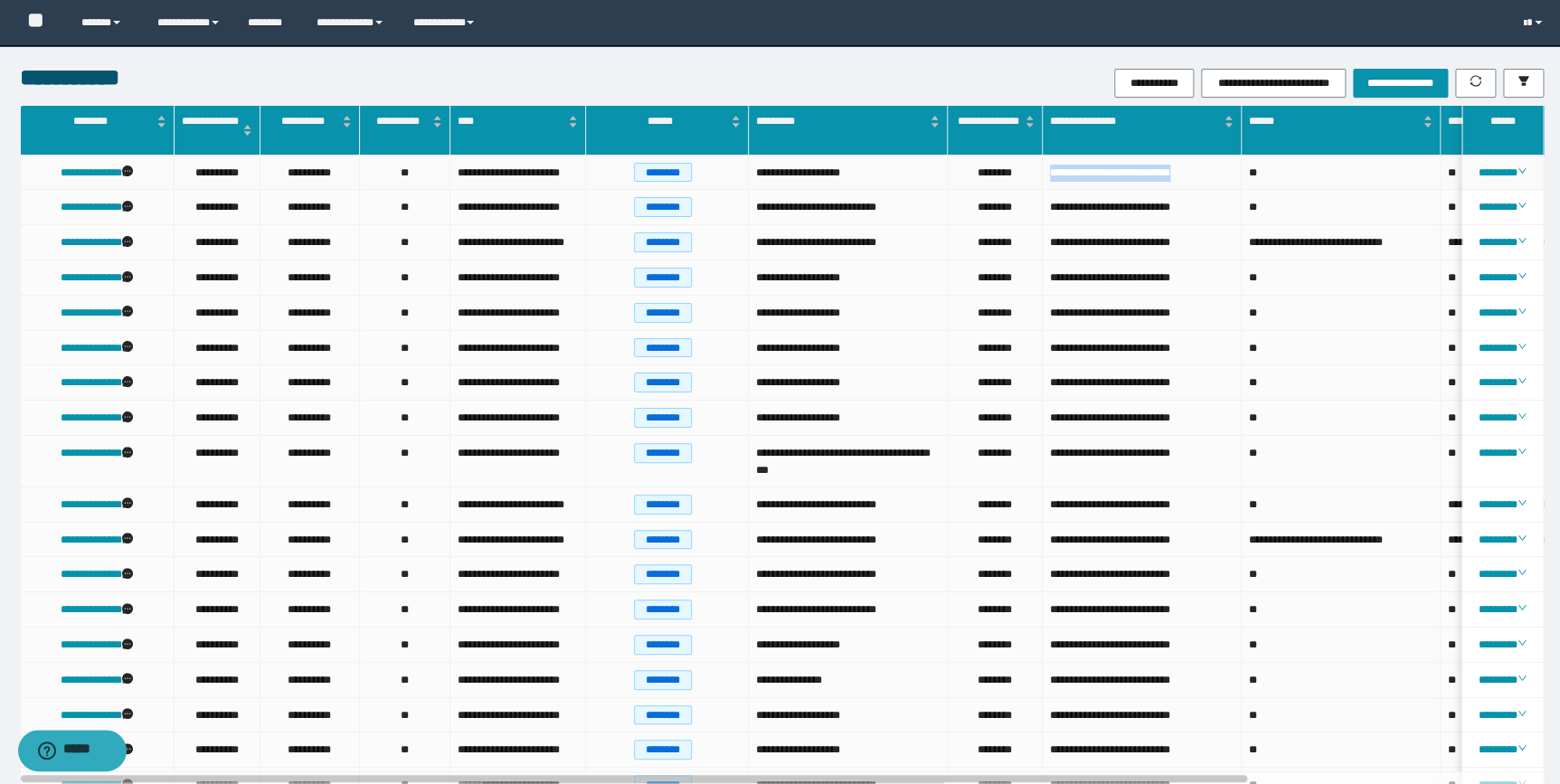 drag, startPoint x: 1186, startPoint y: 177, endPoint x: 1032, endPoint y: 177, distance: 154 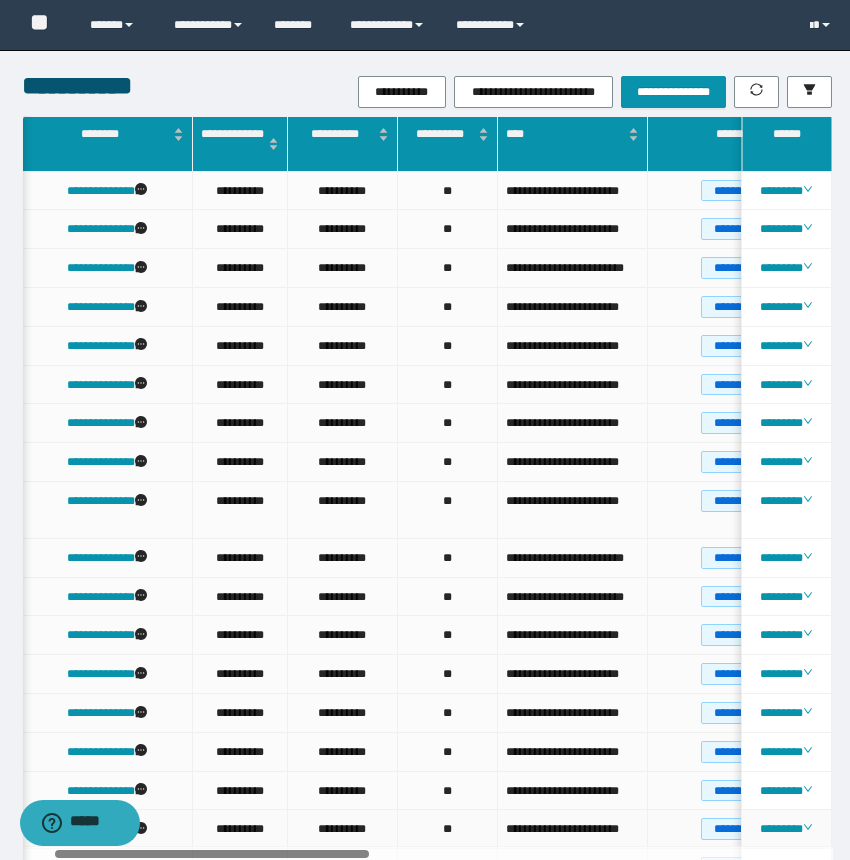 scroll, scrollTop: 0, scrollLeft: 366, axis: horizontal 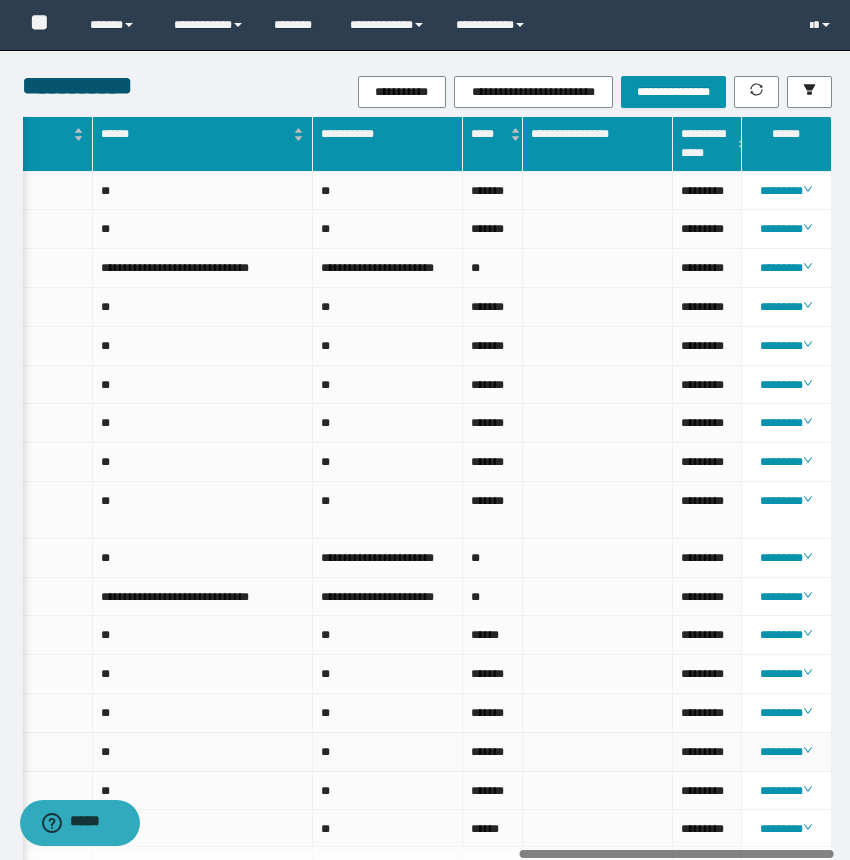drag, startPoint x: 279, startPoint y: 854, endPoint x: 829, endPoint y: 754, distance: 559.01697 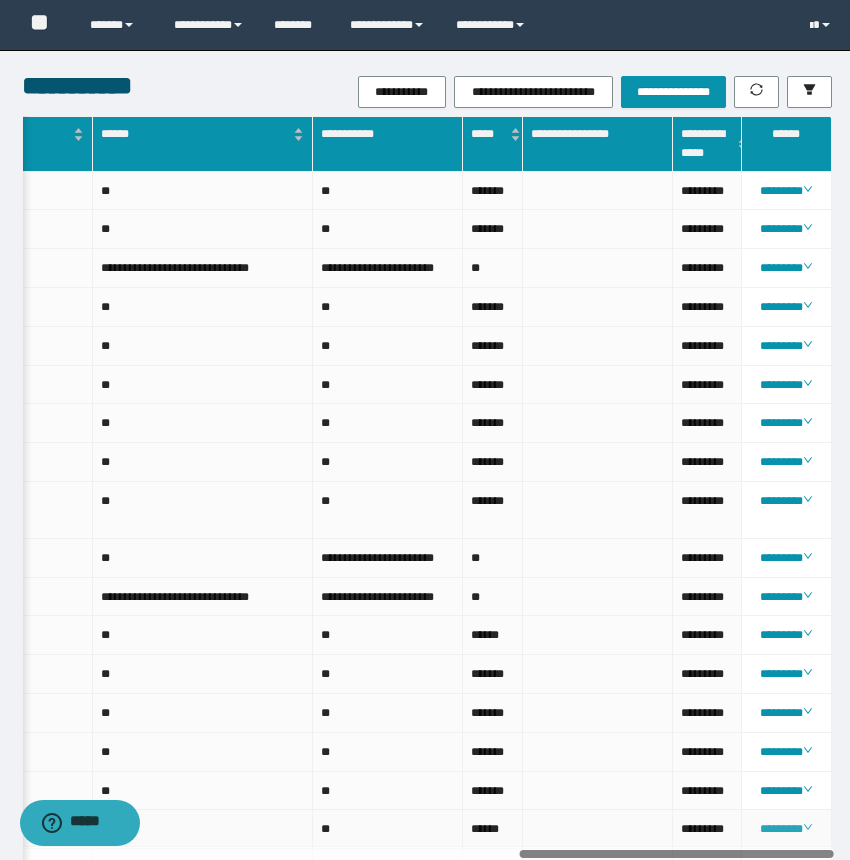 drag, startPoint x: 696, startPoint y: 852, endPoint x: 811, endPoint y: 826, distance: 117.902504 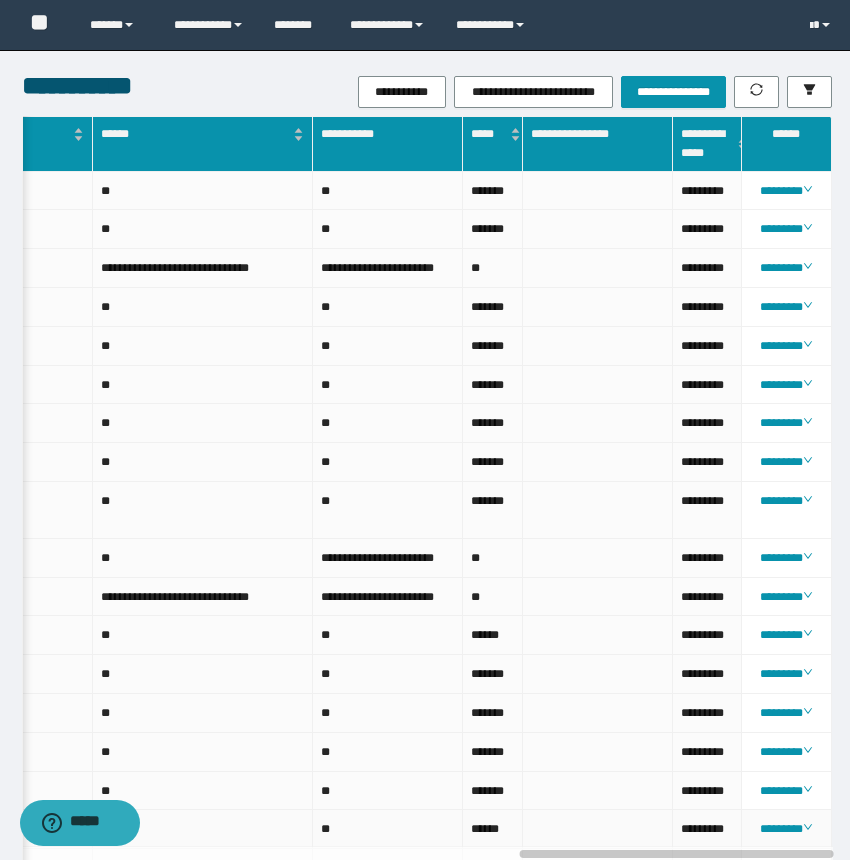 scroll, scrollTop: 0, scrollLeft: 1044, axis: horizontal 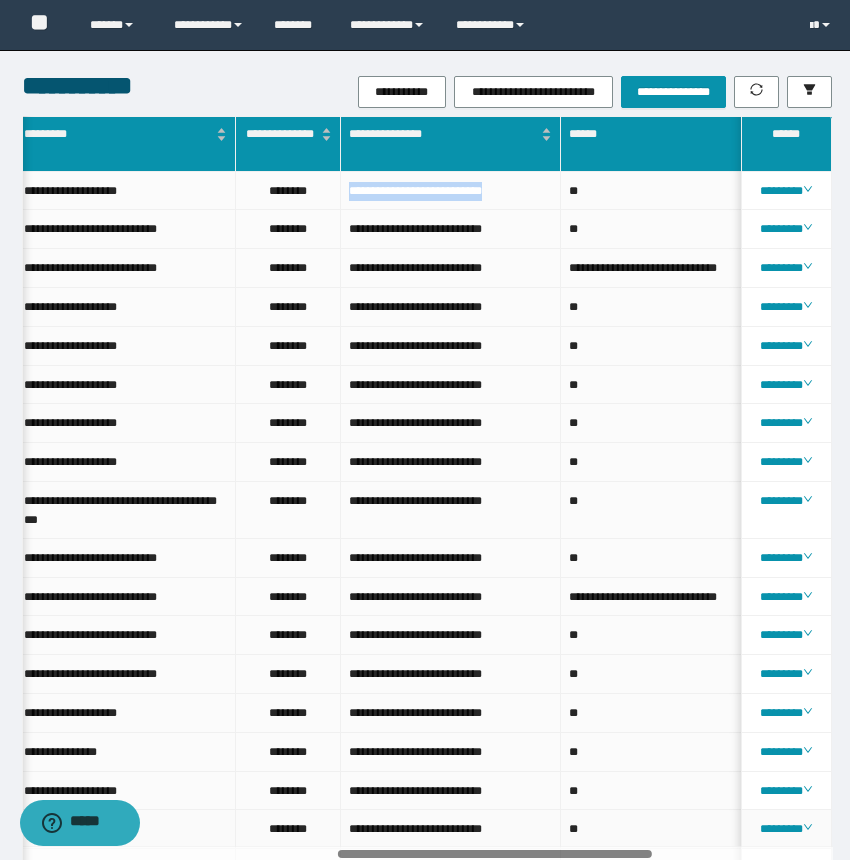 drag, startPoint x: 682, startPoint y: 848, endPoint x: 512, endPoint y: 843, distance: 170.07352 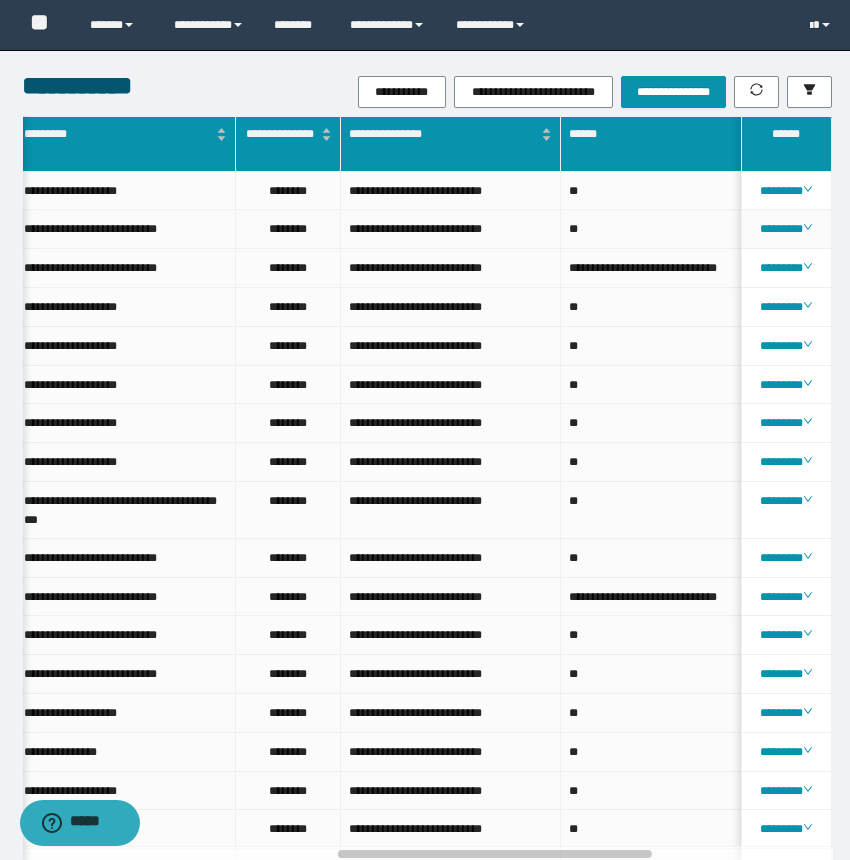 click on "**********" at bounding box center (451, 229) 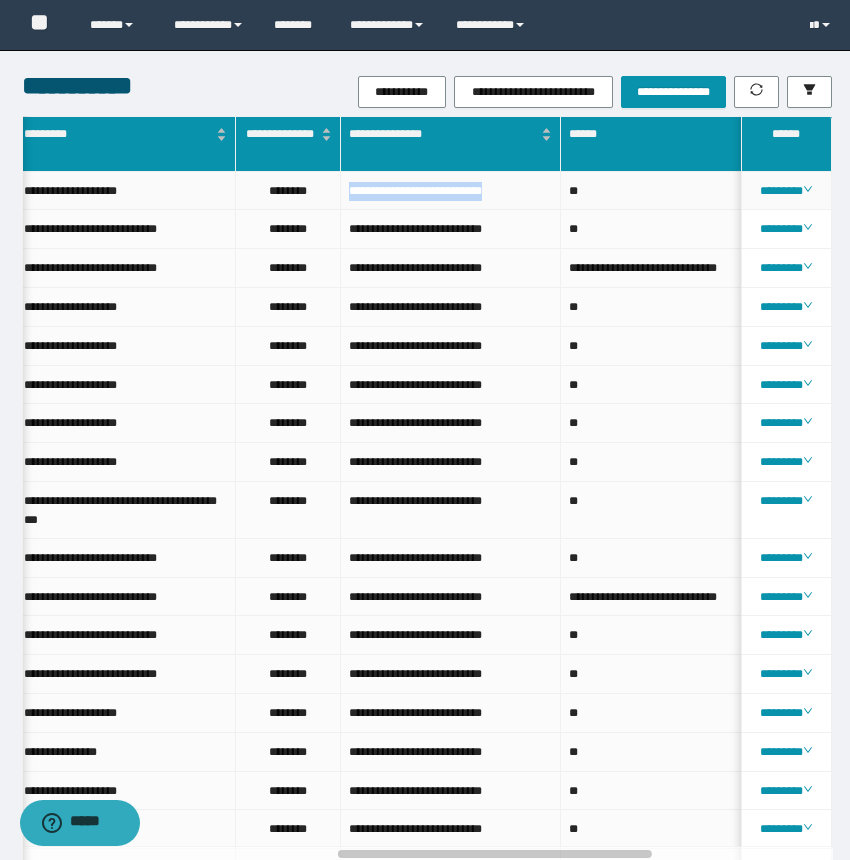 drag, startPoint x: 504, startPoint y: 189, endPoint x: 326, endPoint y: 185, distance: 178.04494 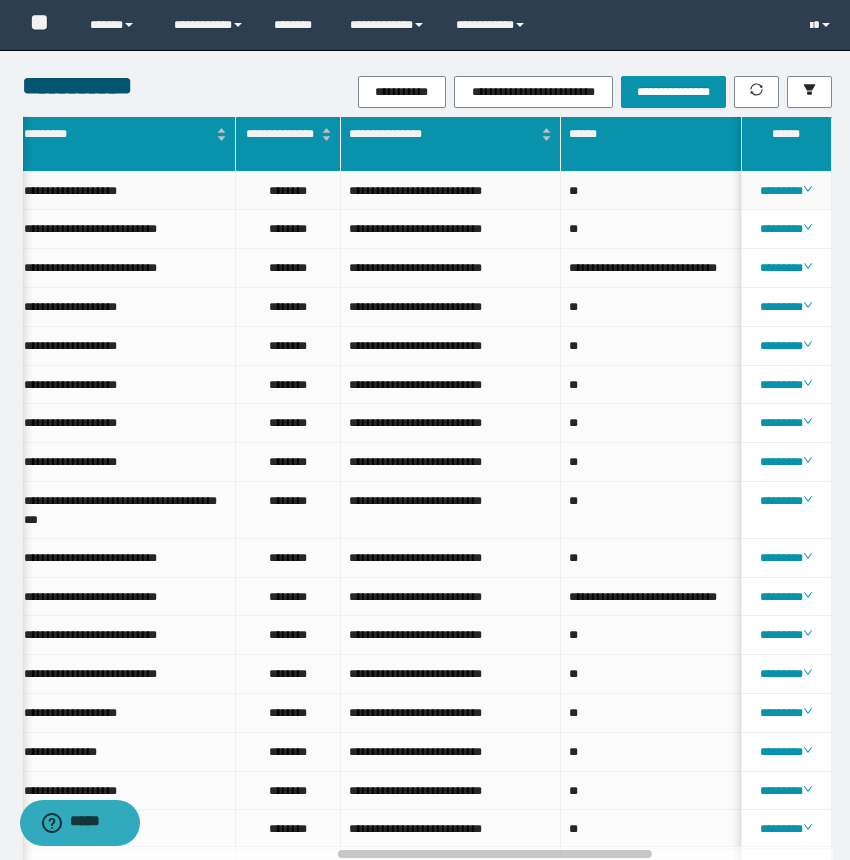 click on "********" at bounding box center (288, 191) 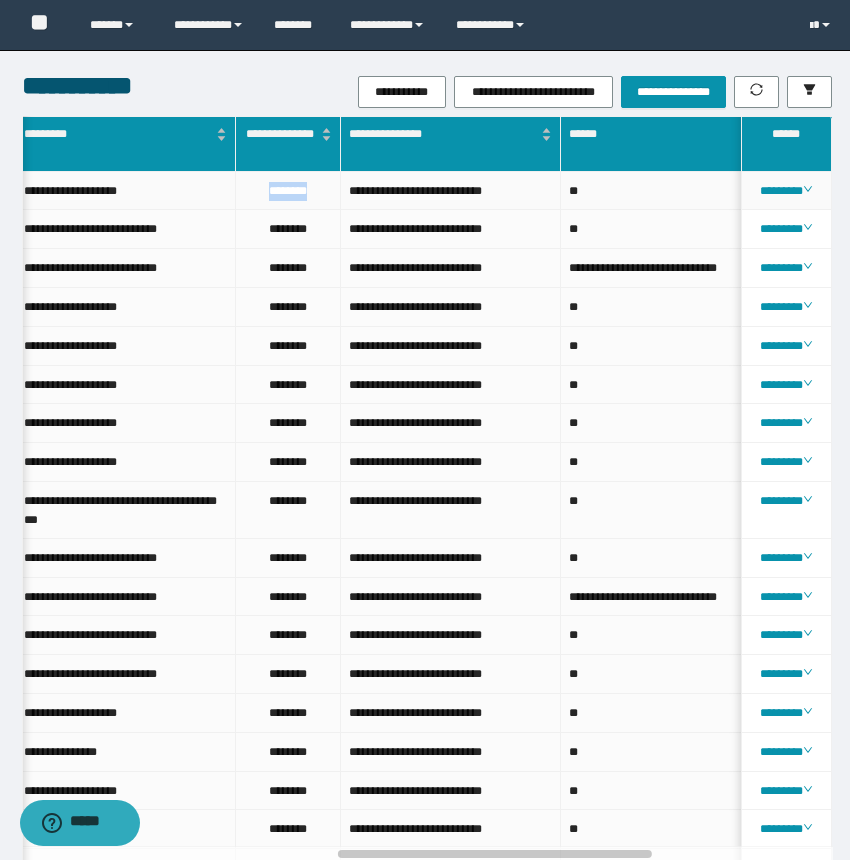 drag, startPoint x: 311, startPoint y: 190, endPoint x: 262, endPoint y: 190, distance: 49 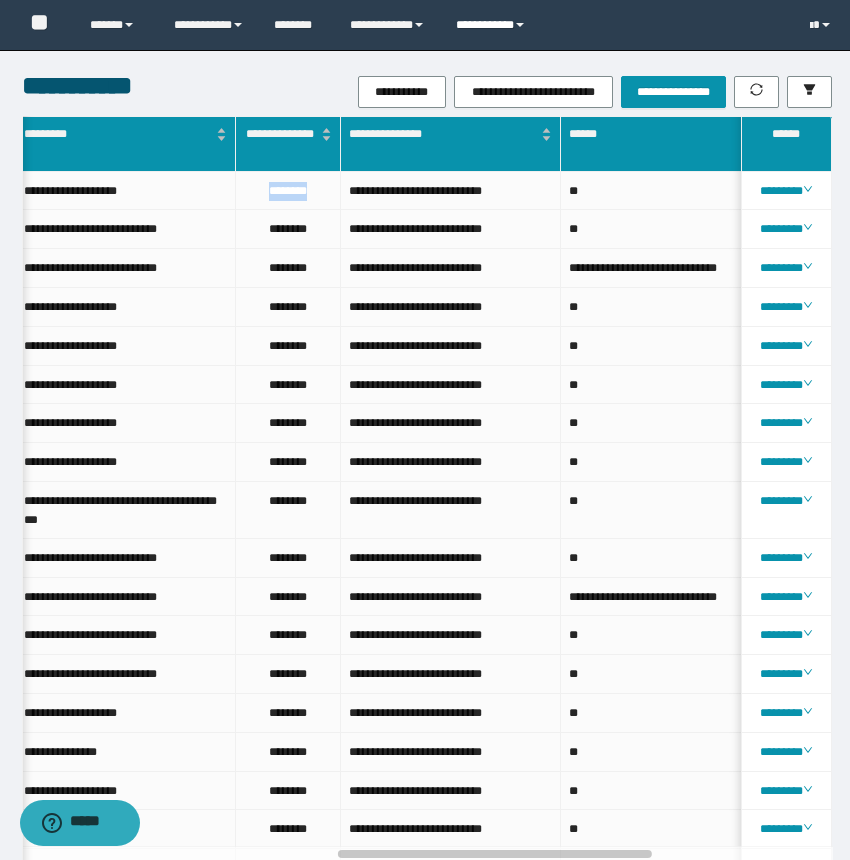 click on "**********" at bounding box center (493, 25) 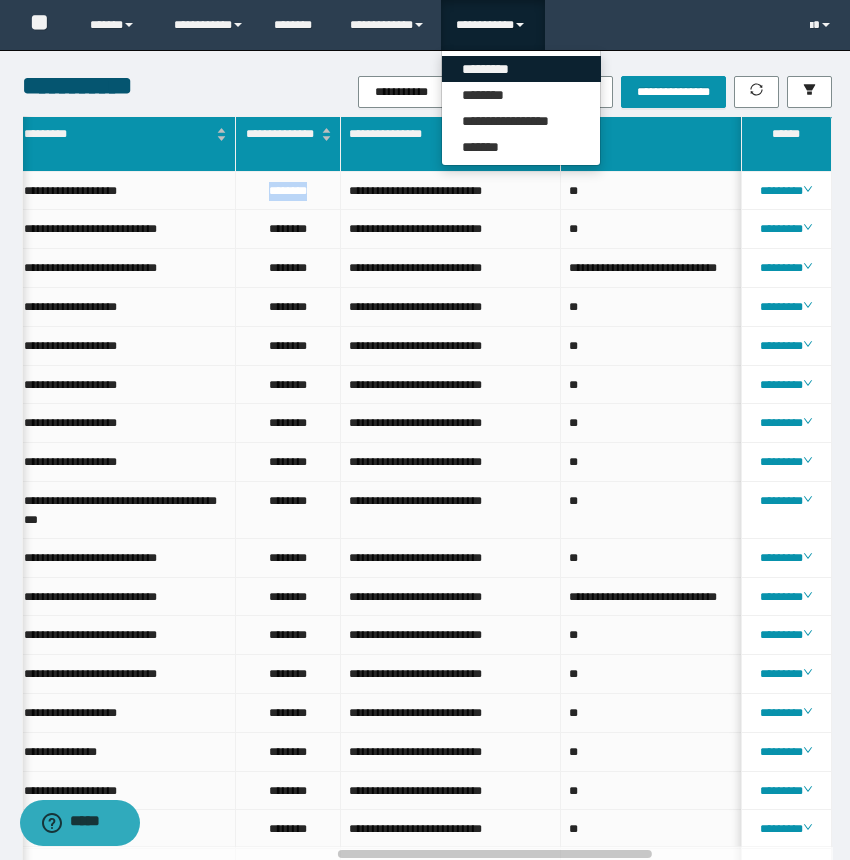 click on "*********" at bounding box center (521, 69) 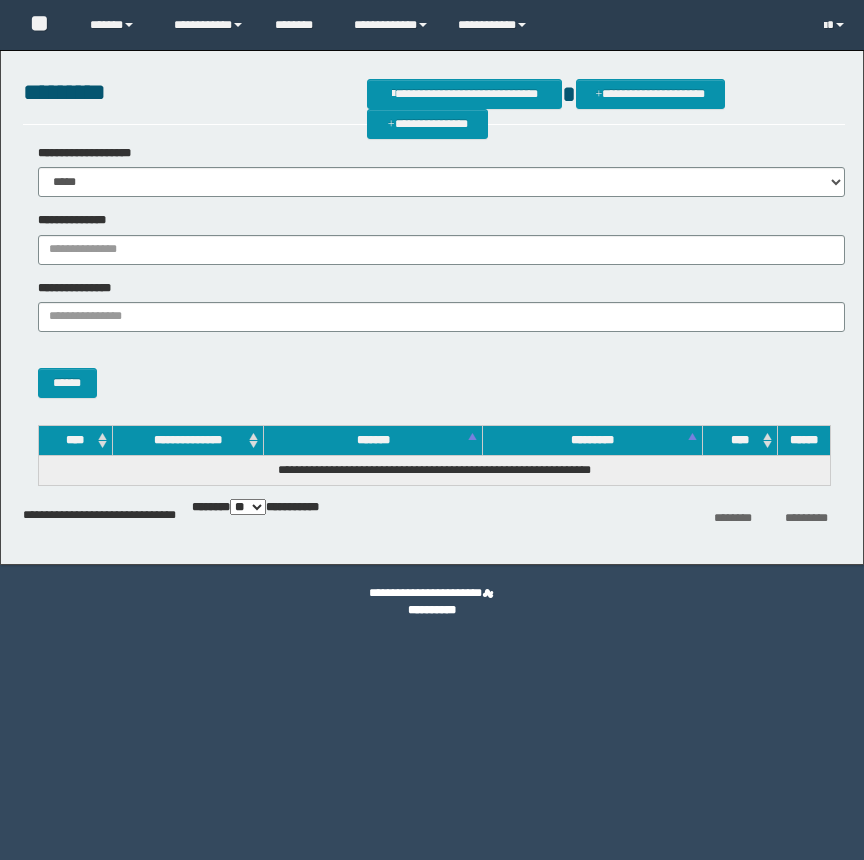 scroll, scrollTop: 0, scrollLeft: 0, axis: both 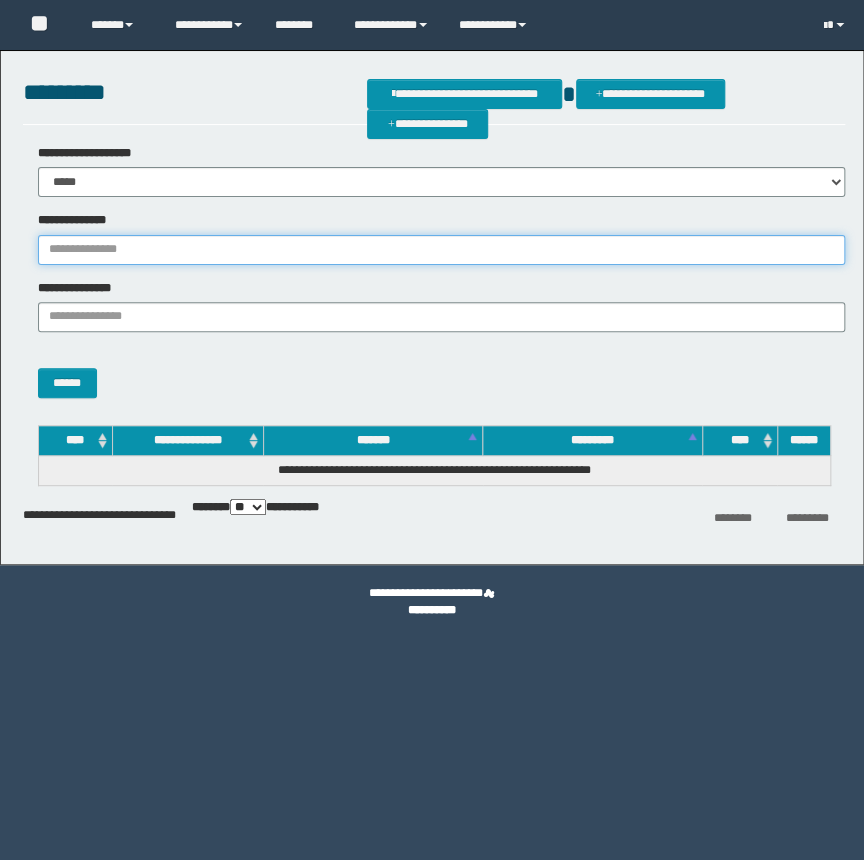 click on "**********" at bounding box center [441, 250] 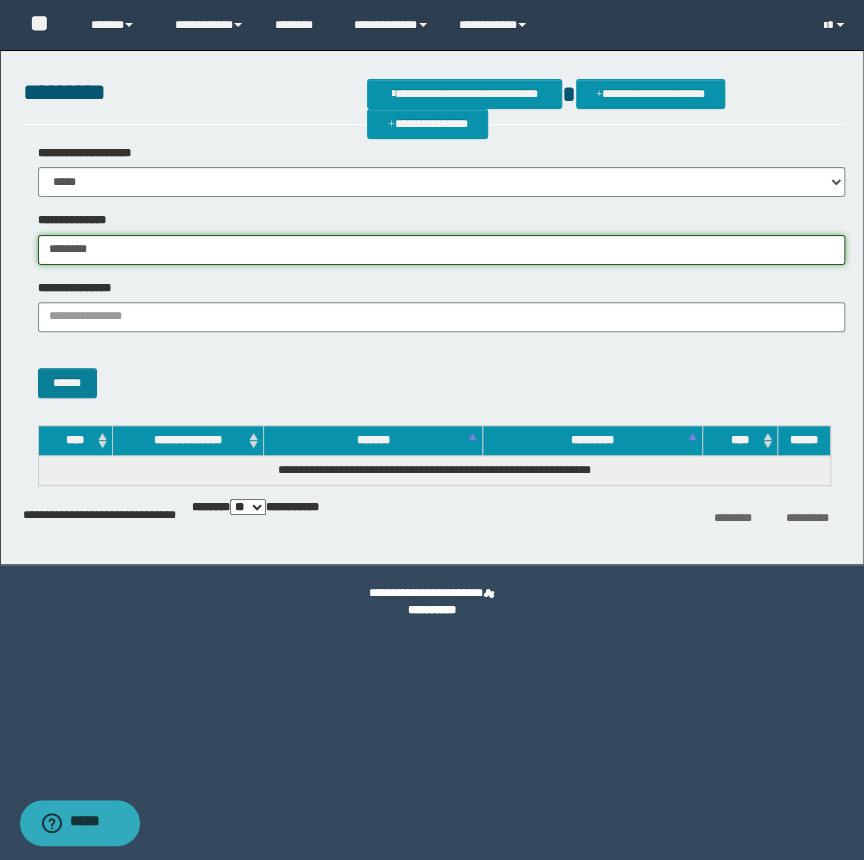 type on "********" 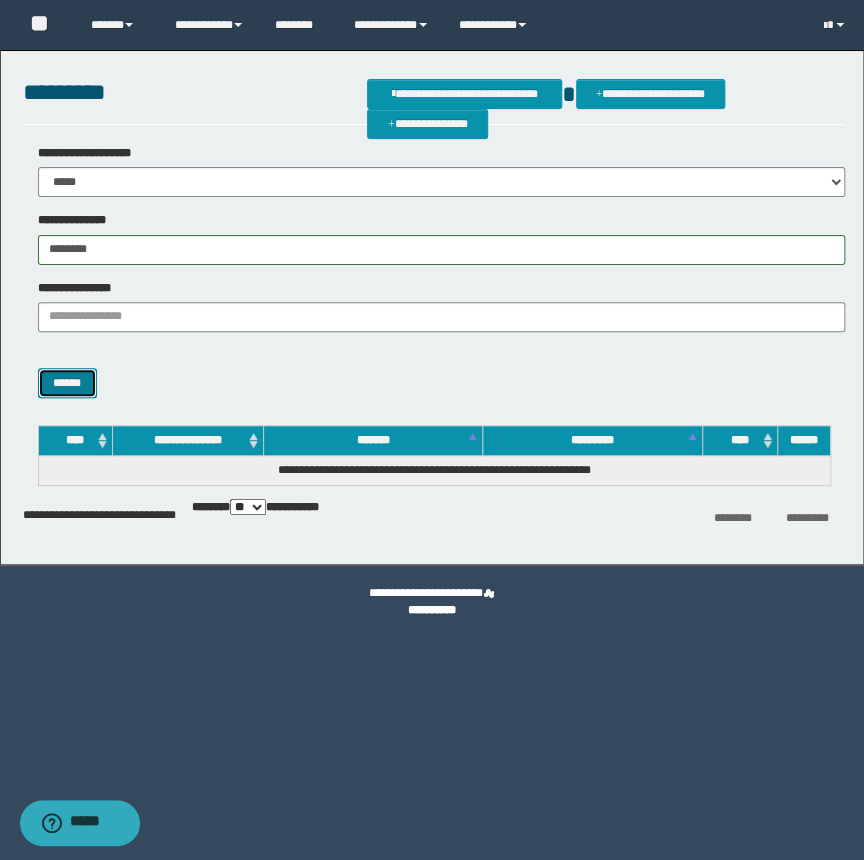 click on "******" at bounding box center (67, 383) 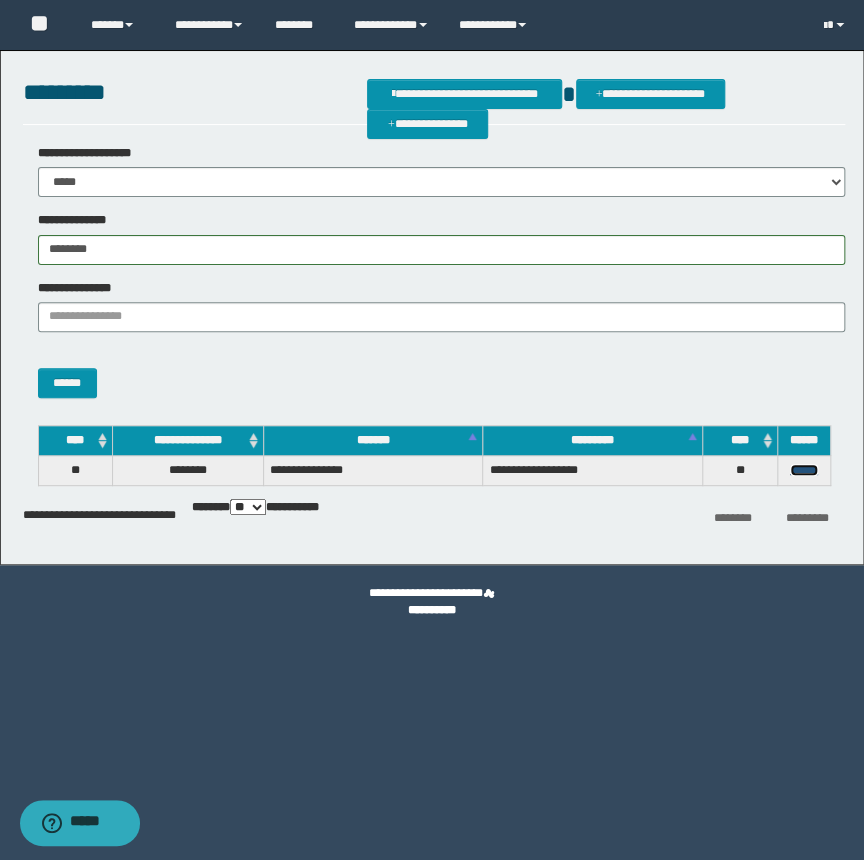 click on "******" at bounding box center [804, 470] 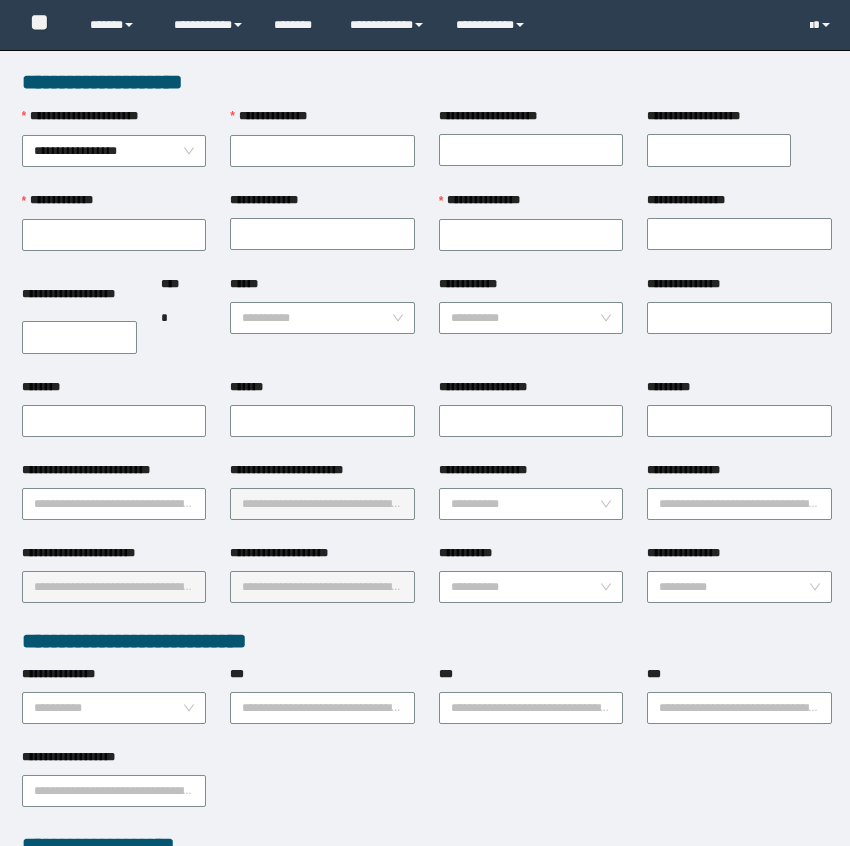 scroll, scrollTop: 0, scrollLeft: 0, axis: both 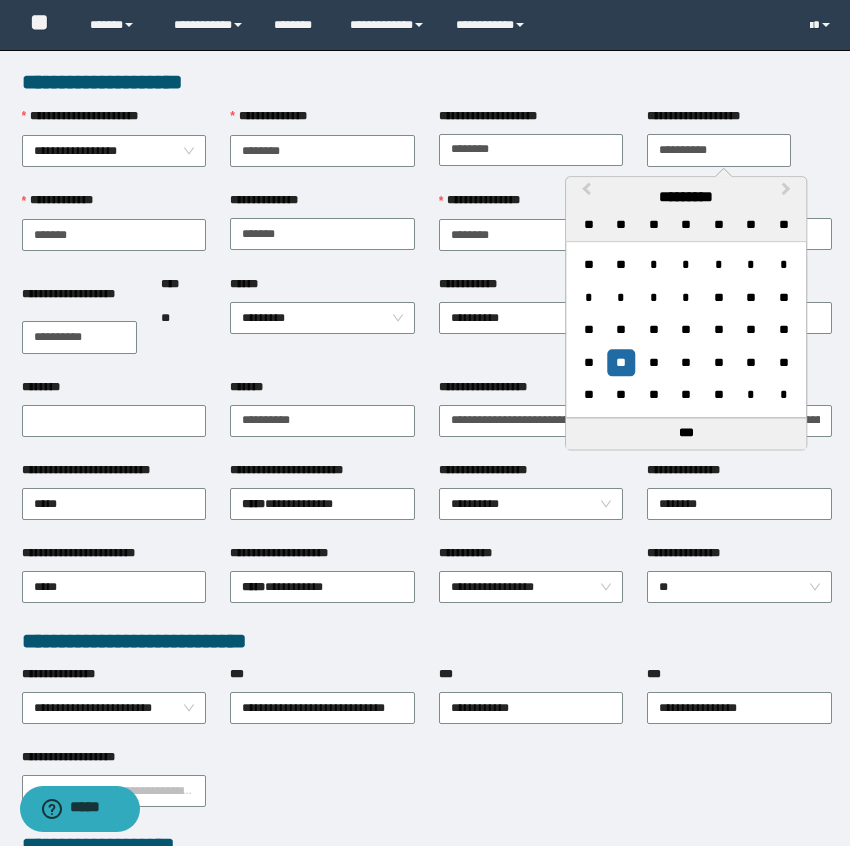 click on "**********" at bounding box center [719, 150] 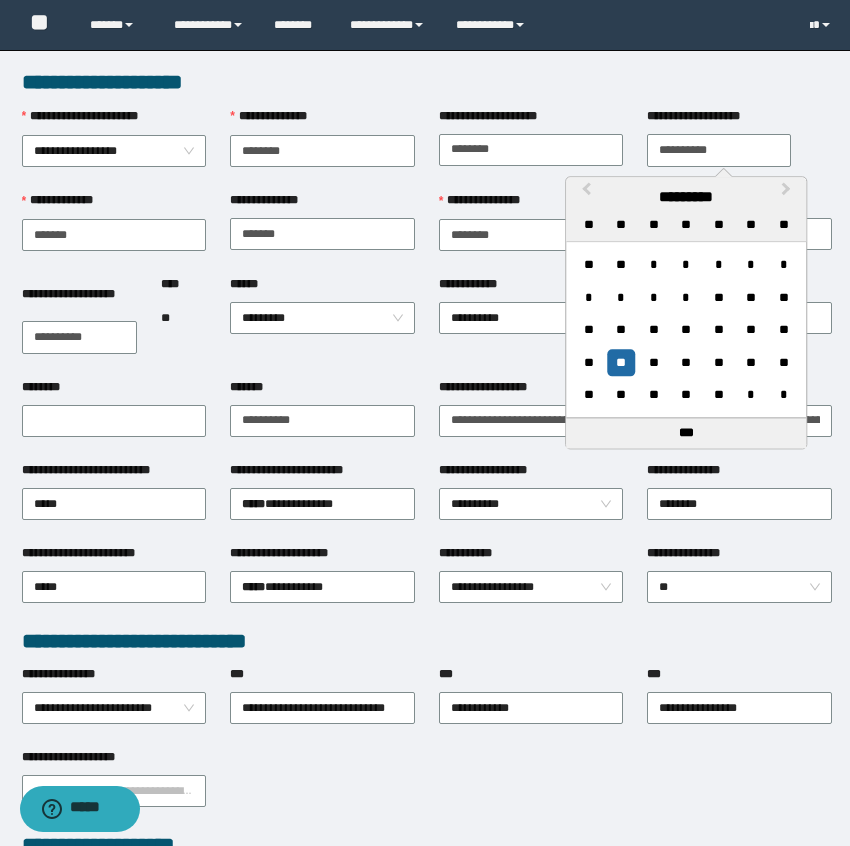 click on "**********" at bounding box center (531, 326) 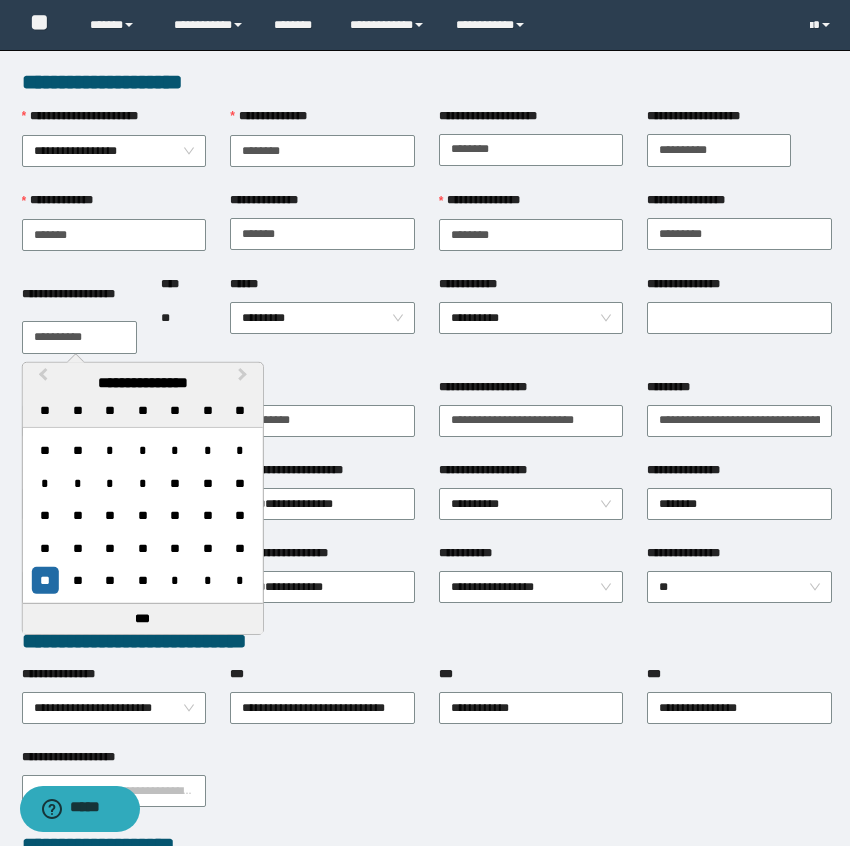 click on "**********" at bounding box center (79, 337) 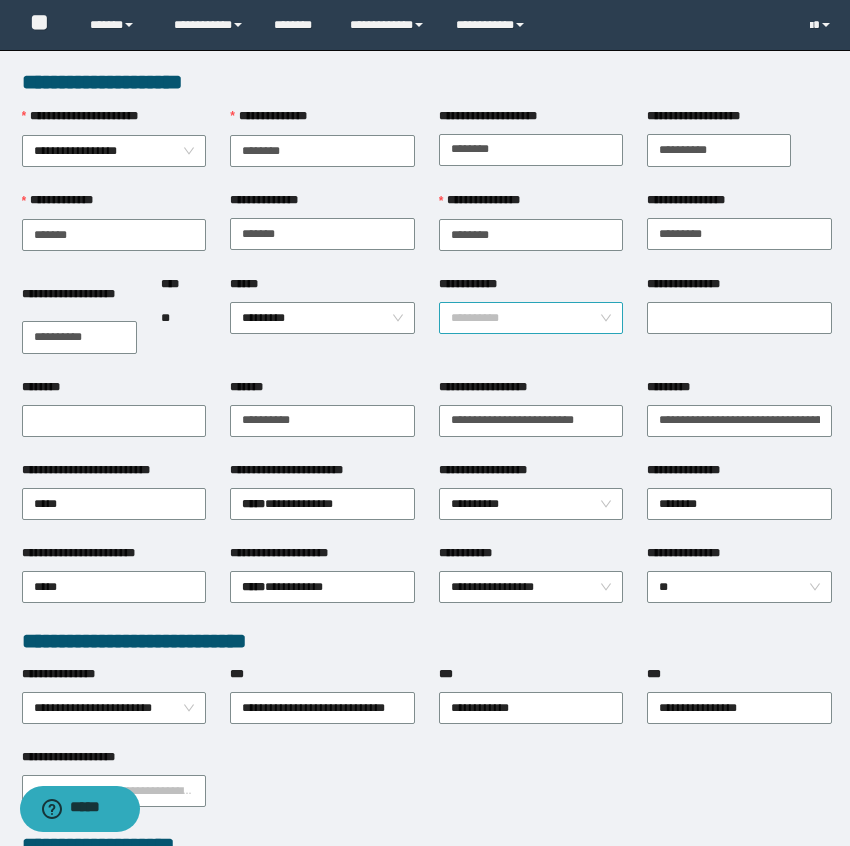 click on "**********" at bounding box center [531, 318] 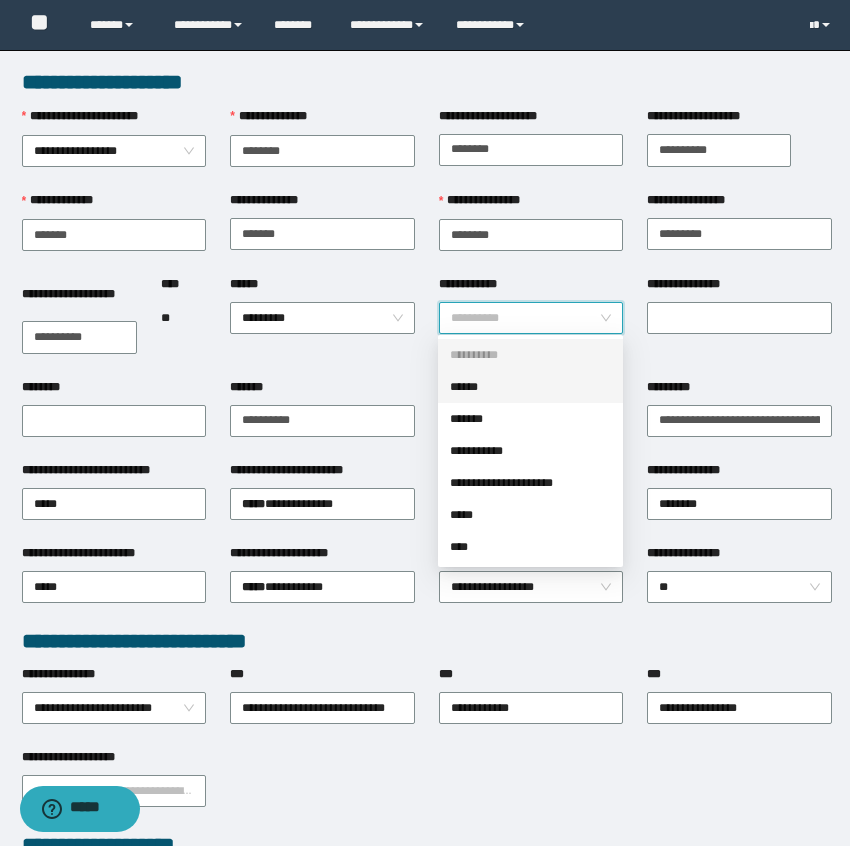 click on "******" at bounding box center (530, 387) 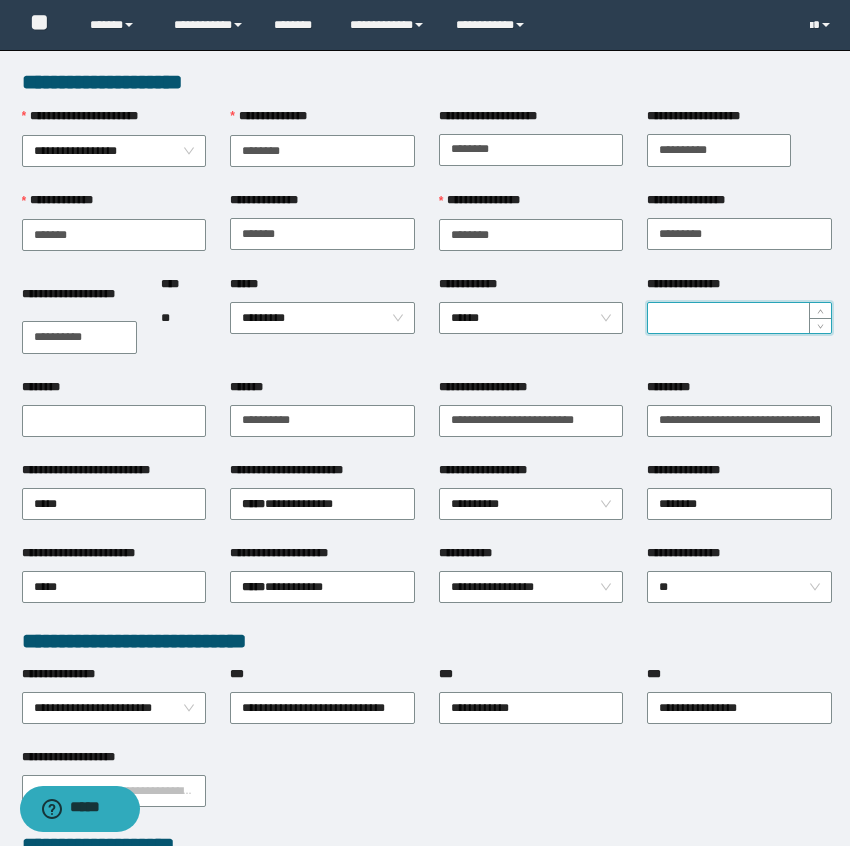 click on "**********" at bounding box center [739, 318] 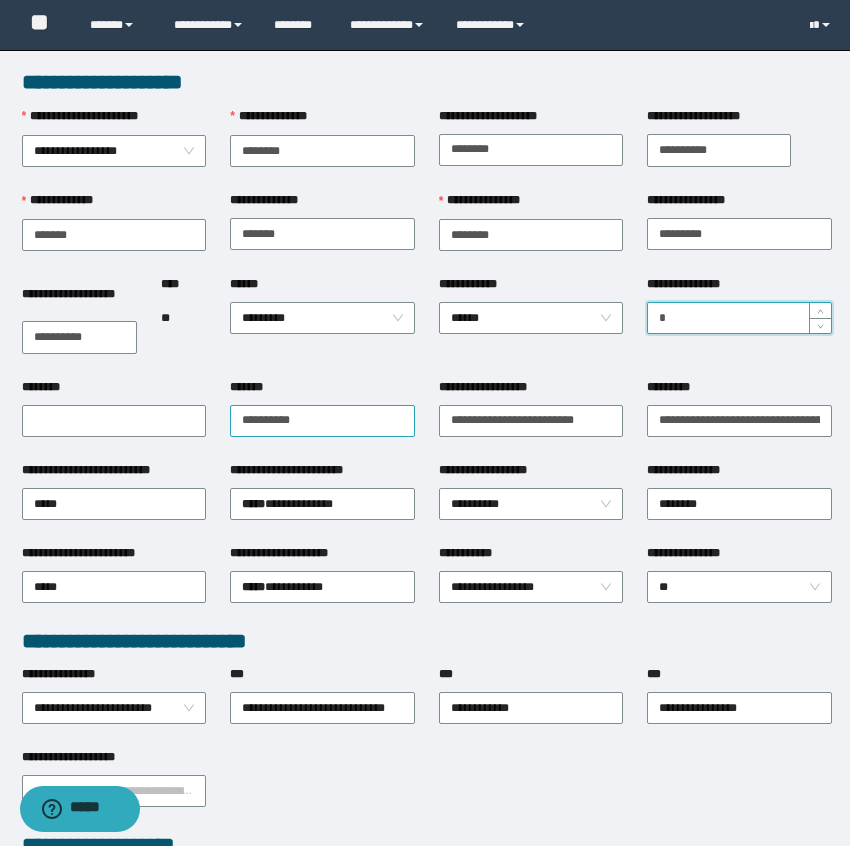 type on "*" 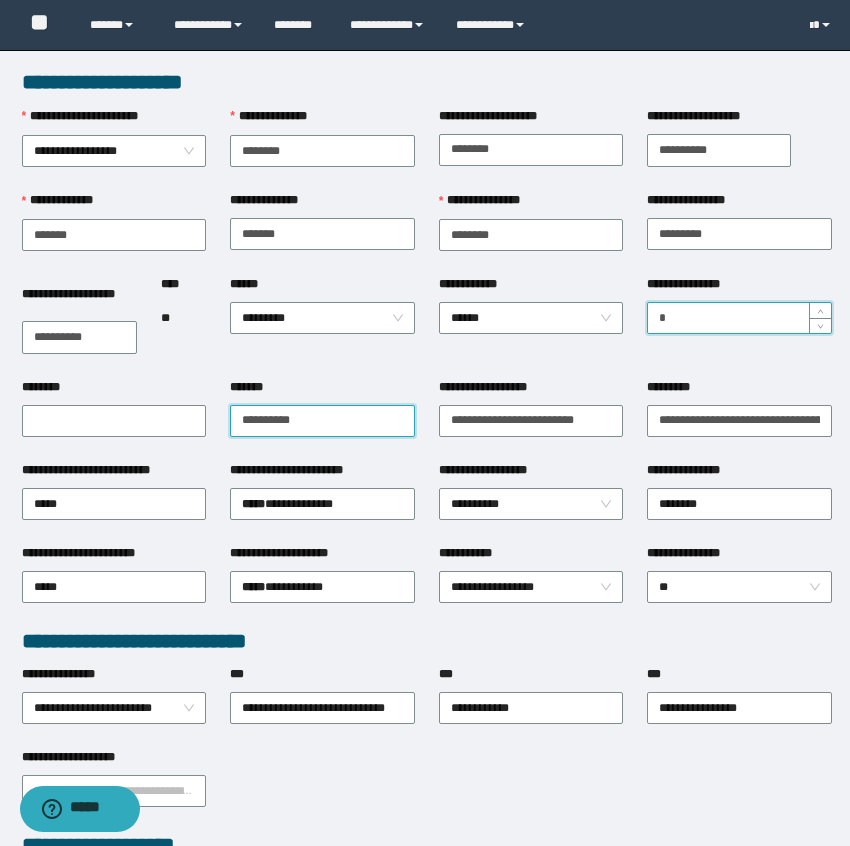 click on "*******" at bounding box center (322, 421) 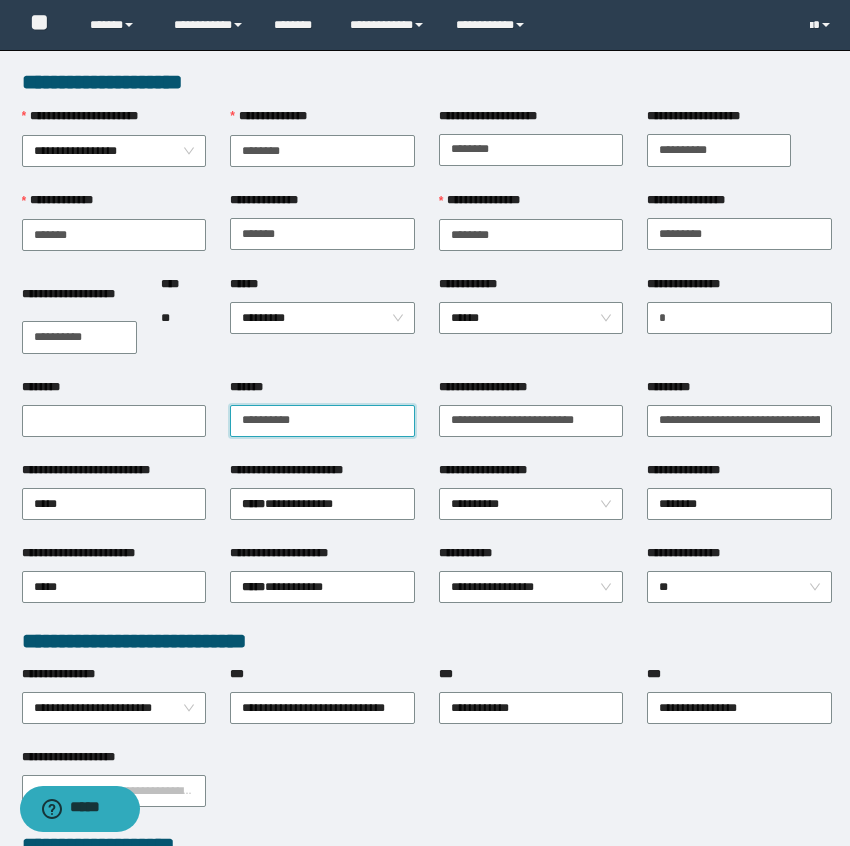 click on "*******" at bounding box center [322, 421] 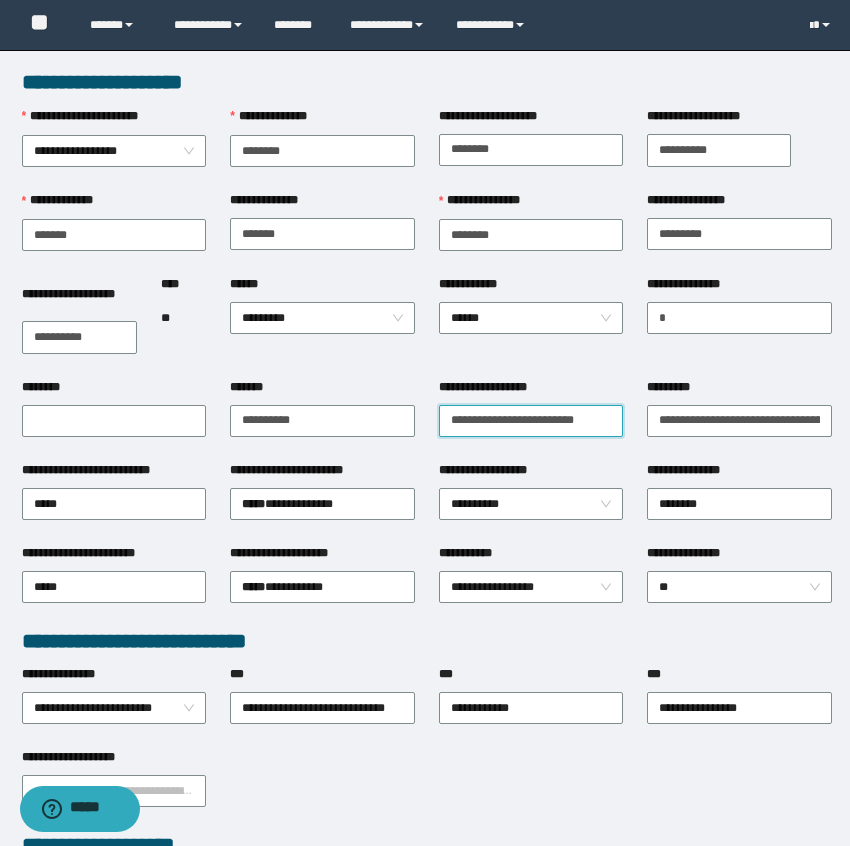 click on "**********" at bounding box center [531, 421] 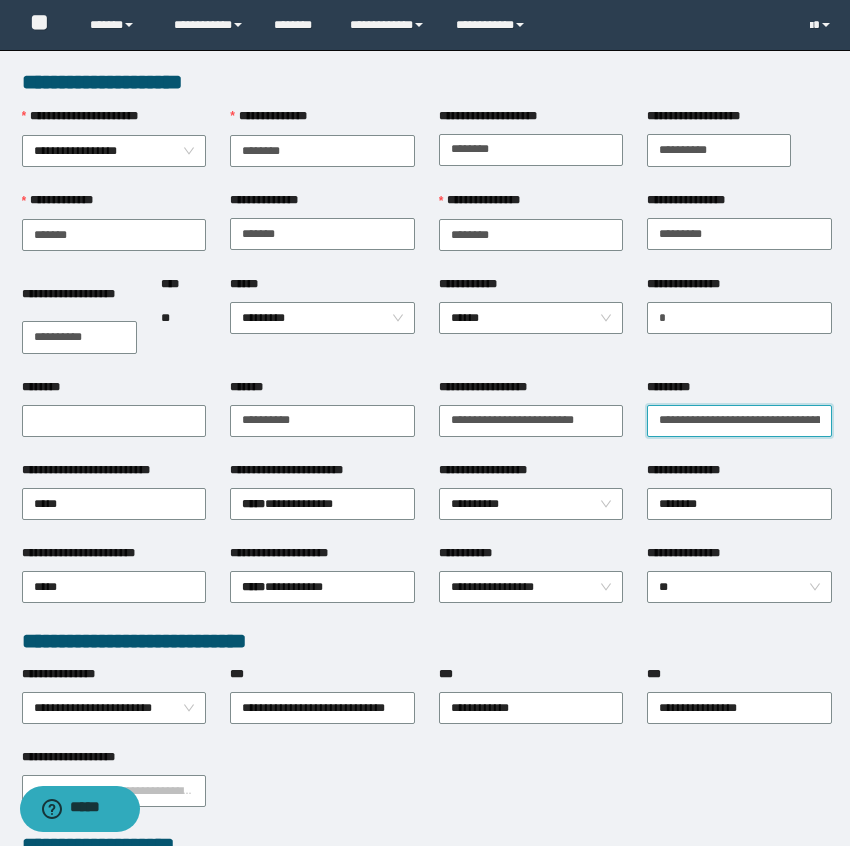 click on "*********" at bounding box center [739, 421] 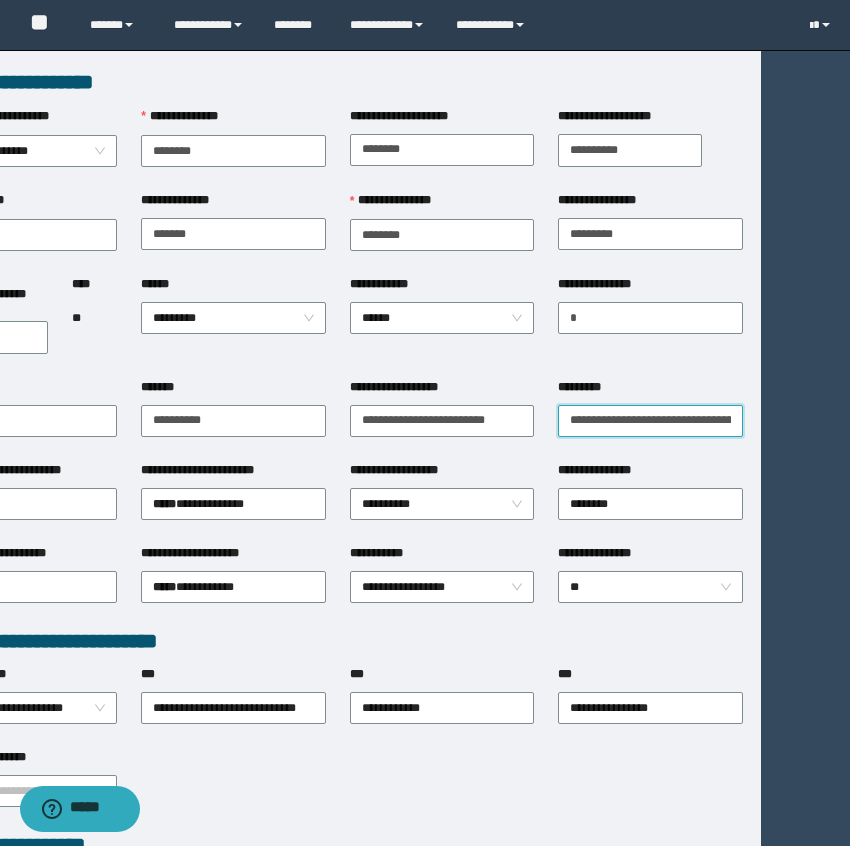 scroll, scrollTop: 0, scrollLeft: 32, axis: horizontal 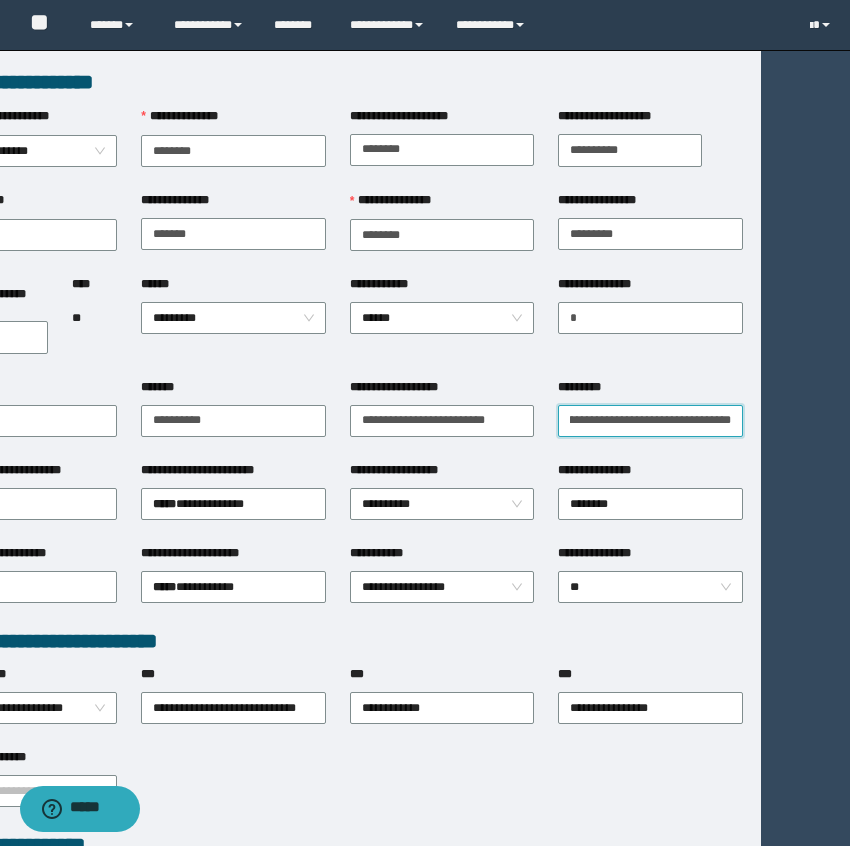 drag, startPoint x: 653, startPoint y: 416, endPoint x: 1034, endPoint y: 438, distance: 381.63464 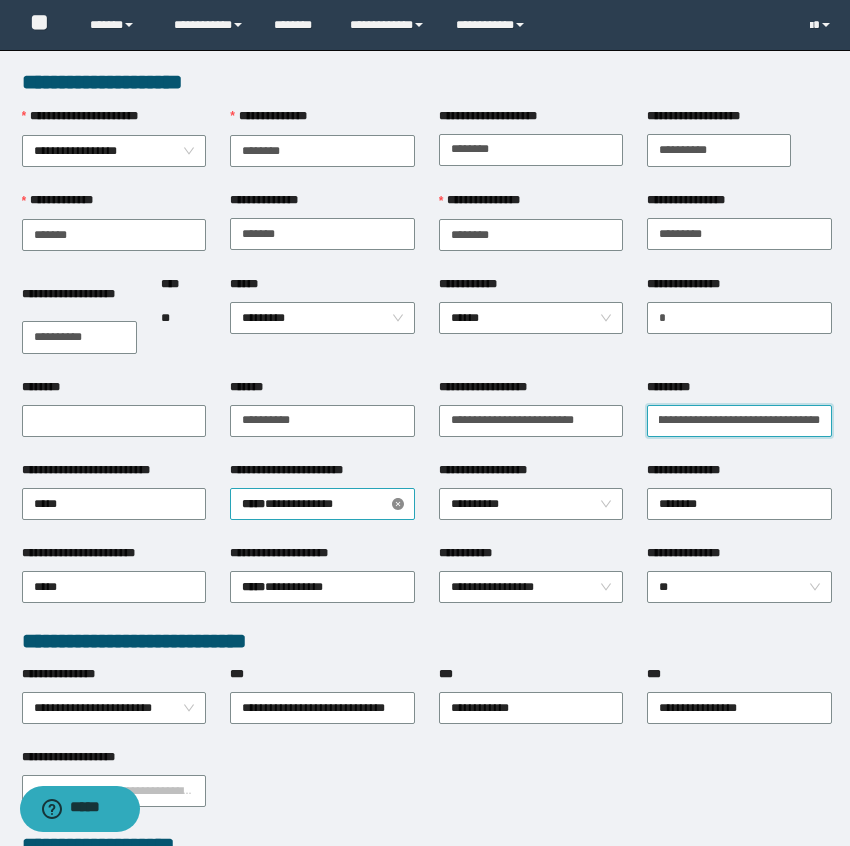 type on "**********" 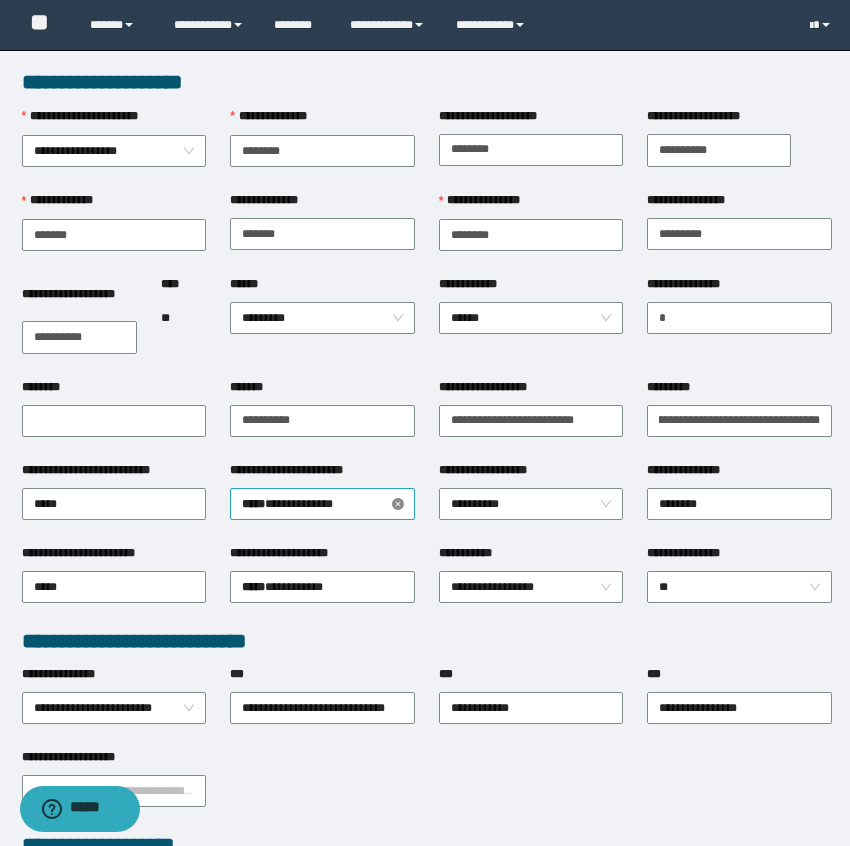 scroll, scrollTop: 0, scrollLeft: 0, axis: both 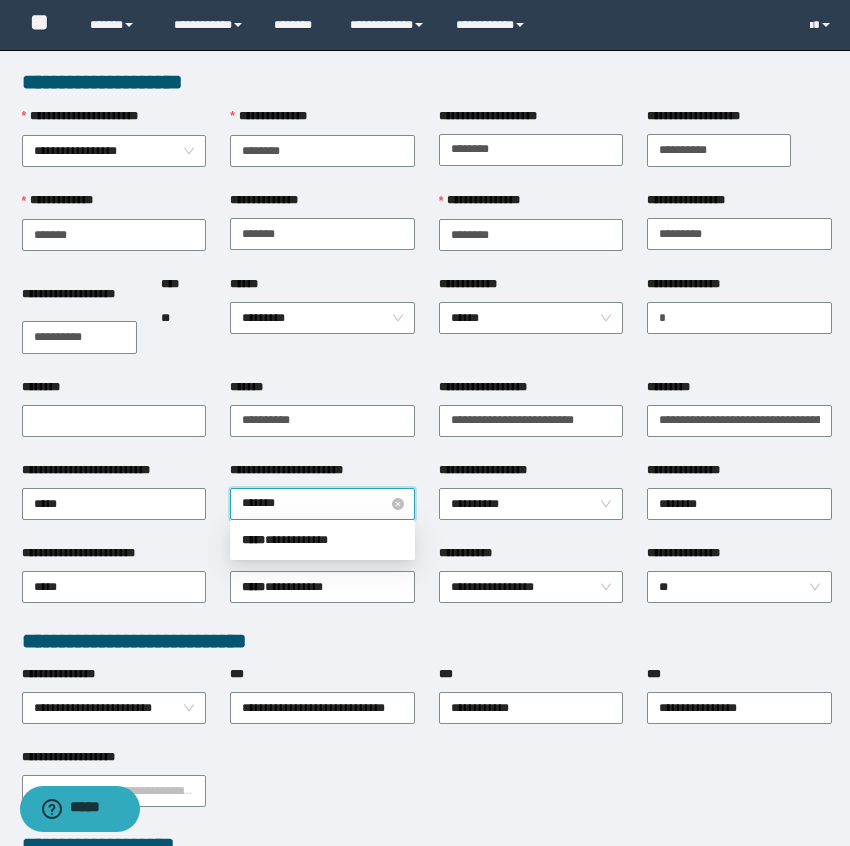 type on "********" 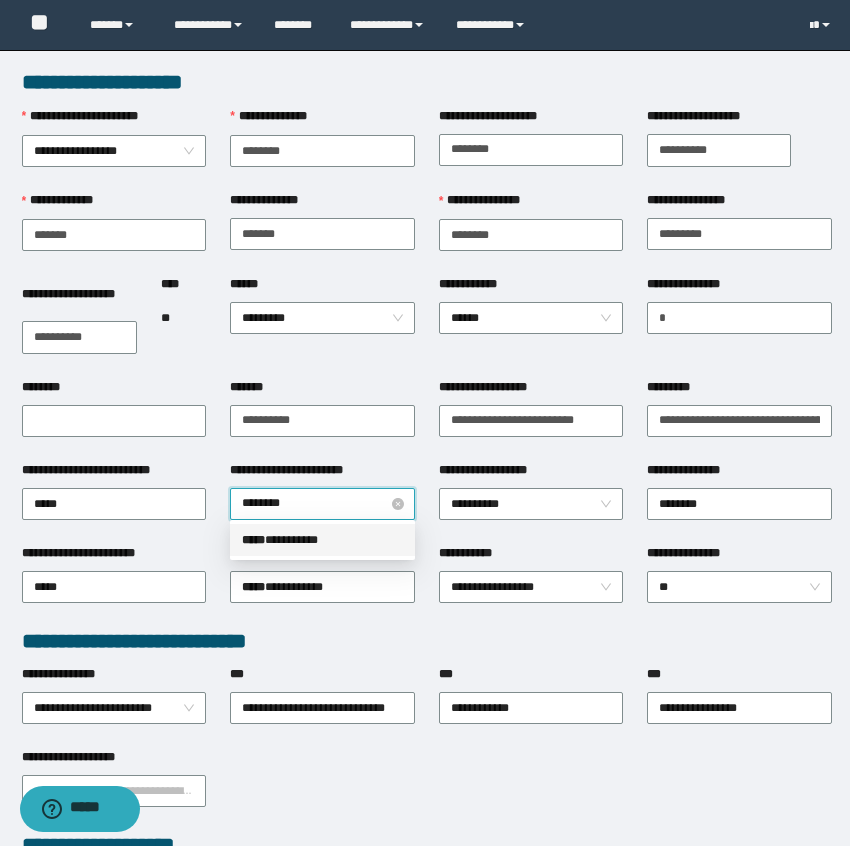 click on "***** * ********" at bounding box center [322, 540] 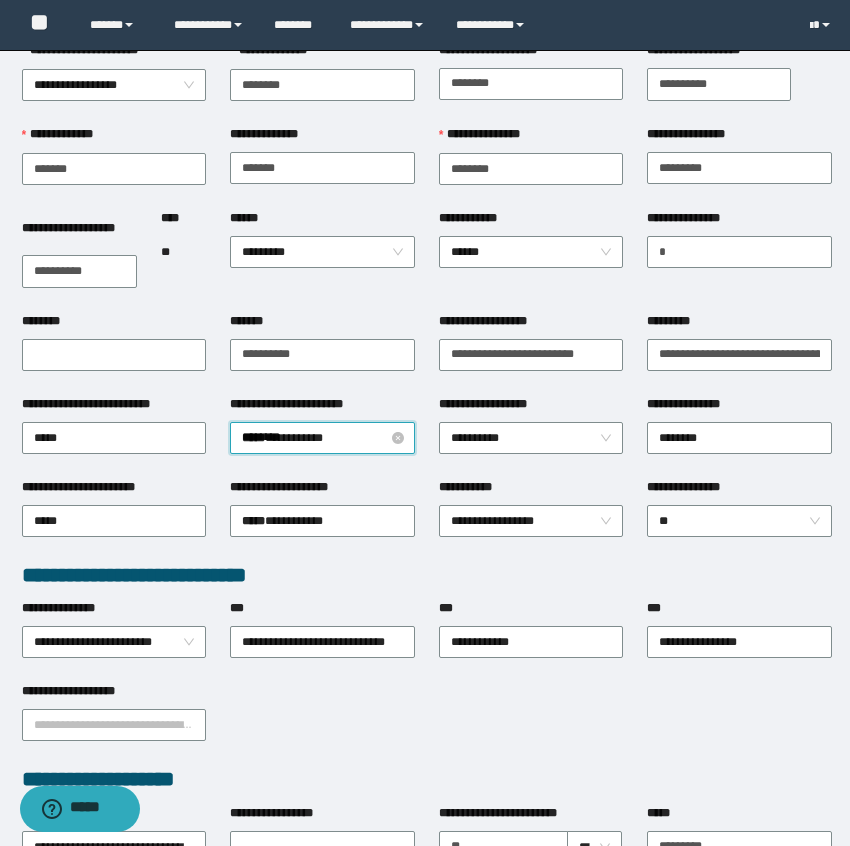 scroll, scrollTop: 181, scrollLeft: 0, axis: vertical 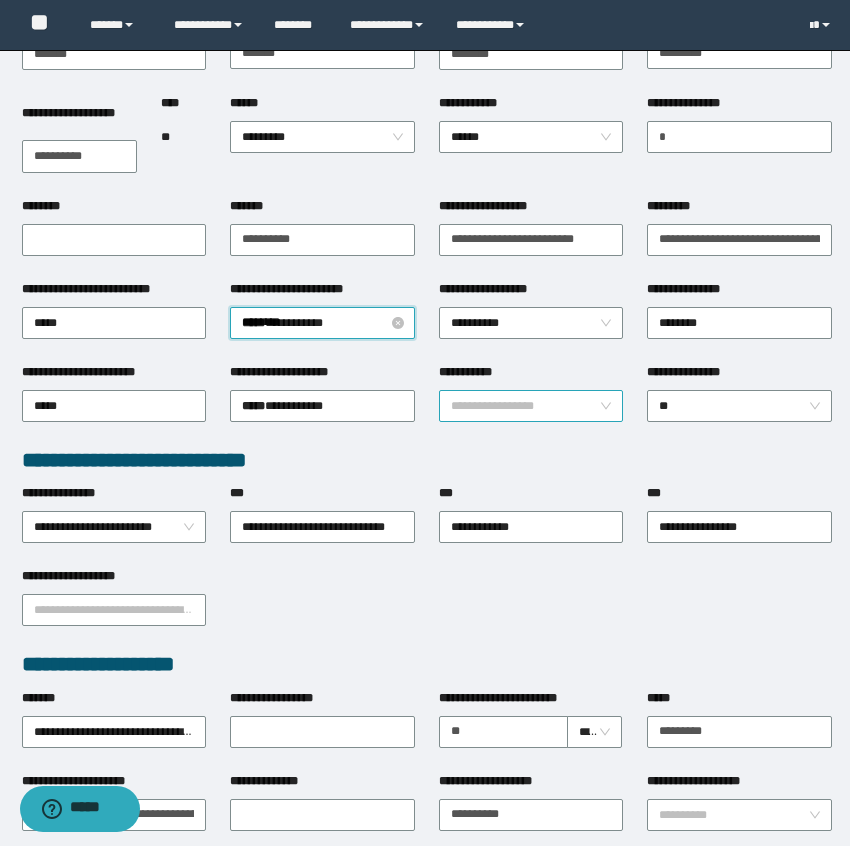 click on "**********" at bounding box center [531, 406] 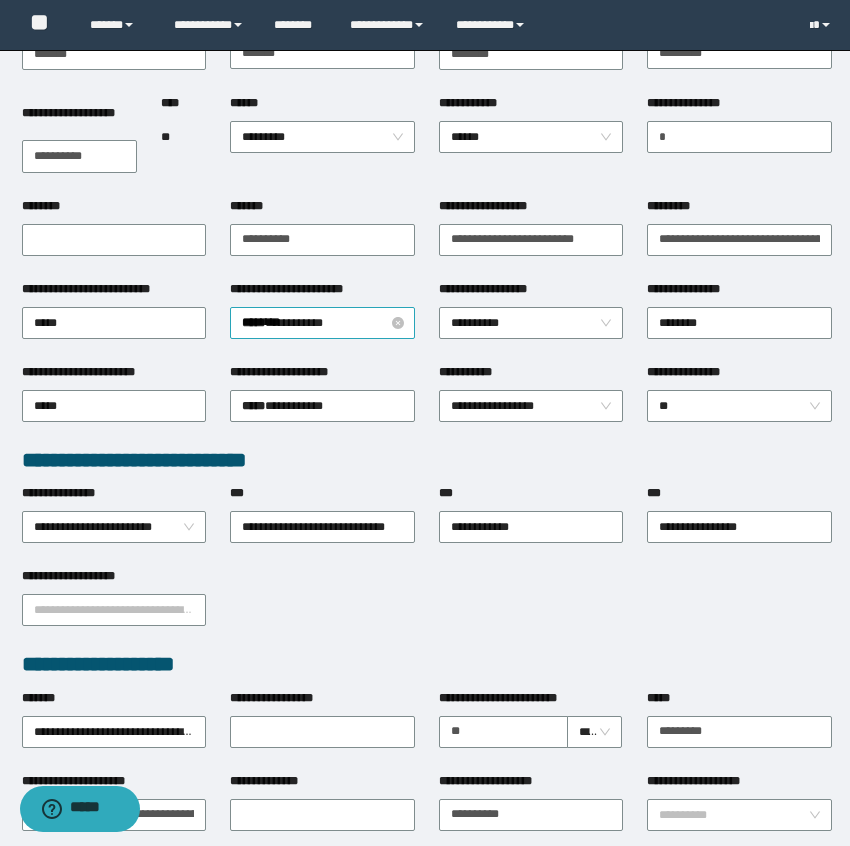 click on "**********" at bounding box center (427, 608) 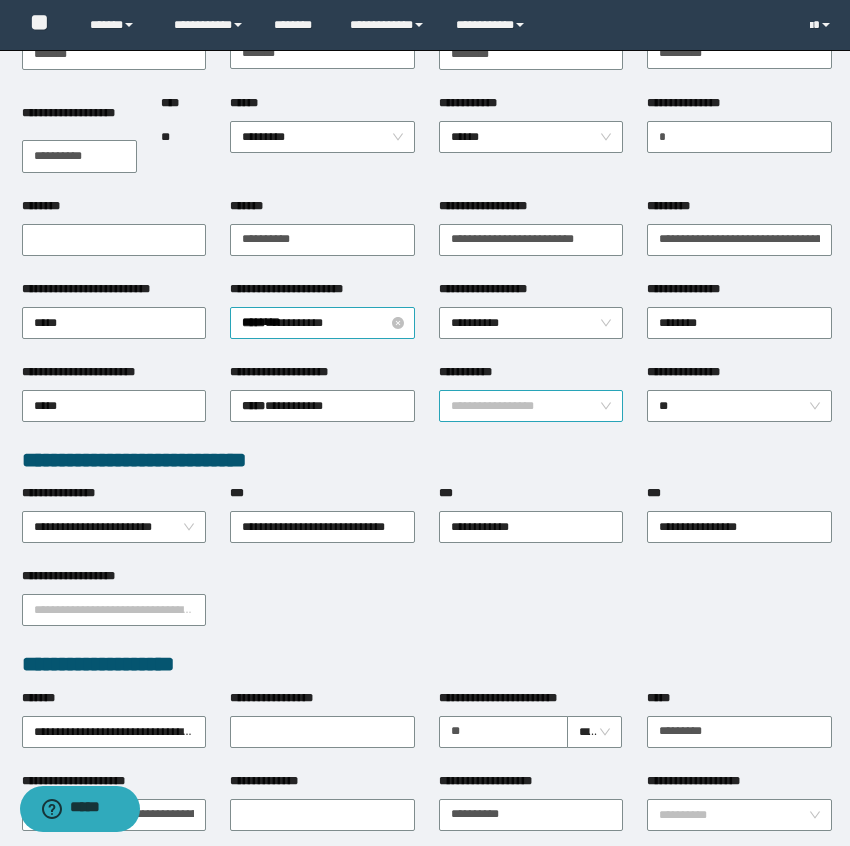 click on "**********" at bounding box center (531, 406) 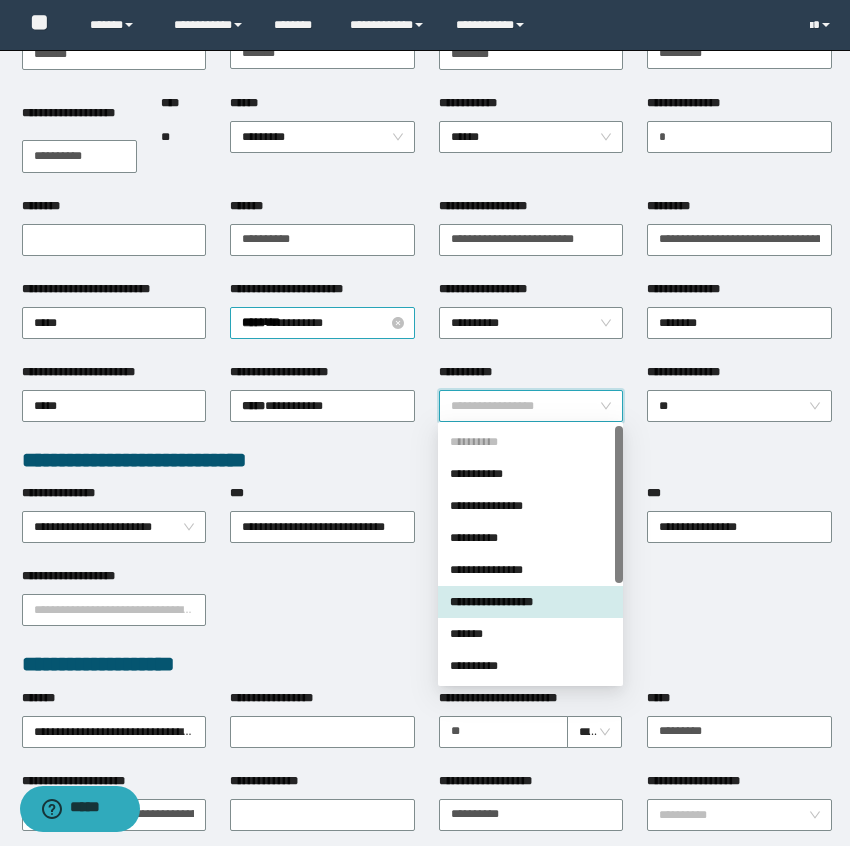 click on "**********" at bounding box center [530, 602] 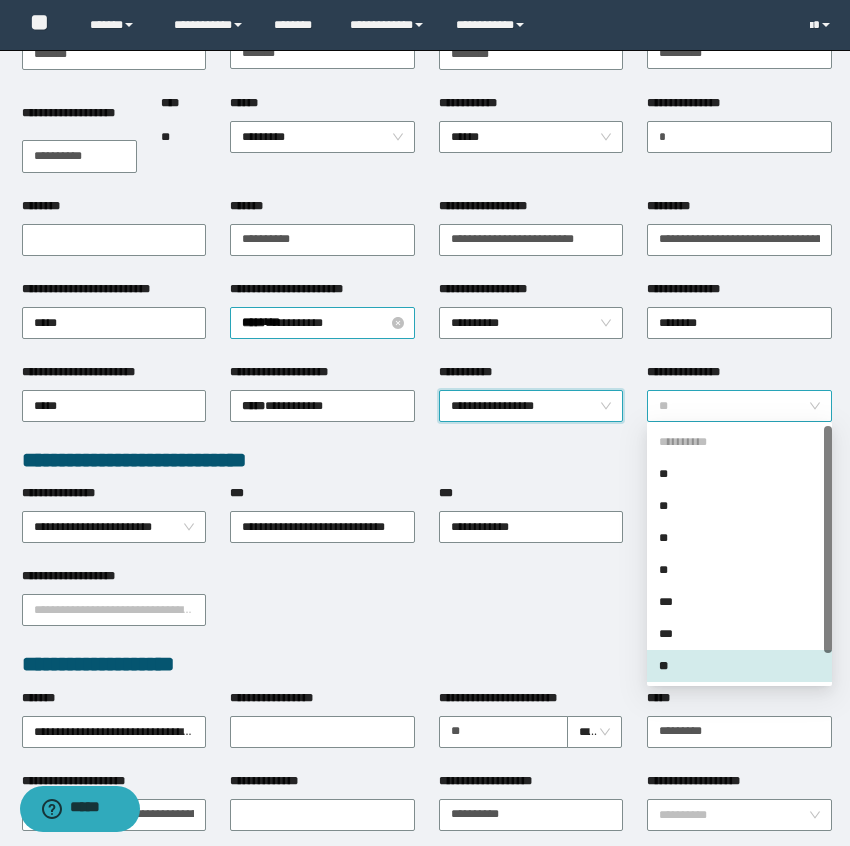click on "**" at bounding box center (739, 406) 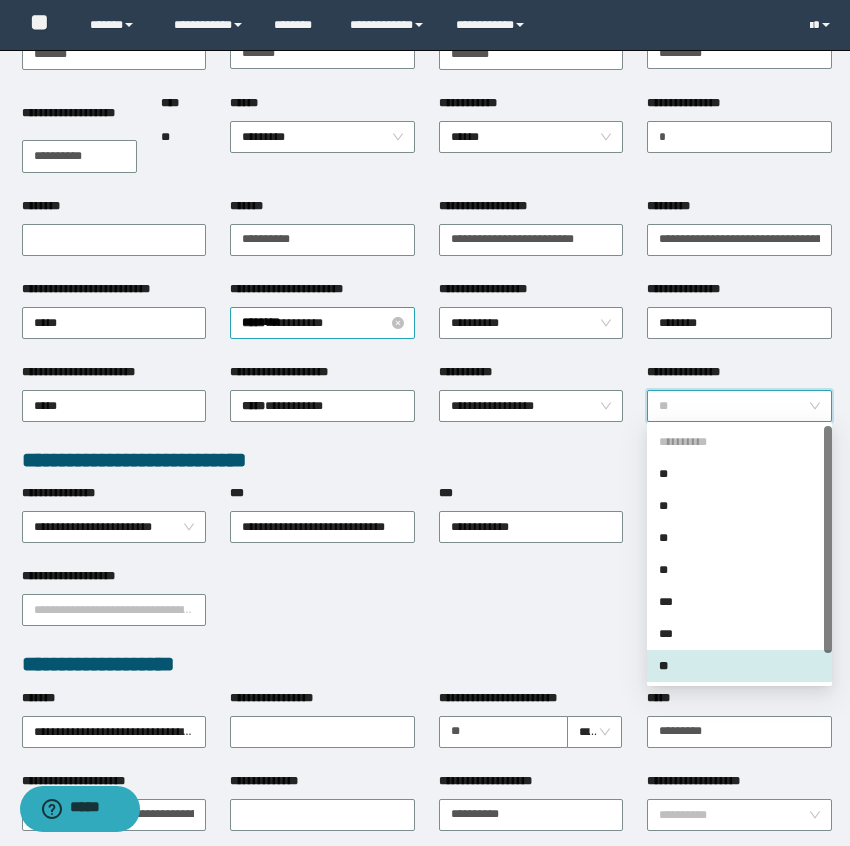 click on "**" at bounding box center (739, 666) 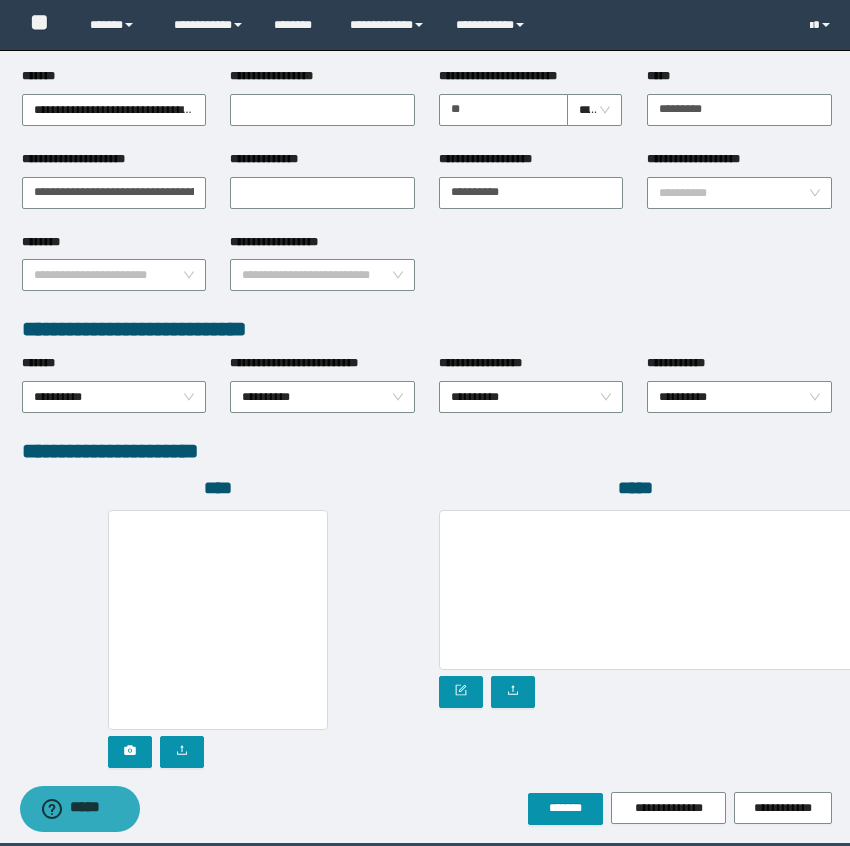 scroll, scrollTop: 874, scrollLeft: 0, axis: vertical 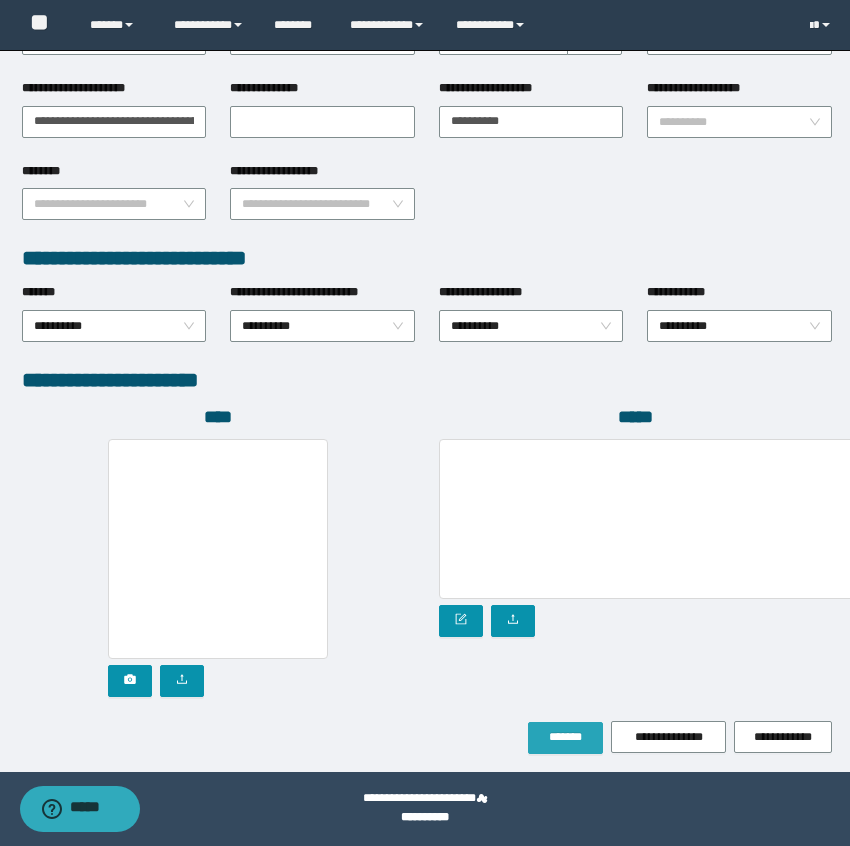 click on "*******" at bounding box center (565, 737) 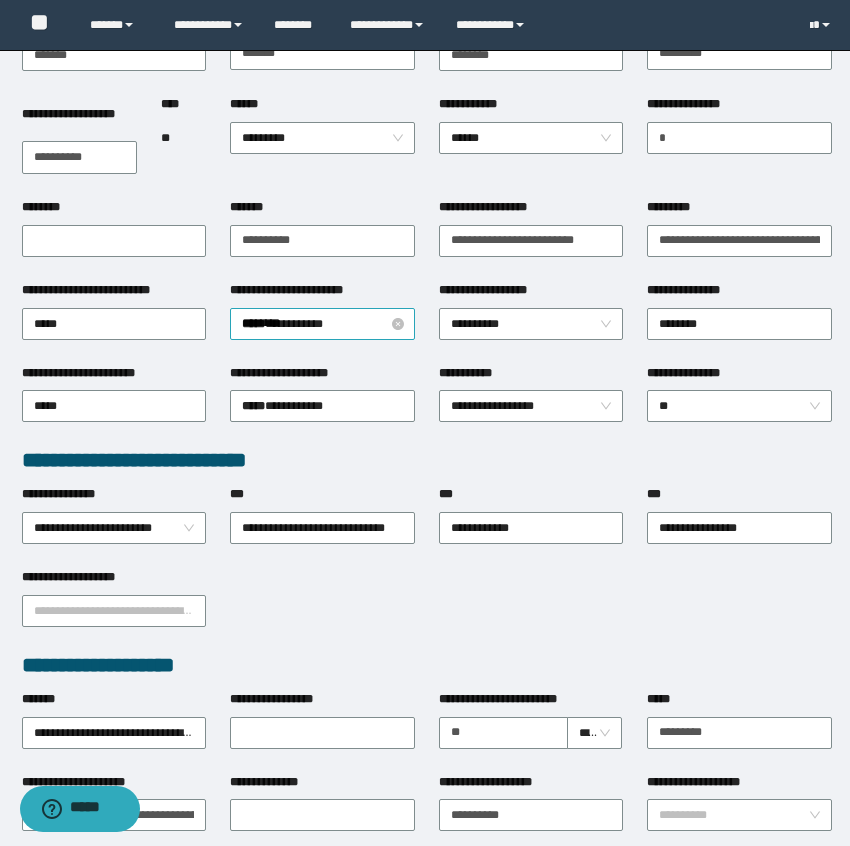 scroll, scrollTop: 0, scrollLeft: 0, axis: both 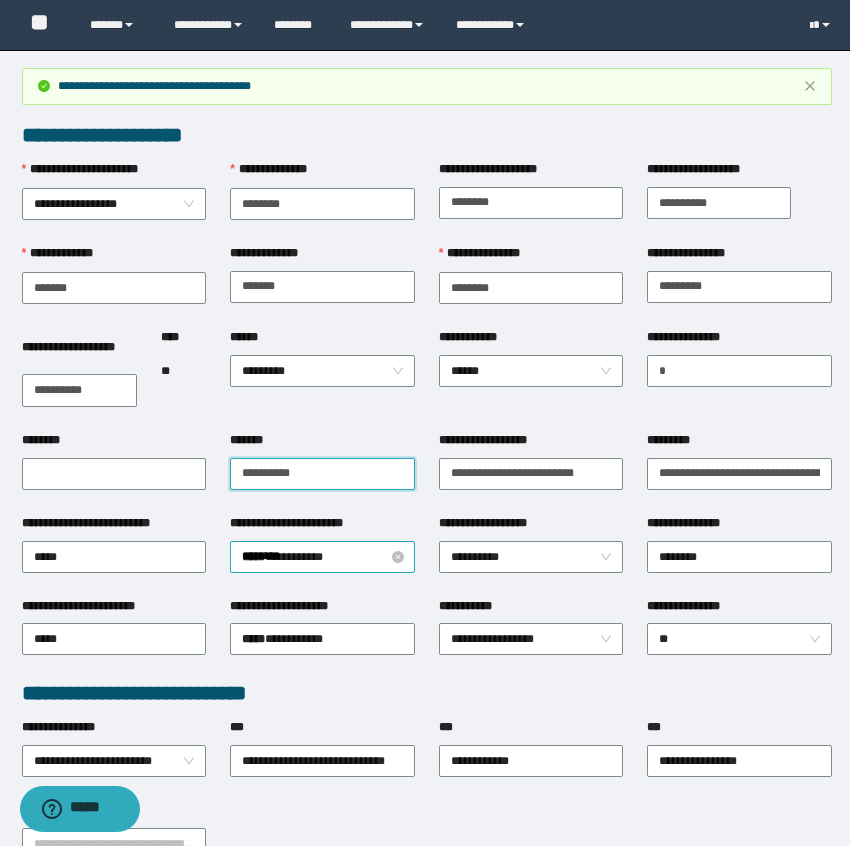 drag, startPoint x: 332, startPoint y: 467, endPoint x: 215, endPoint y: 469, distance: 117.01709 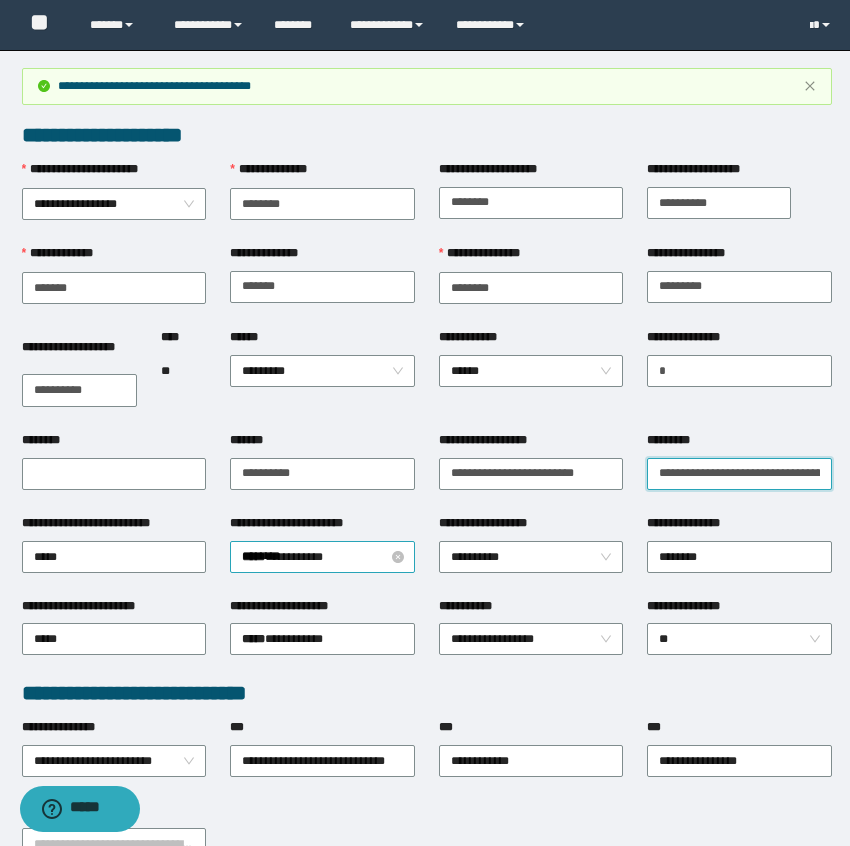 scroll, scrollTop: 0, scrollLeft: 36, axis: horizontal 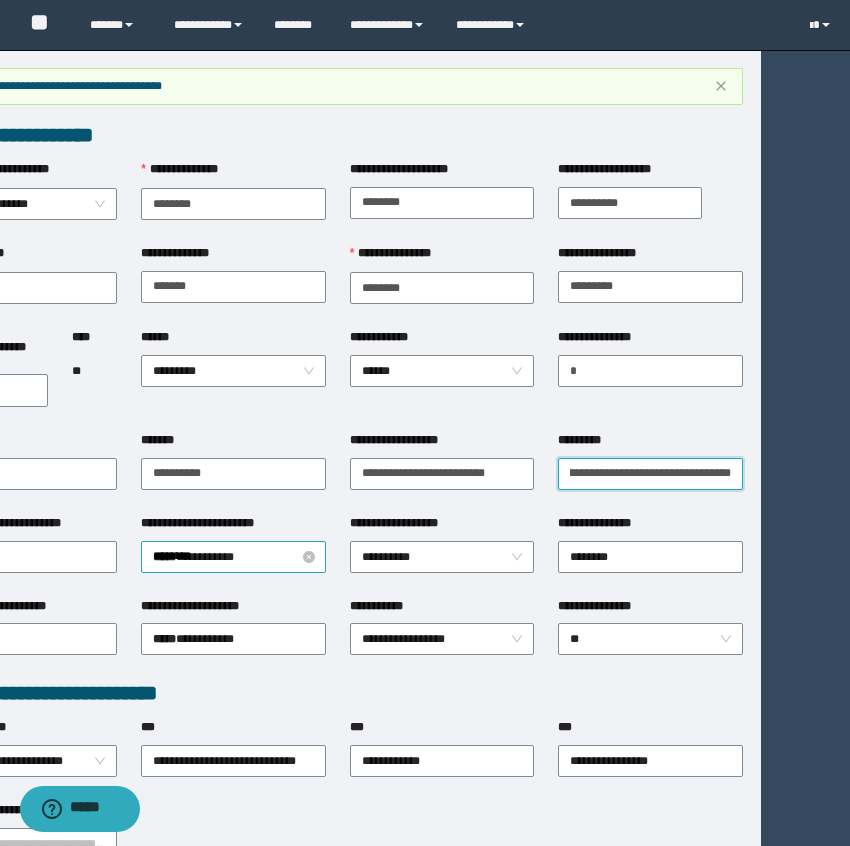 drag, startPoint x: 656, startPoint y: 473, endPoint x: 979, endPoint y: 513, distance: 325.46735 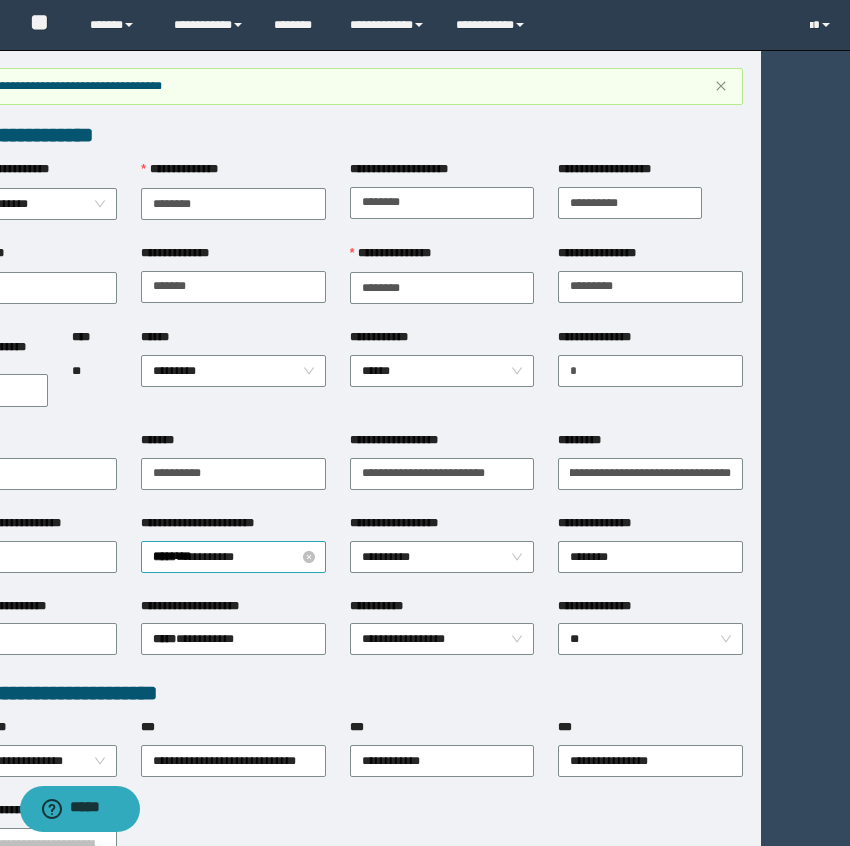 scroll, scrollTop: 0, scrollLeft: 0, axis: both 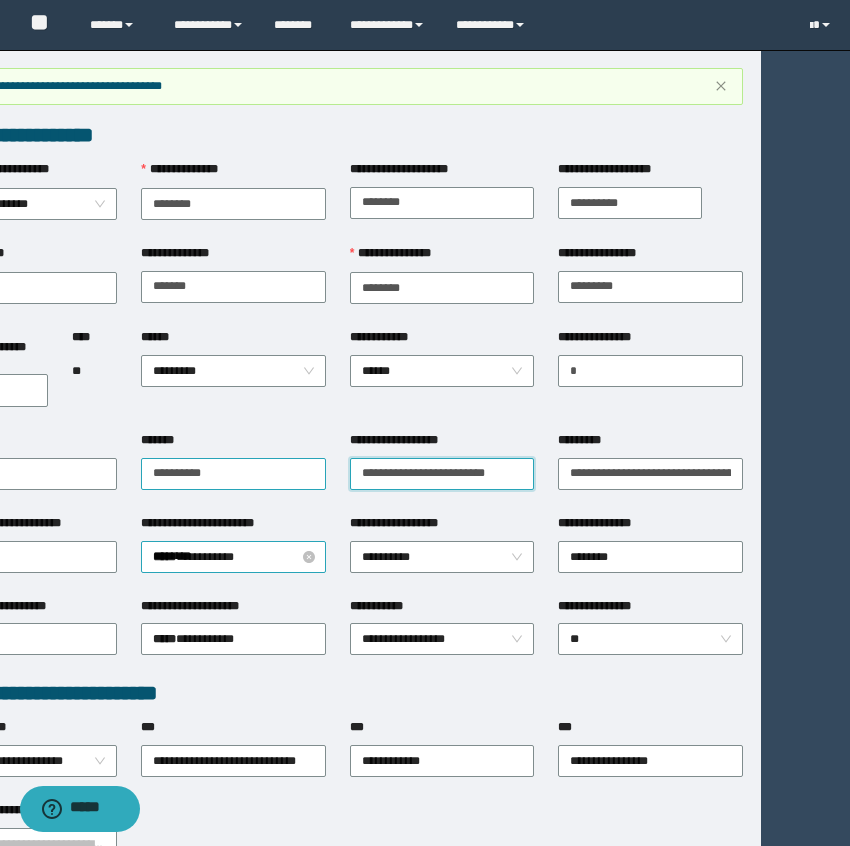 drag, startPoint x: 531, startPoint y: 479, endPoint x: 299, endPoint y: 480, distance: 232.00215 